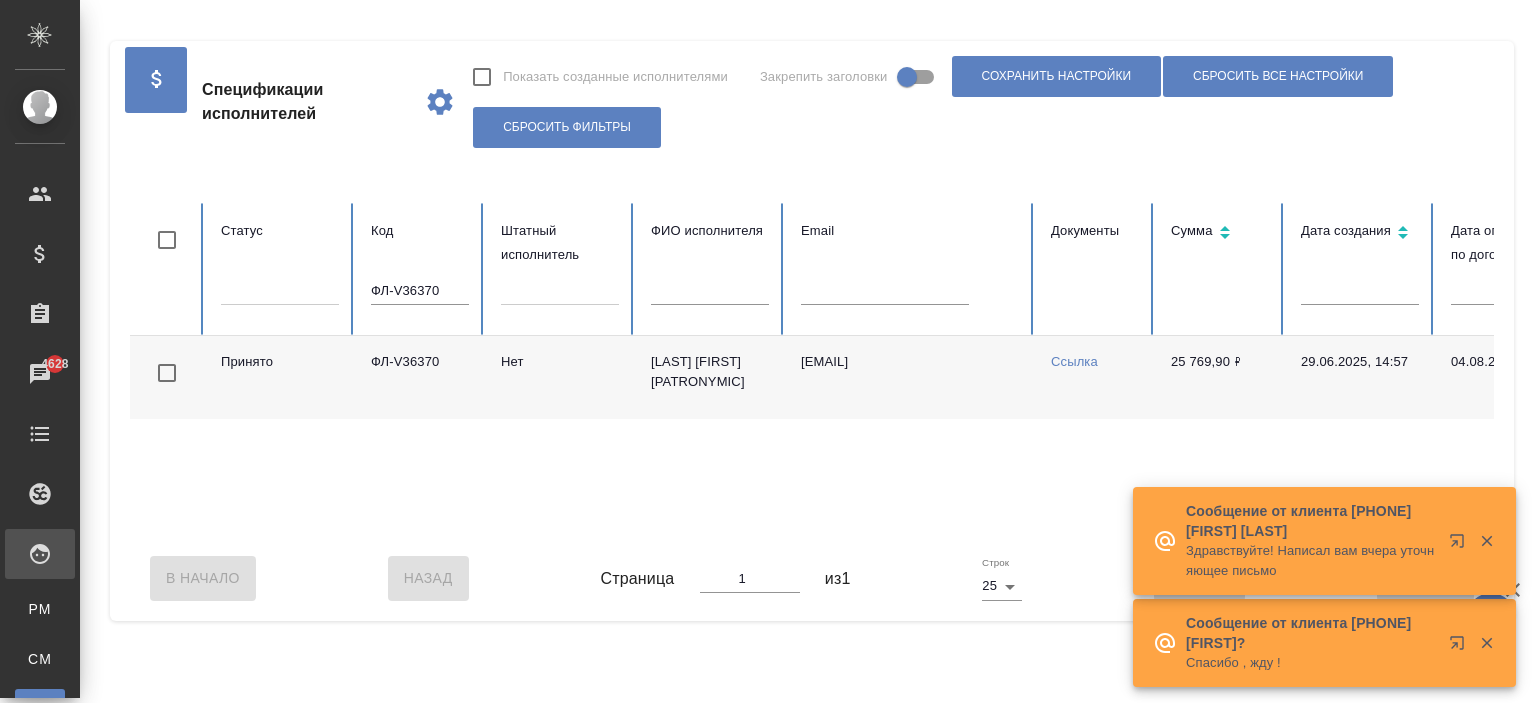 scroll, scrollTop: 0, scrollLeft: 0, axis: both 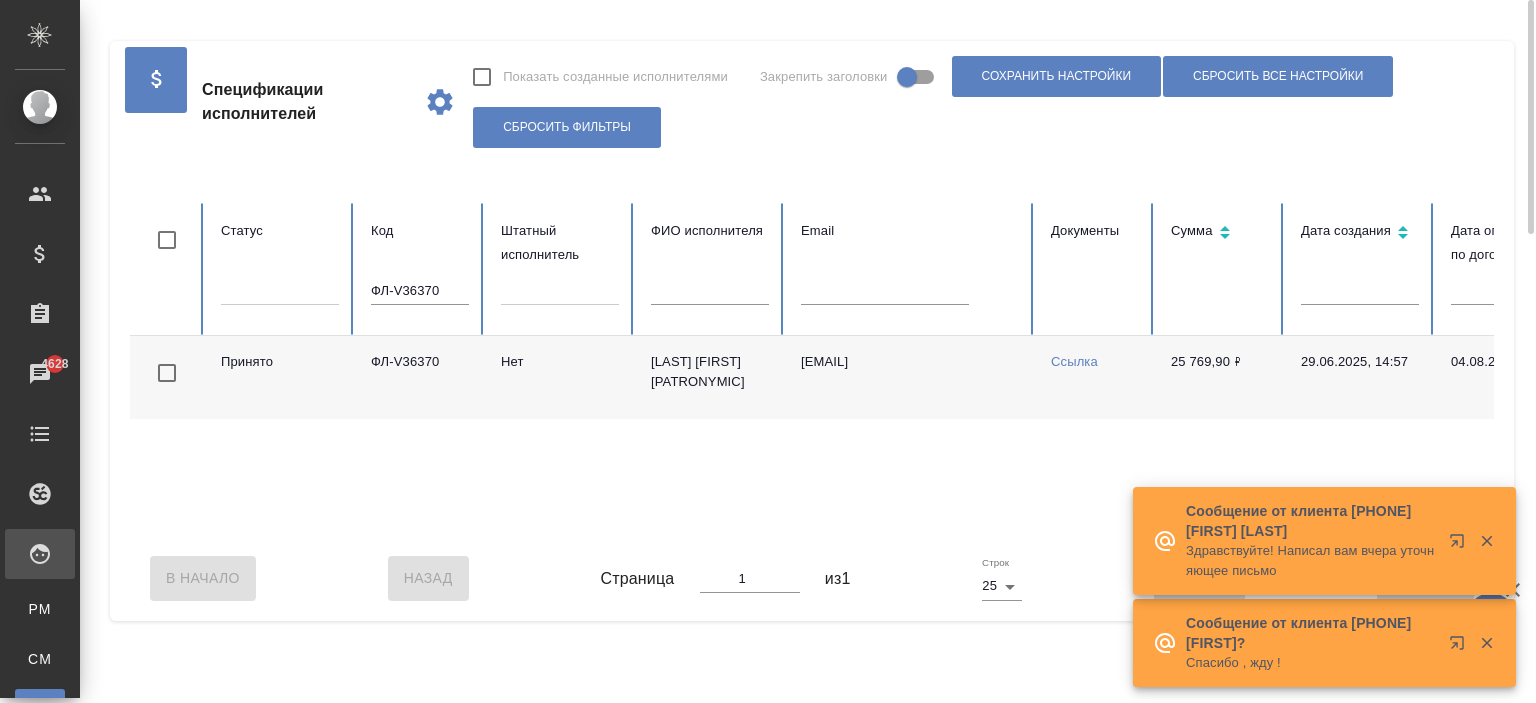 click on "Ссылка" at bounding box center [1074, 361] 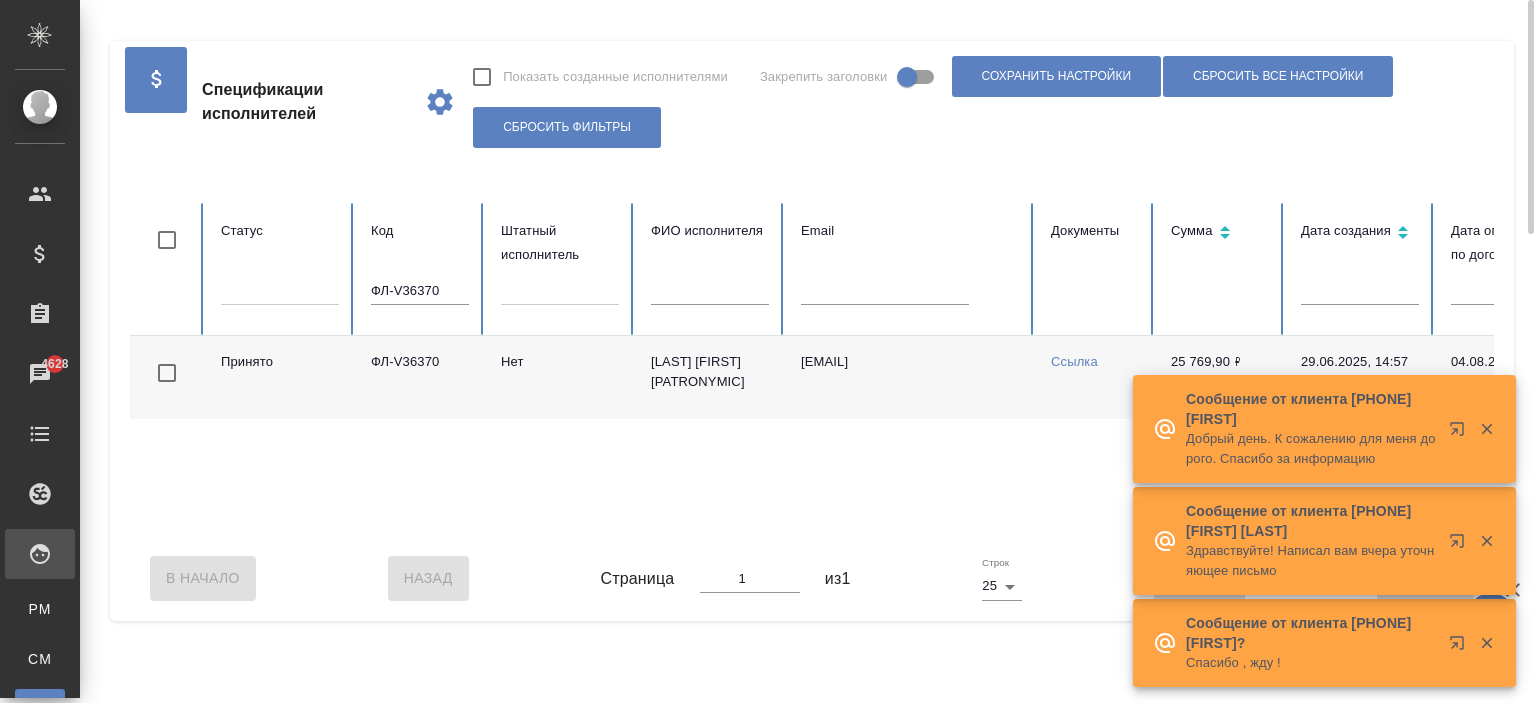 click on "Ссылка" at bounding box center (1074, 361) 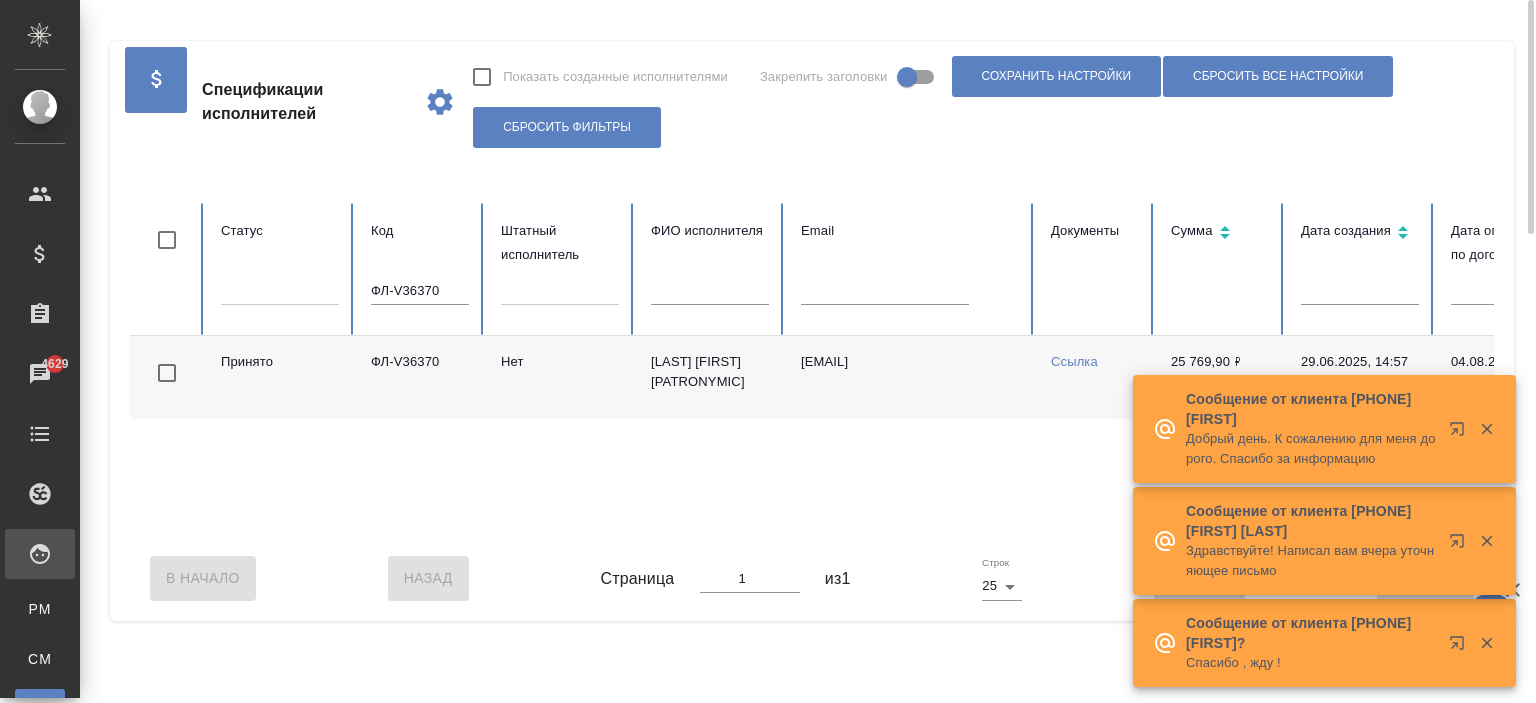 click on "Спецификации исполнителей Показать созданные исполнителями Закрепить заголовки Сохранить настройки Сбросить все настройки Сбросить фильтры" at bounding box center [812, 102] 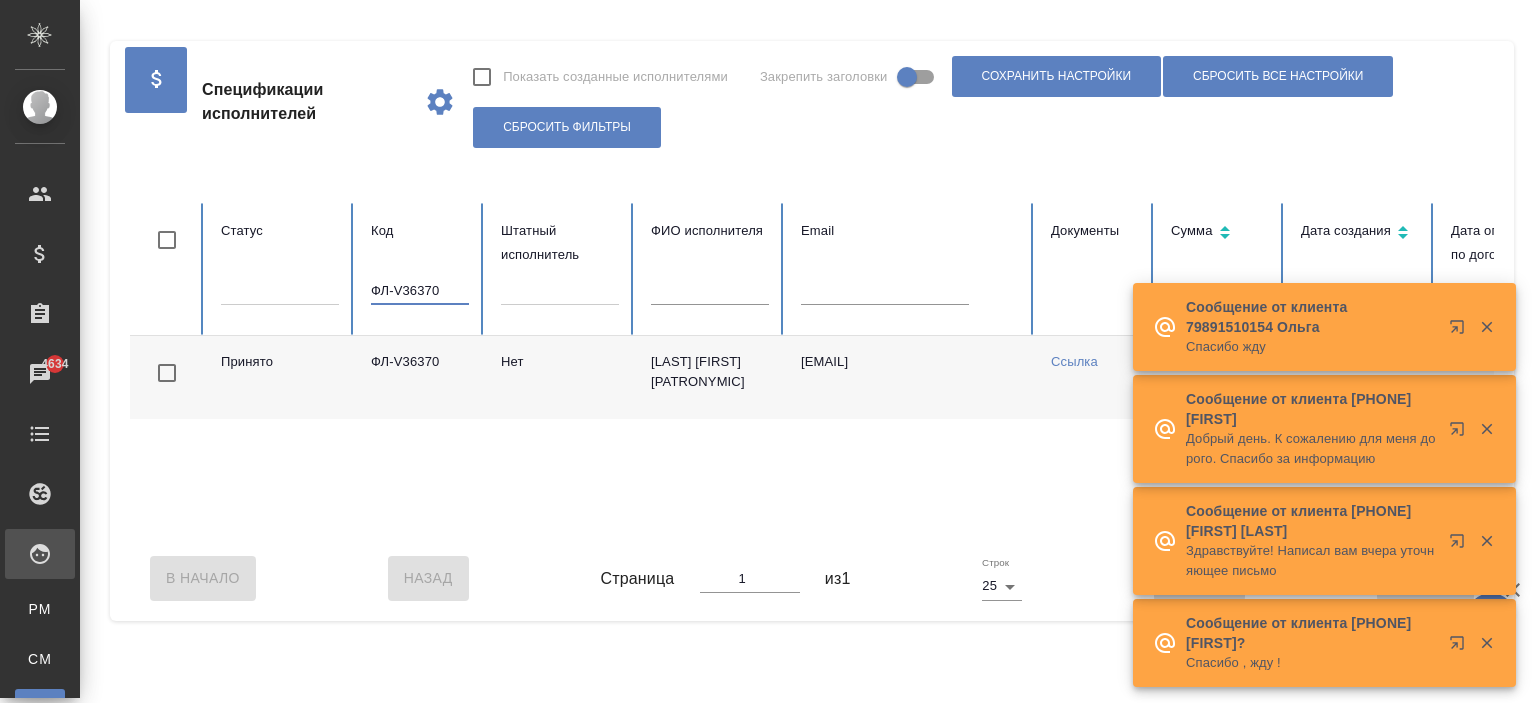 drag, startPoint x: 458, startPoint y: 291, endPoint x: 367, endPoint y: 289, distance: 91.02197 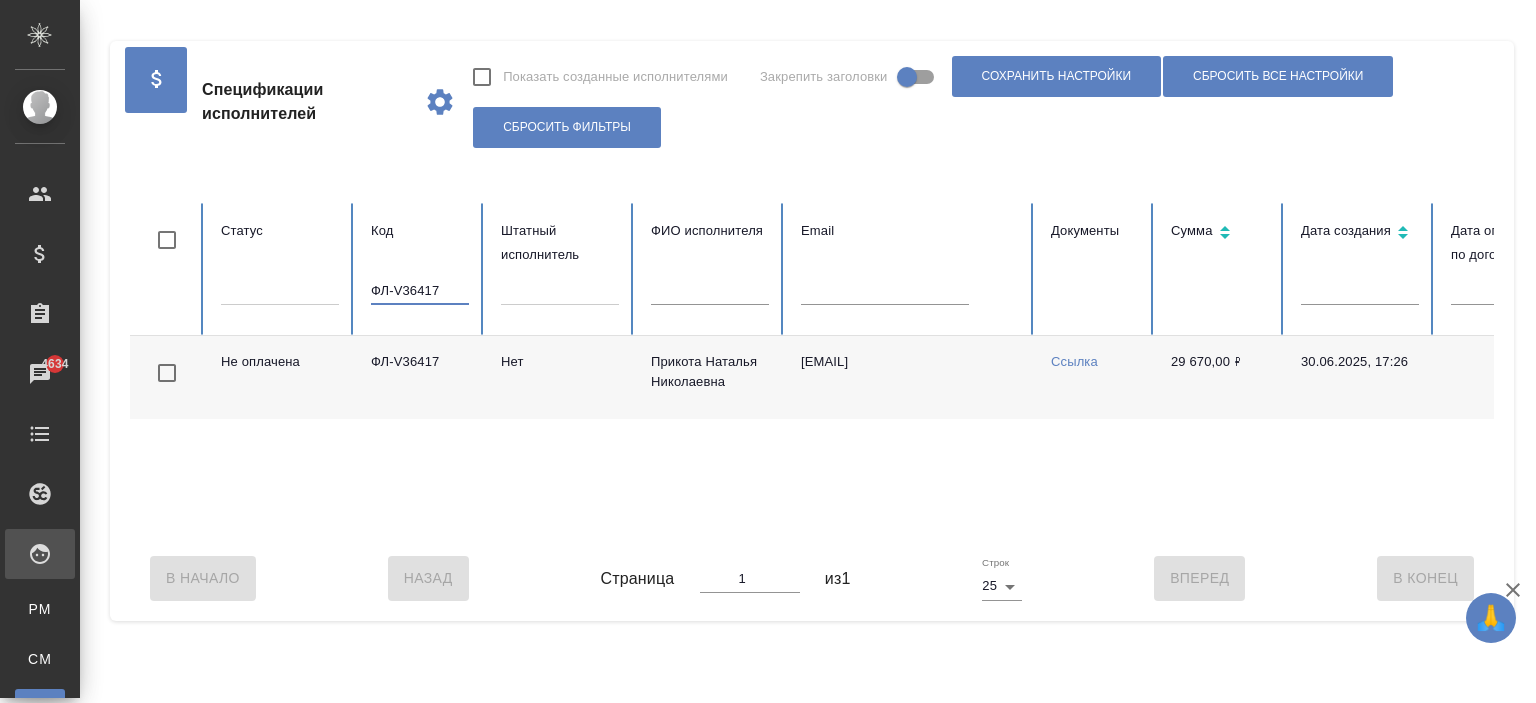 click on "ФЛ-V36417" at bounding box center [420, 377] 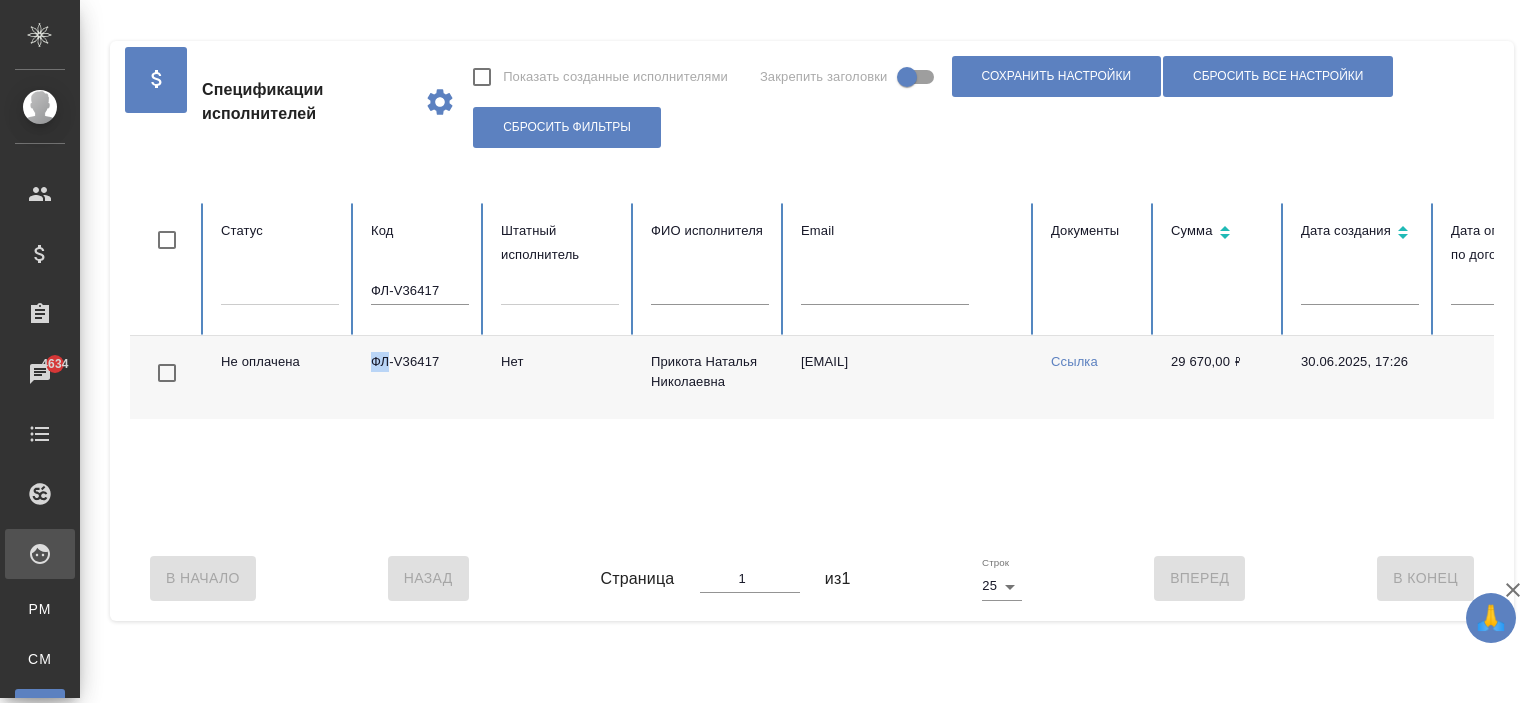click on "ФЛ-V36417" at bounding box center (420, 377) 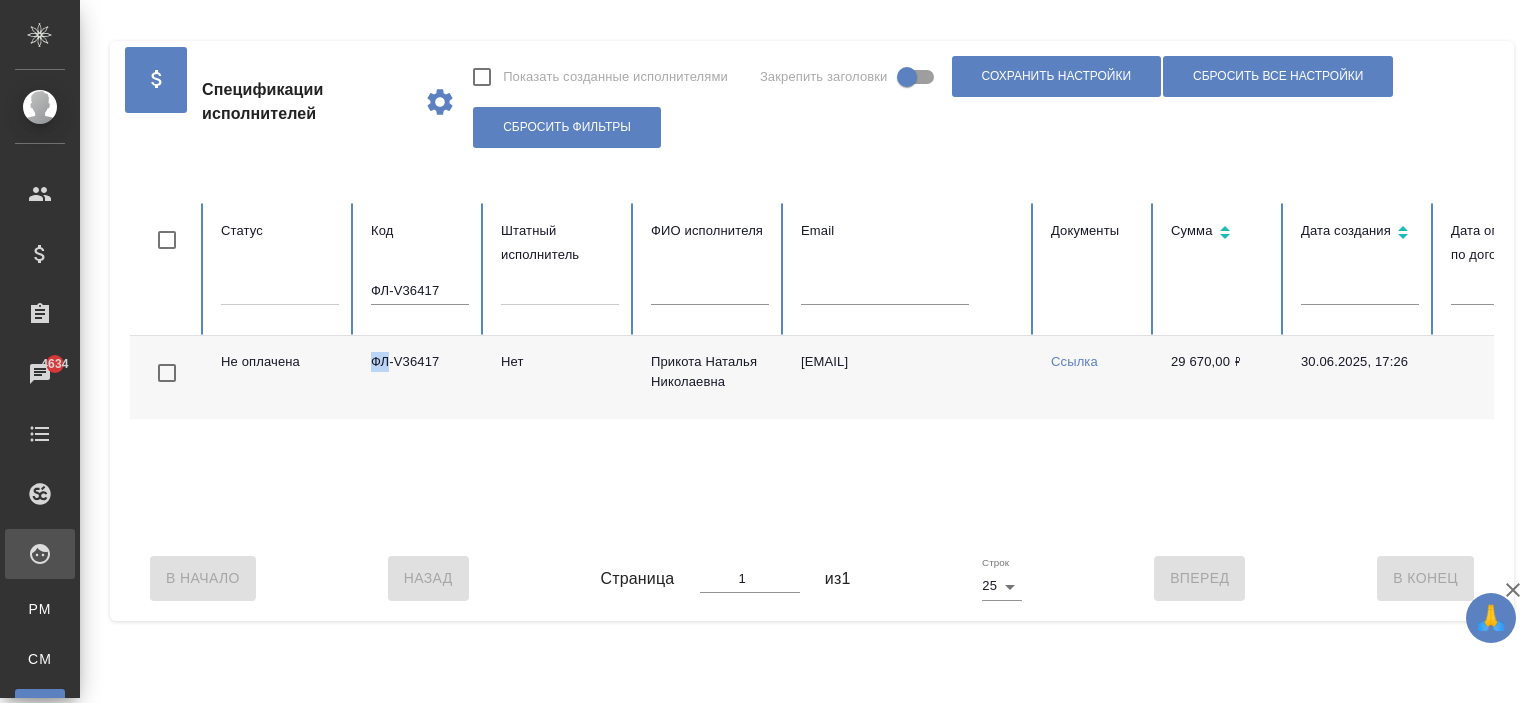 scroll, scrollTop: 0, scrollLeft: 767, axis: horizontal 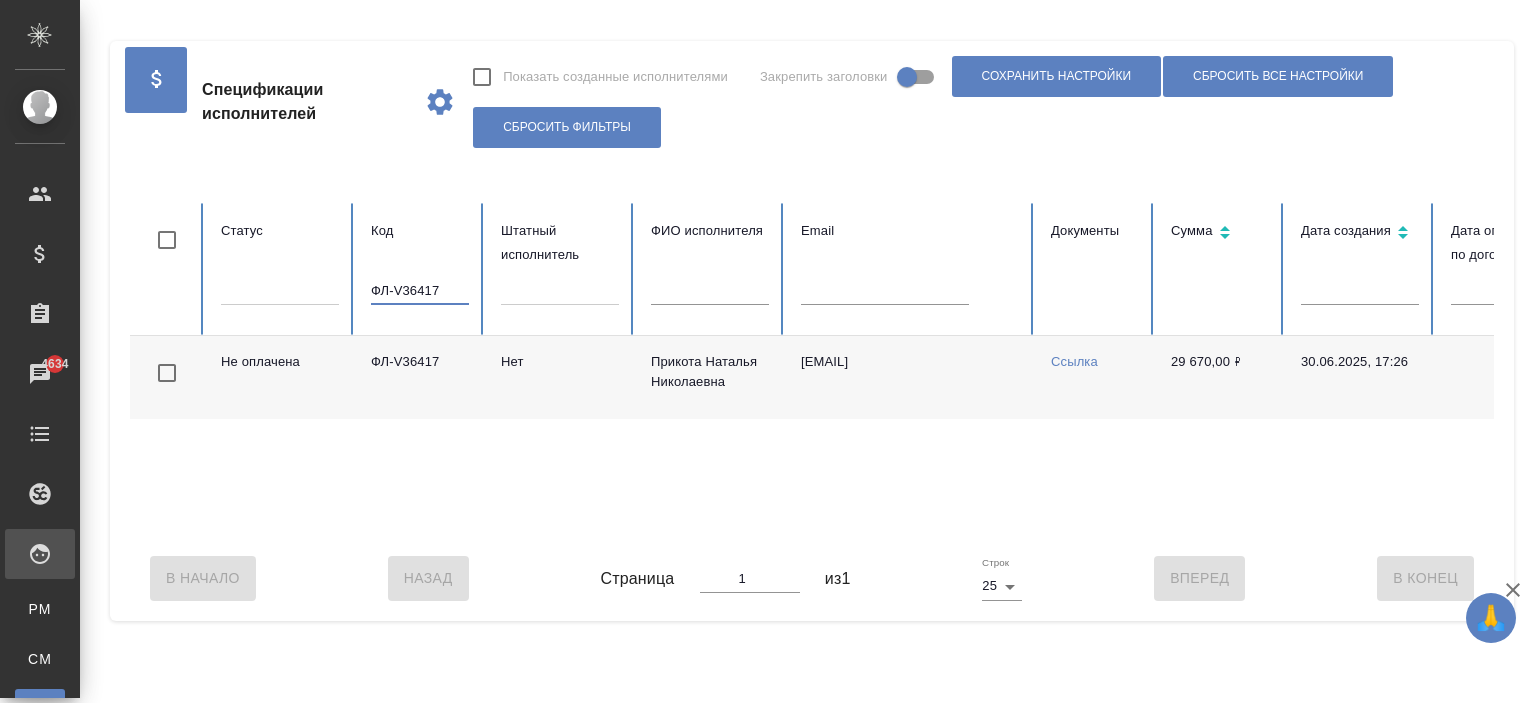 drag, startPoint x: 444, startPoint y: 283, endPoint x: 267, endPoint y: 271, distance: 177.40631 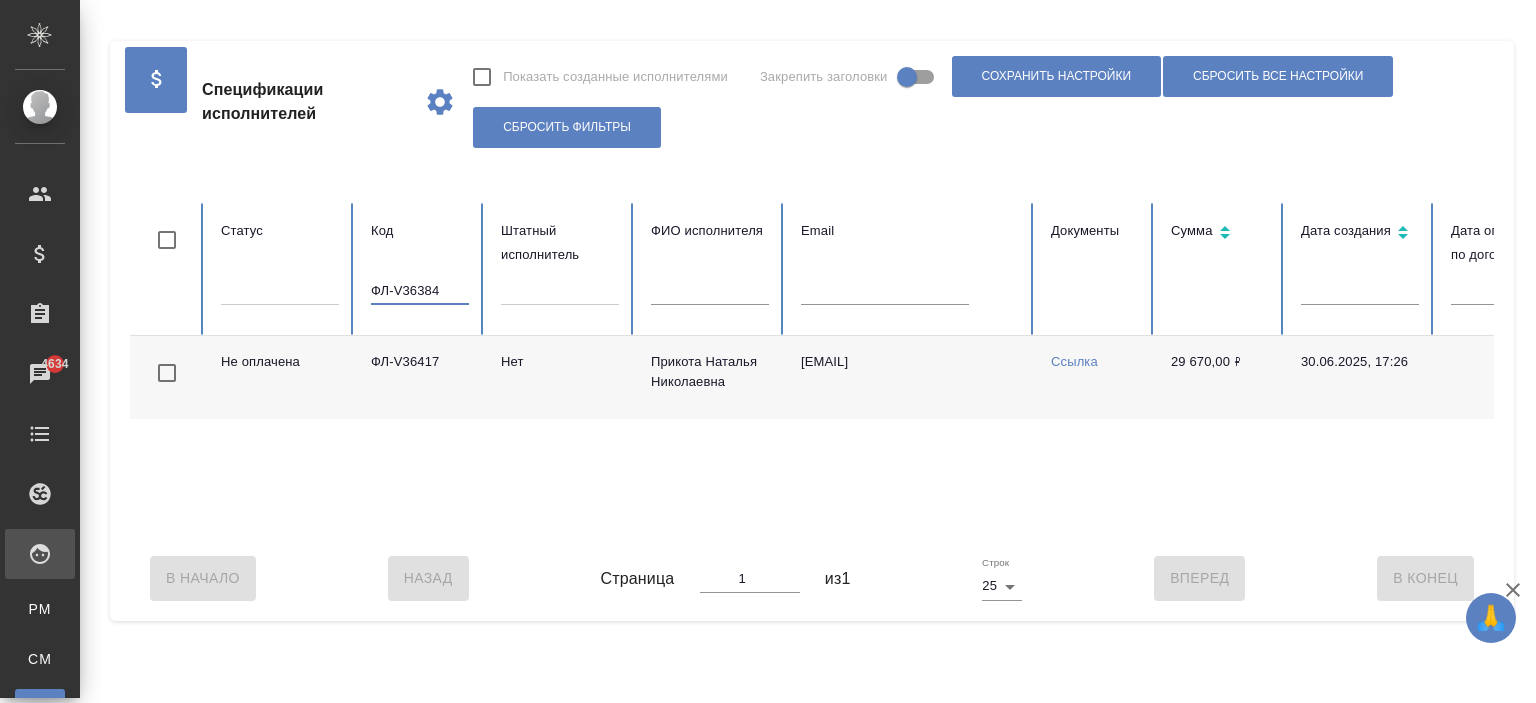 type on "ФЛ-V36384" 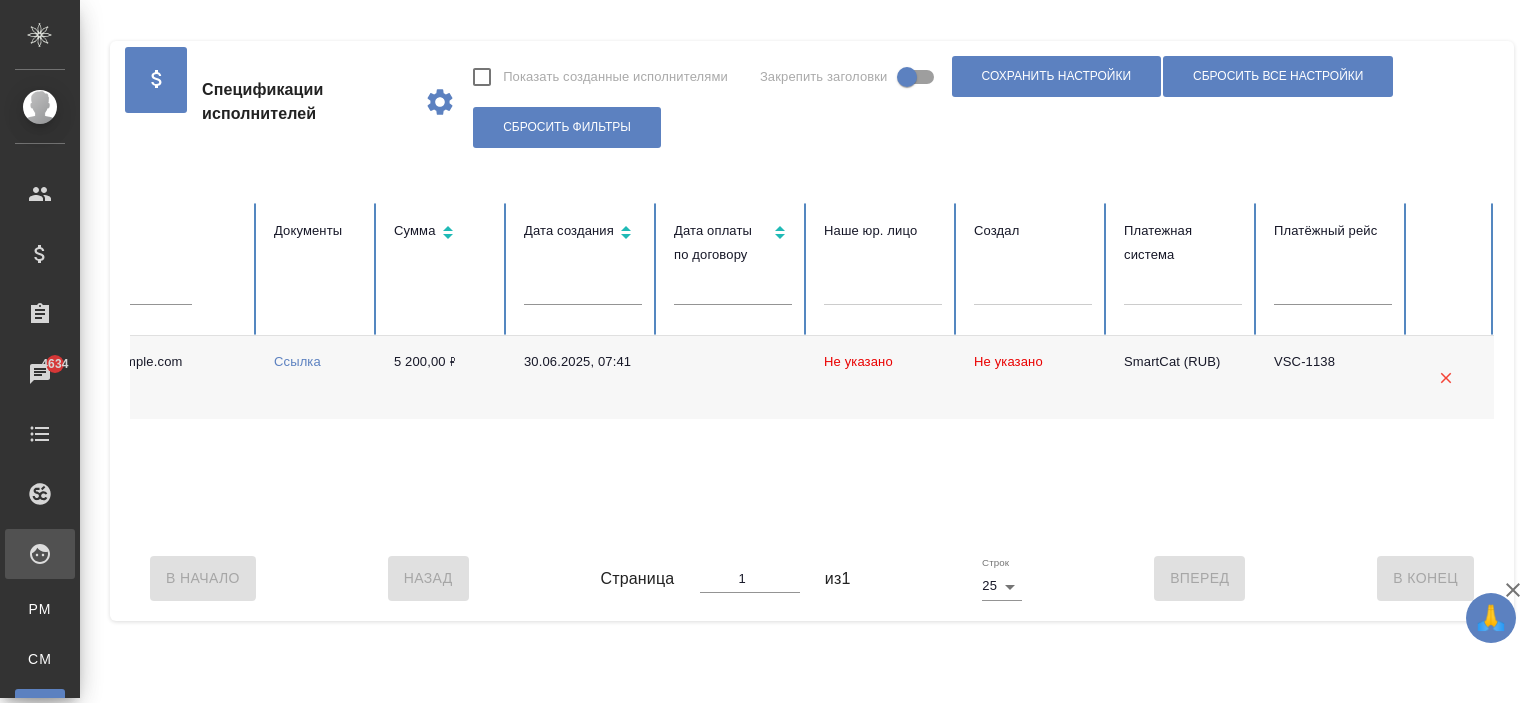 scroll, scrollTop: 0, scrollLeft: 0, axis: both 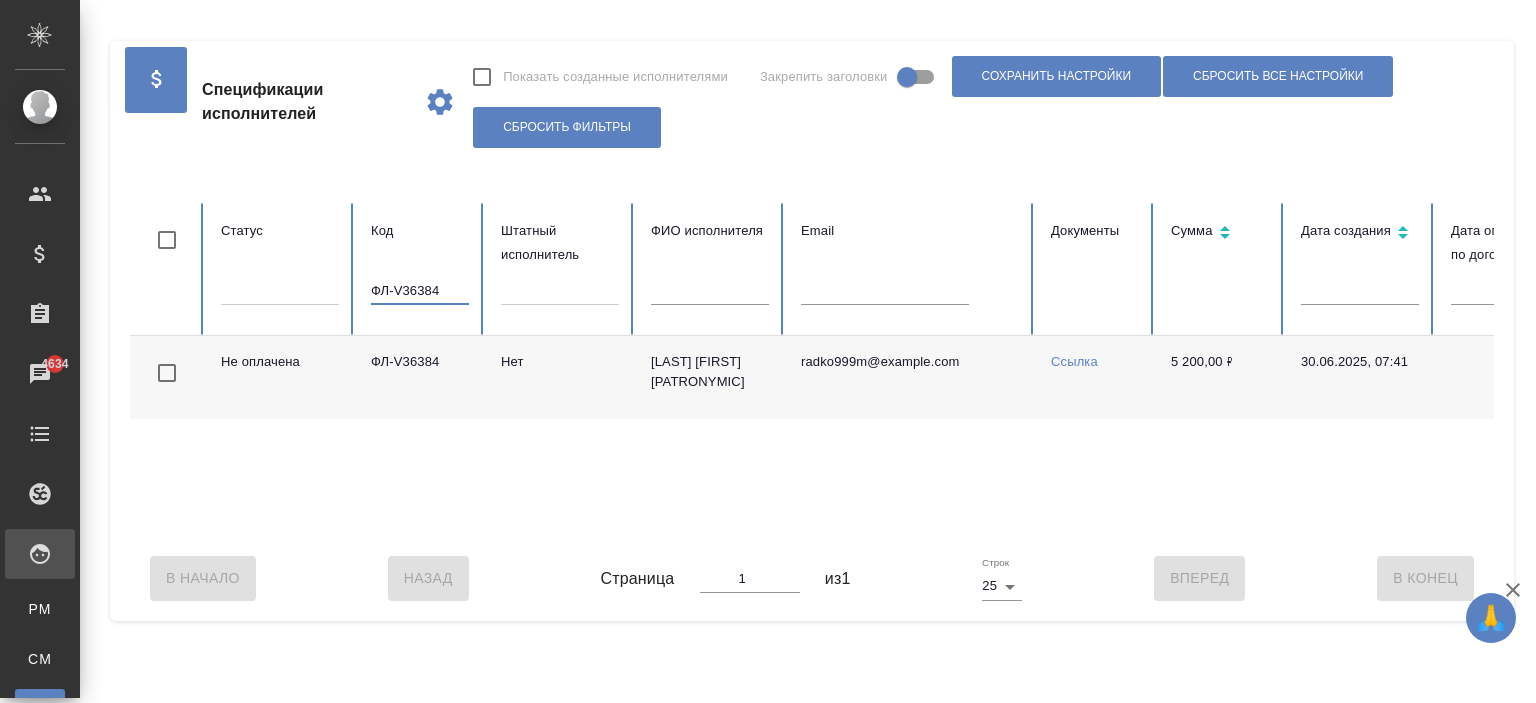 click on "ФЛ-V36384" at bounding box center (420, 377) 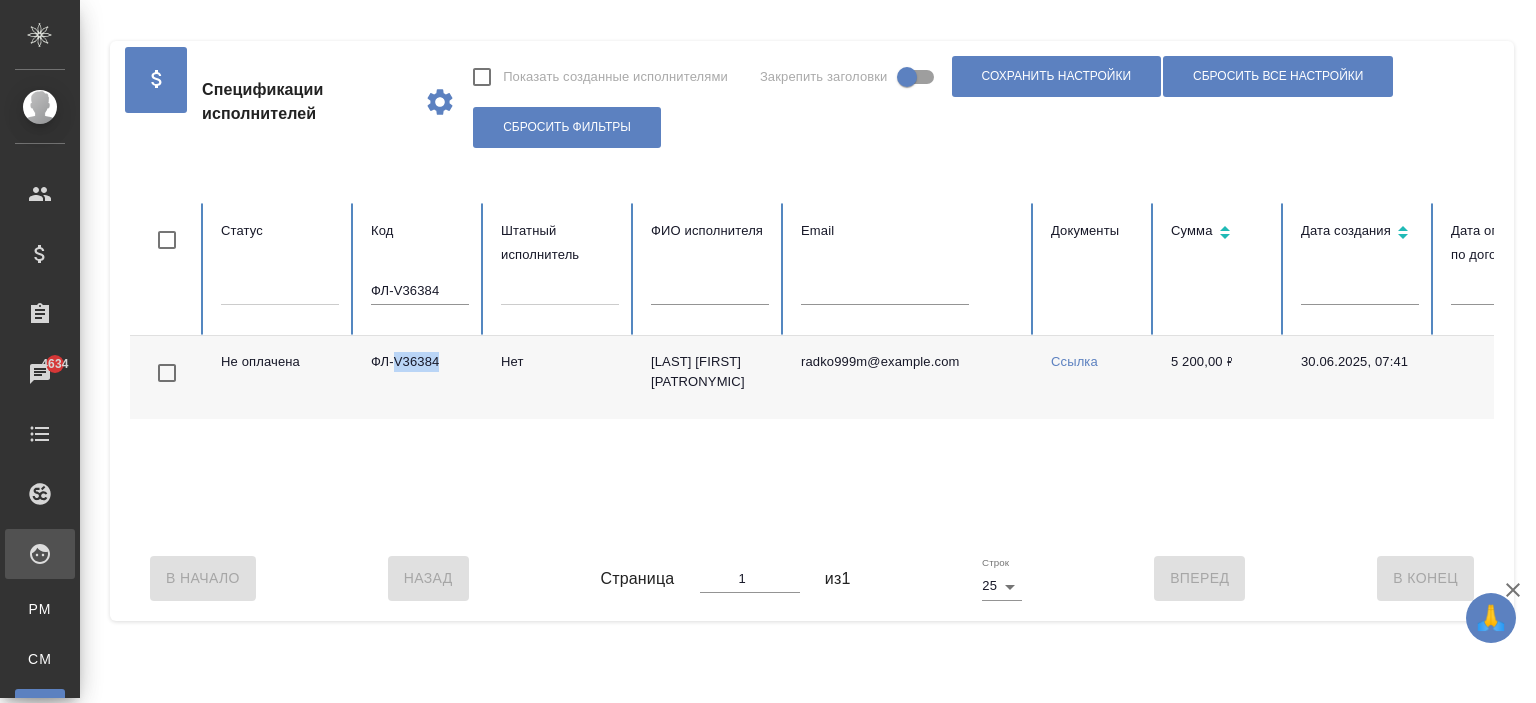 click on "ФЛ-V36384" at bounding box center [420, 377] 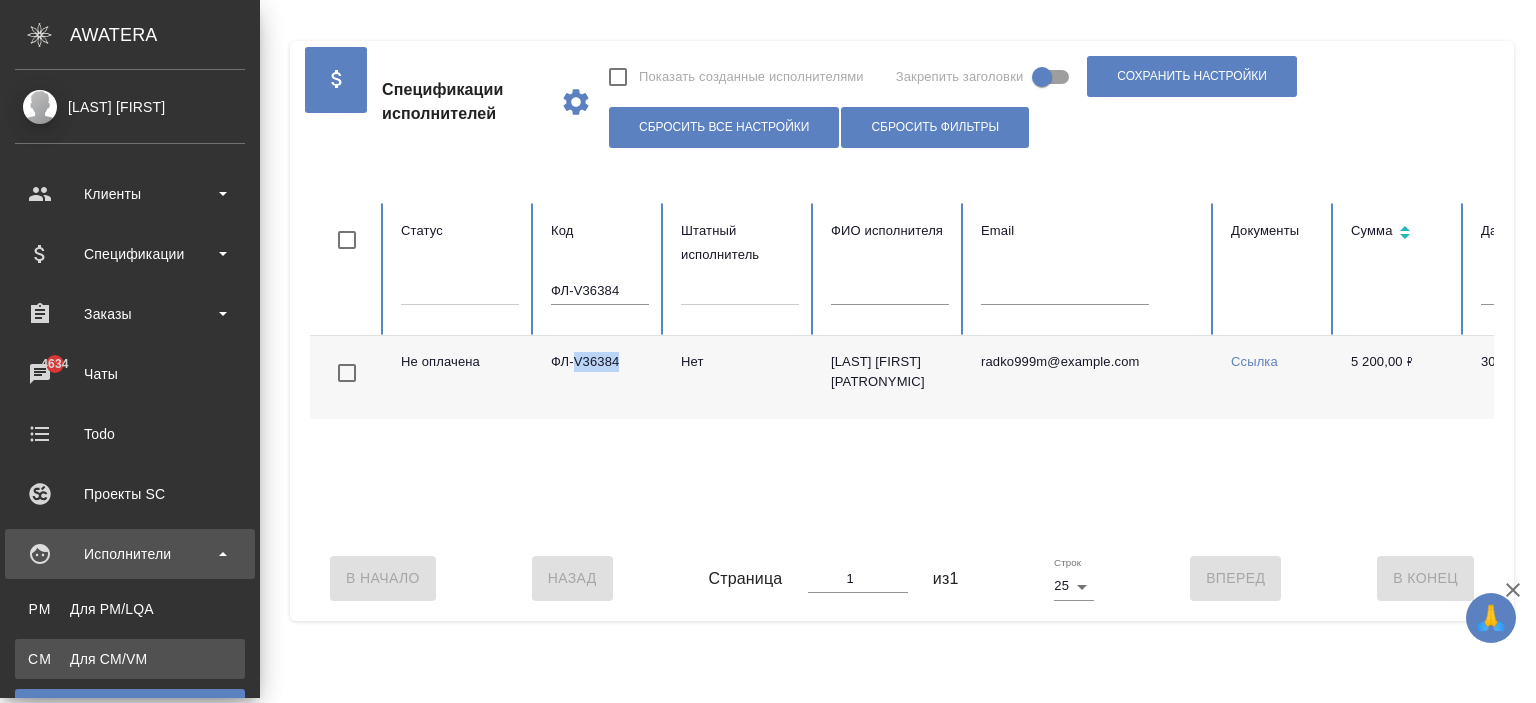 click on "Для CM/VM" at bounding box center [130, 659] 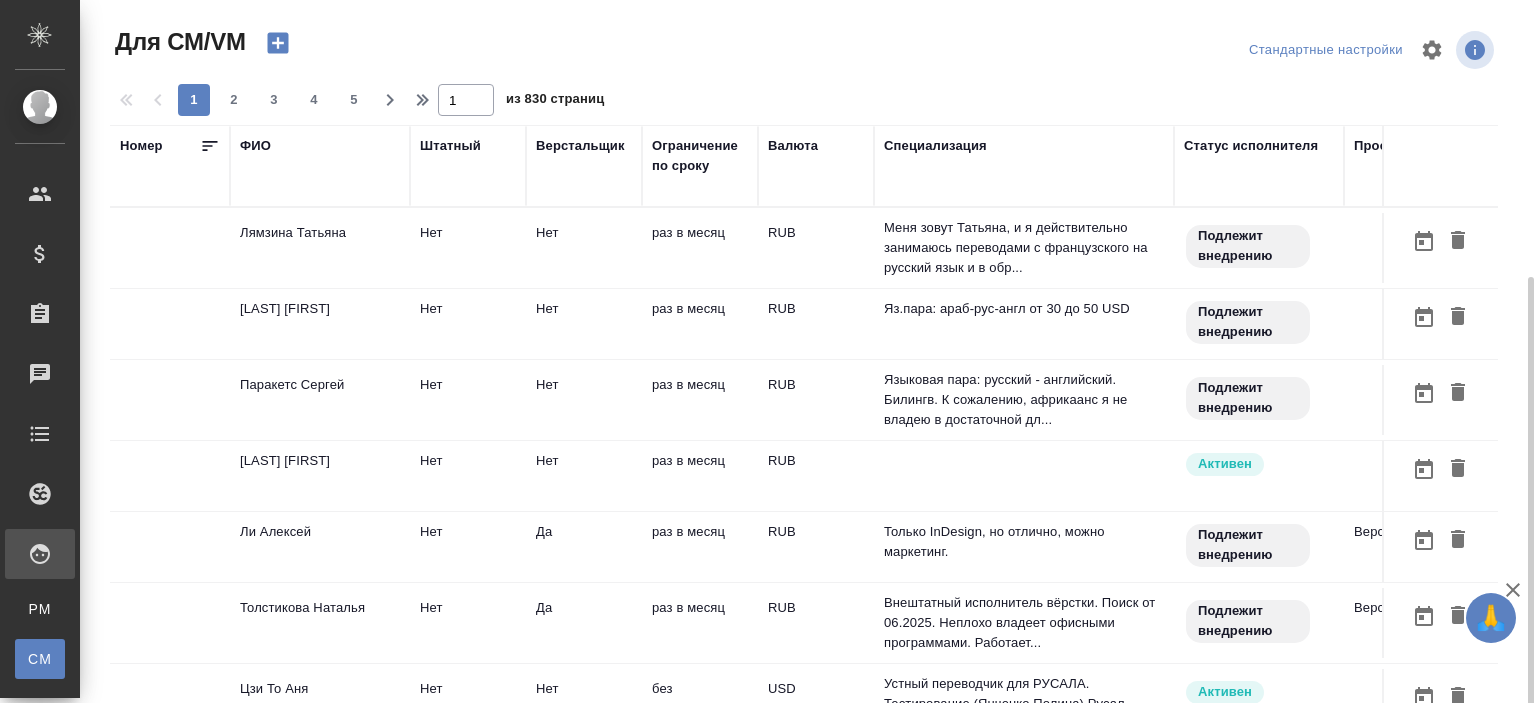scroll, scrollTop: 152, scrollLeft: 0, axis: vertical 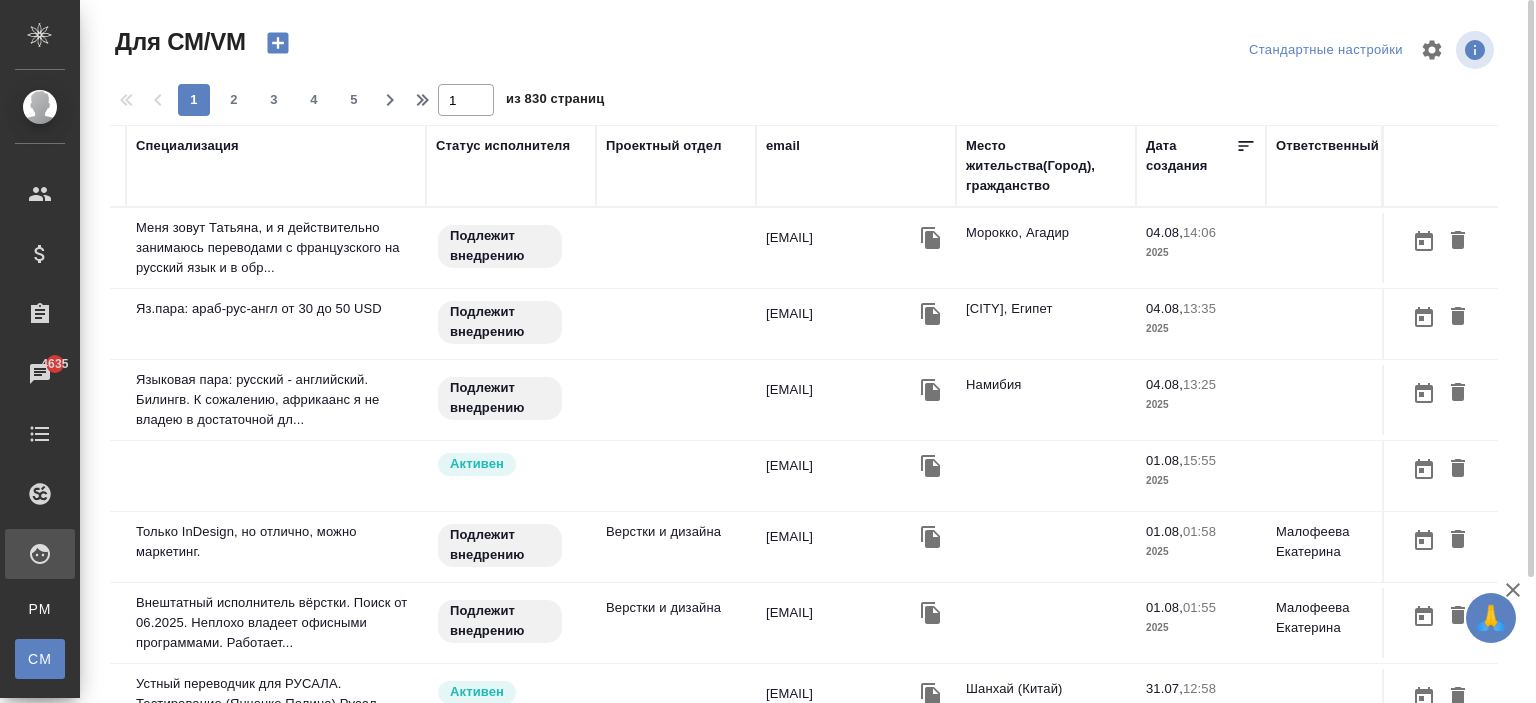 click on "email" at bounding box center (856, 166) 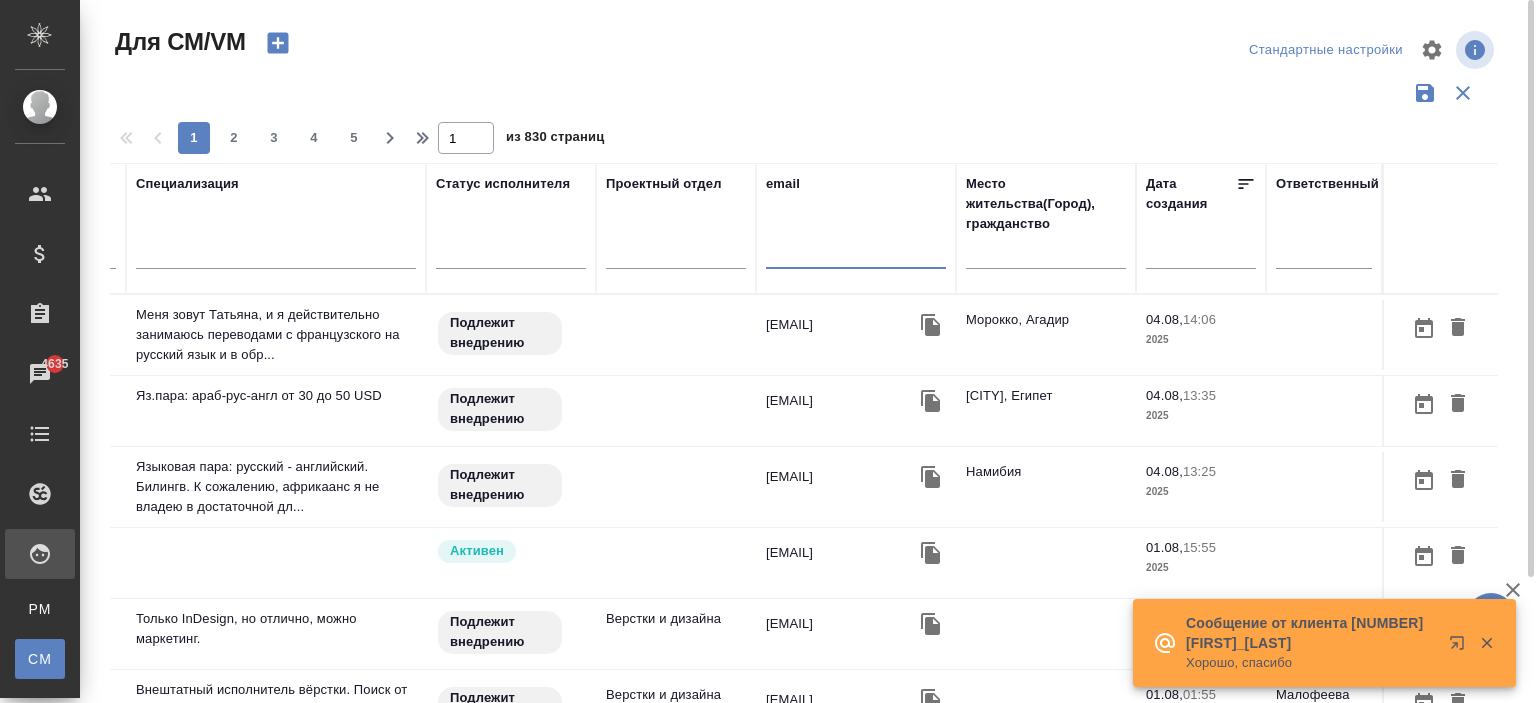 paste on "feelinggoodpl@yandex.ru" 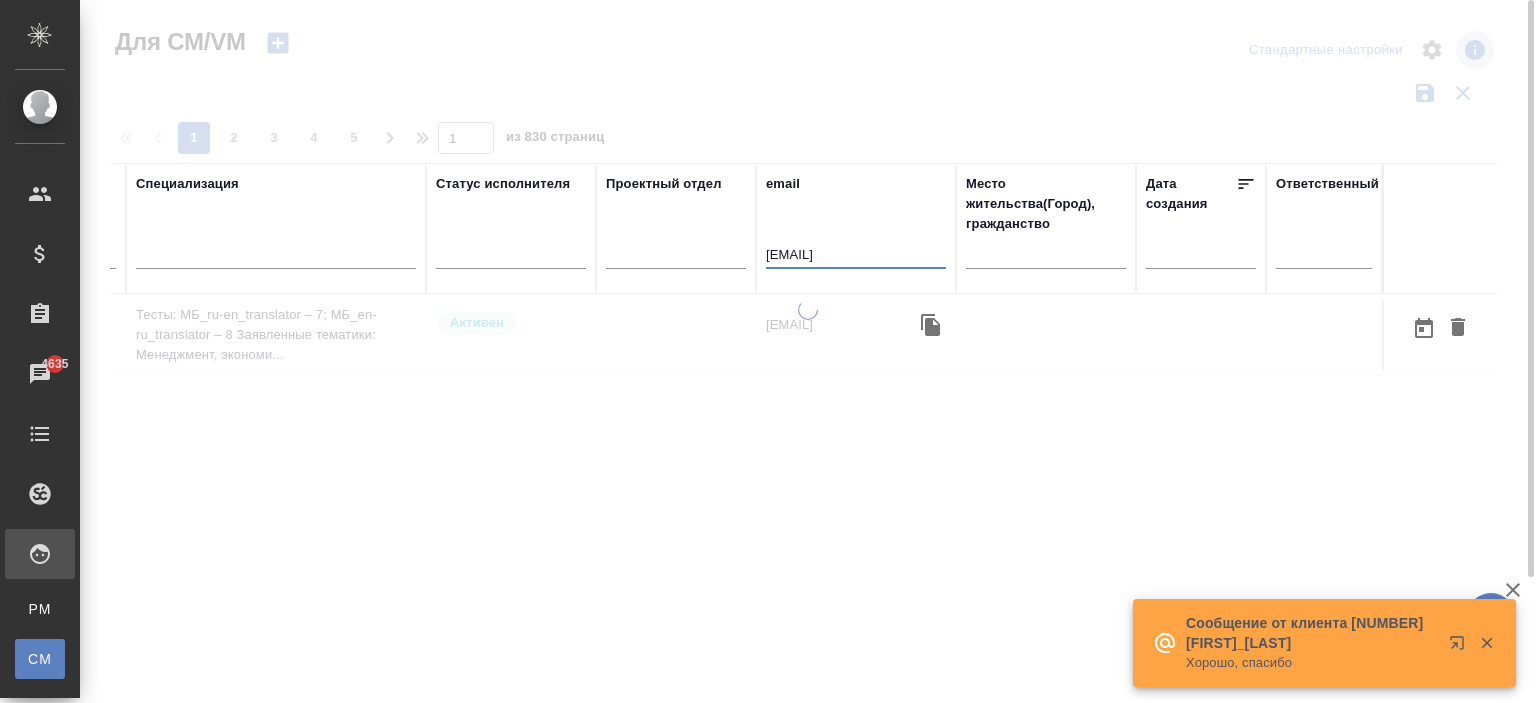 scroll, scrollTop: 0, scrollLeft: 748, axis: horizontal 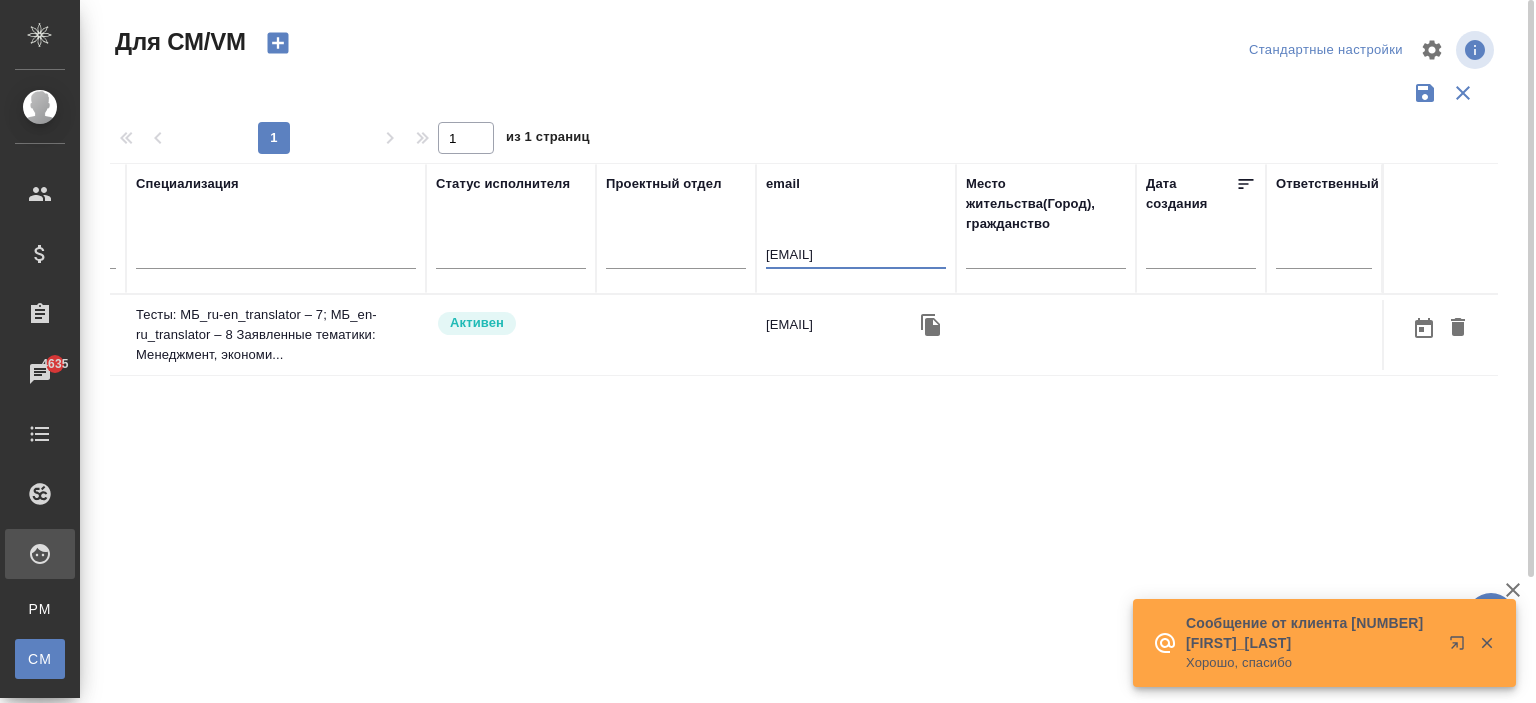 click on "feelinggoodpl@yandex.ru" at bounding box center (856, 335) 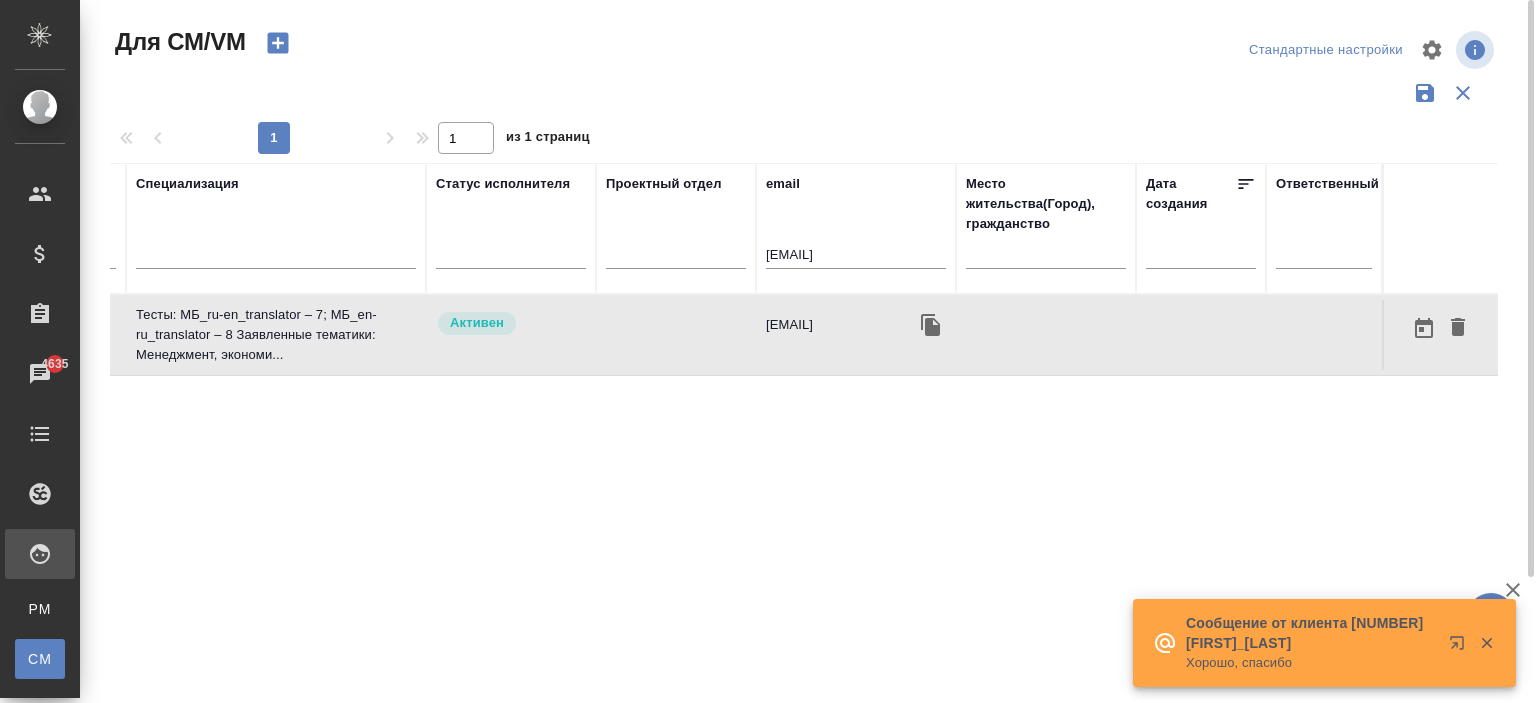 click on "feelinggoodpl@yandex.ru" at bounding box center (856, 335) 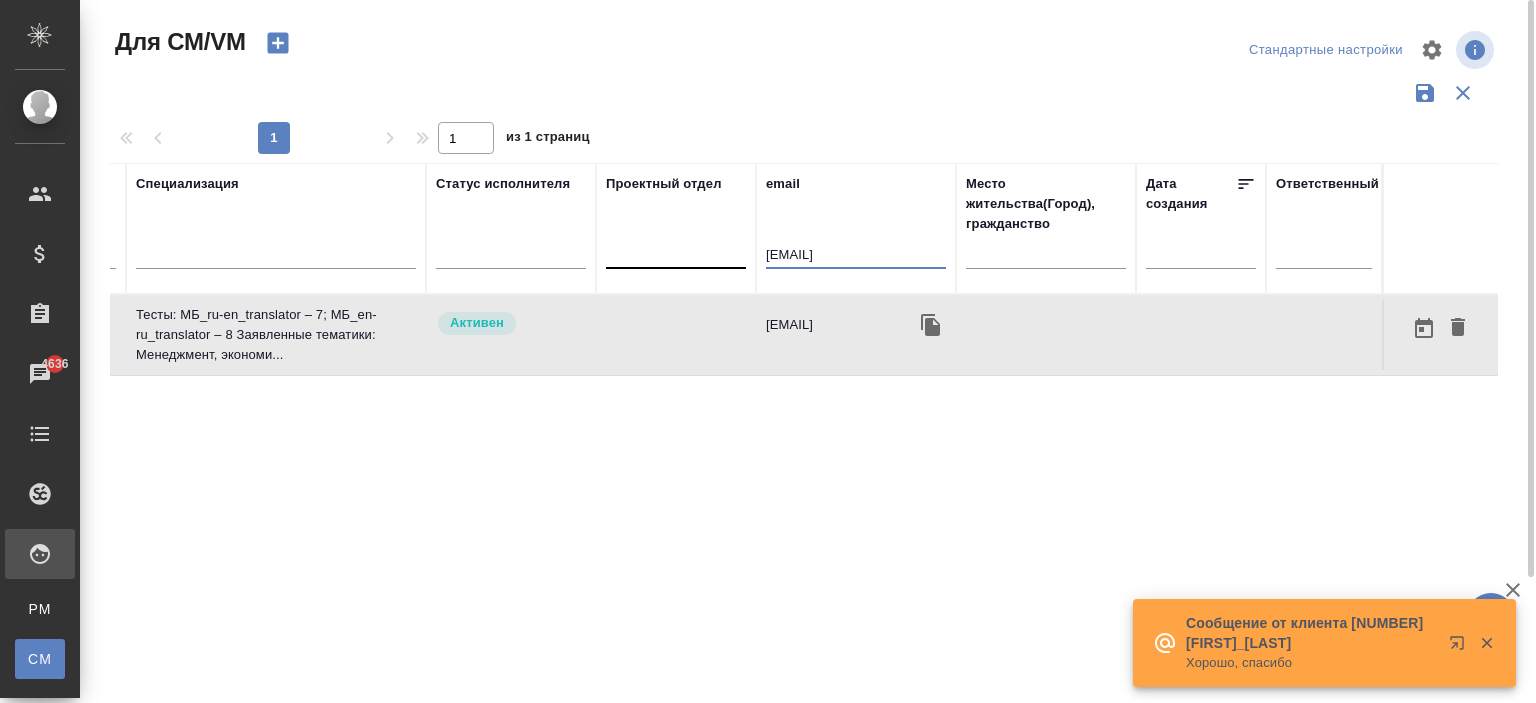 drag, startPoint x: 932, startPoint y: 252, endPoint x: 624, endPoint y: 244, distance: 308.10388 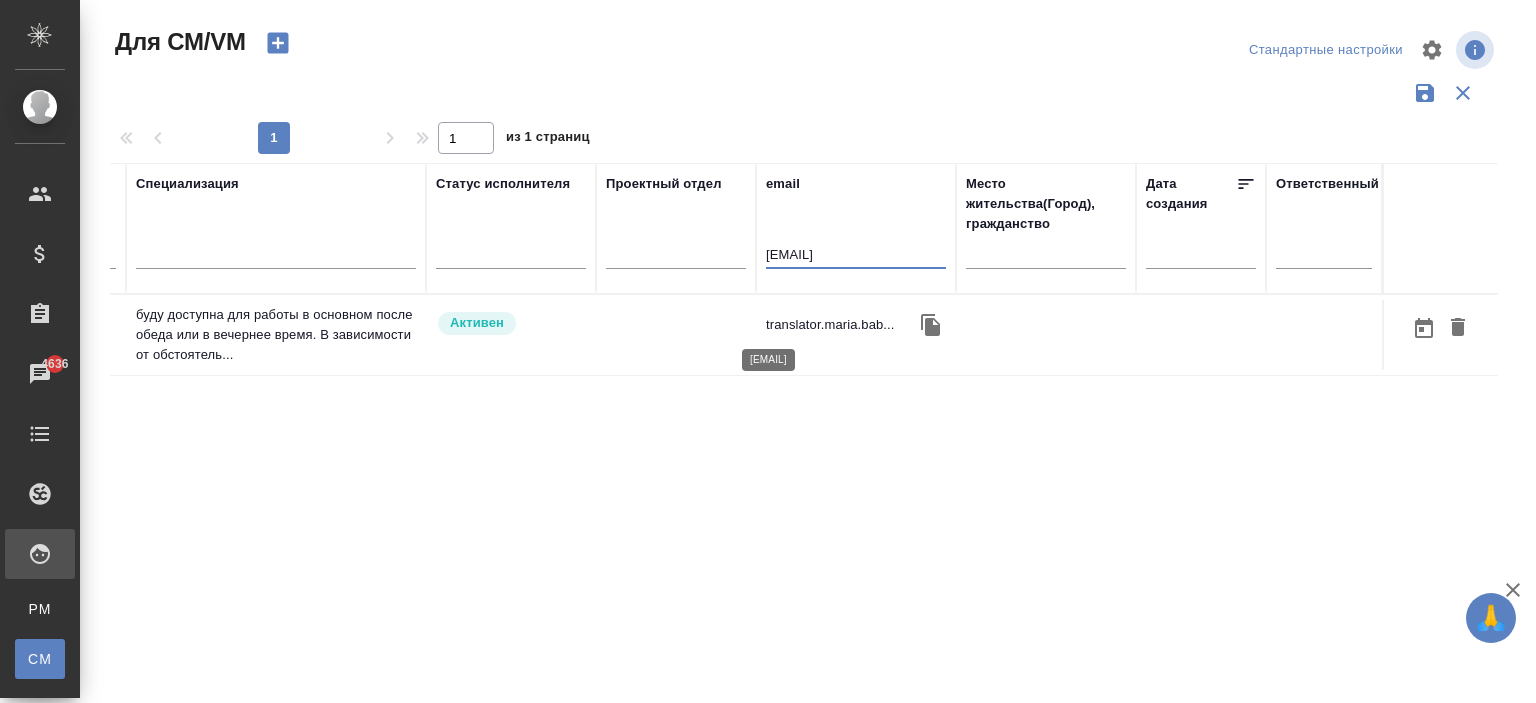 click on "translator.maria.bab..." at bounding box center [830, 325] 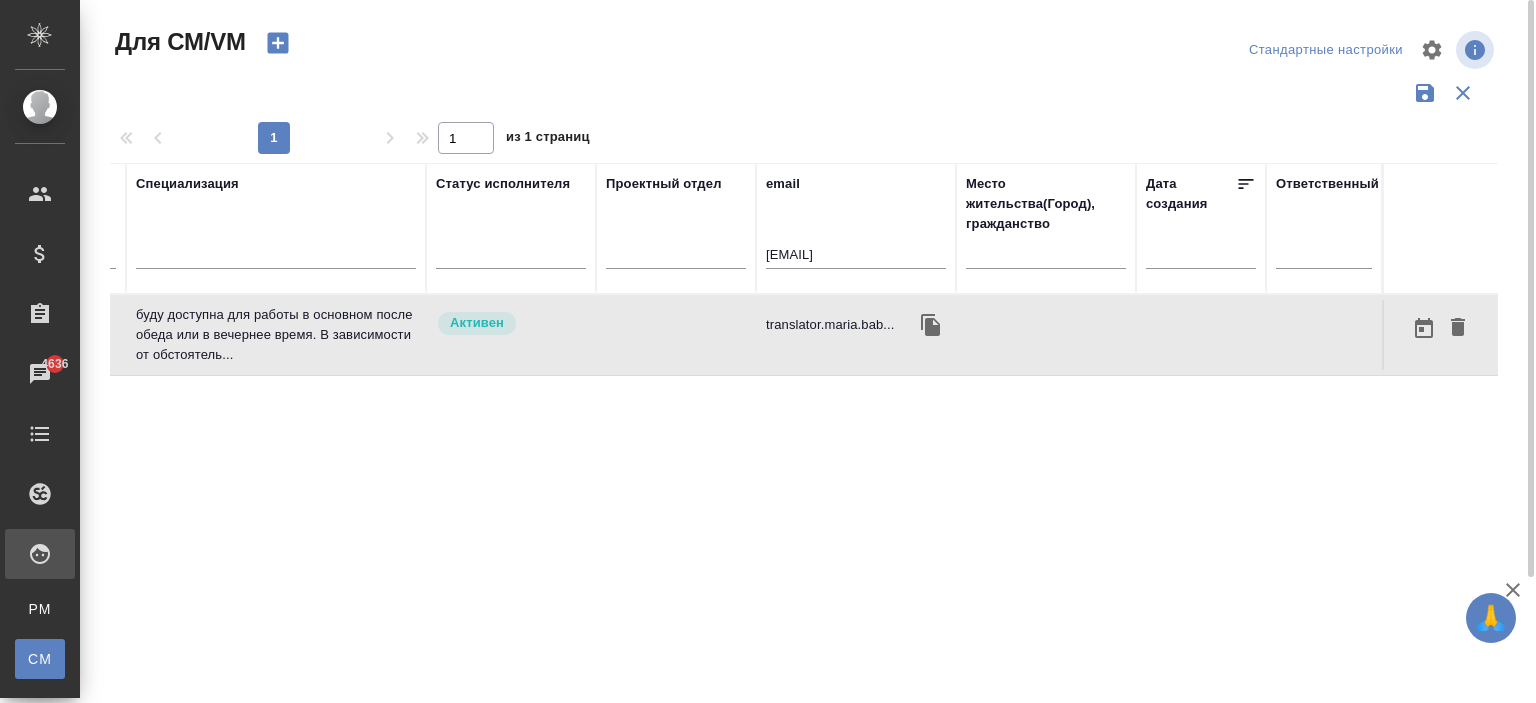 click on "email translator.maria.babak@gmail.com" at bounding box center (856, 228) 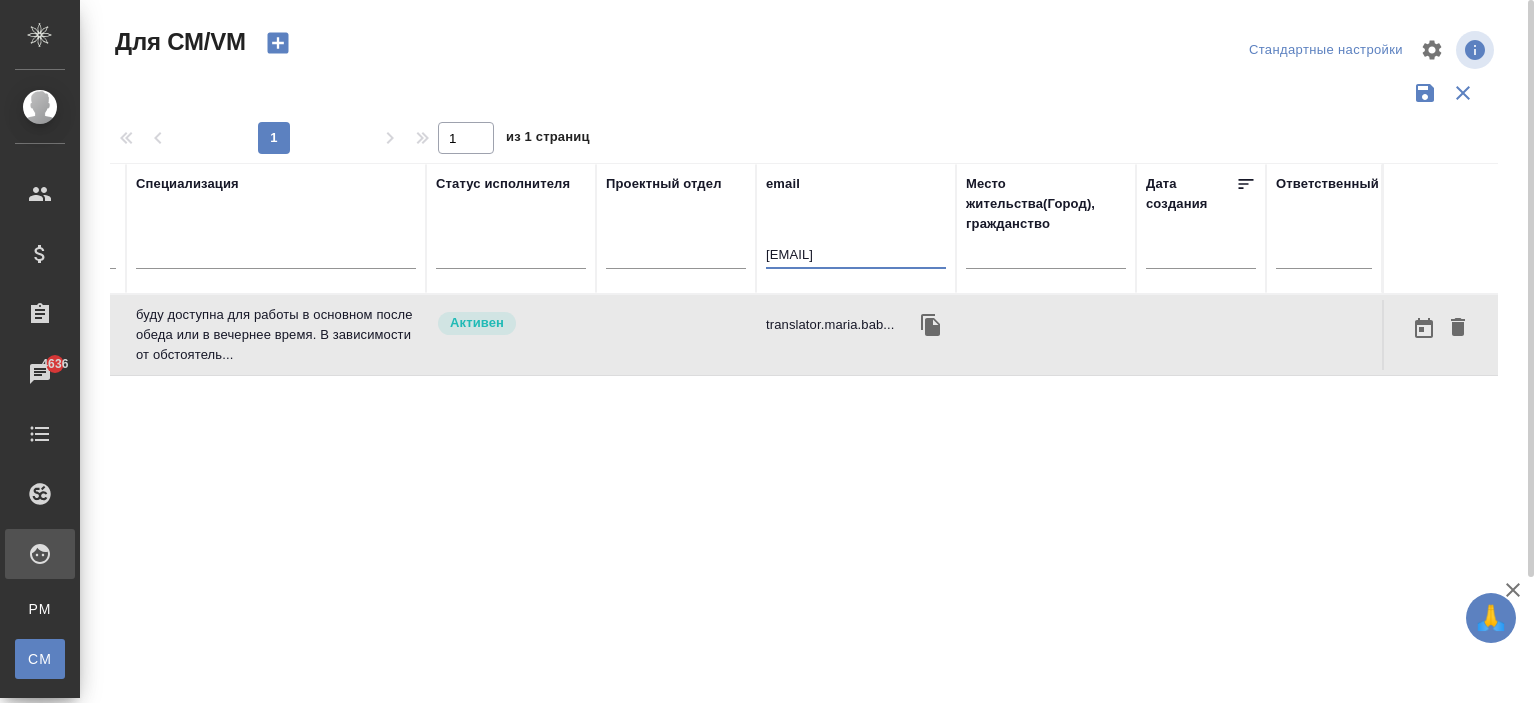 scroll, scrollTop: 0, scrollLeft: 24, axis: horizontal 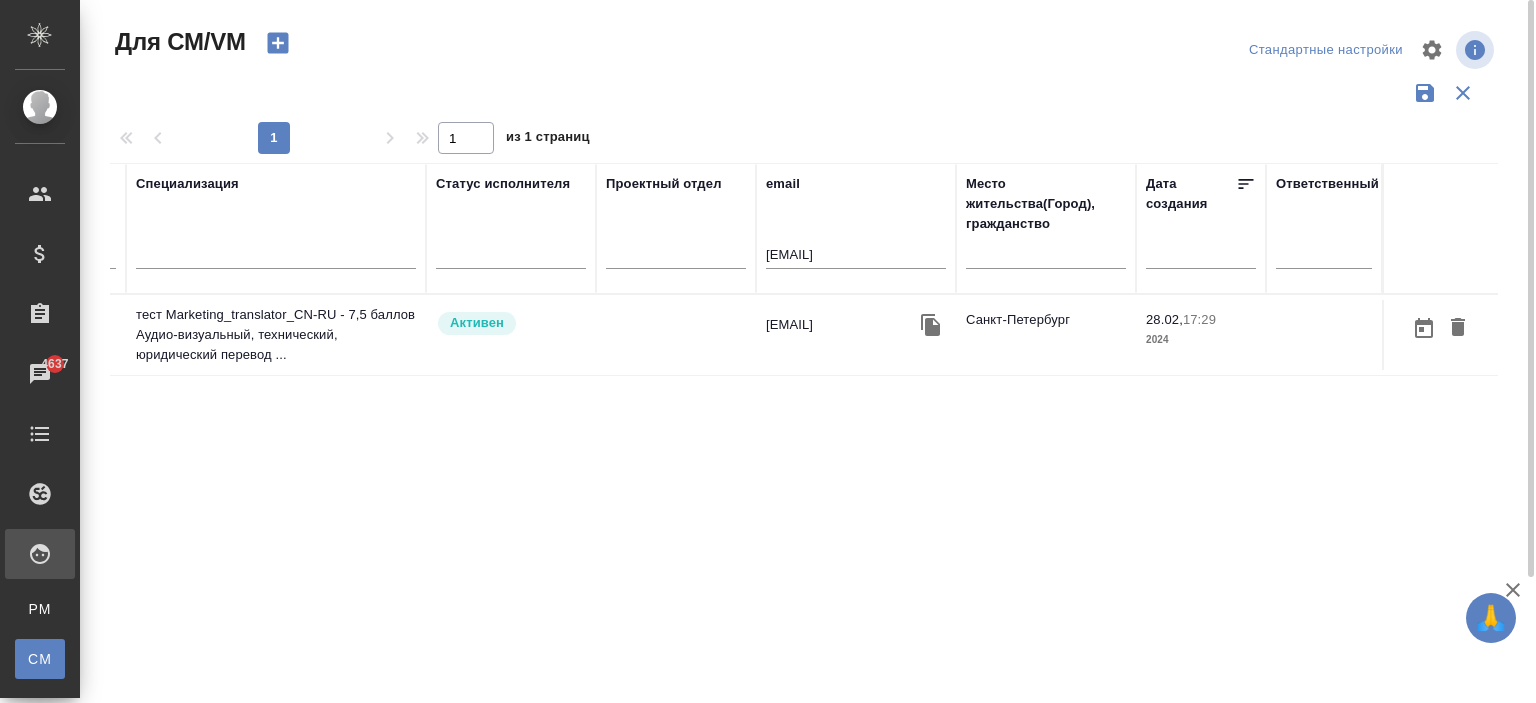 click on "lisa_malkova@mail.ru" at bounding box center [856, 335] 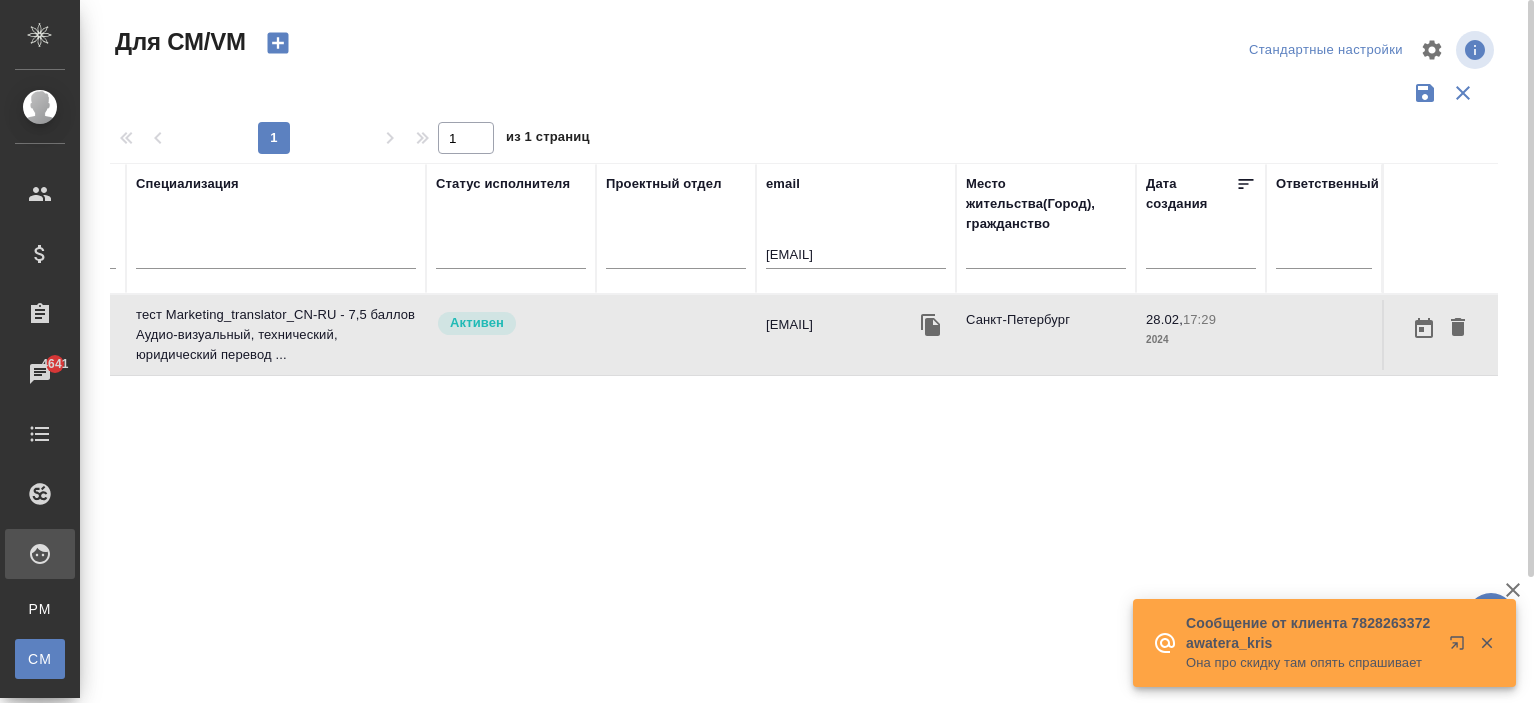click on "lisa_malkova@mail.ru" at bounding box center [856, 335] 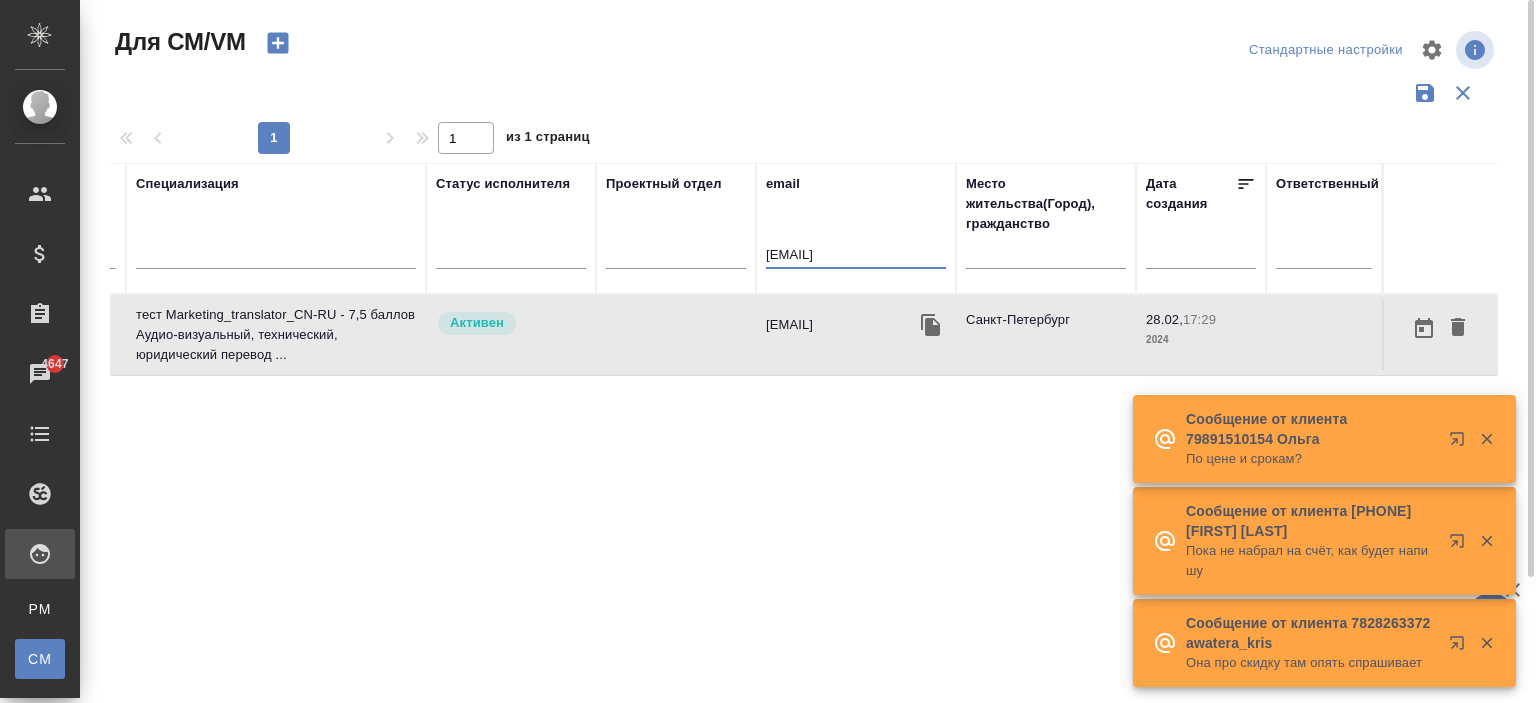 drag, startPoint x: 901, startPoint y: 248, endPoint x: 372, endPoint y: 253, distance: 529.0236 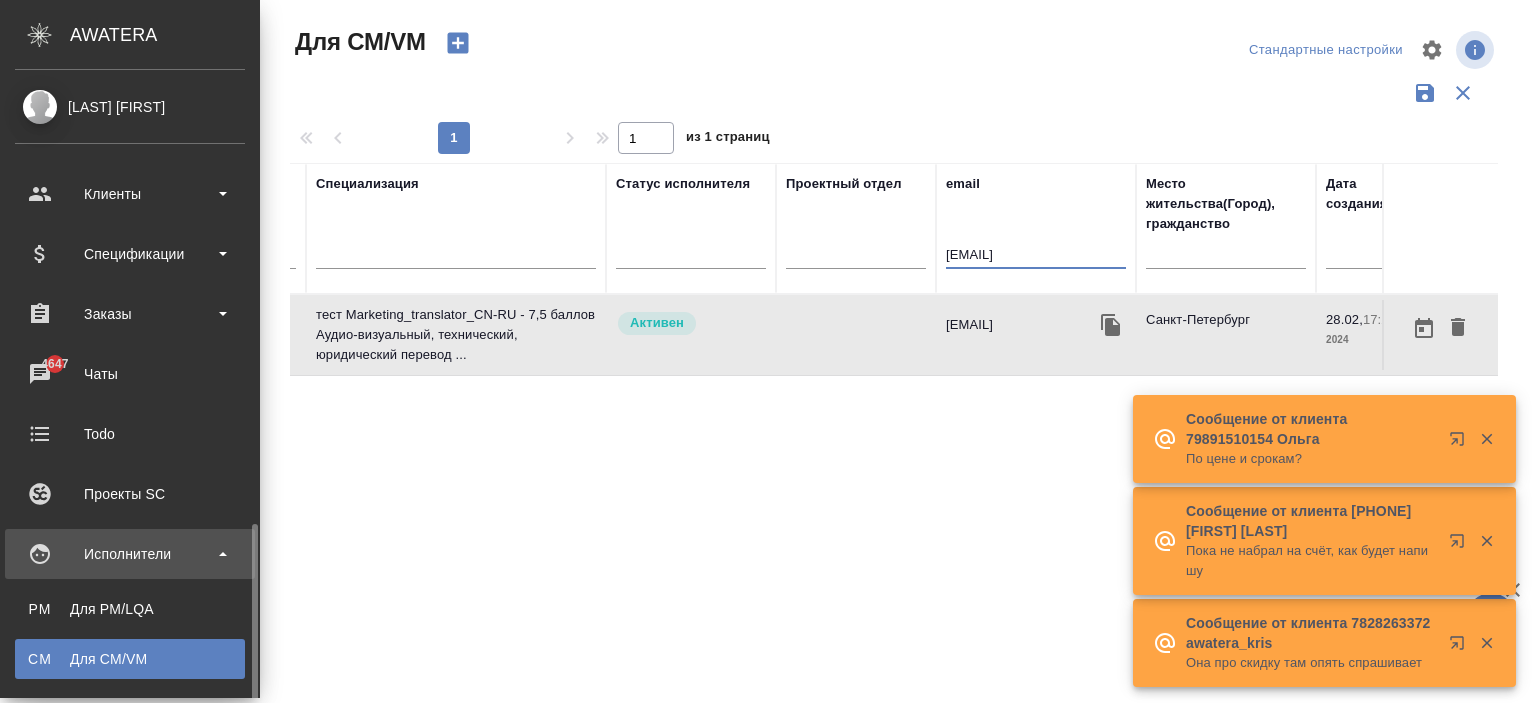 scroll, scrollTop: 300, scrollLeft: 0, axis: vertical 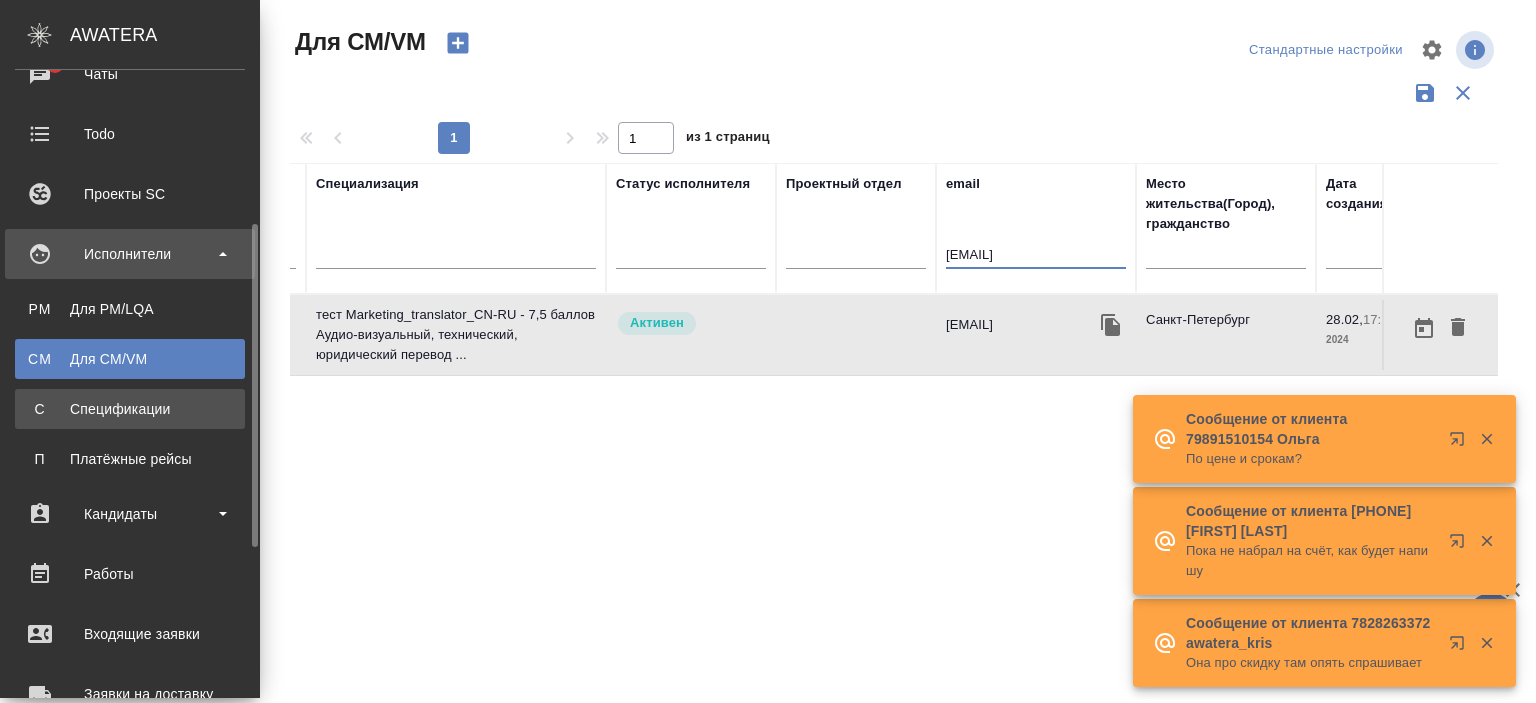 click on "Спецификации" at bounding box center (130, 409) 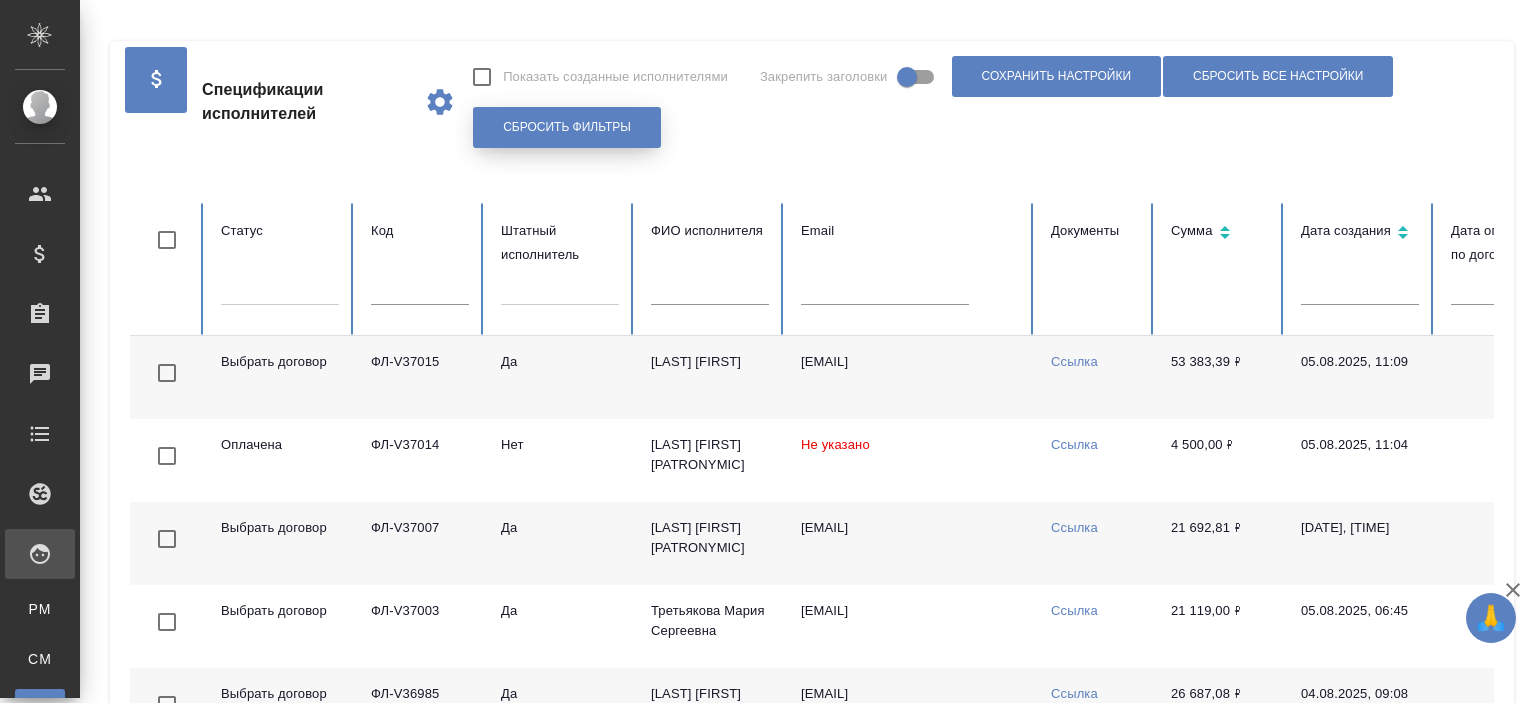 click on "Сбросить фильтры" at bounding box center [567, 127] 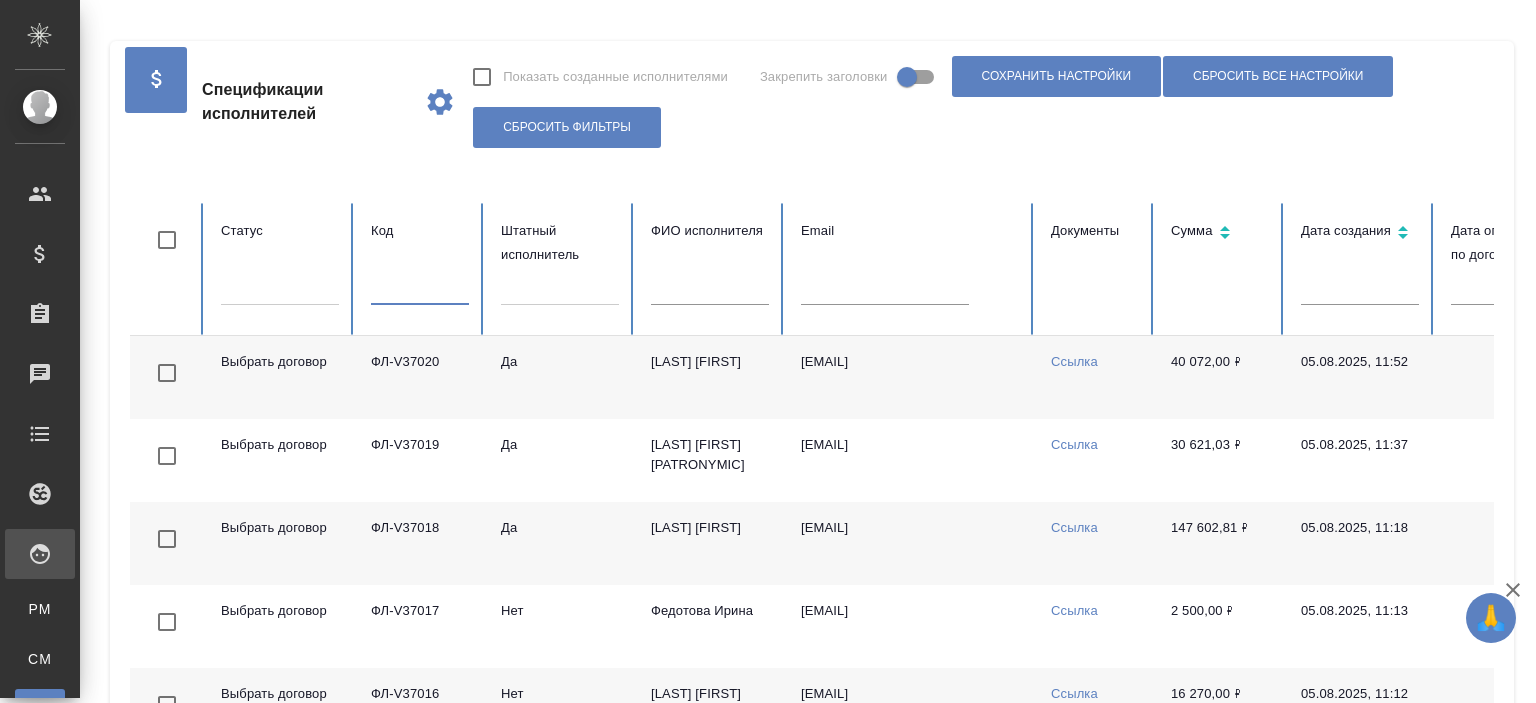 paste on "ФЛ-V35537" 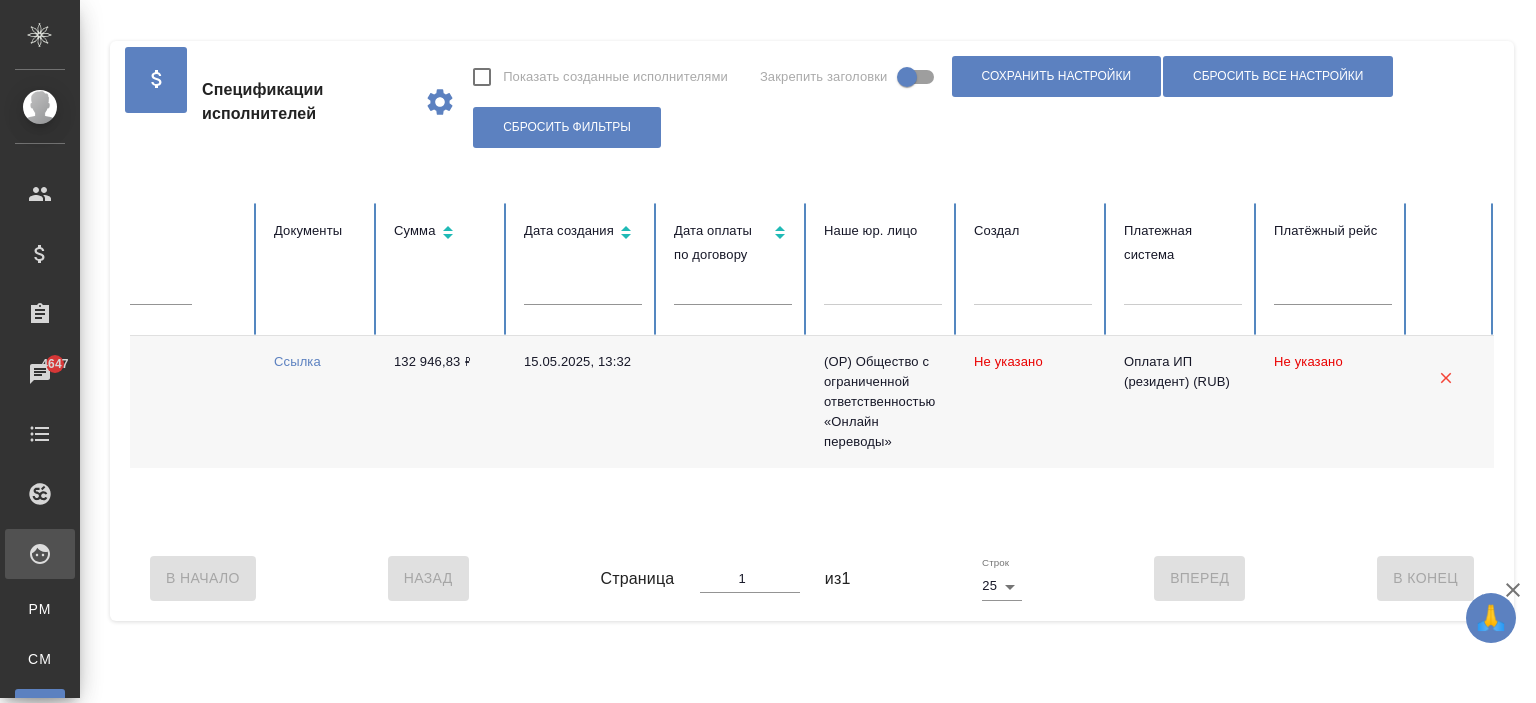scroll, scrollTop: 0, scrollLeft: 0, axis: both 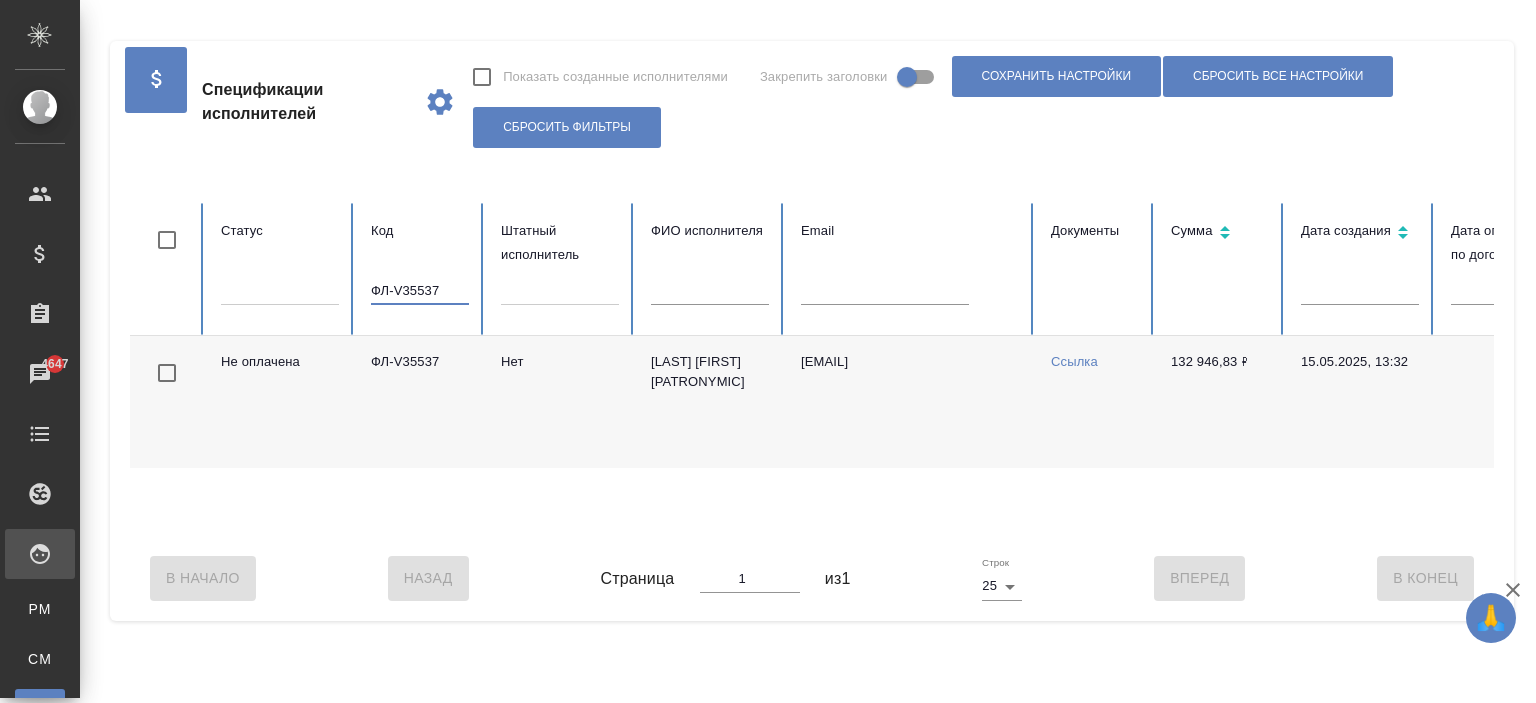 type on "ФЛ-V35537" 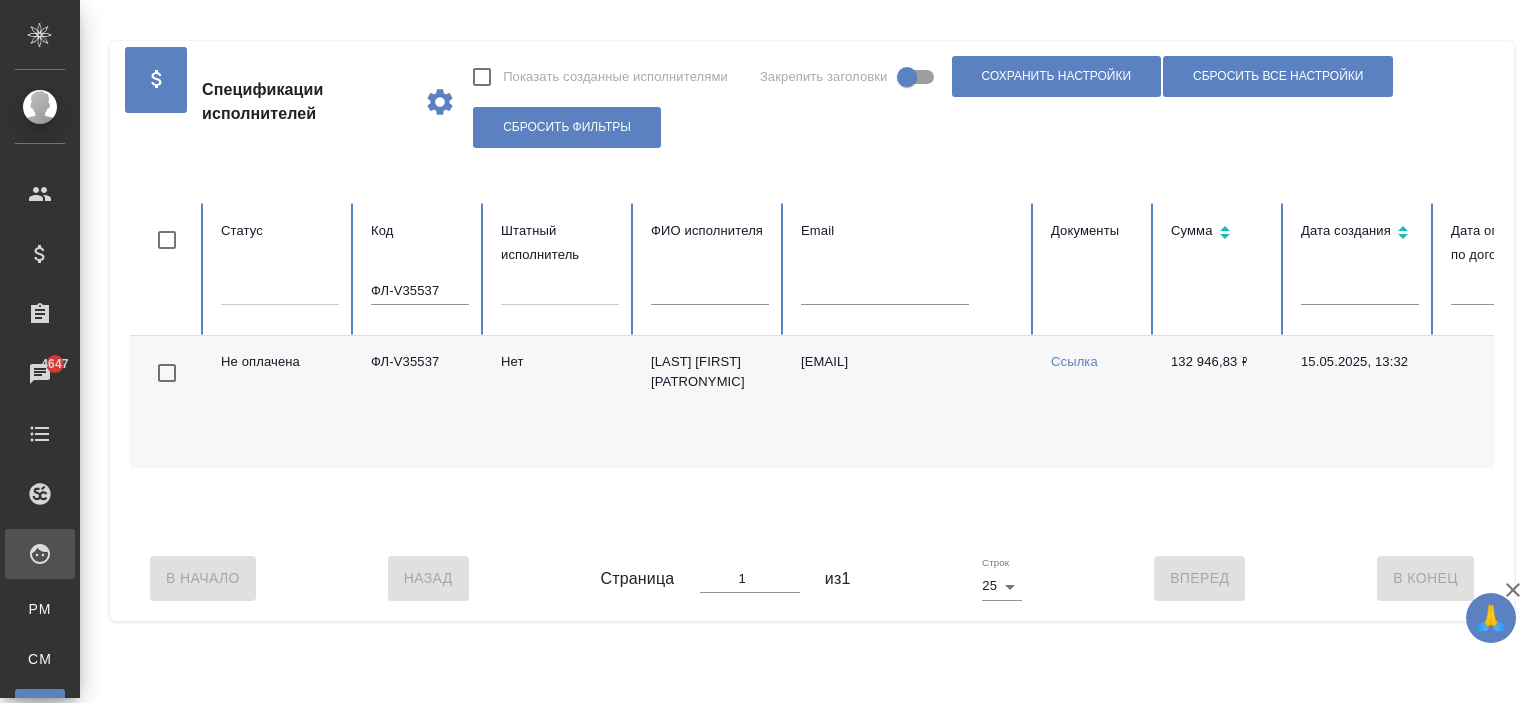 click on "ФЛ-V35537" at bounding box center [420, 402] 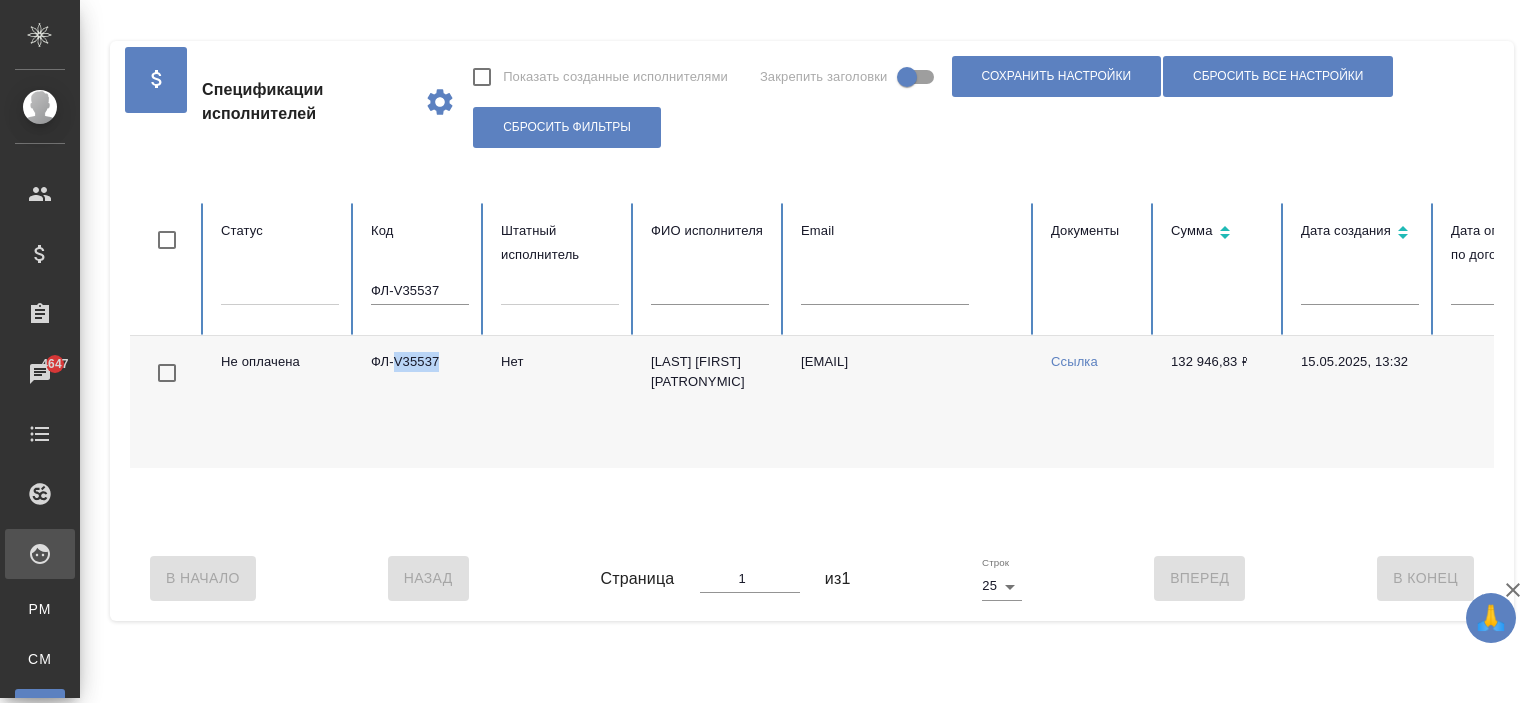 click on "ФЛ-V35537" at bounding box center [420, 402] 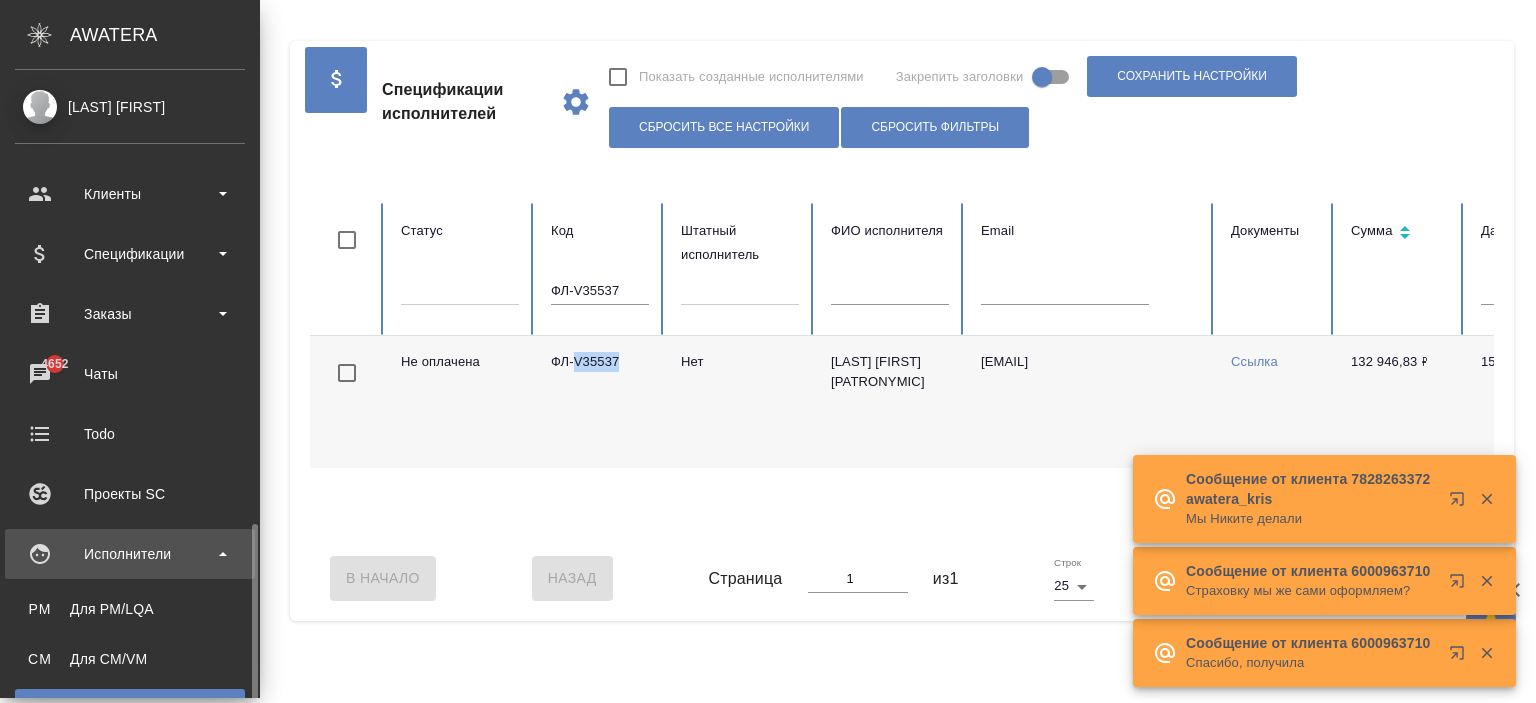 scroll, scrollTop: 300, scrollLeft: 0, axis: vertical 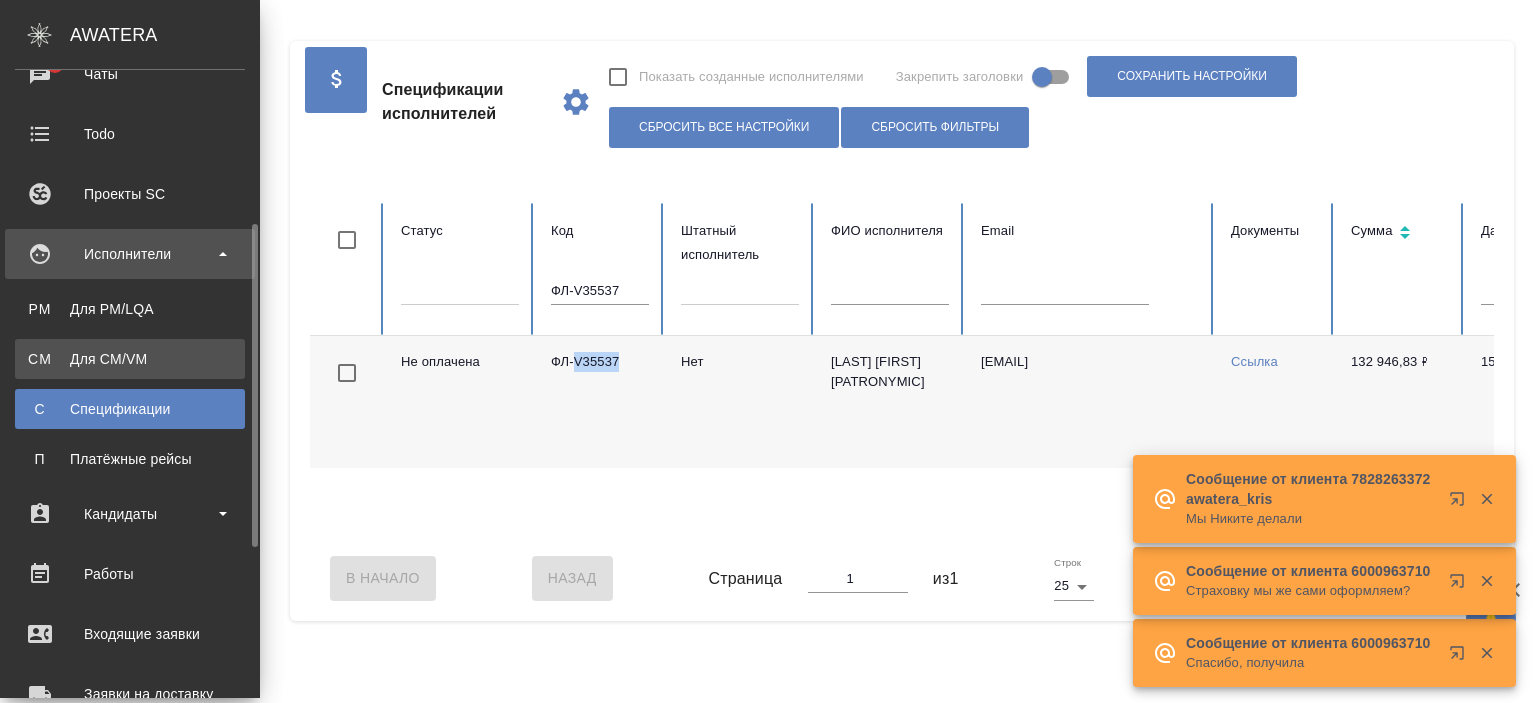 click on "Для CM/VM" at bounding box center (130, 359) 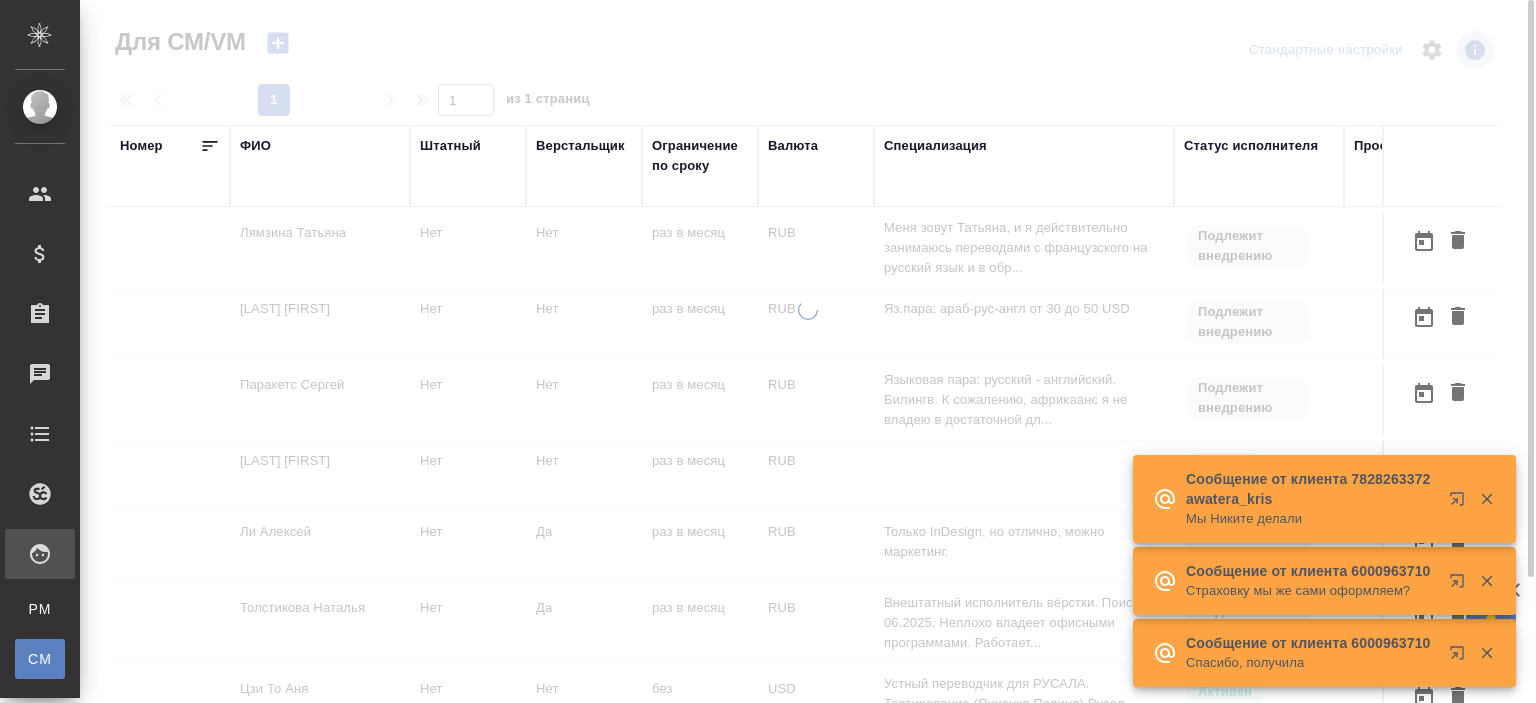 click on "ФИО" at bounding box center (255, 146) 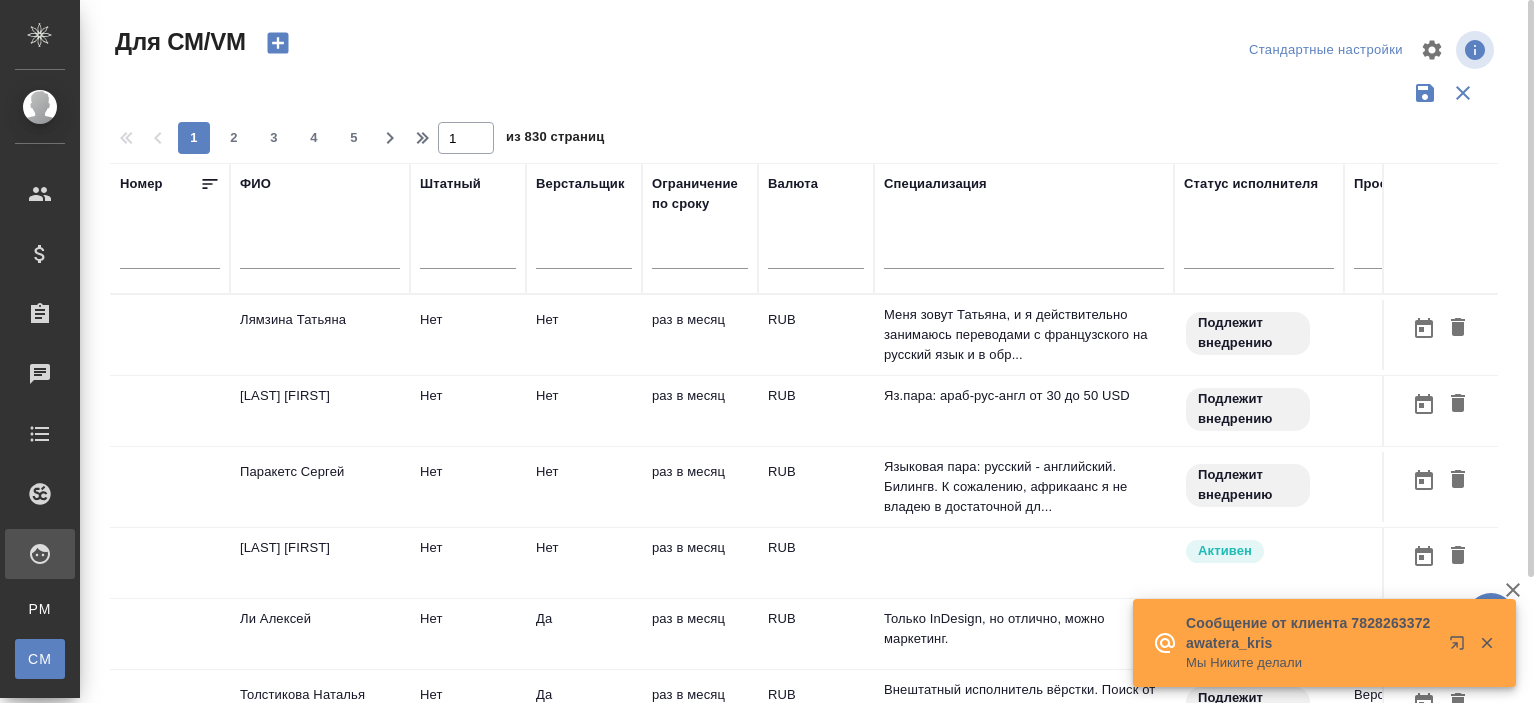 scroll, scrollTop: 191, scrollLeft: 0, axis: vertical 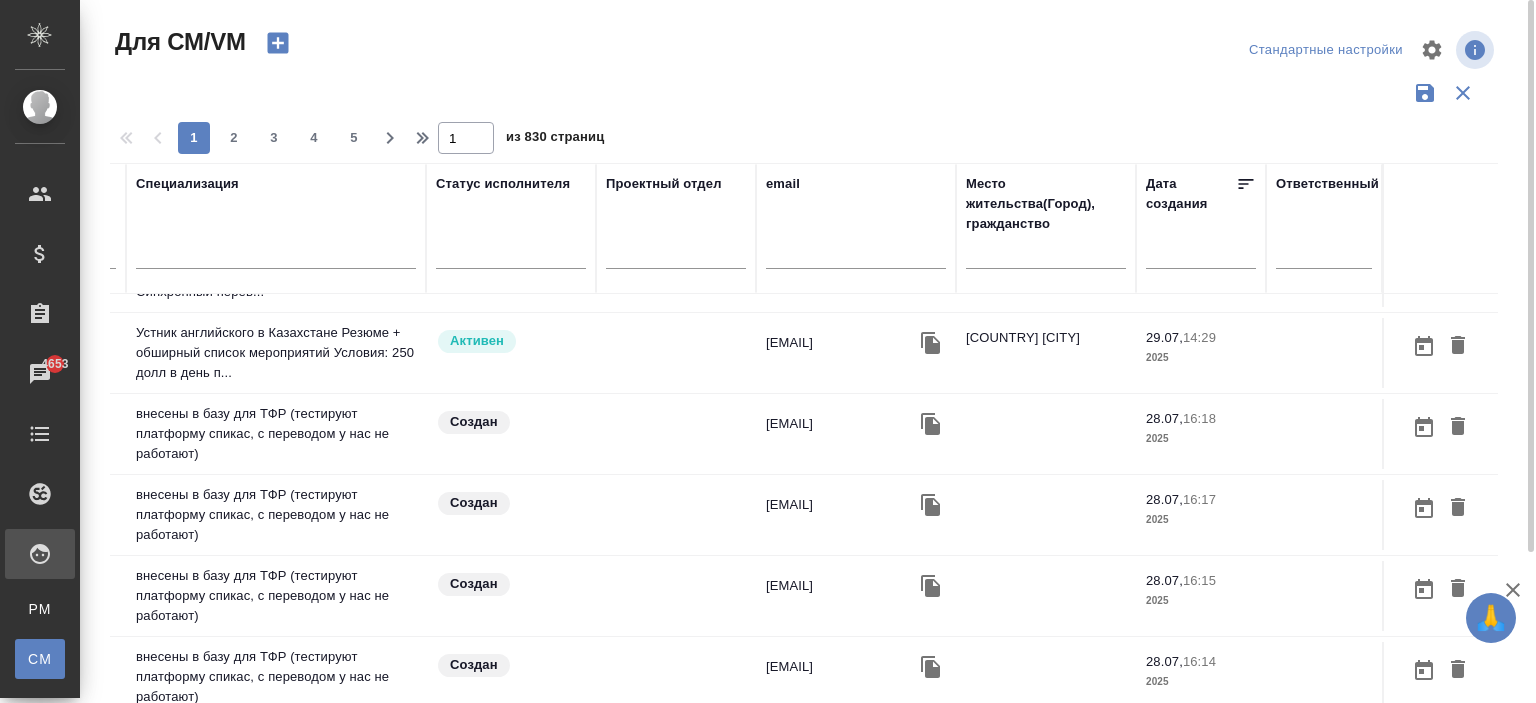 drag, startPoint x: 808, startPoint y: 231, endPoint x: 757, endPoint y: 254, distance: 55.946404 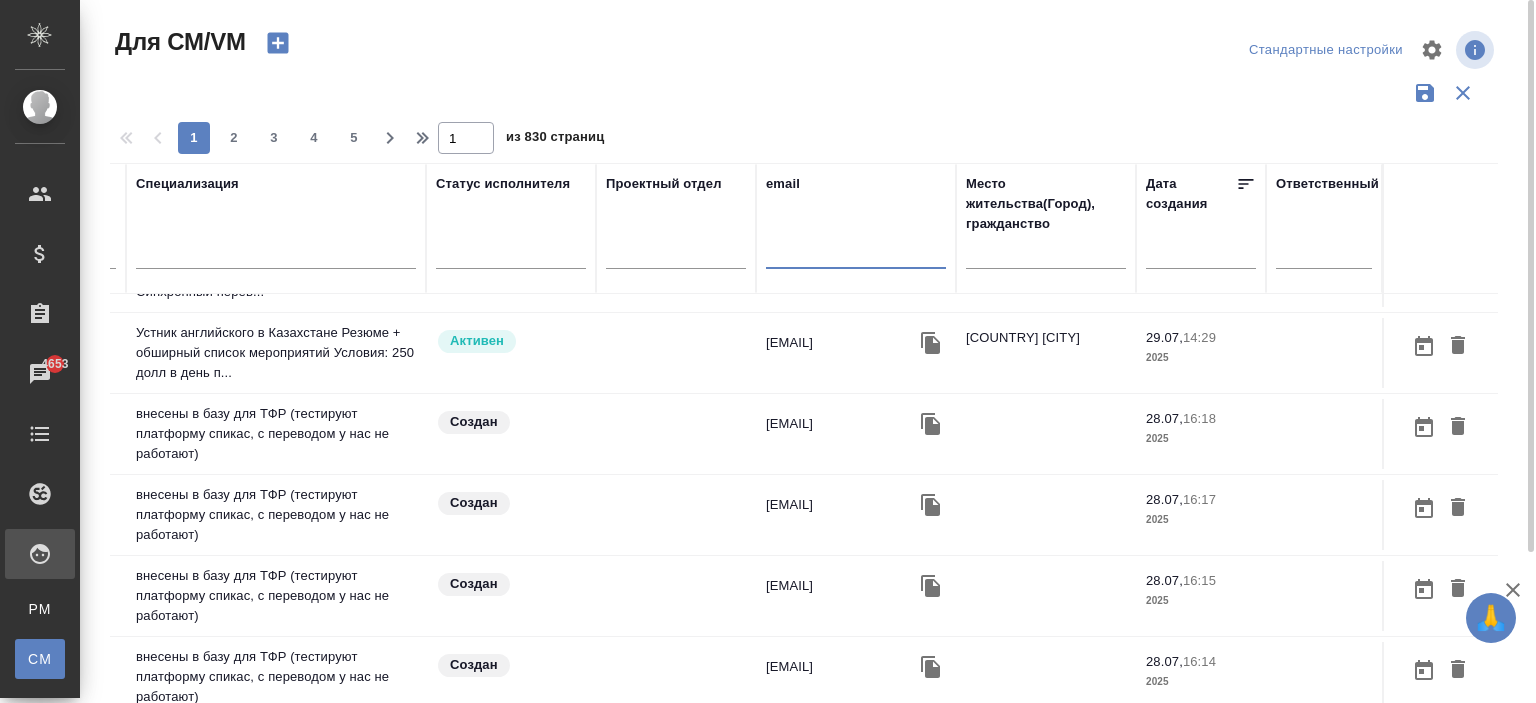 paste on "sukhochev@mail.ru" 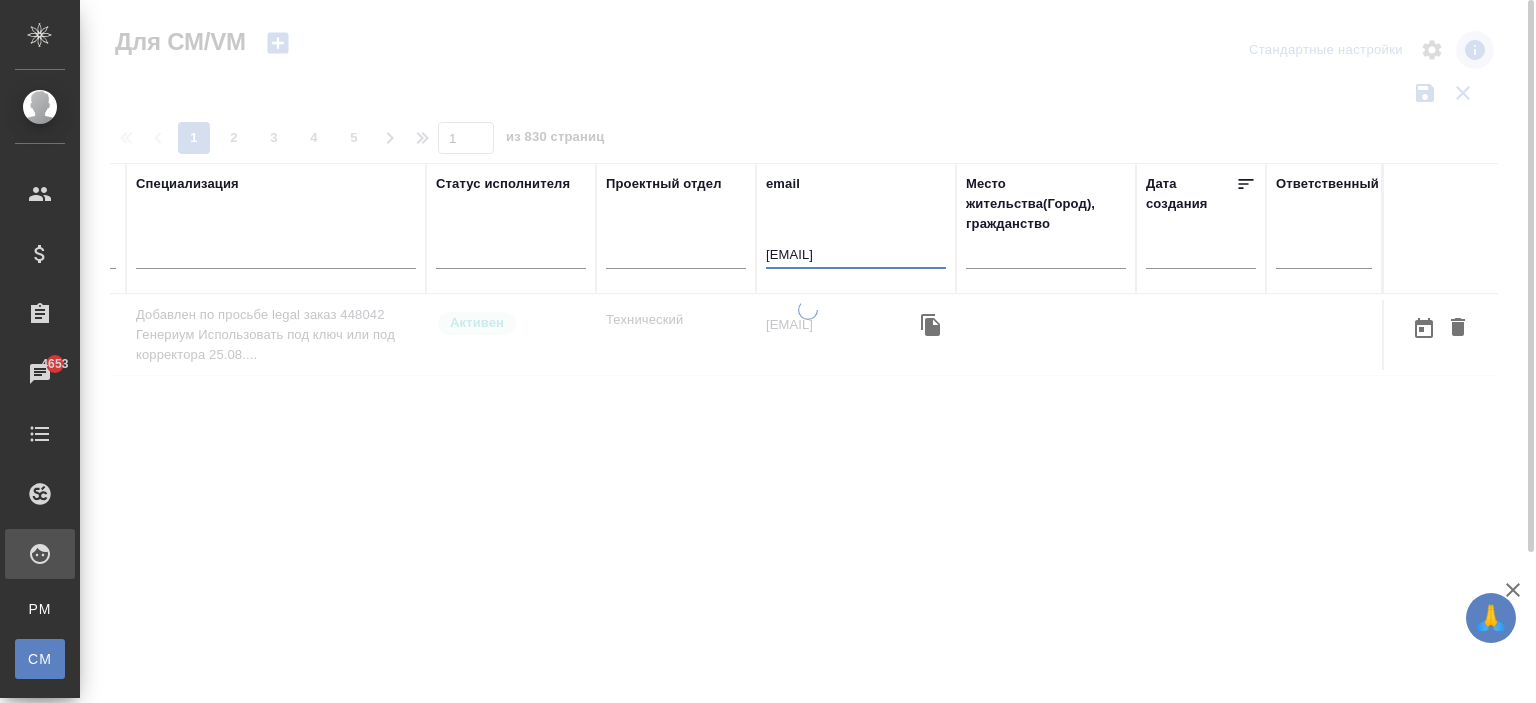 scroll, scrollTop: 0, scrollLeft: 748, axis: horizontal 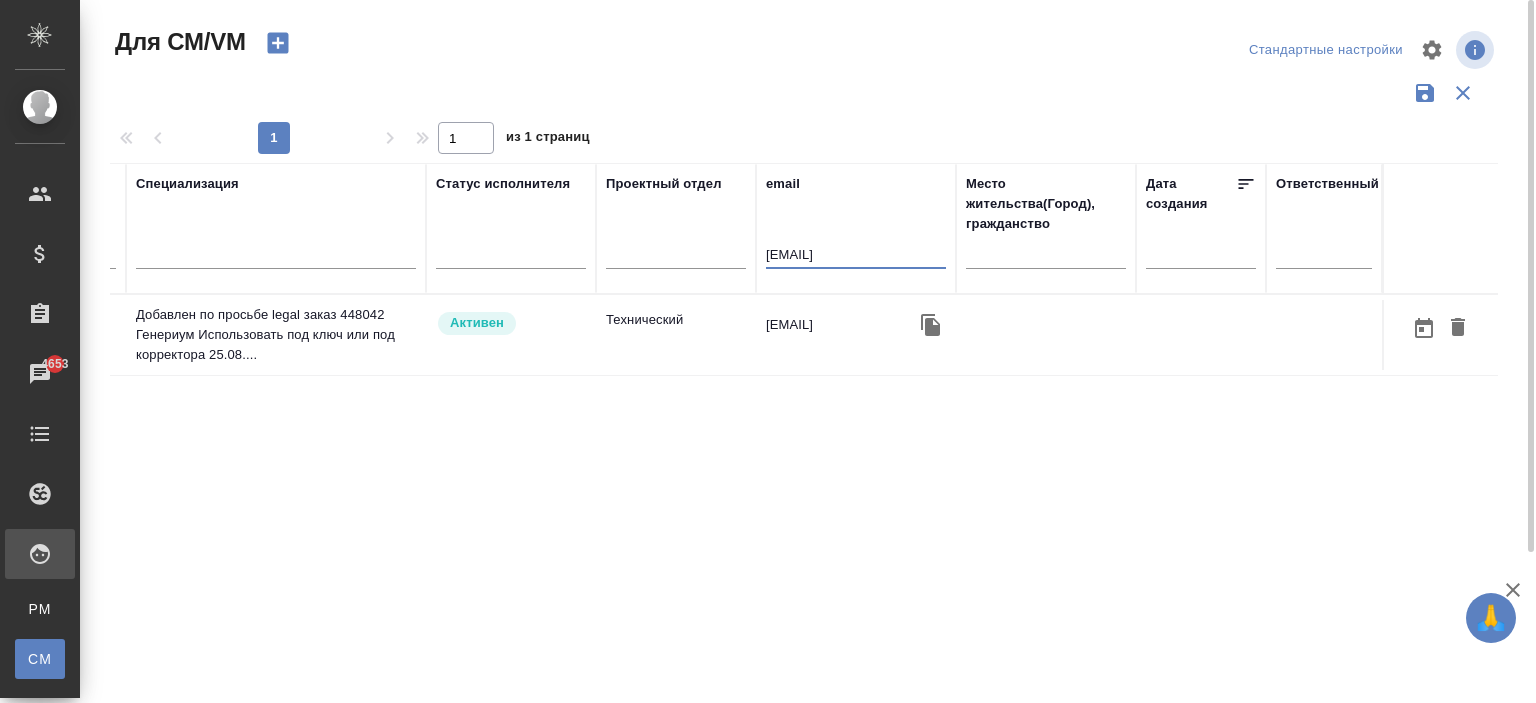 type on "sukhochev@mail.ru" 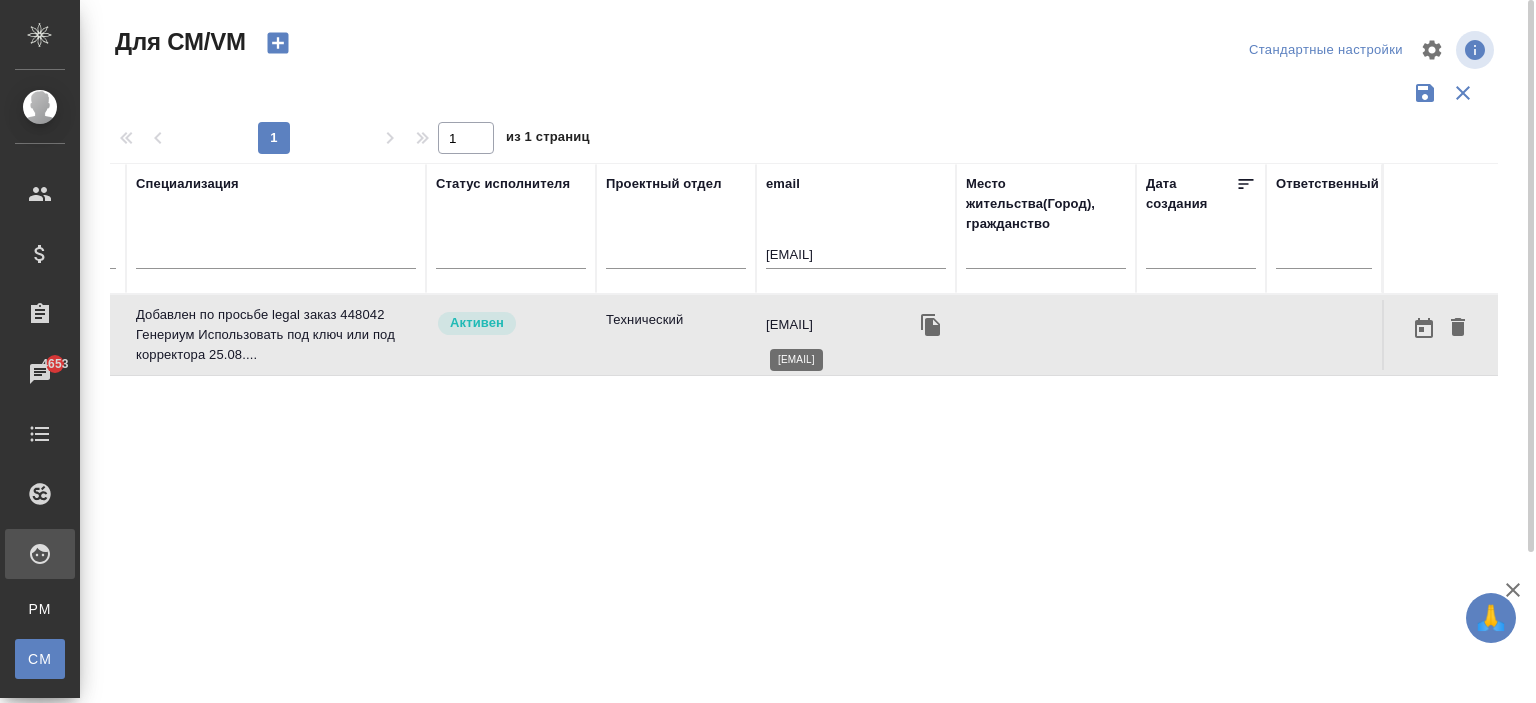 click on "sukhochev@mail.ru" at bounding box center (789, 325) 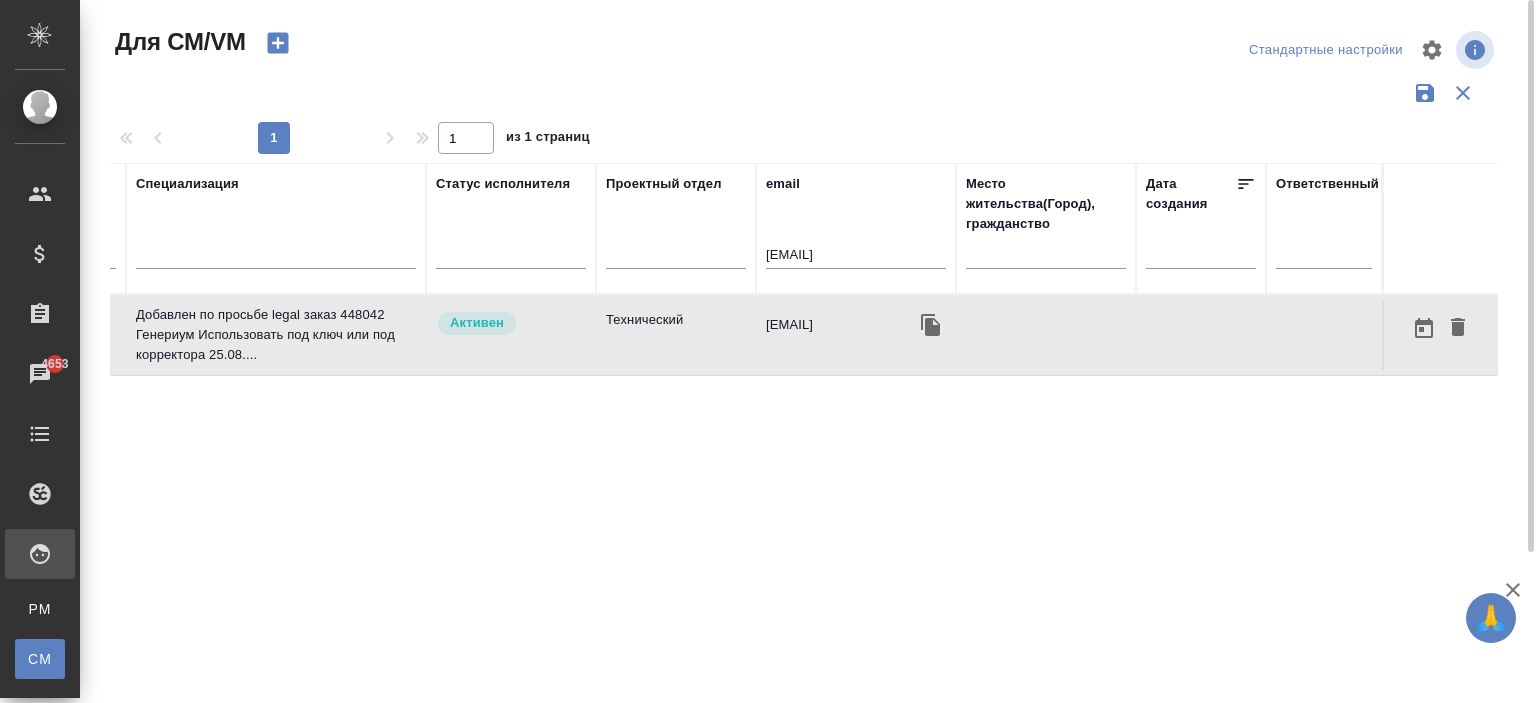 scroll, scrollTop: 191, scrollLeft: 0, axis: vertical 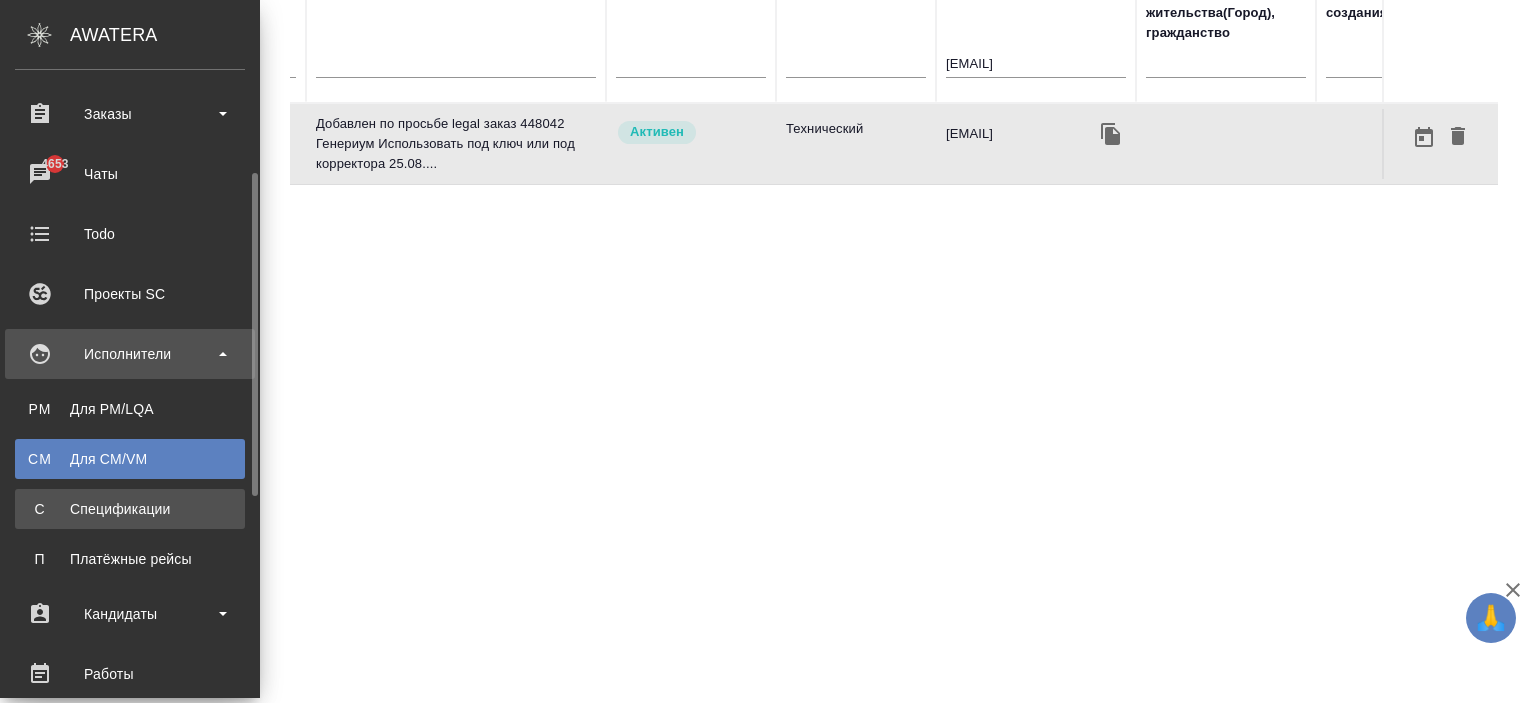 click on "Спецификации" at bounding box center (130, 509) 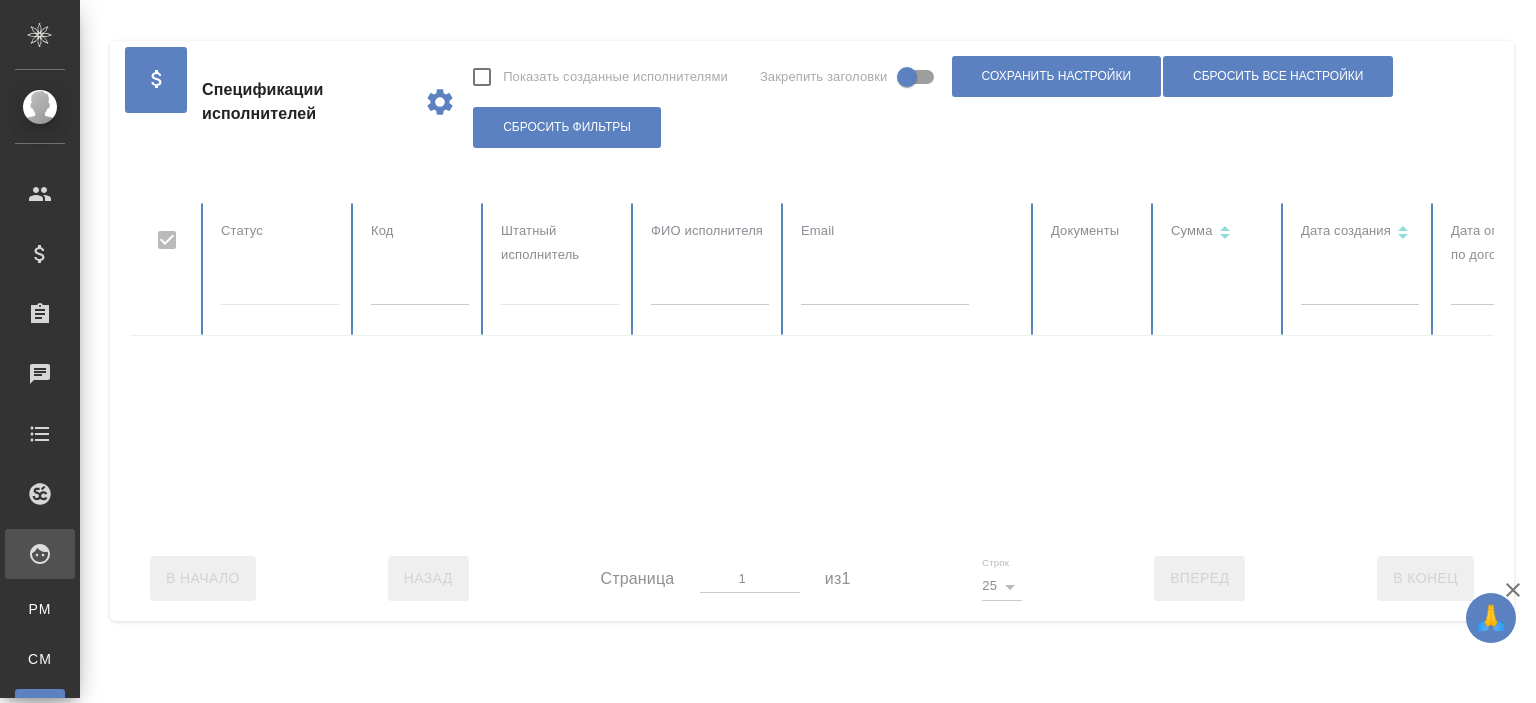 checkbox on "false" 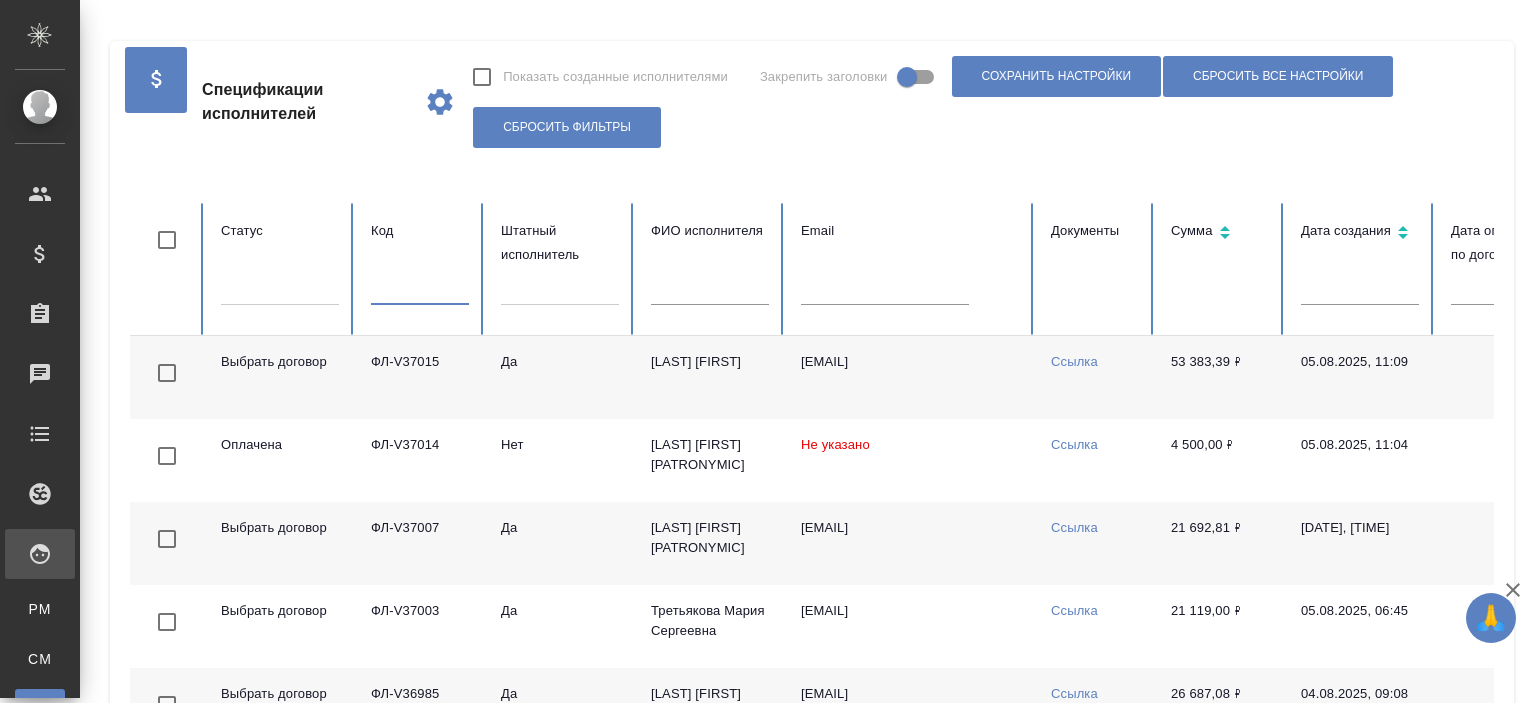 paste on "ФЛ-V36361" 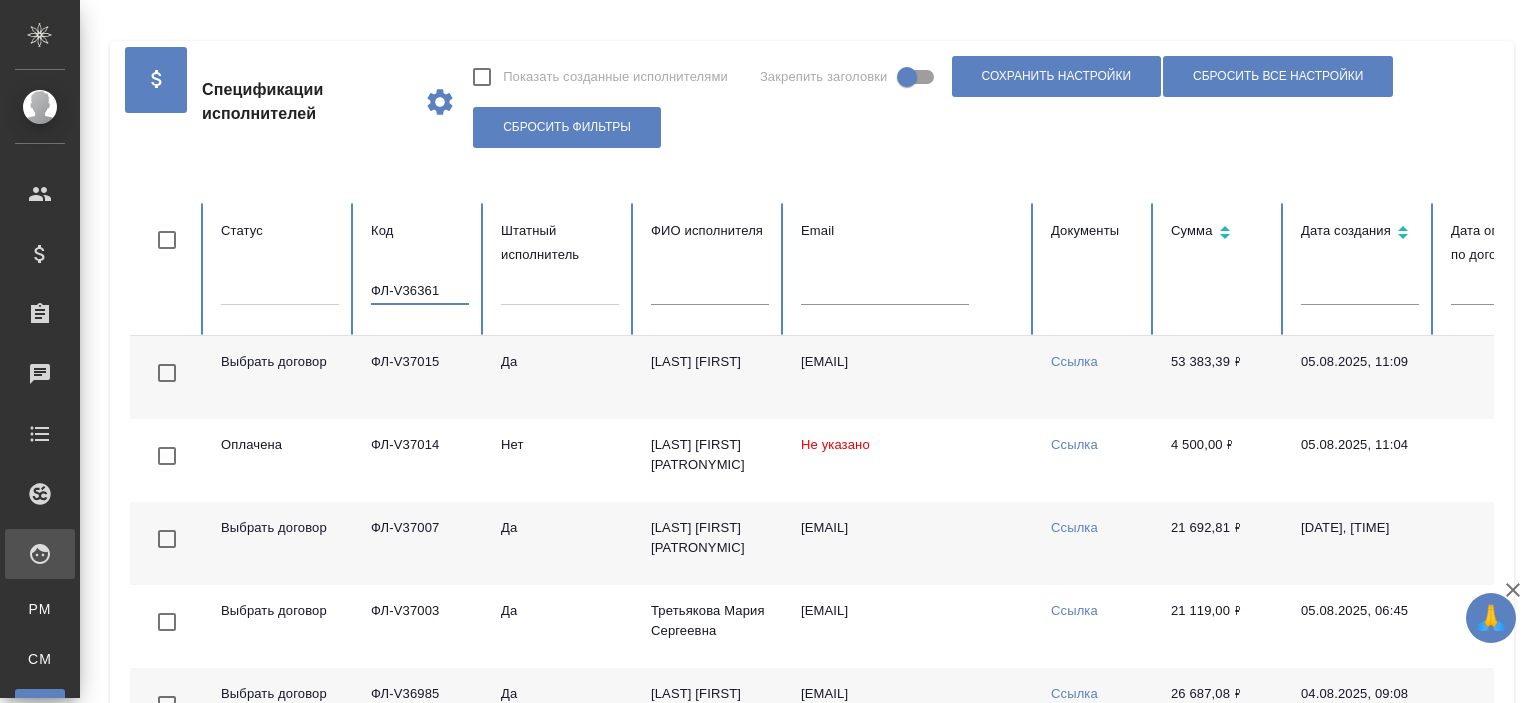 type on "ФЛ-V36361" 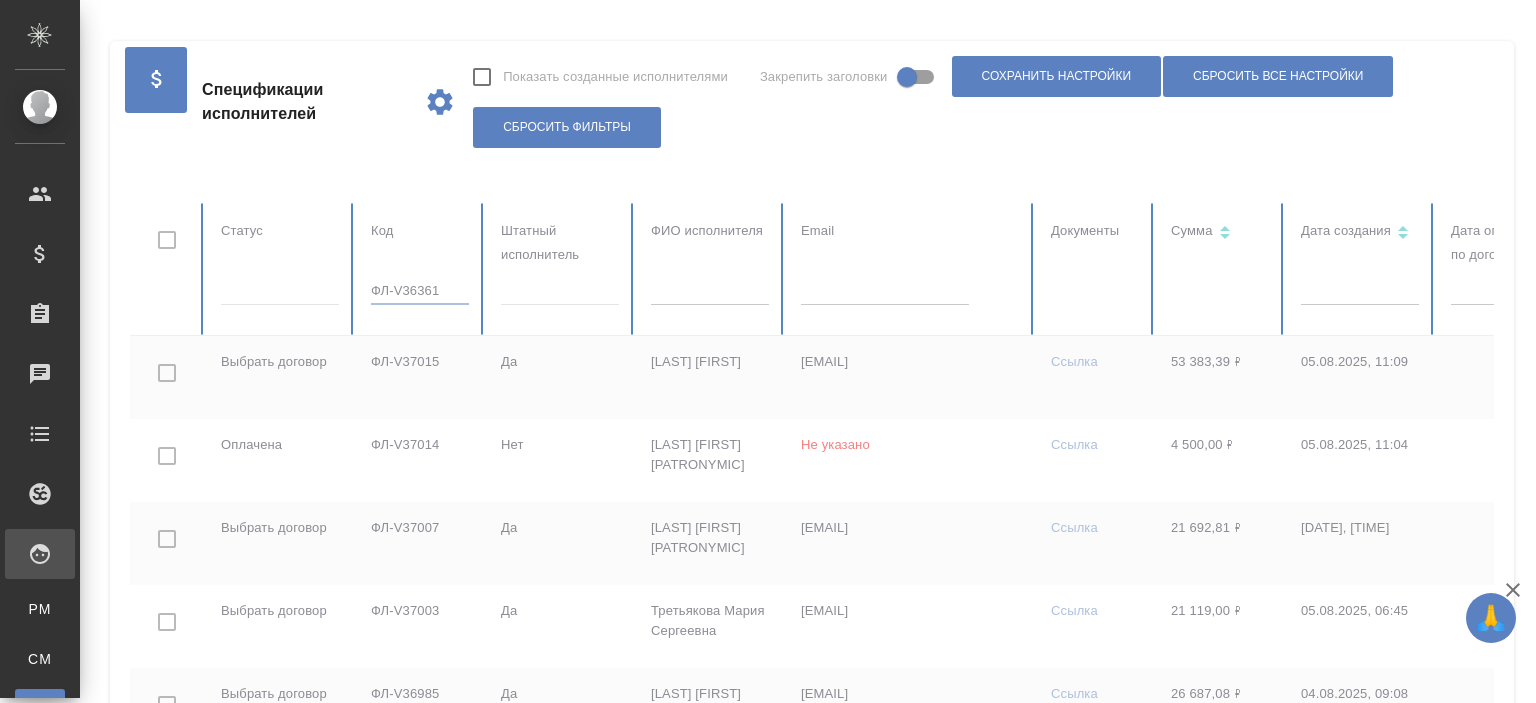 checkbox on "true" 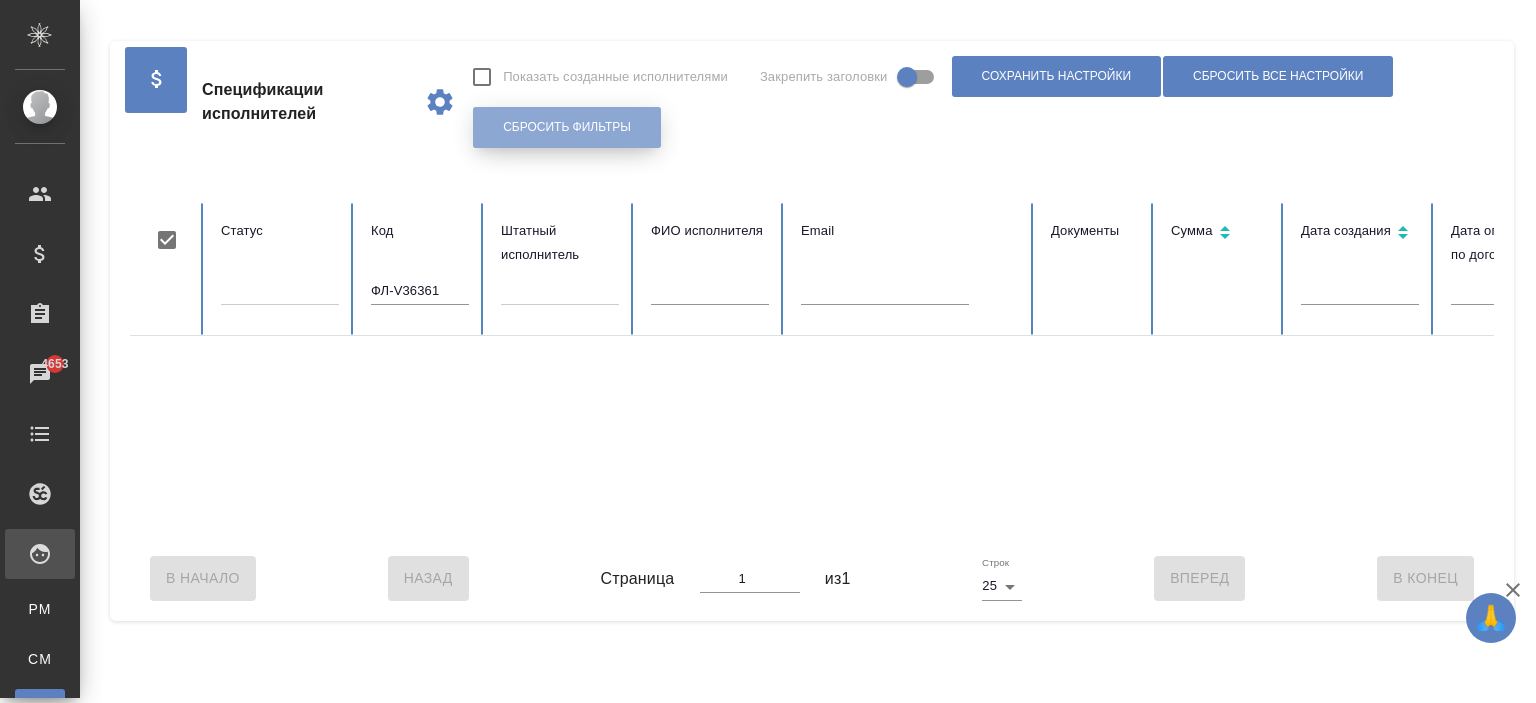 click on "Сбросить фильтры" at bounding box center (567, 127) 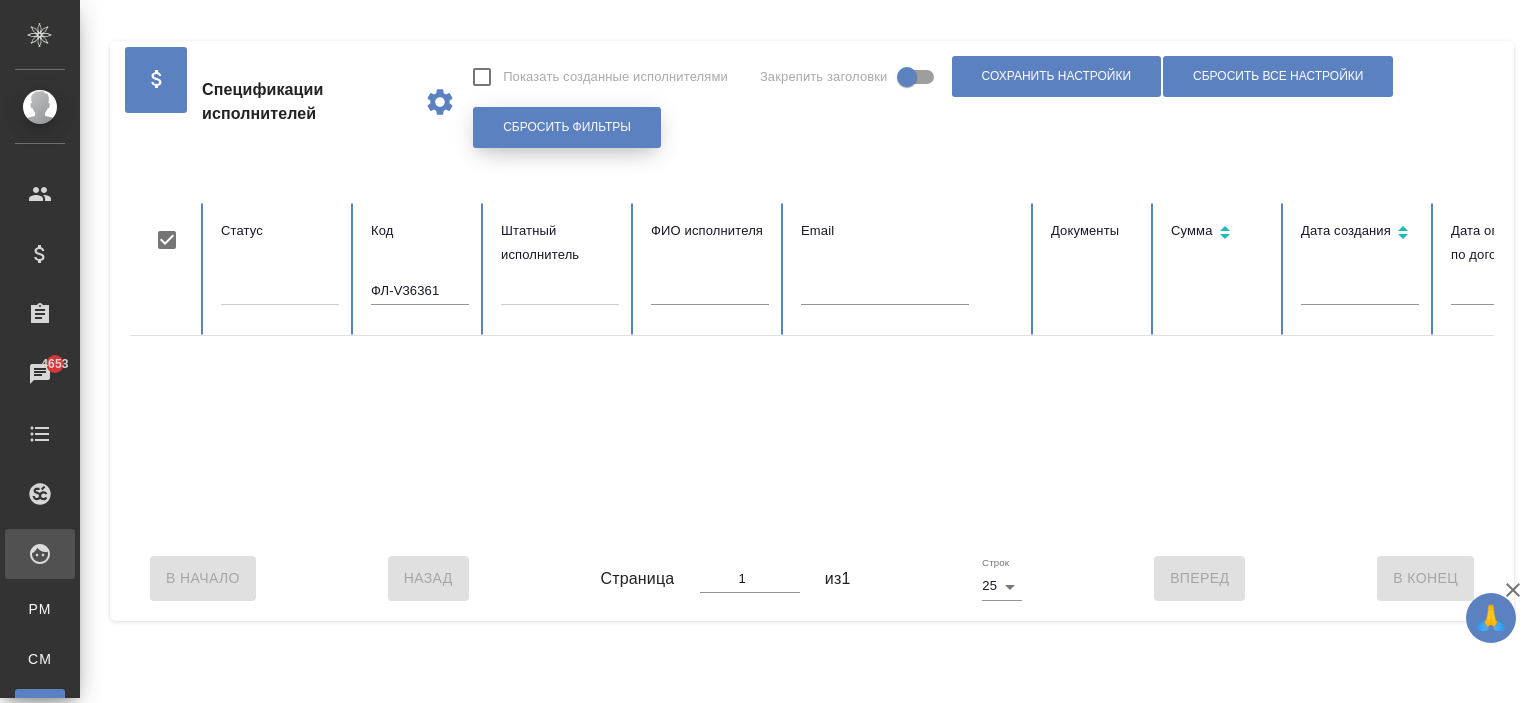type 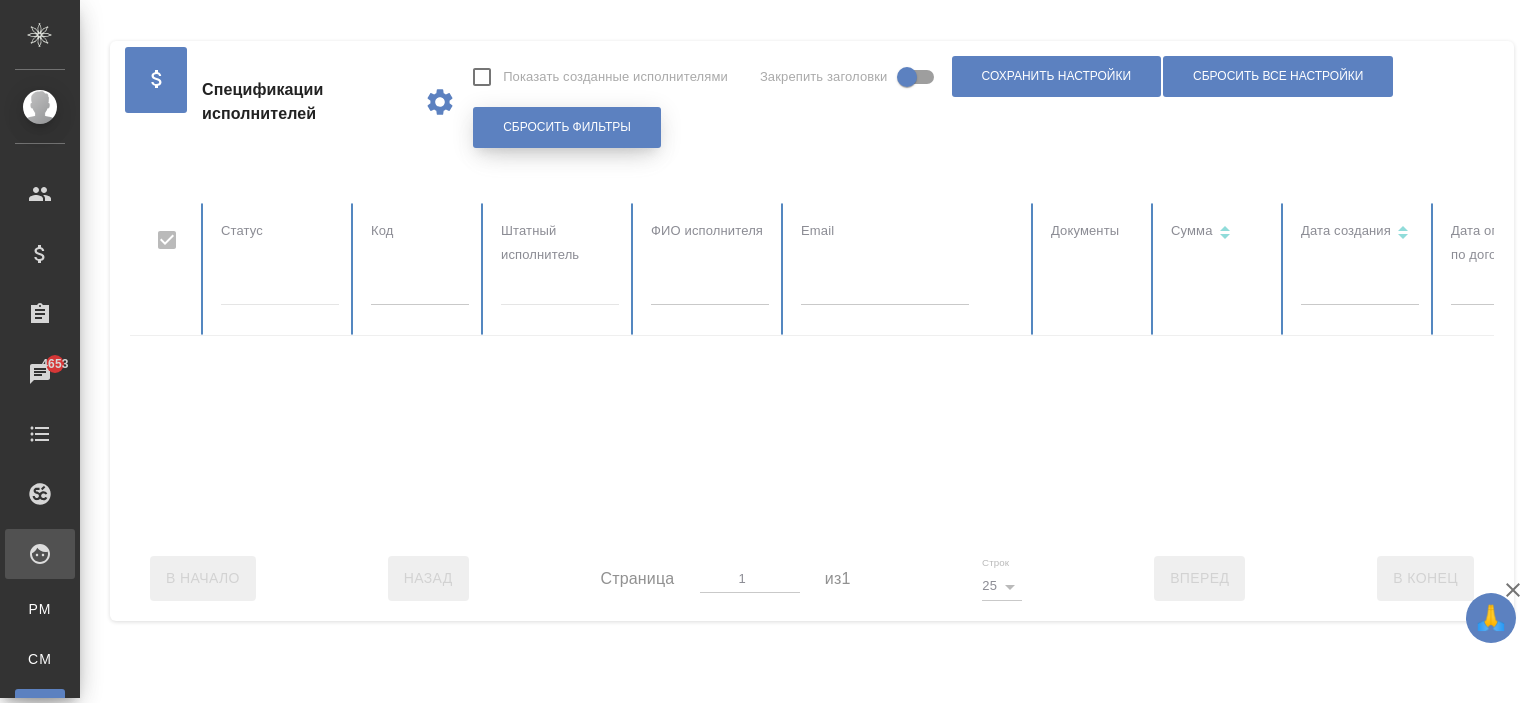 checkbox on "false" 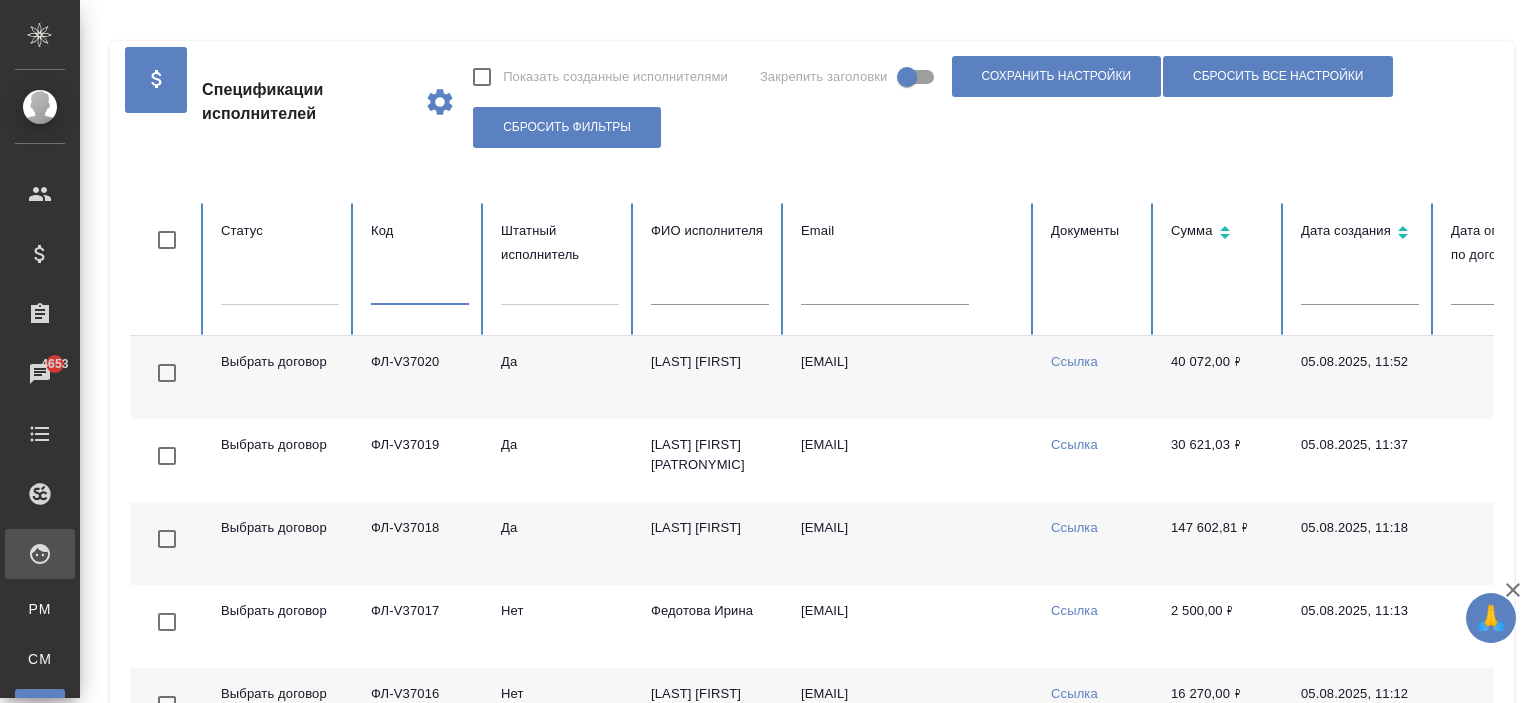 paste on "ФЛ-V36361" 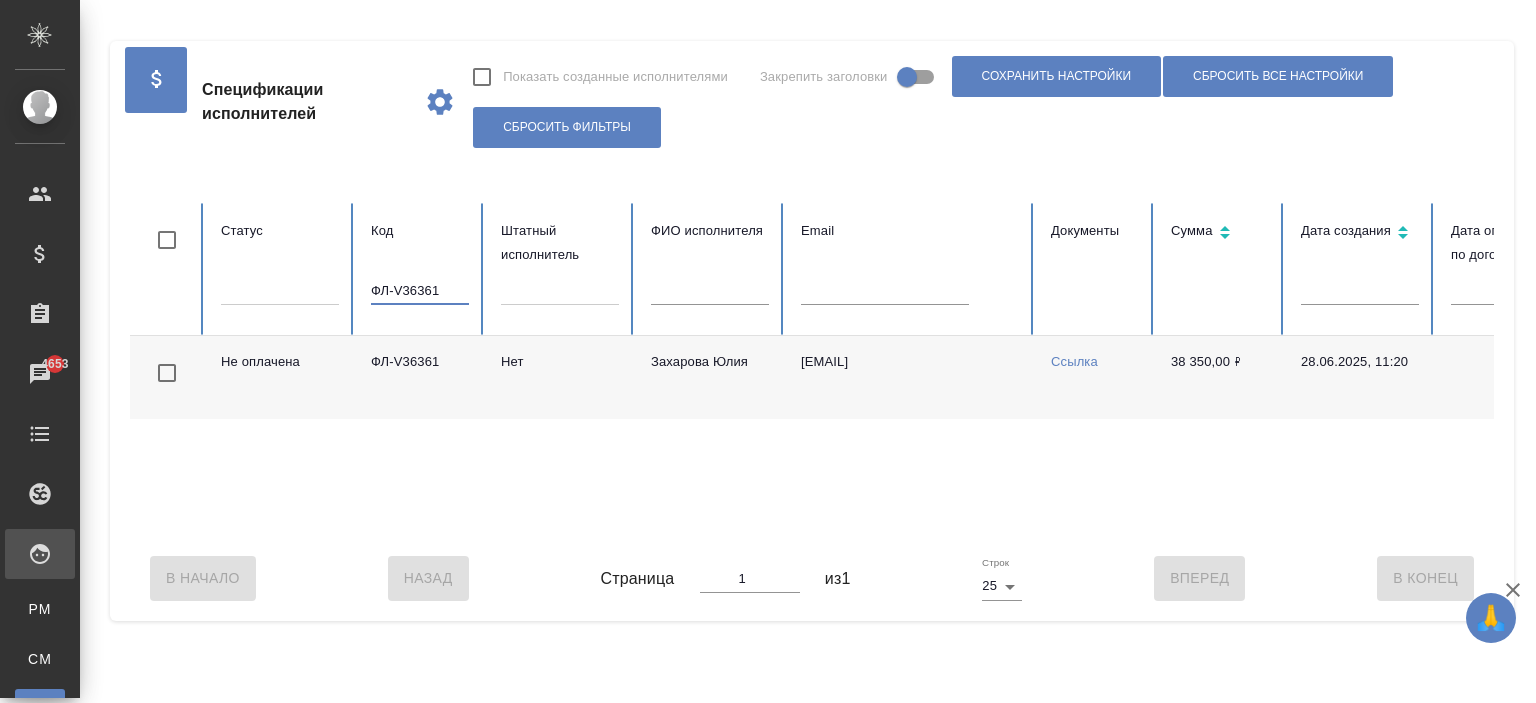 type on "ФЛ-V36361" 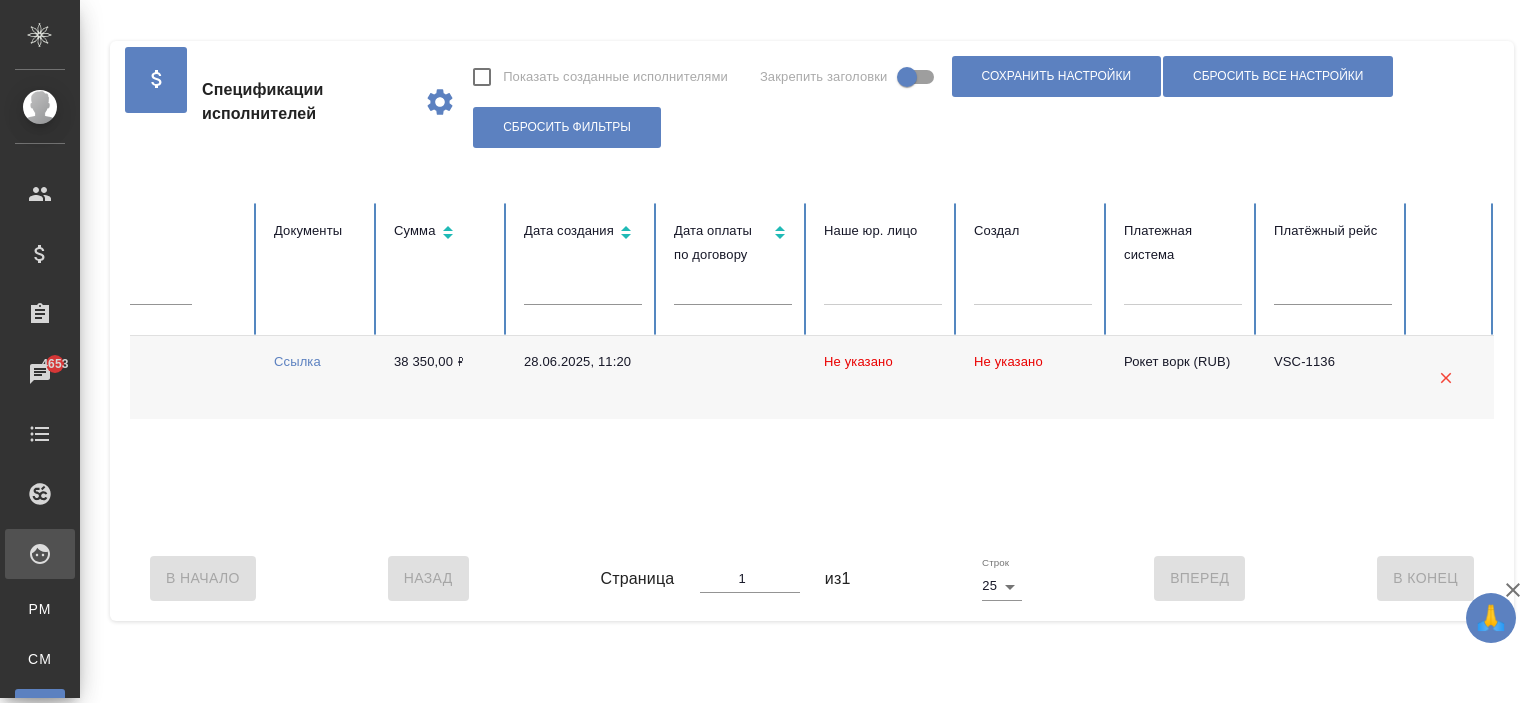 scroll, scrollTop: 0, scrollLeft: 0, axis: both 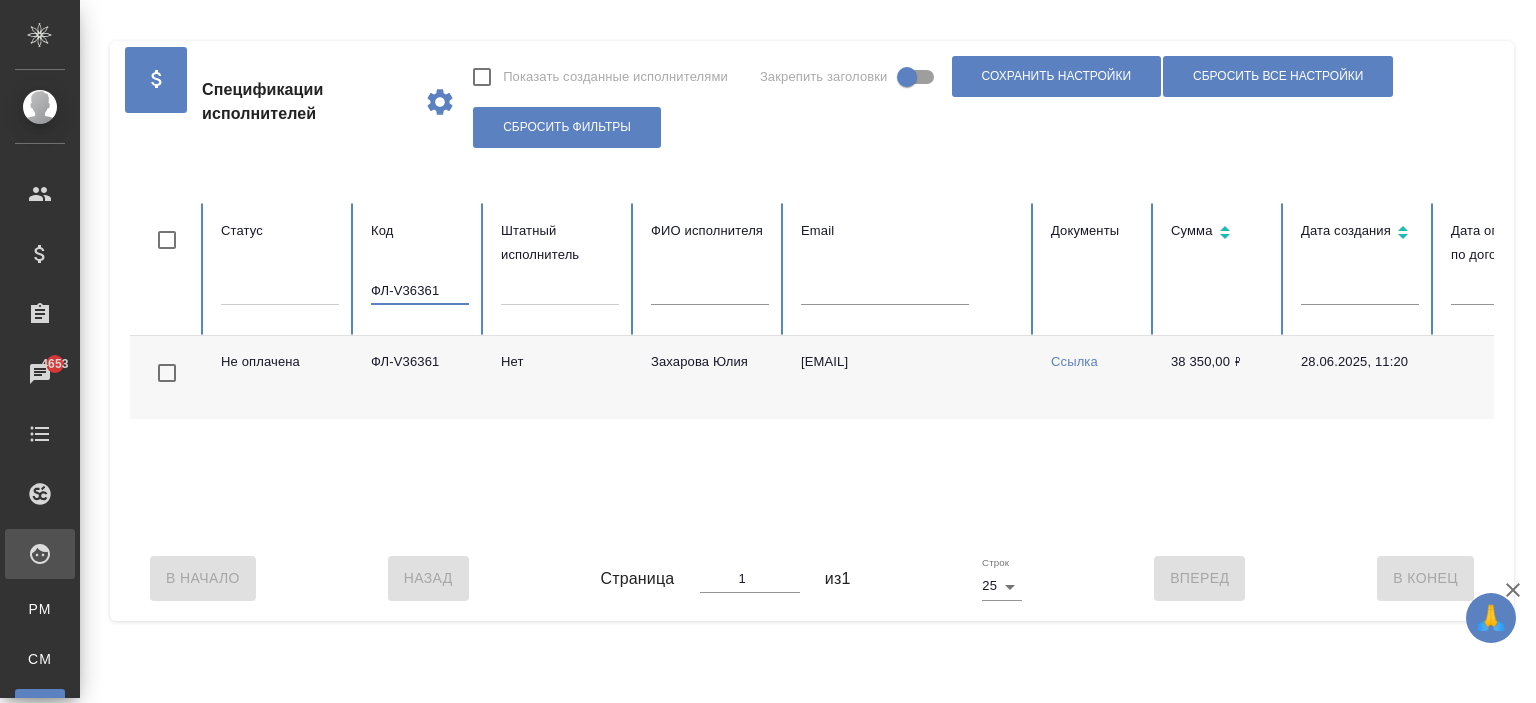 click on "Не оплачена" at bounding box center (280, 377) 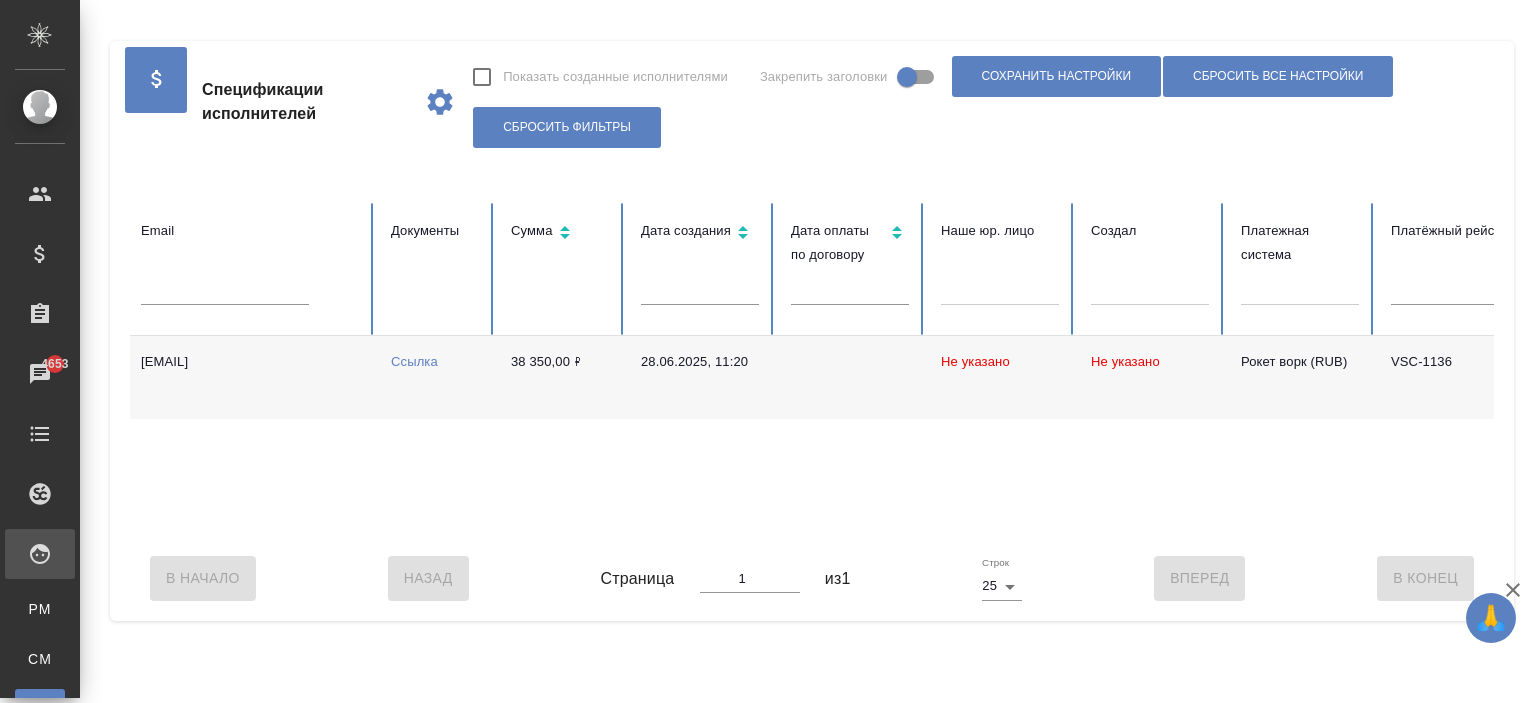 scroll, scrollTop: 0, scrollLeft: 663, axis: horizontal 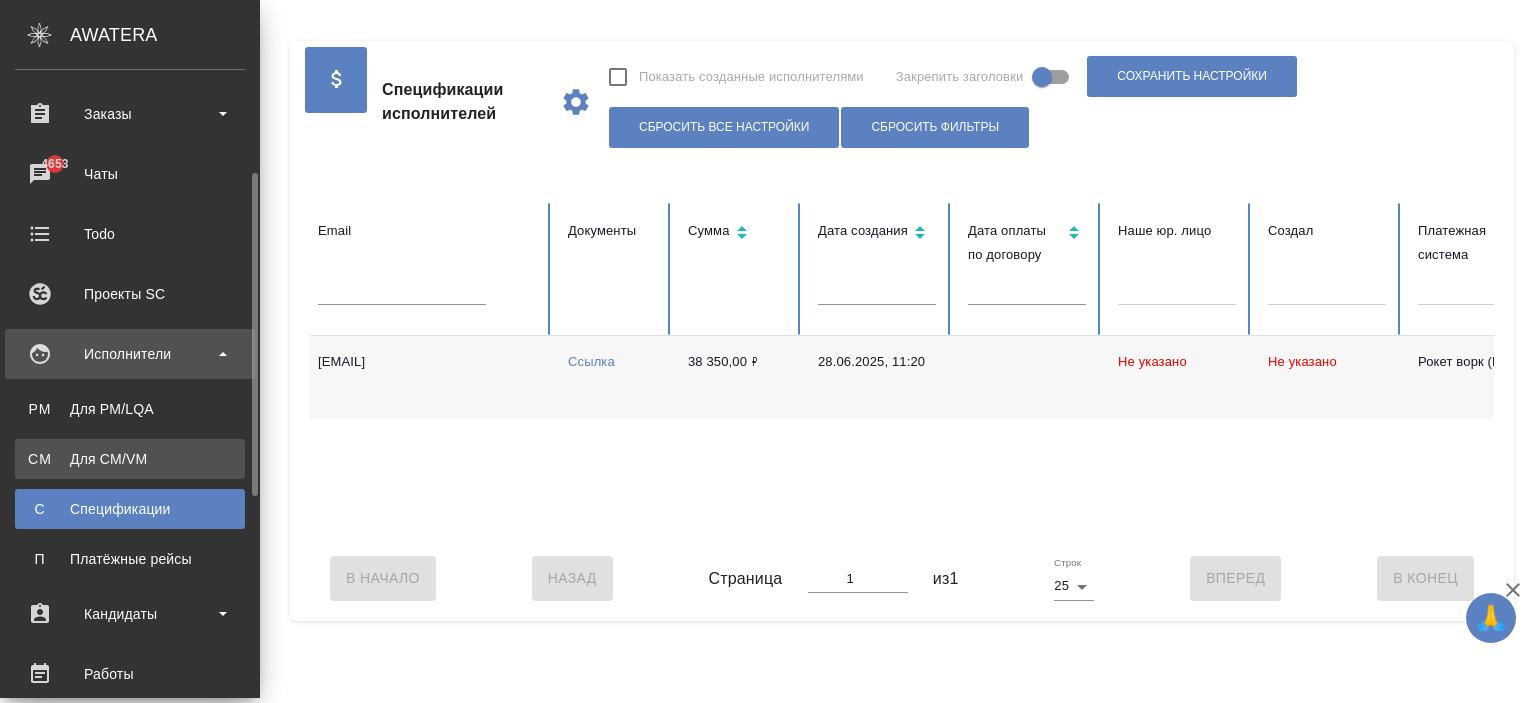 click on "Для CM/VM" at bounding box center (130, 459) 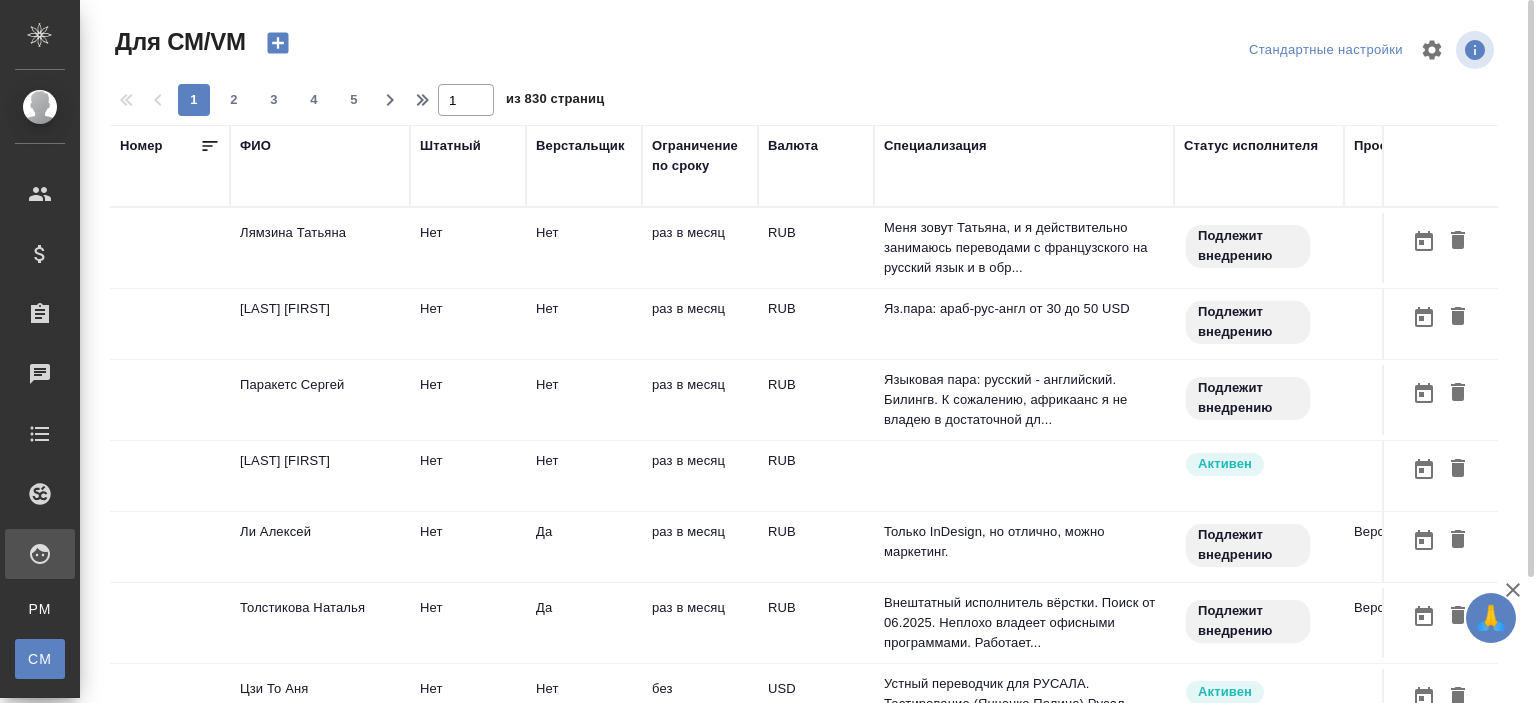 scroll, scrollTop: 152, scrollLeft: 0, axis: vertical 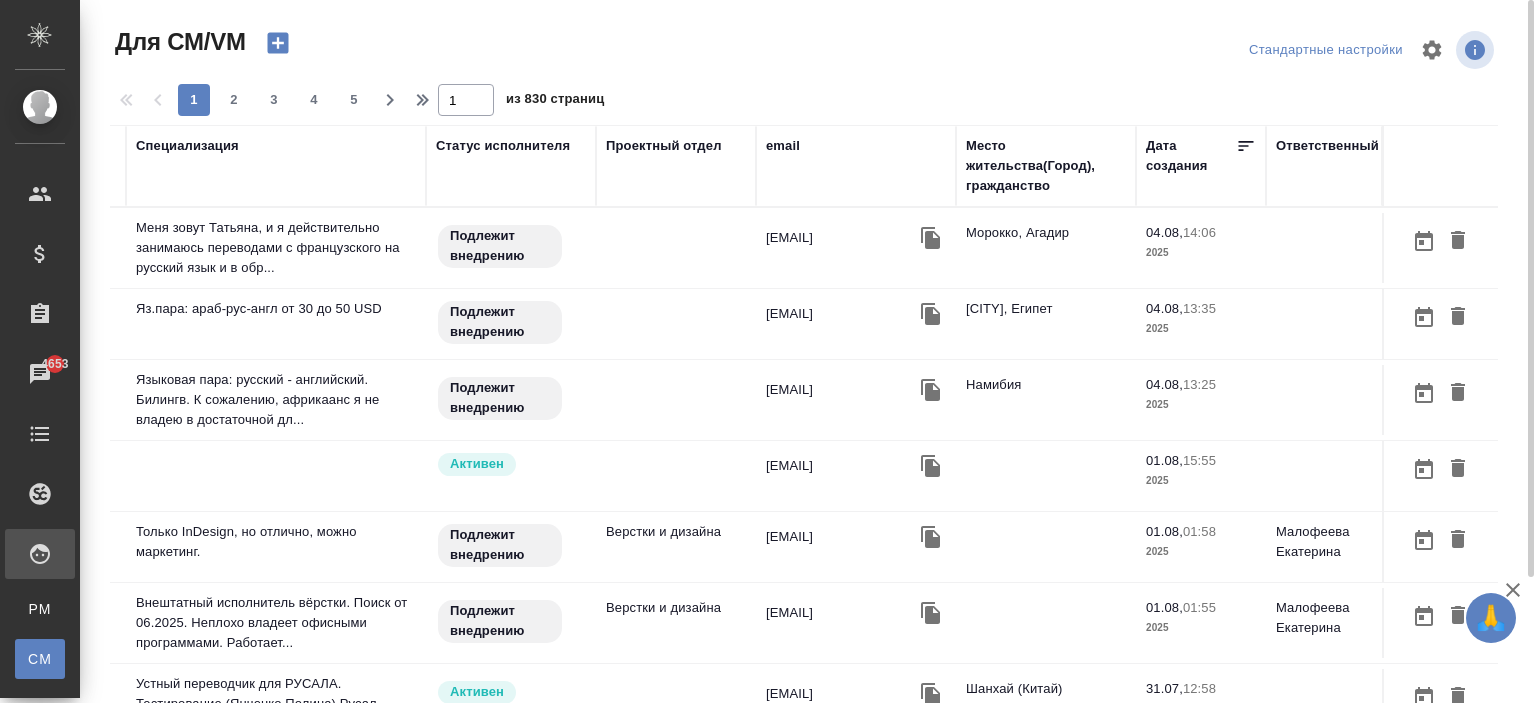 drag, startPoint x: 775, startPoint y: 145, endPoint x: 781, endPoint y: 183, distance: 38.470768 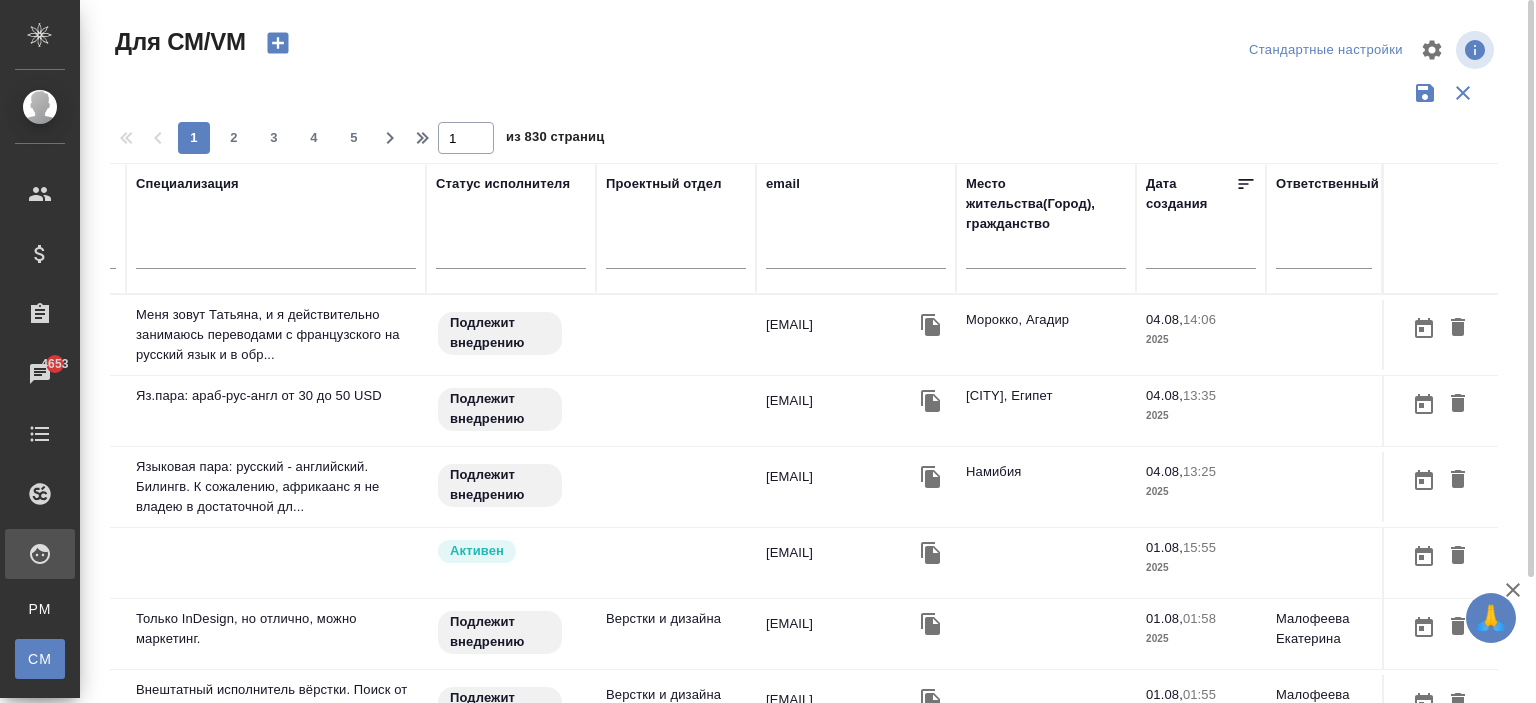 drag, startPoint x: 776, startPoint y: 240, endPoint x: 768, endPoint y: 251, distance: 13.601471 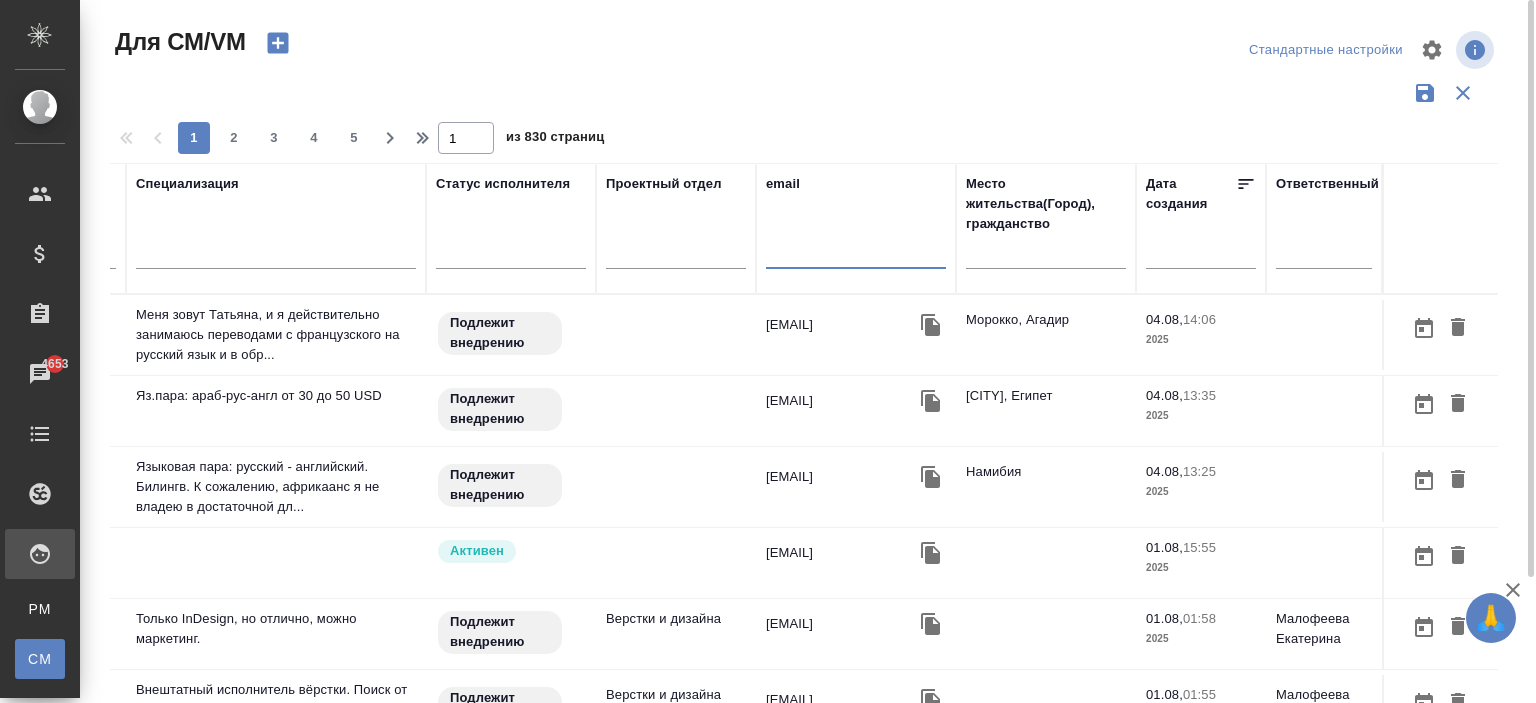 paste on "bright468@ybb.ne.jp" 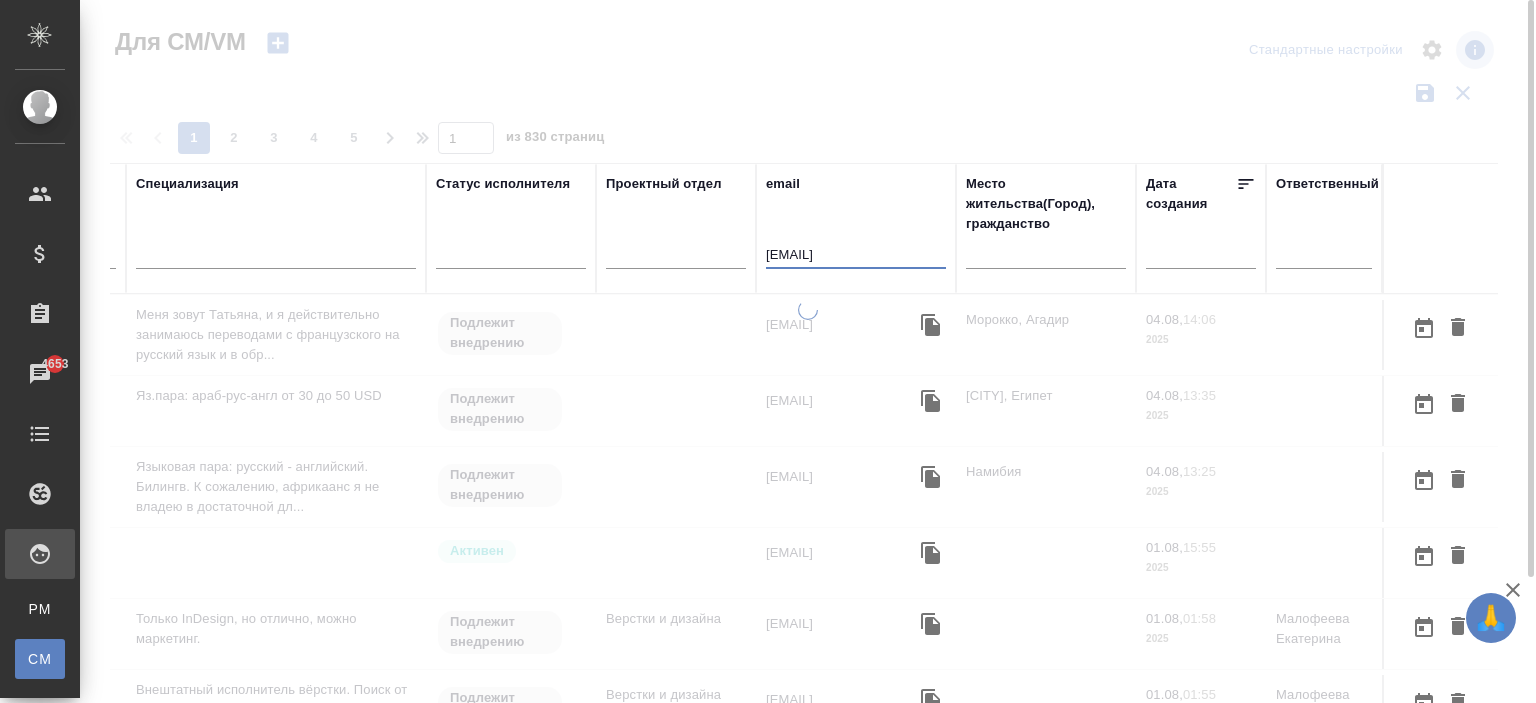 type on "bright468@ybb.ne.jp" 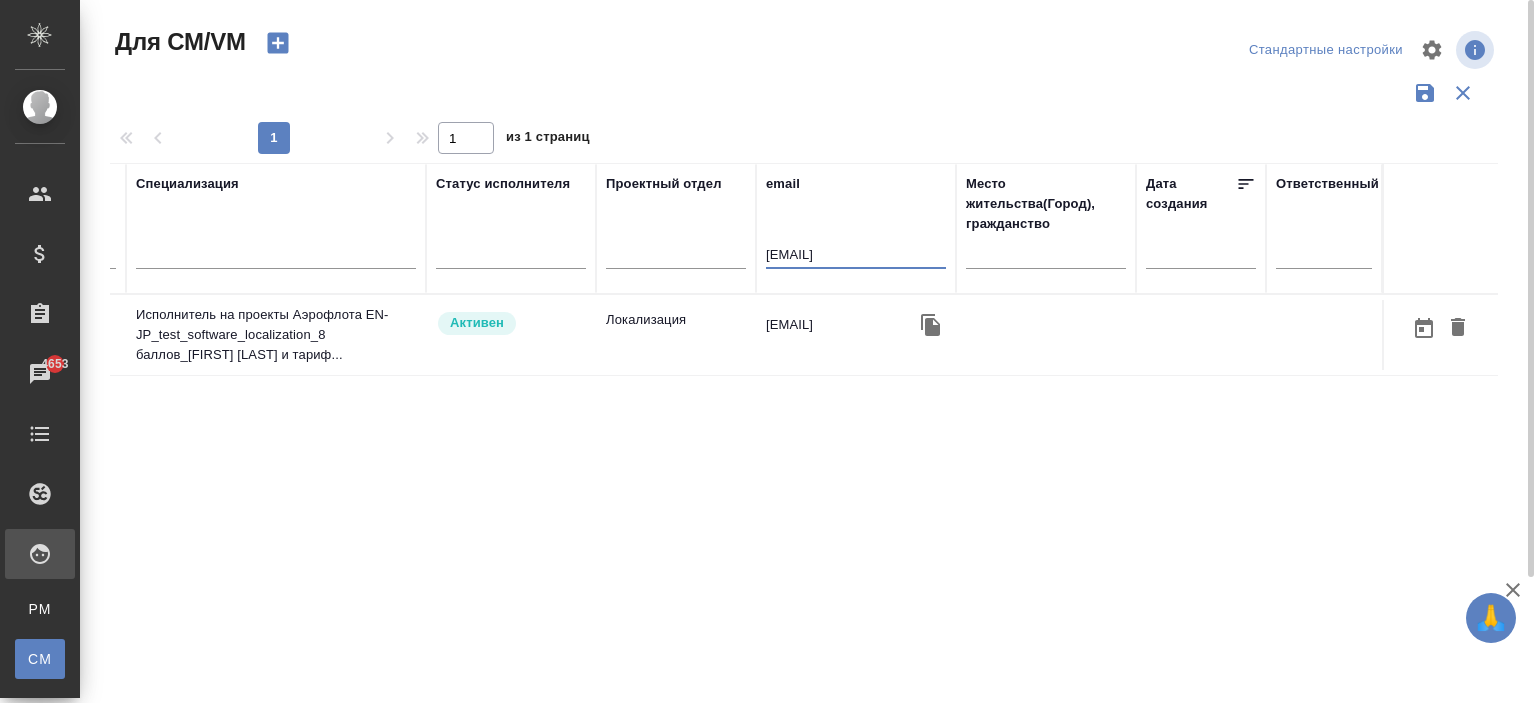 scroll, scrollTop: 0, scrollLeft: 748, axis: horizontal 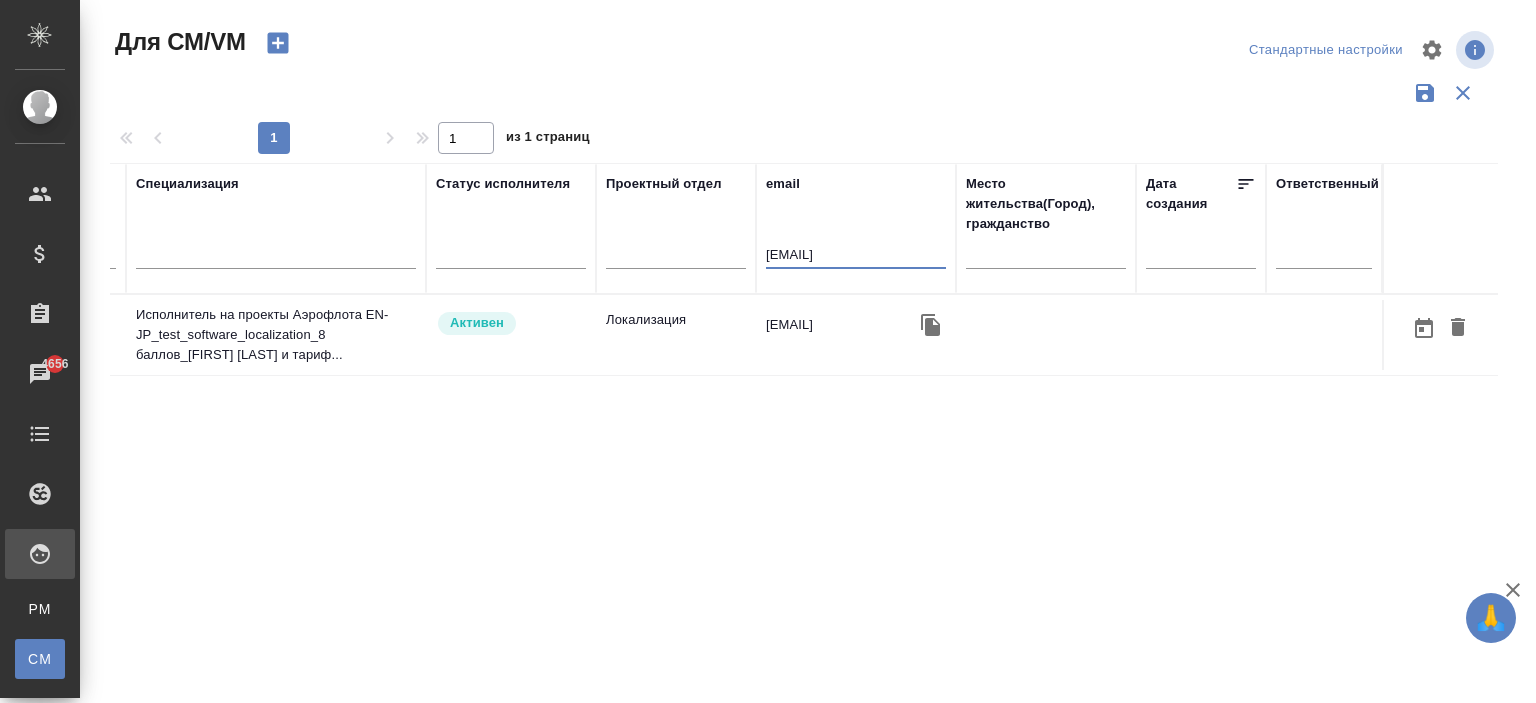 click on "bright468@ybb.ne.jp" at bounding box center [856, 335] 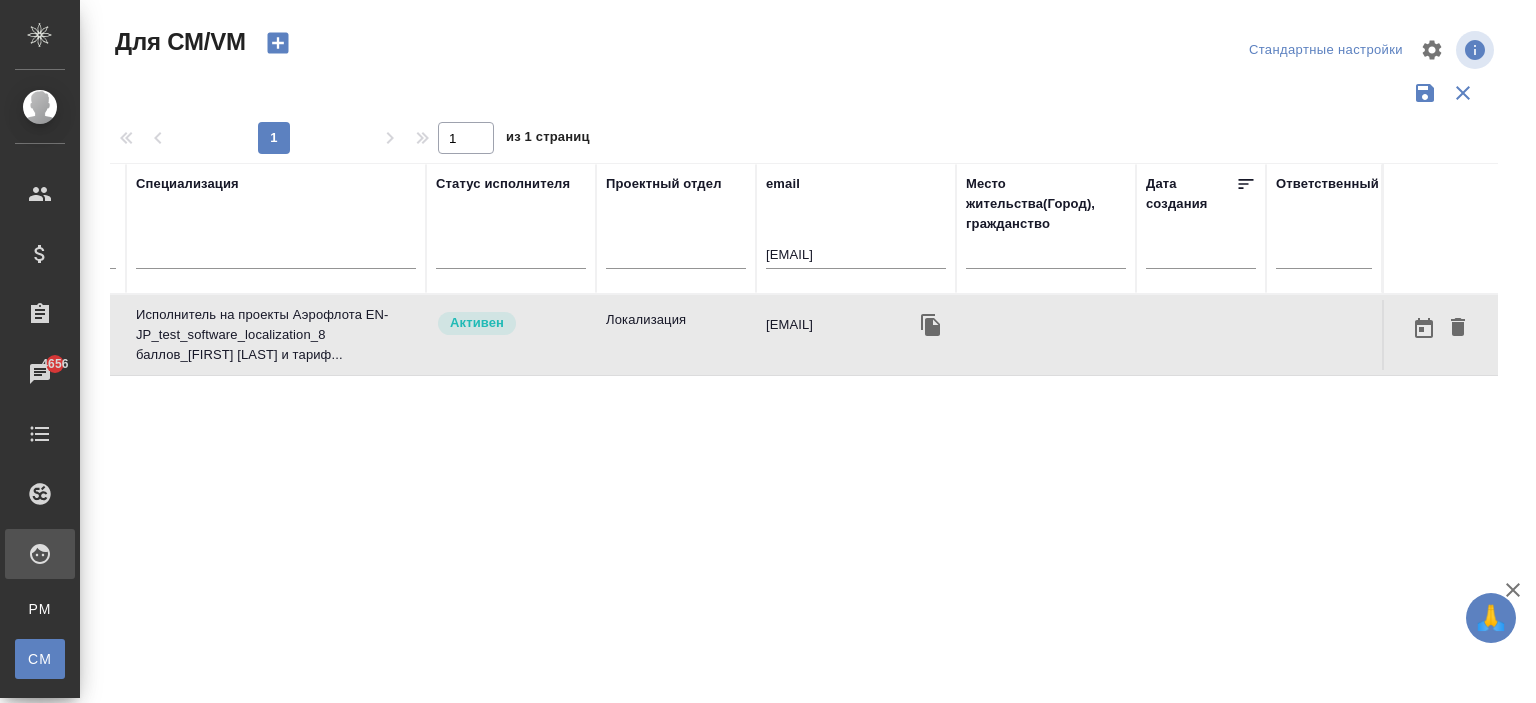 click on "bright468@ybb.ne.jp" at bounding box center [856, 335] 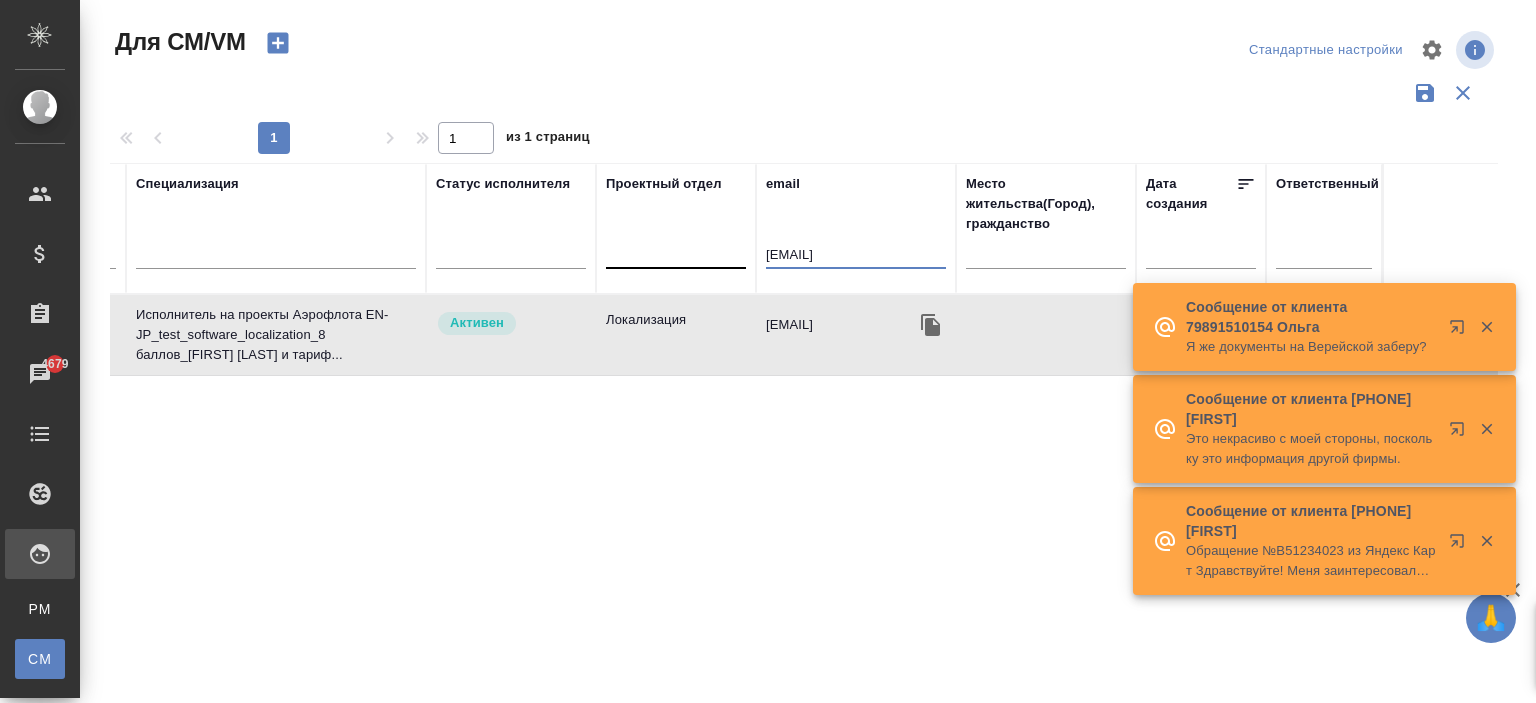 drag, startPoint x: 921, startPoint y: 260, endPoint x: 656, endPoint y: 264, distance: 265.03018 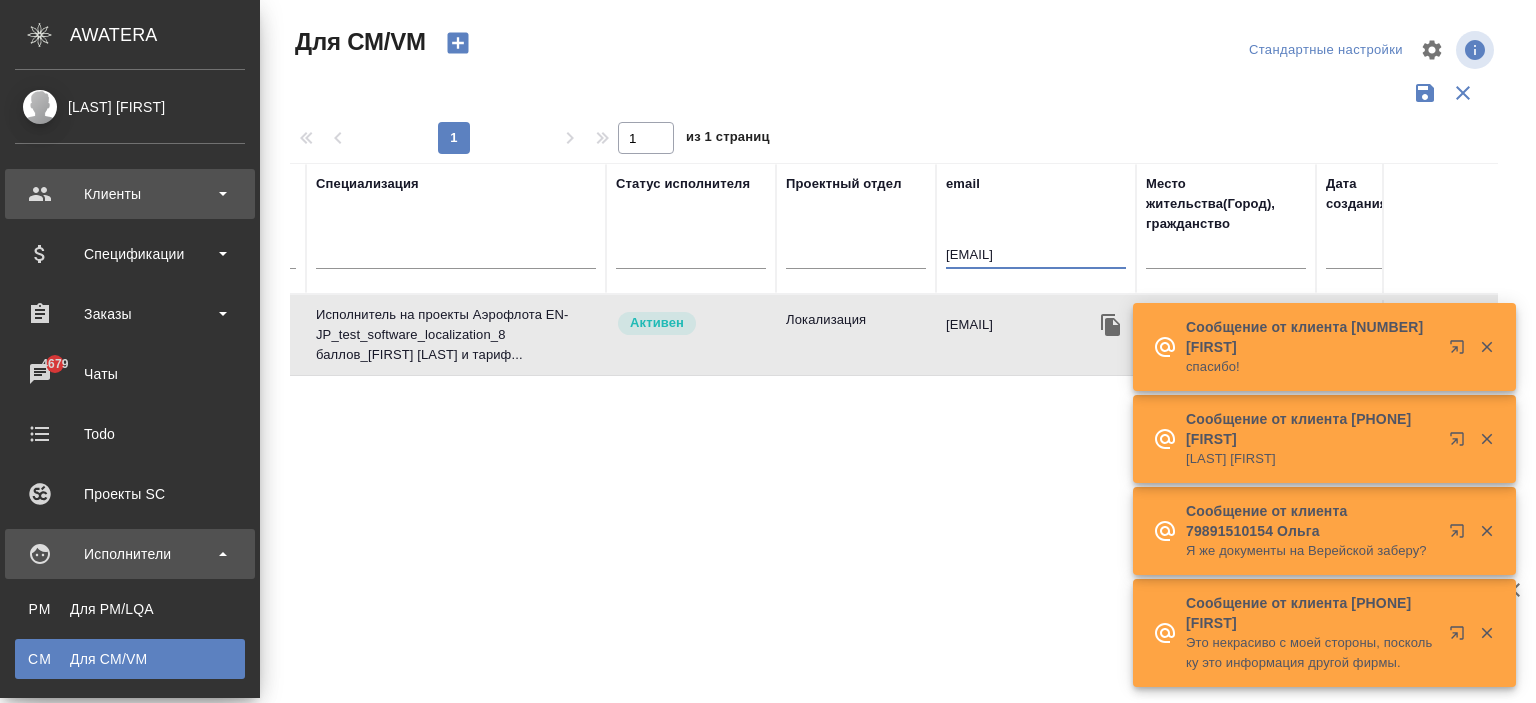 click on "Клиенты" at bounding box center [130, 194] 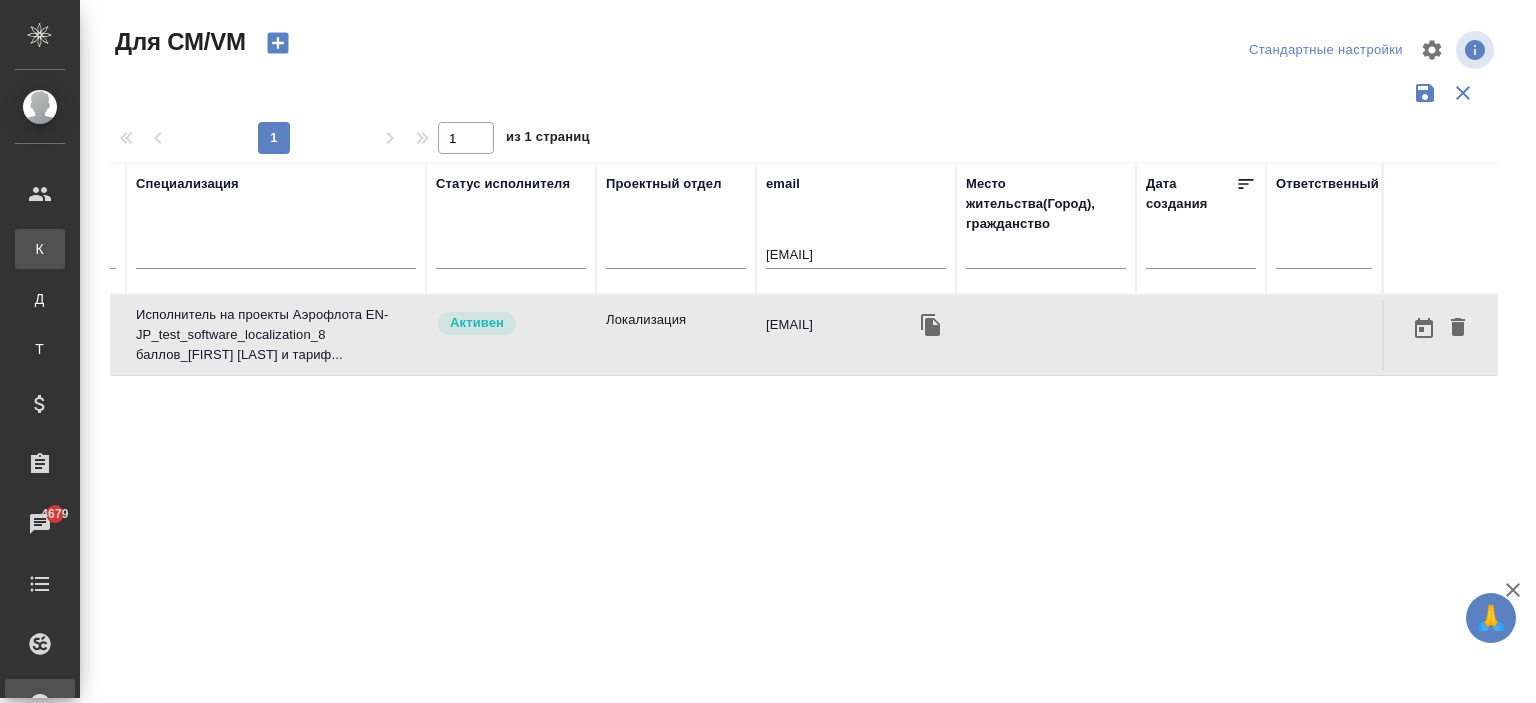 click on "К Клиенты" at bounding box center [40, 249] 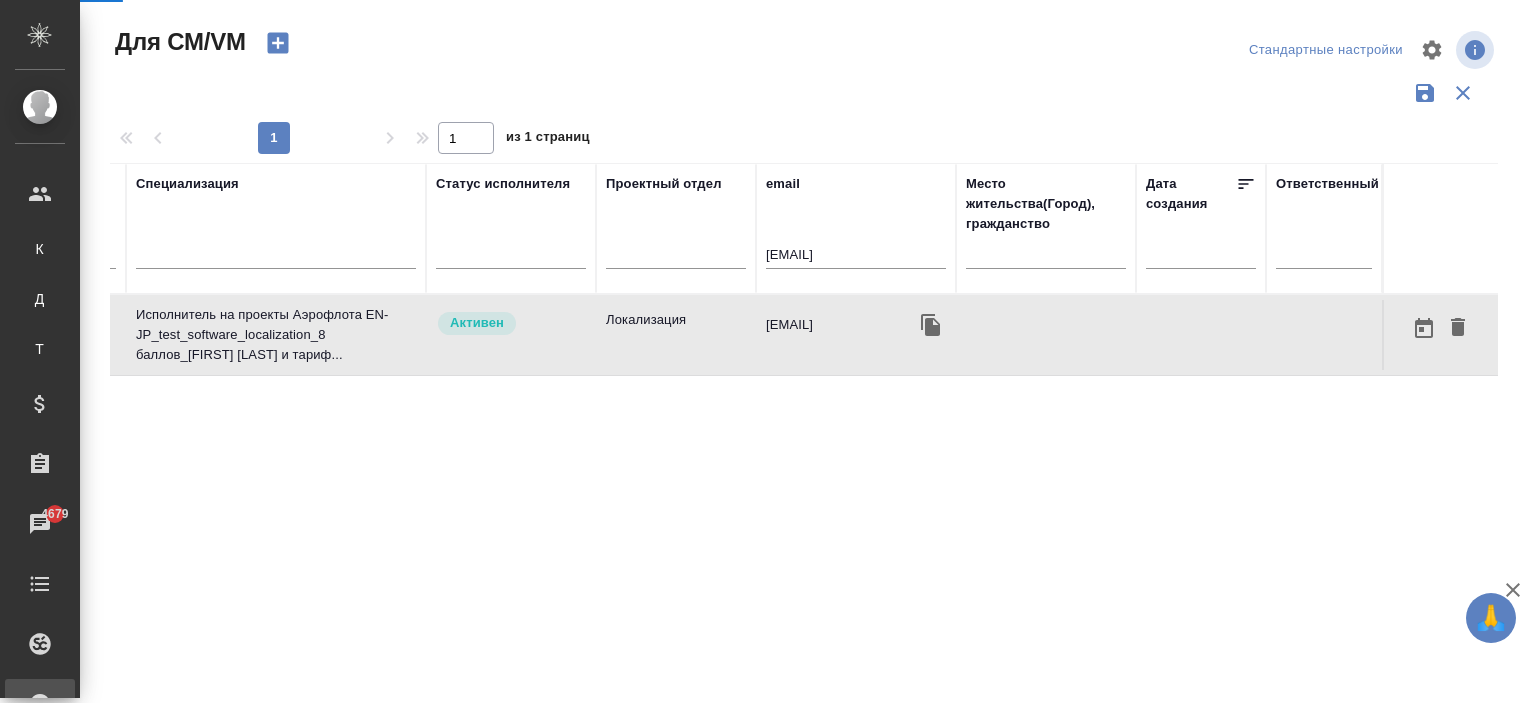 select on "RU" 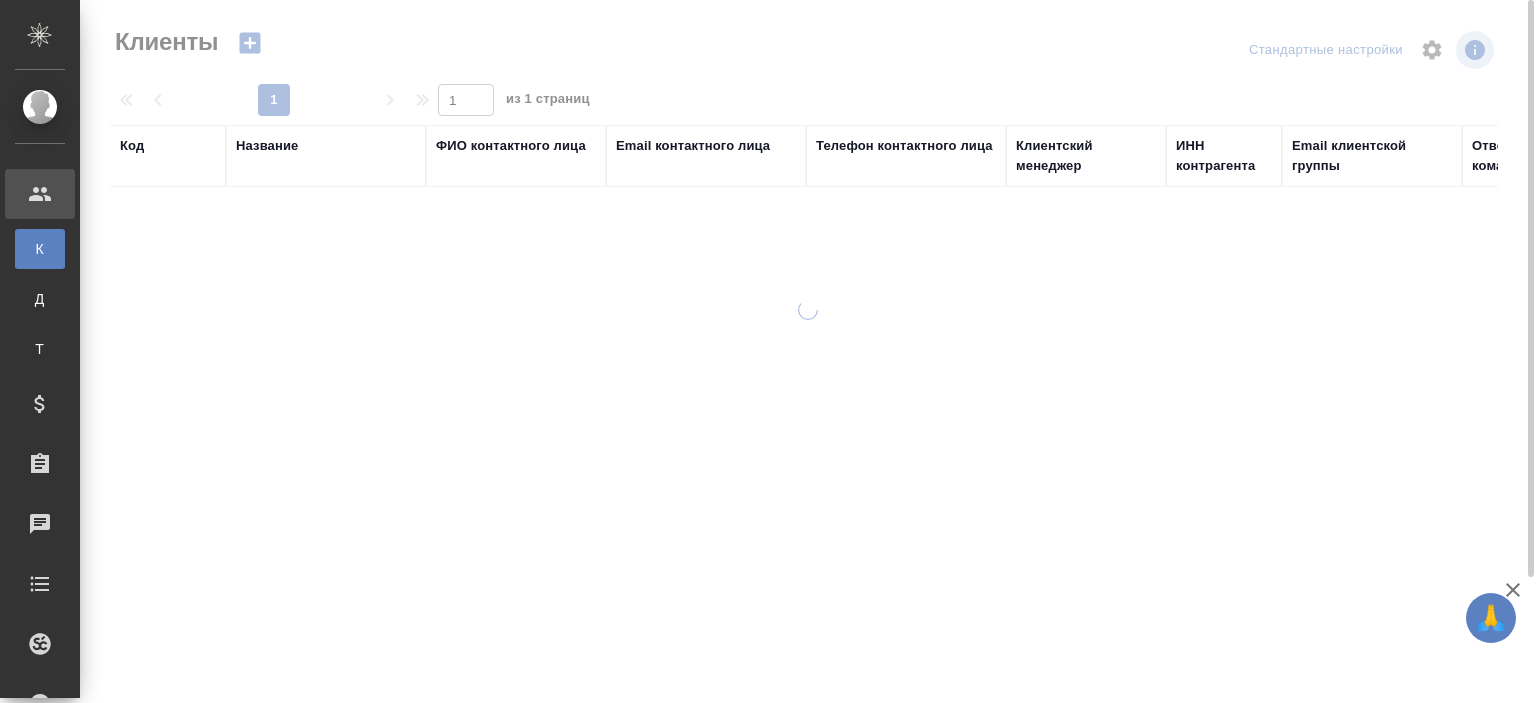 click on "Название" at bounding box center (267, 146) 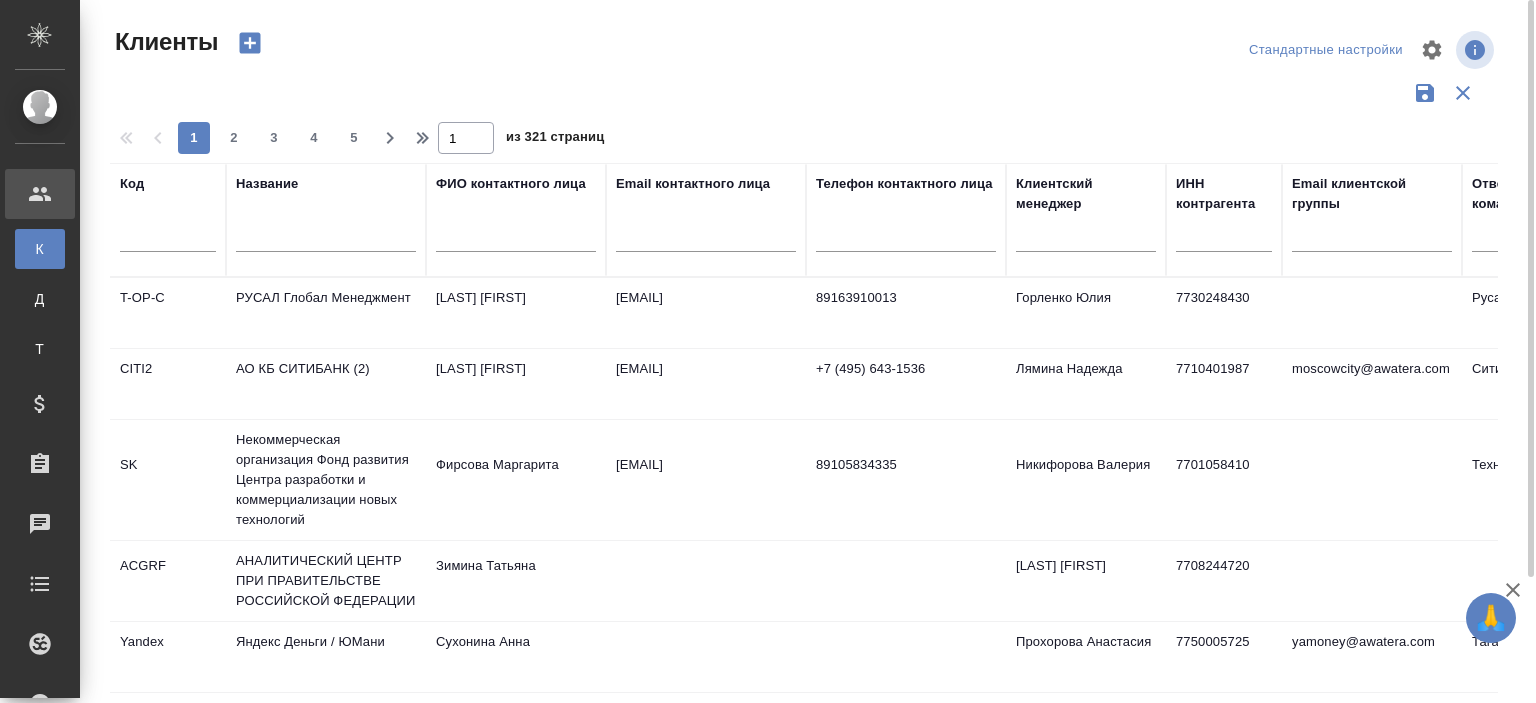 click at bounding box center [326, 241] 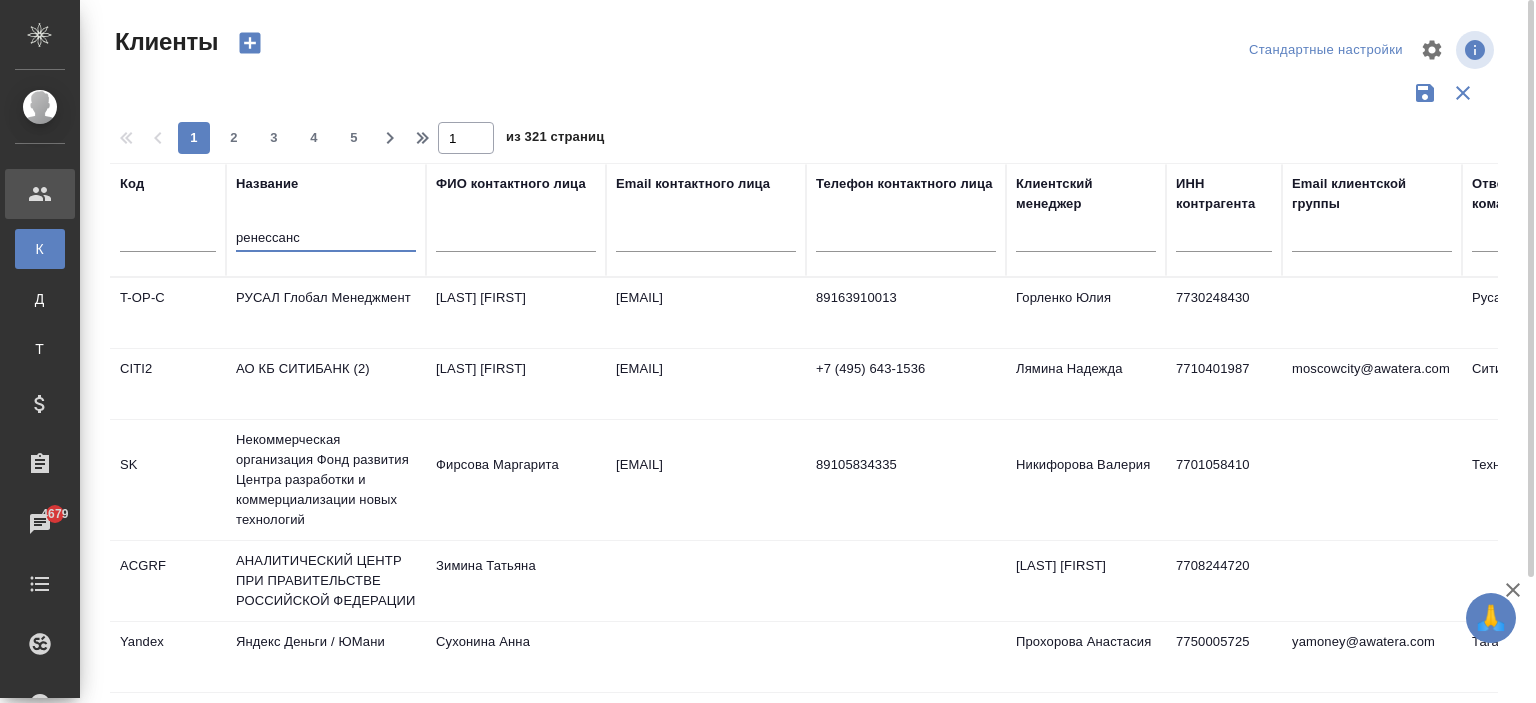 type on "ренессанс" 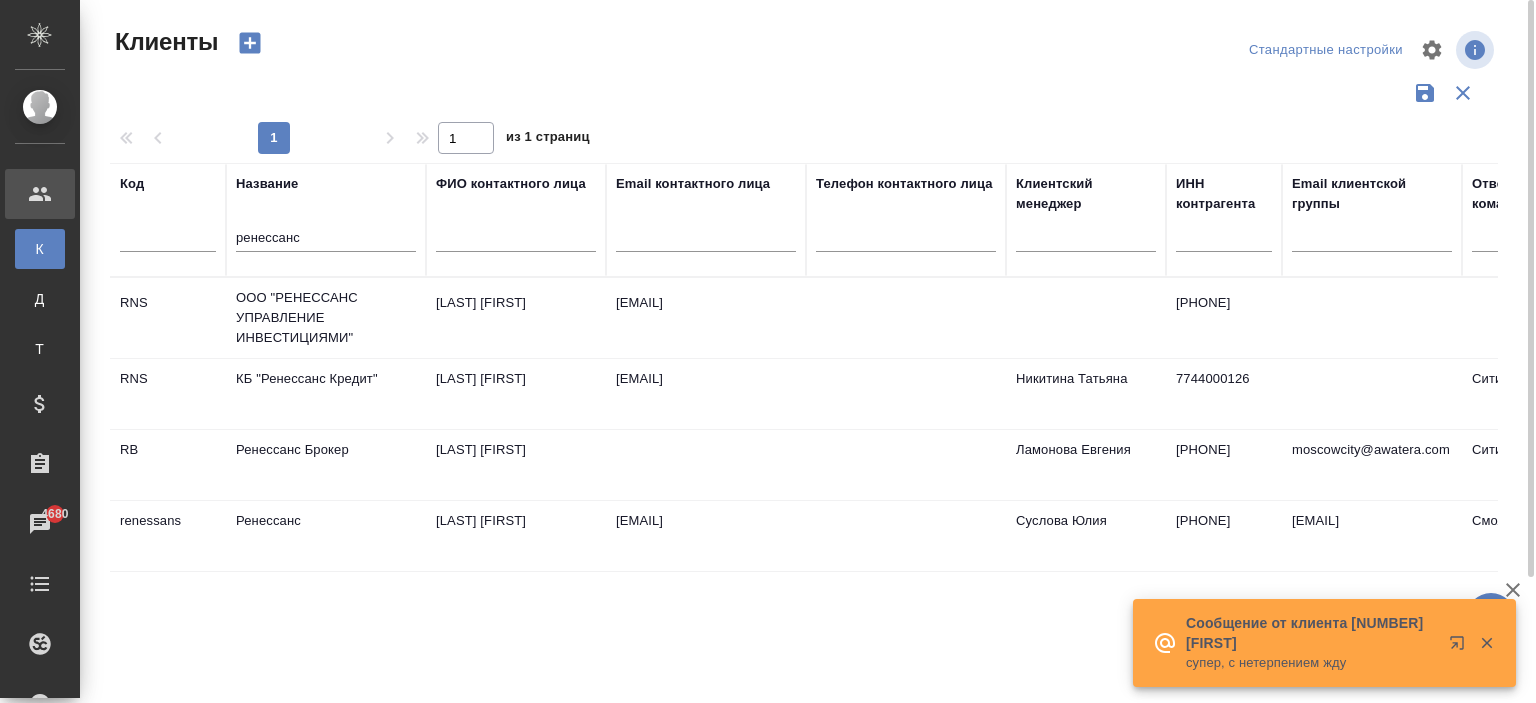 click on "Ренессанс" at bounding box center [326, 318] 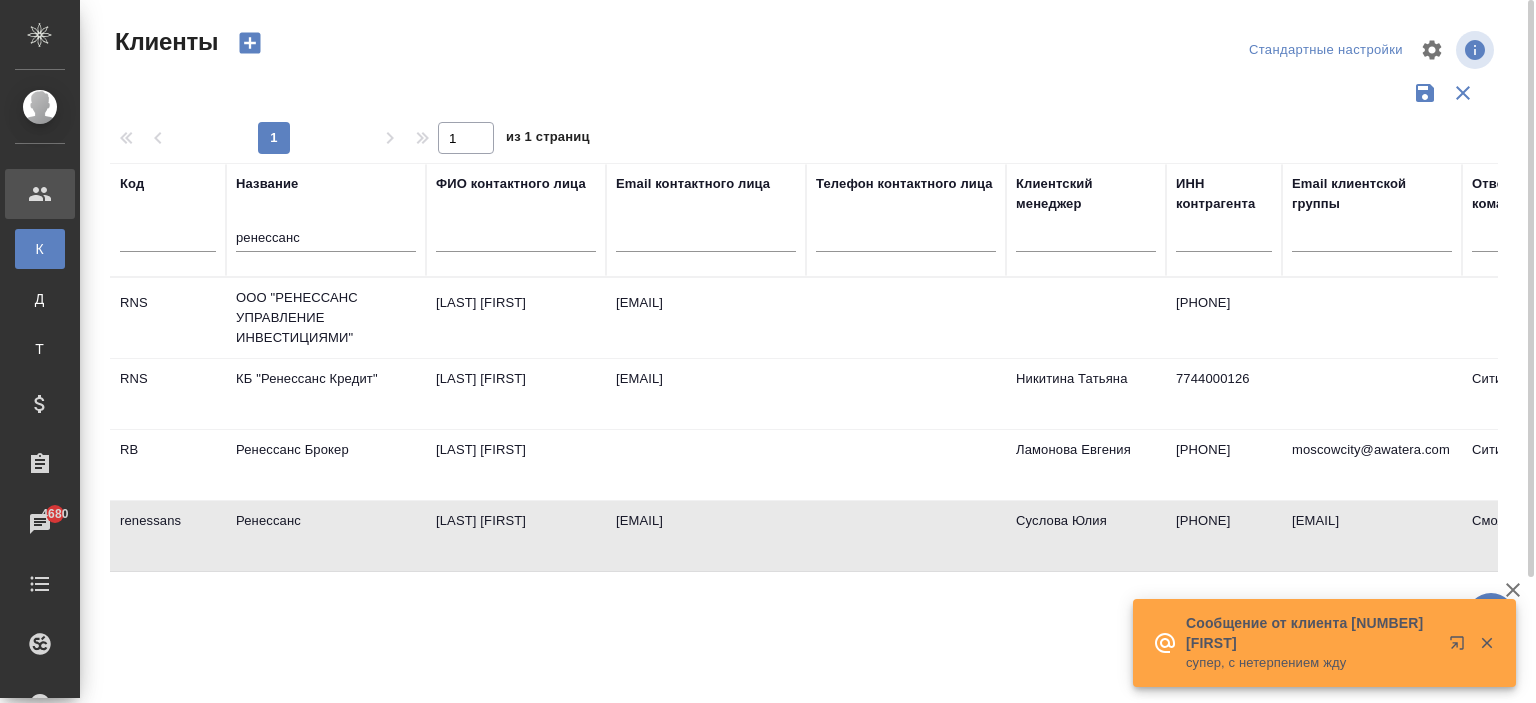 click on "Ренессанс" at bounding box center [326, 318] 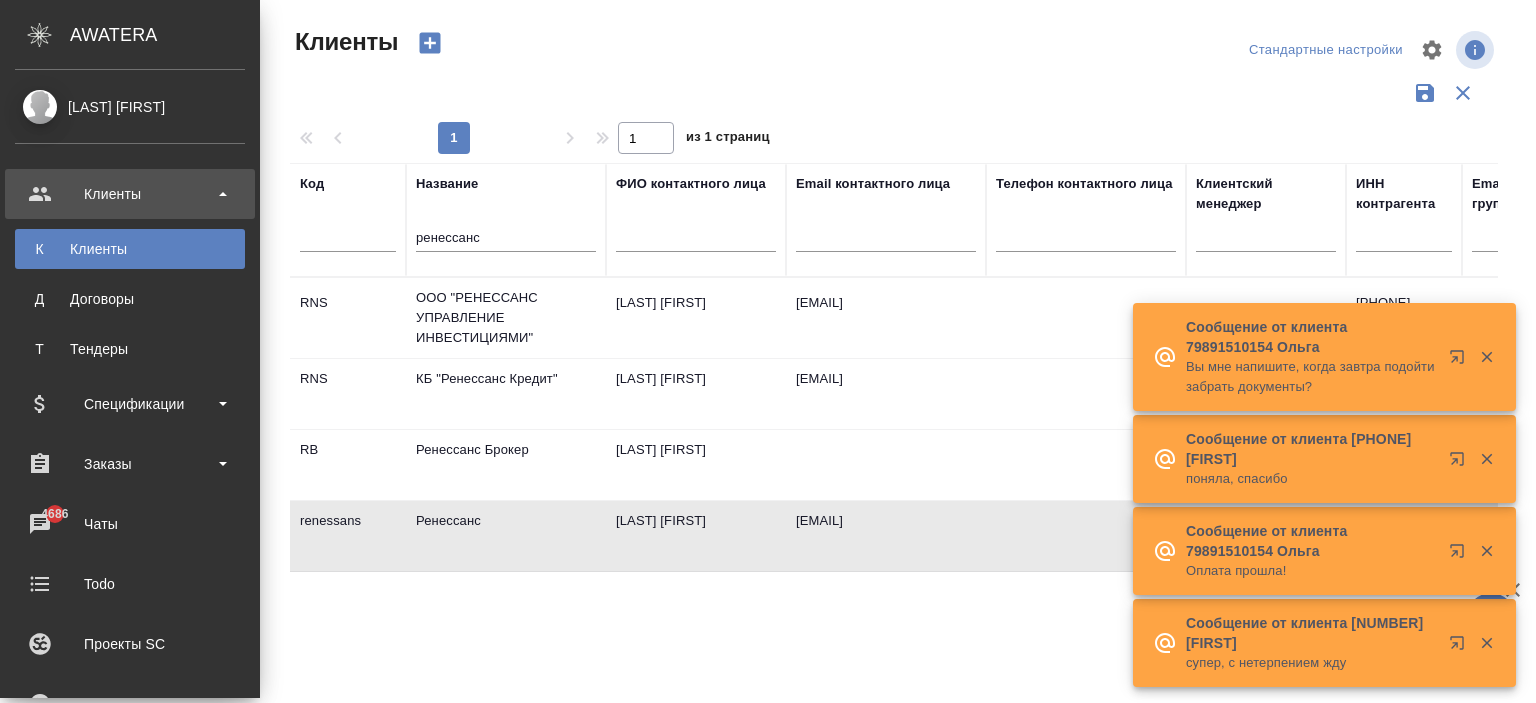 scroll, scrollTop: 540, scrollLeft: 0, axis: vertical 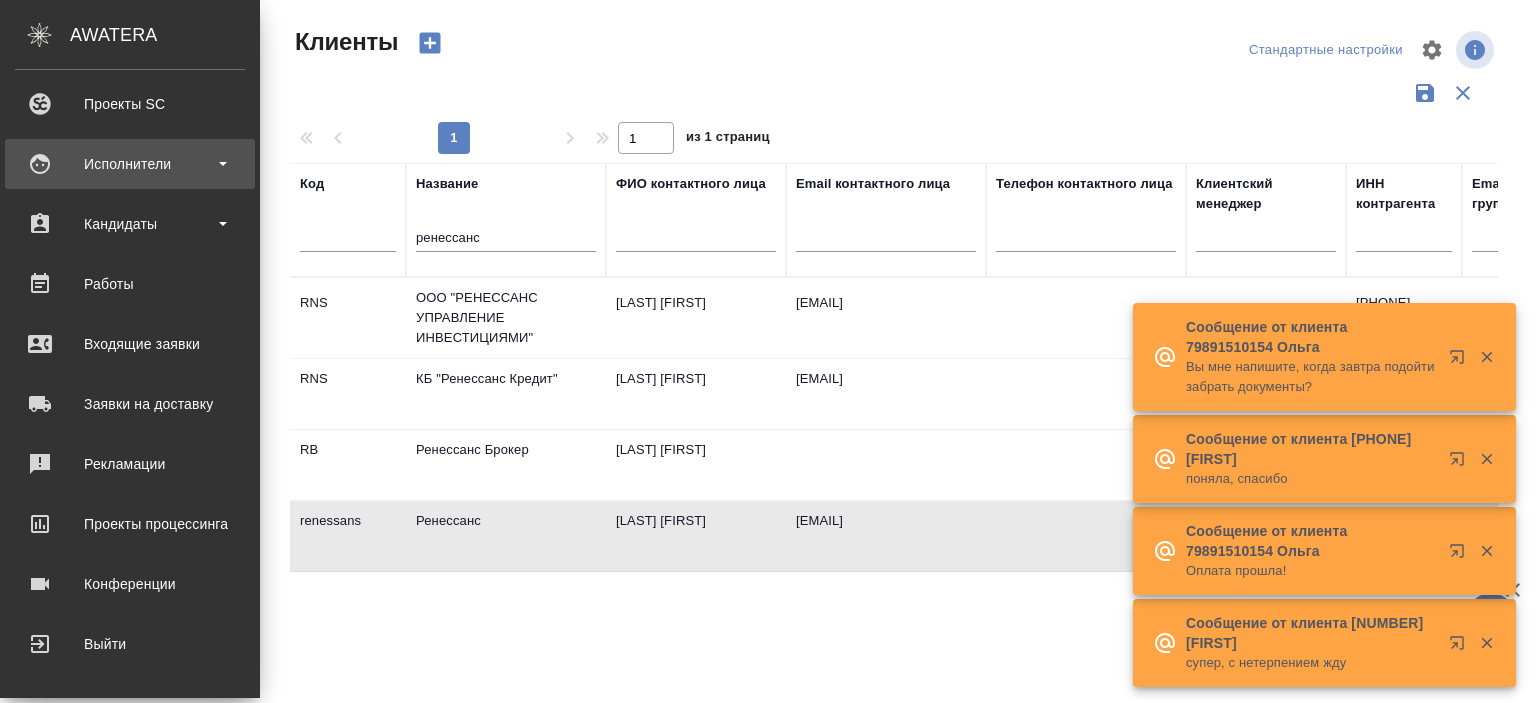 click on "Исполнители" at bounding box center (130, 164) 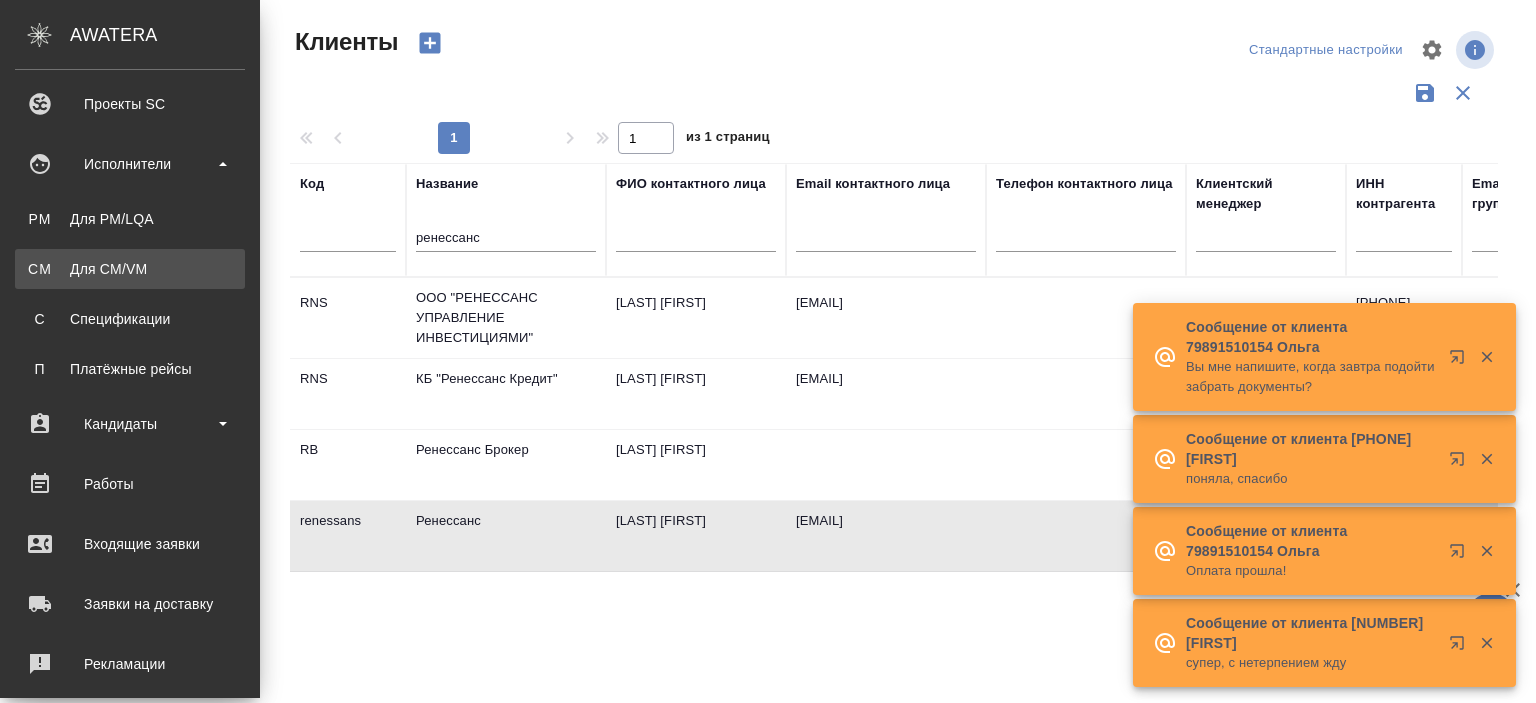 click on "Для CM/VM" at bounding box center (130, 269) 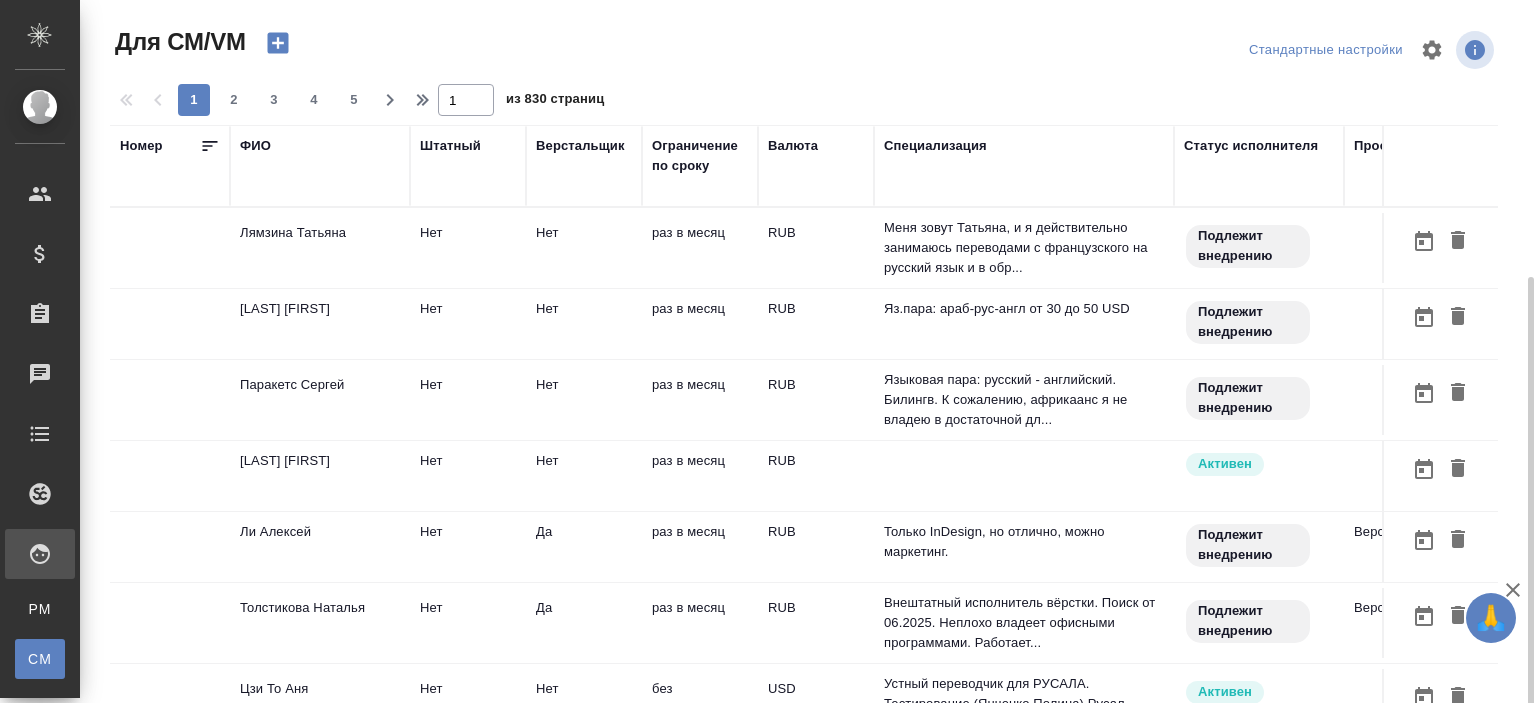 scroll, scrollTop: 152, scrollLeft: 0, axis: vertical 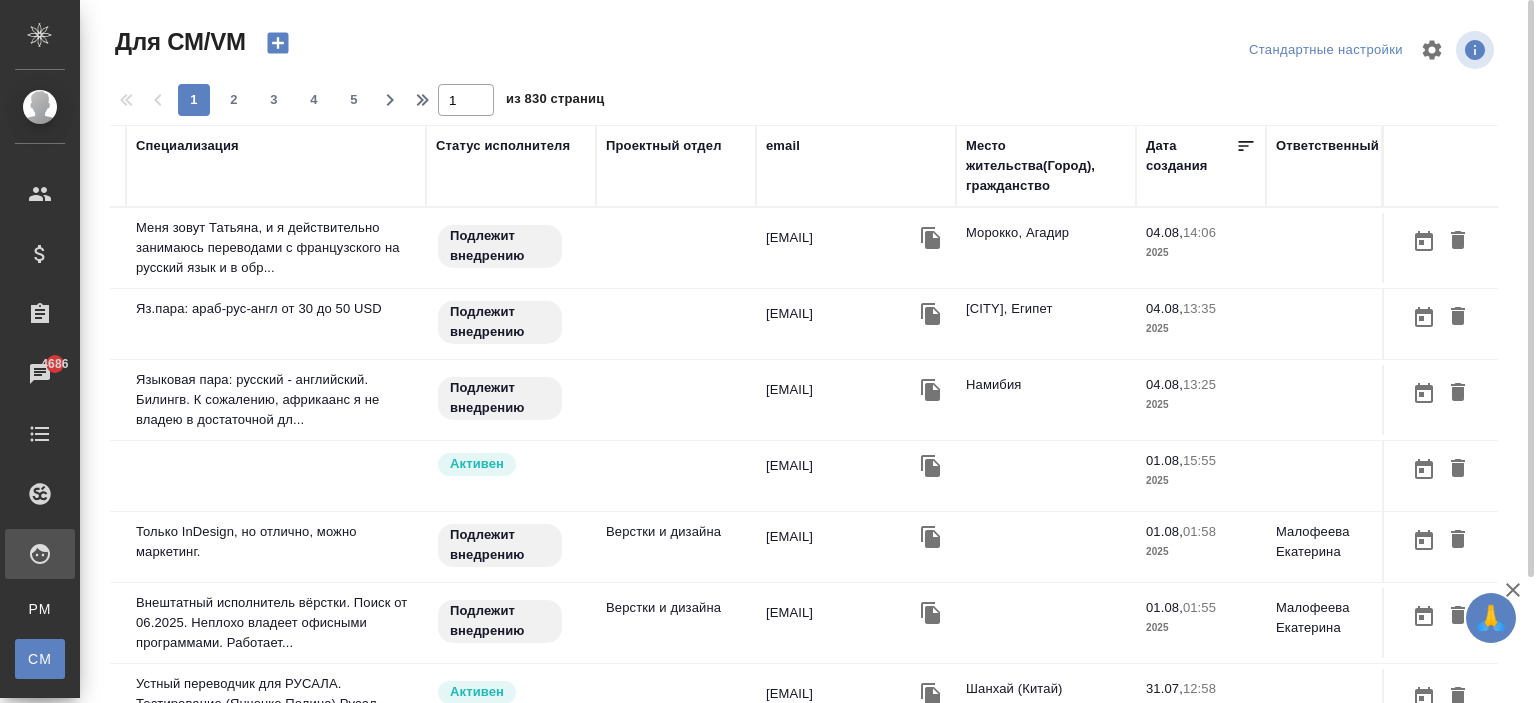 click on "email" at bounding box center [783, 146] 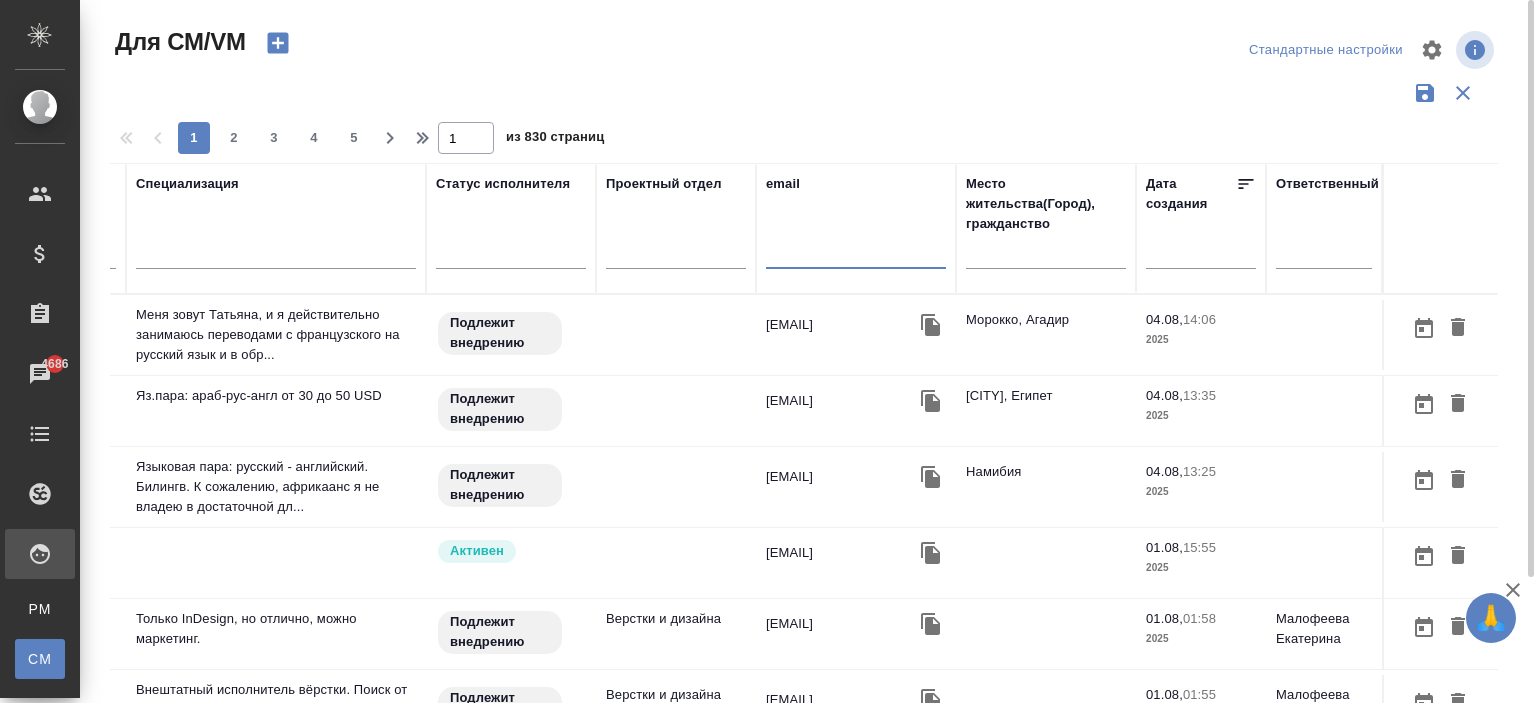 paste on "ФЛ-V36367" 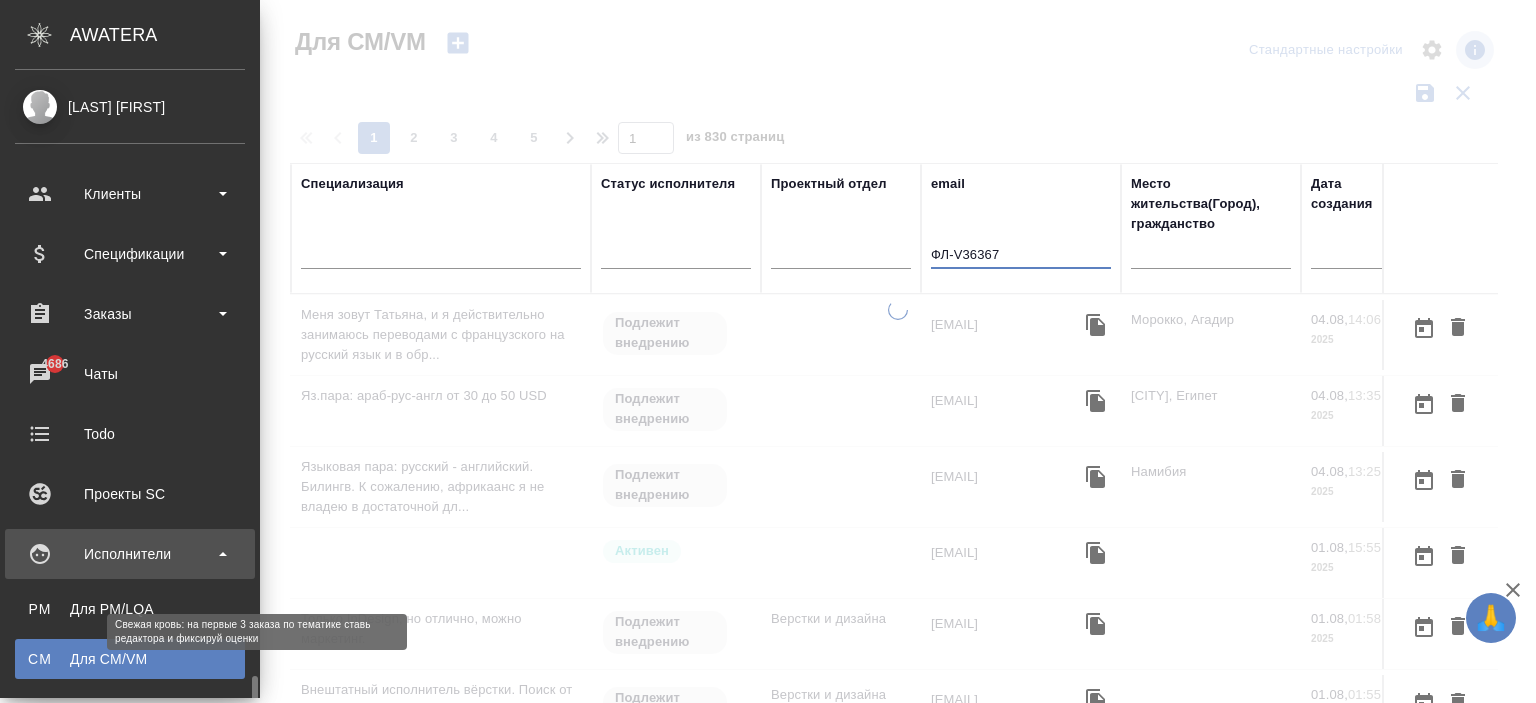 type on "ФЛ-V36367" 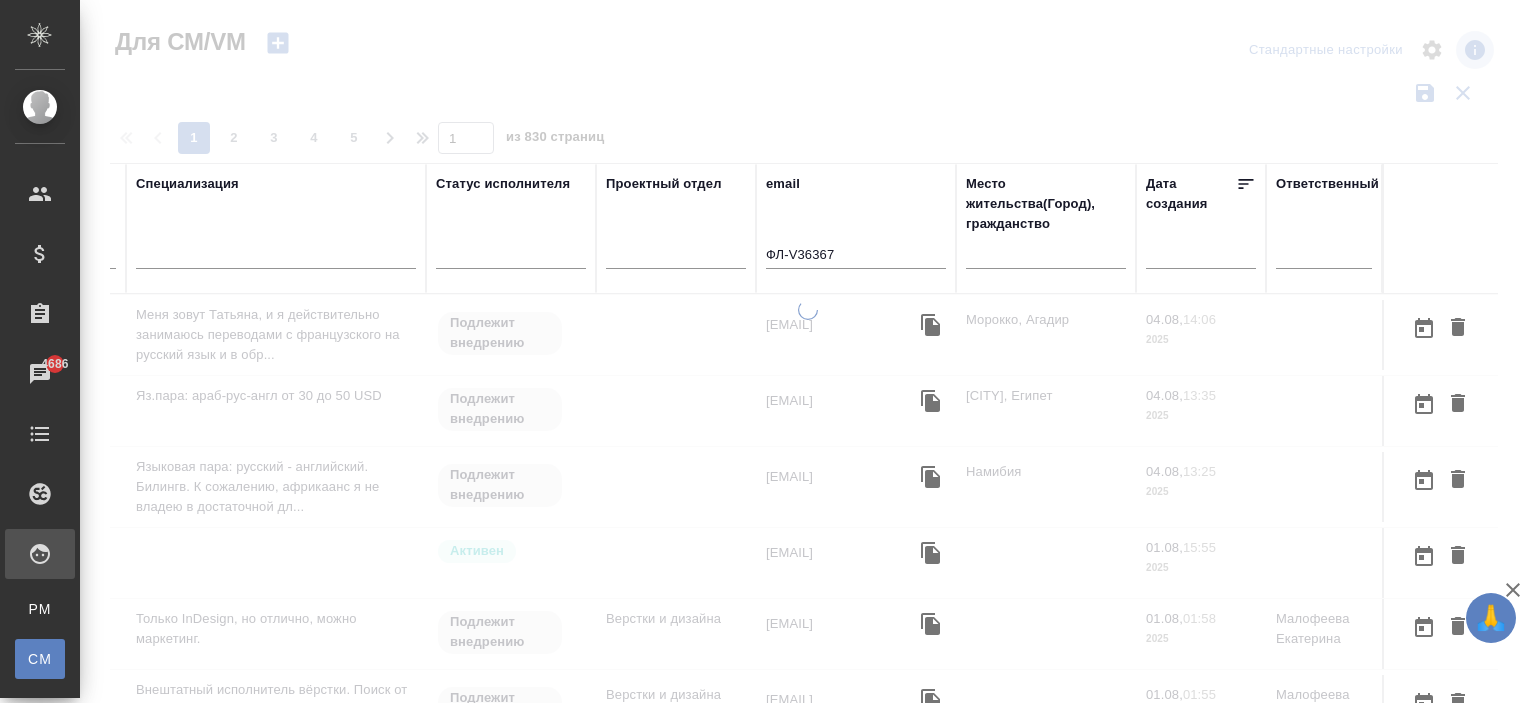 scroll, scrollTop: 591, scrollLeft: 0, axis: vertical 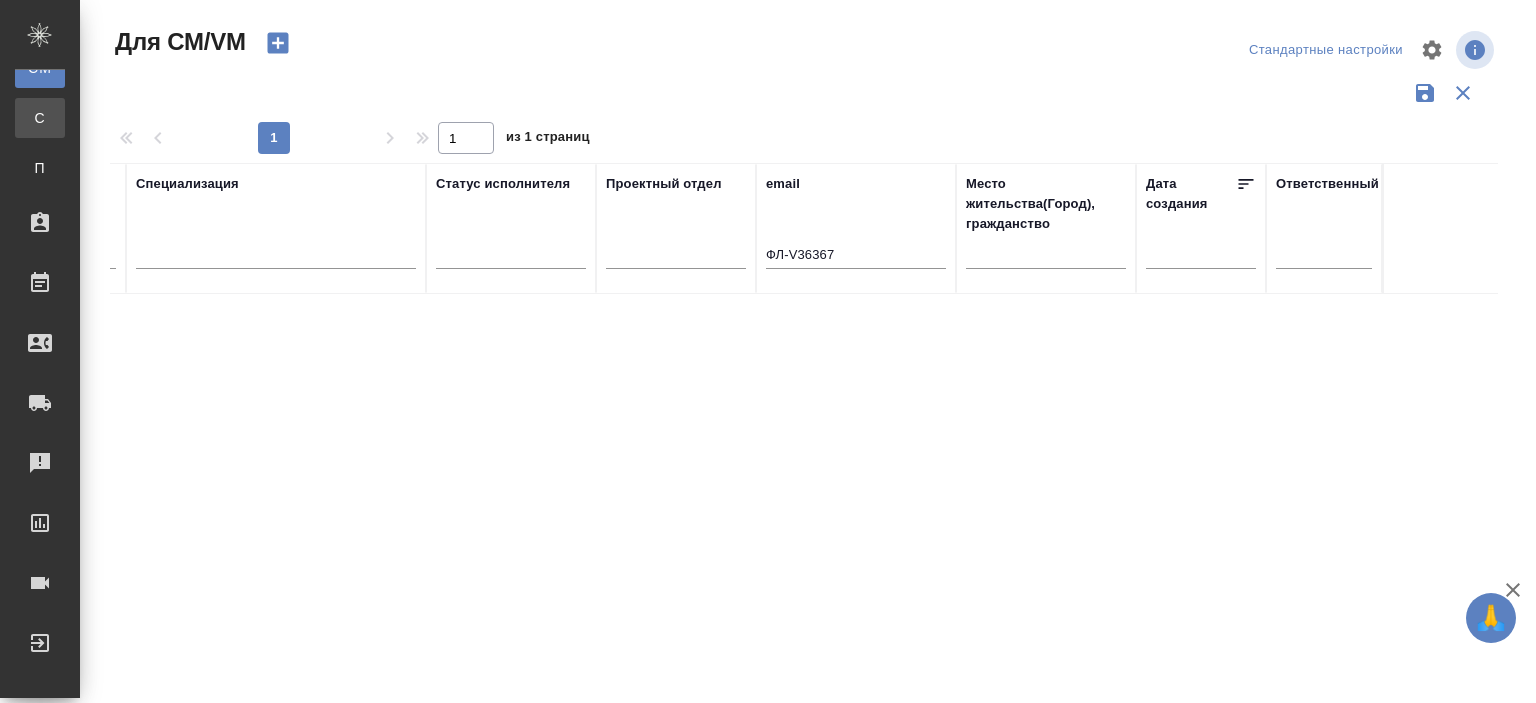 click on "С" at bounding box center (40, 118) 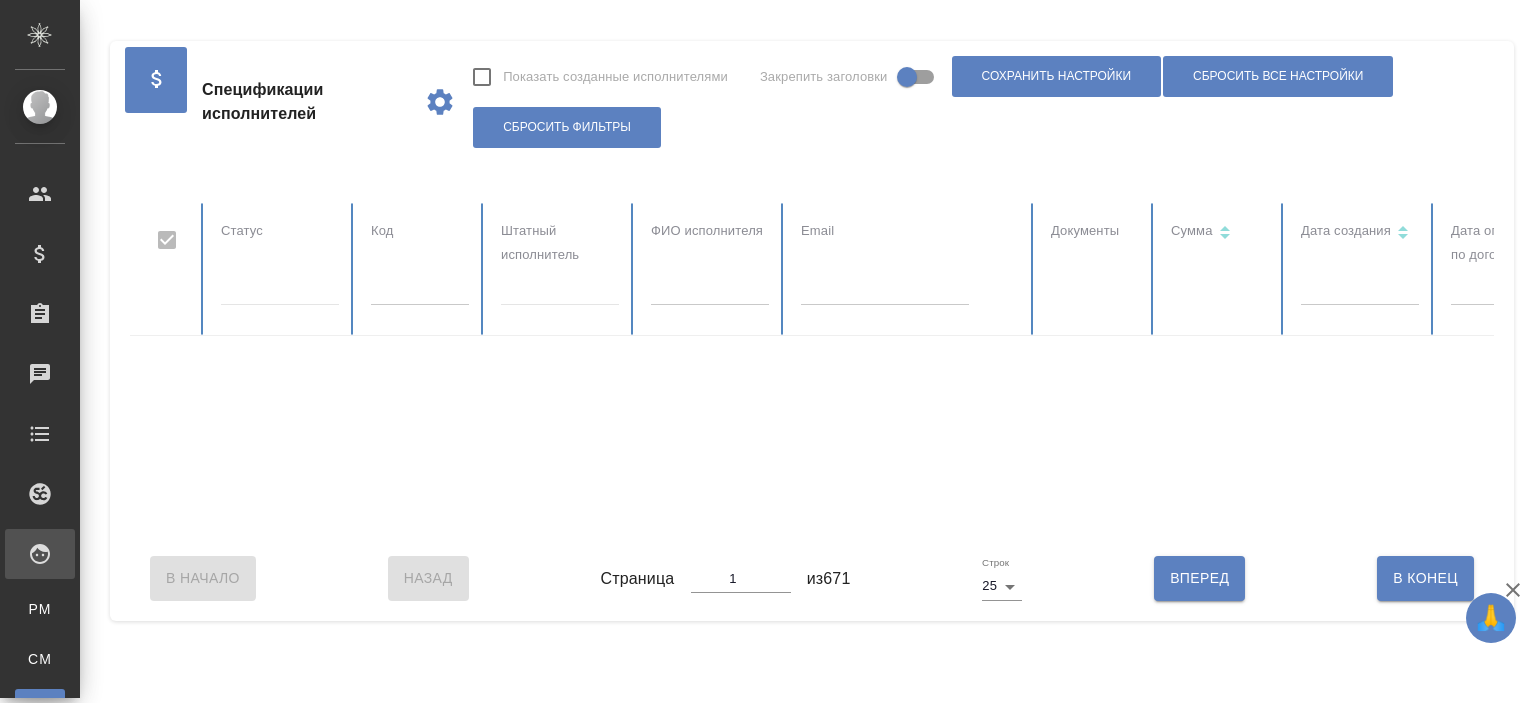 checkbox on "false" 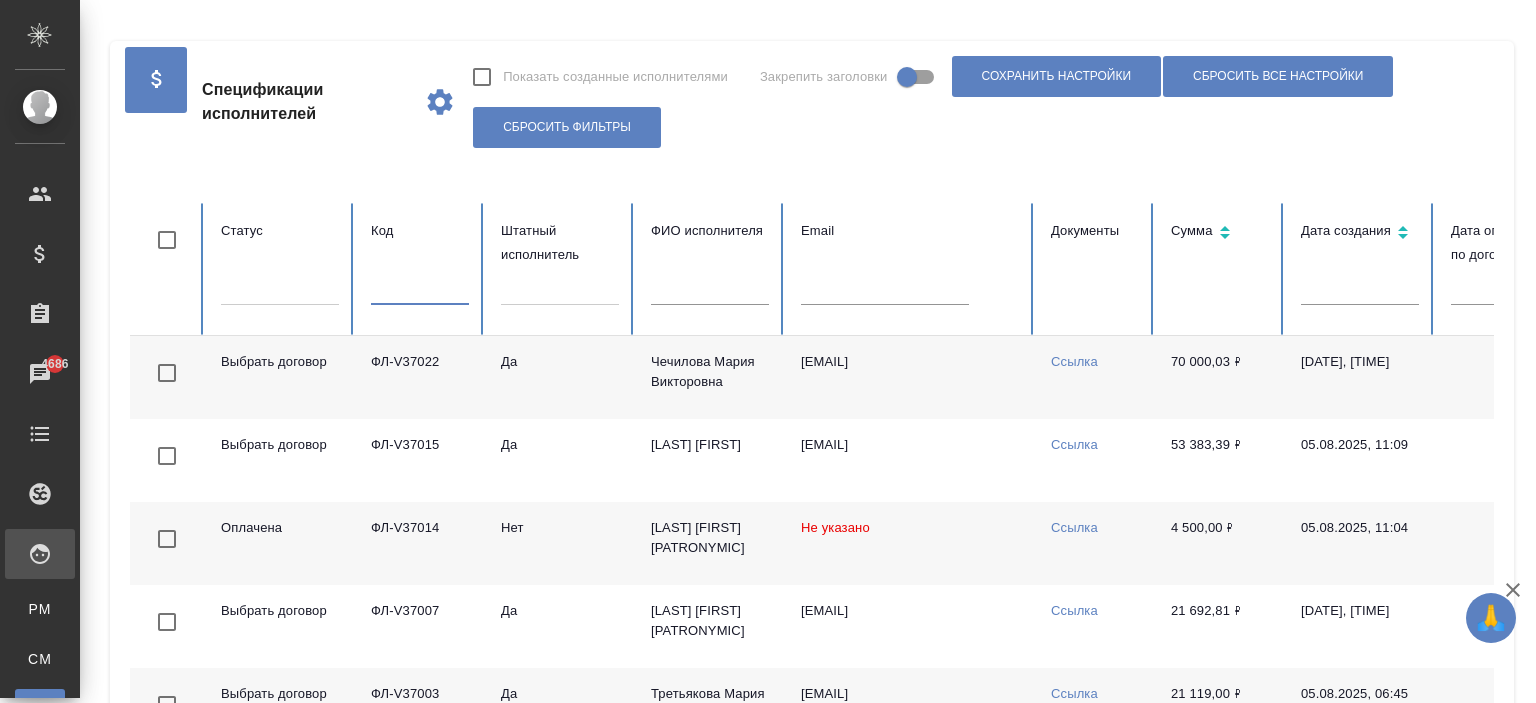 paste on "ФЛ-V36367" 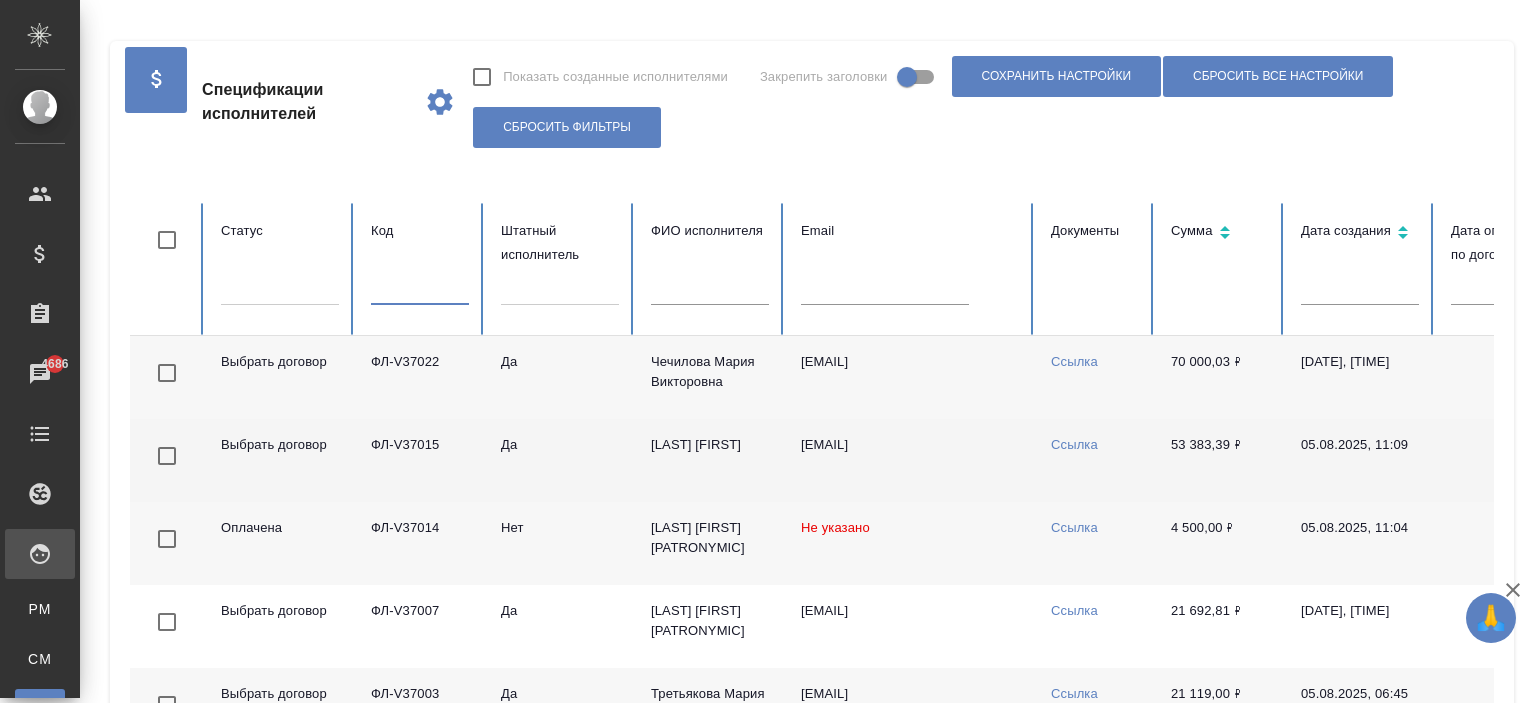 type on "ФЛ-V36367" 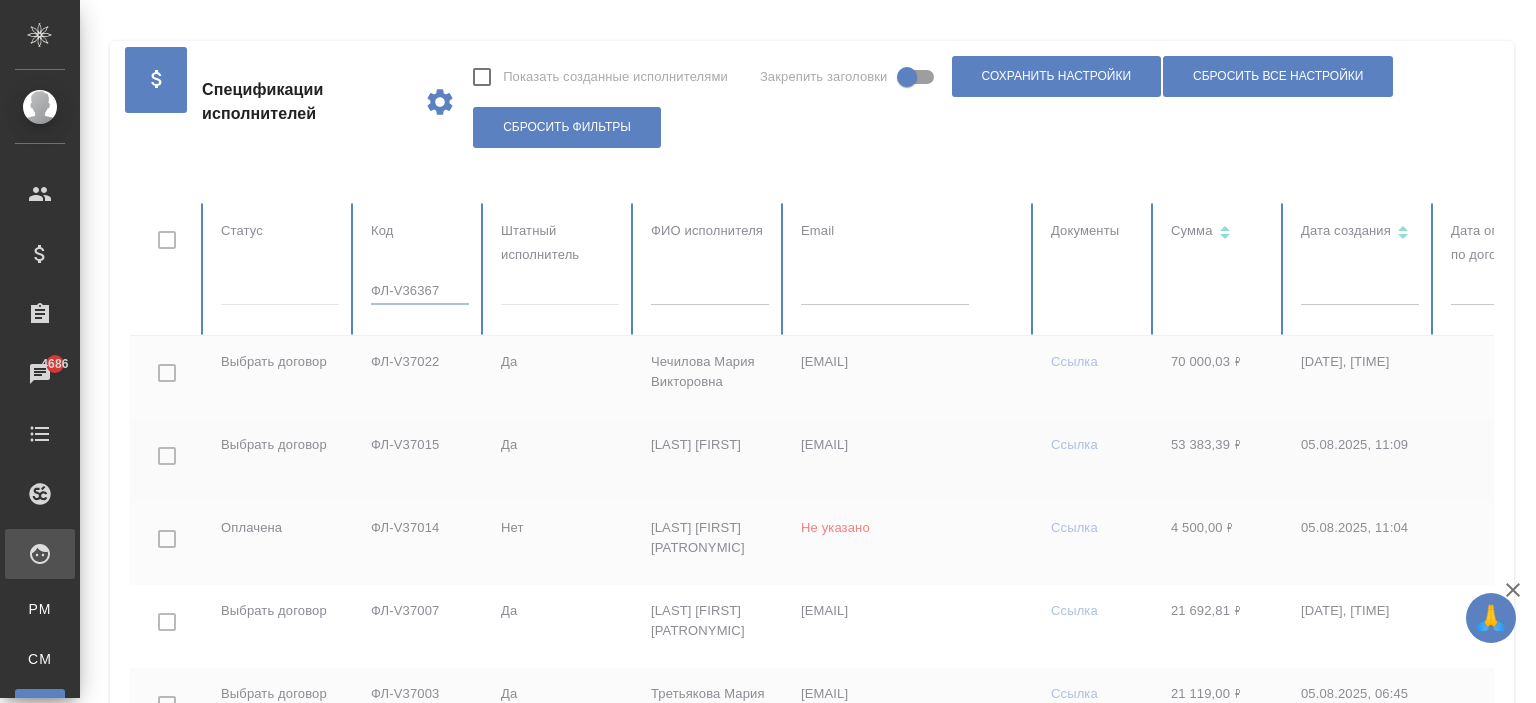 checkbox on "true" 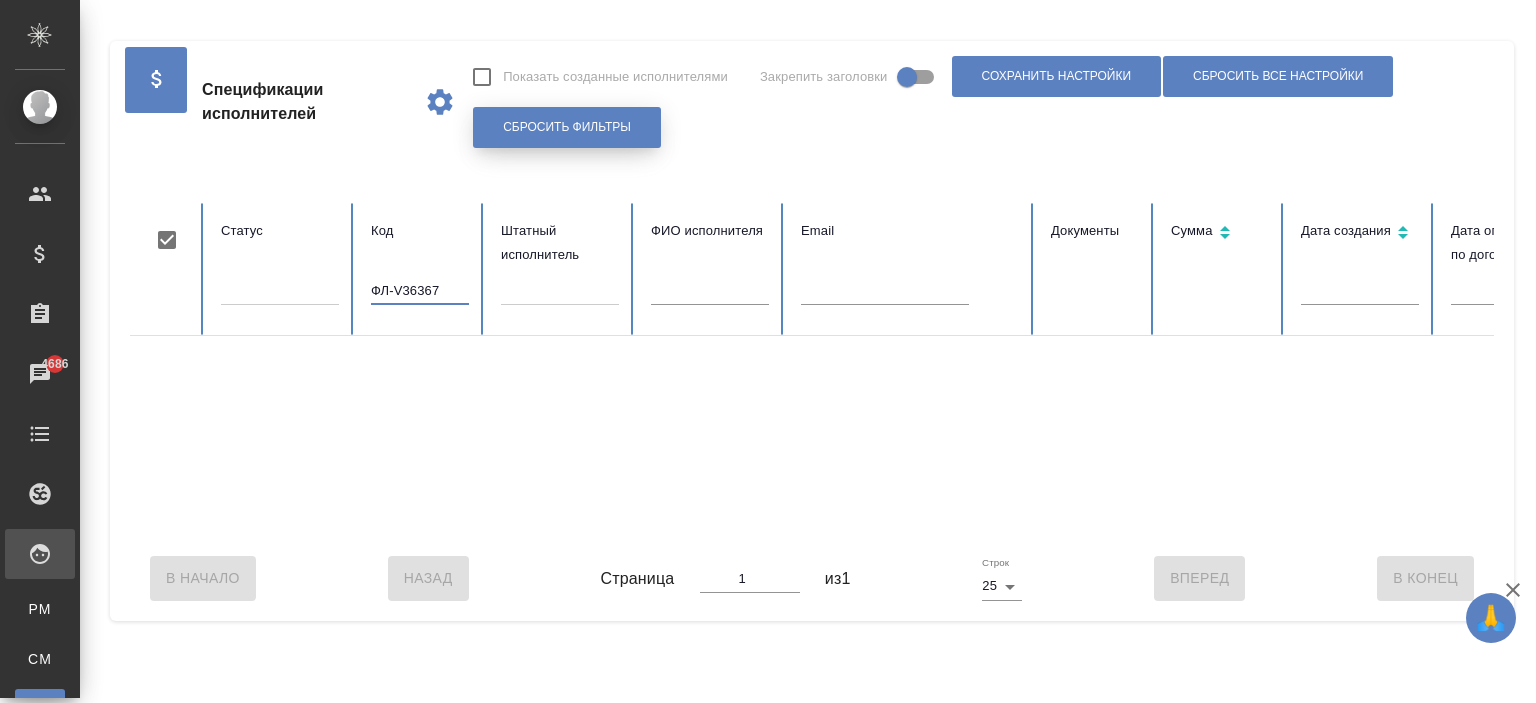 type on "ФЛ-V36367" 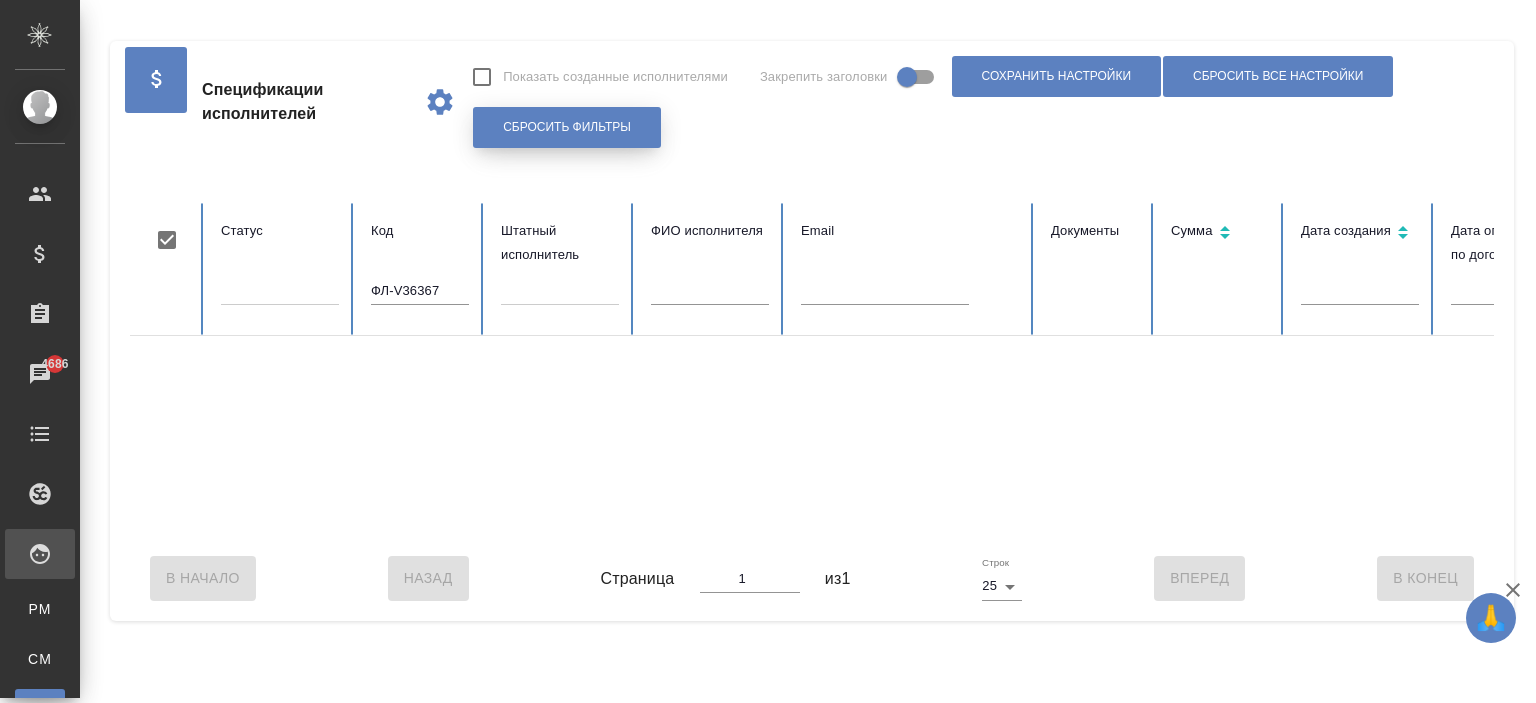 type 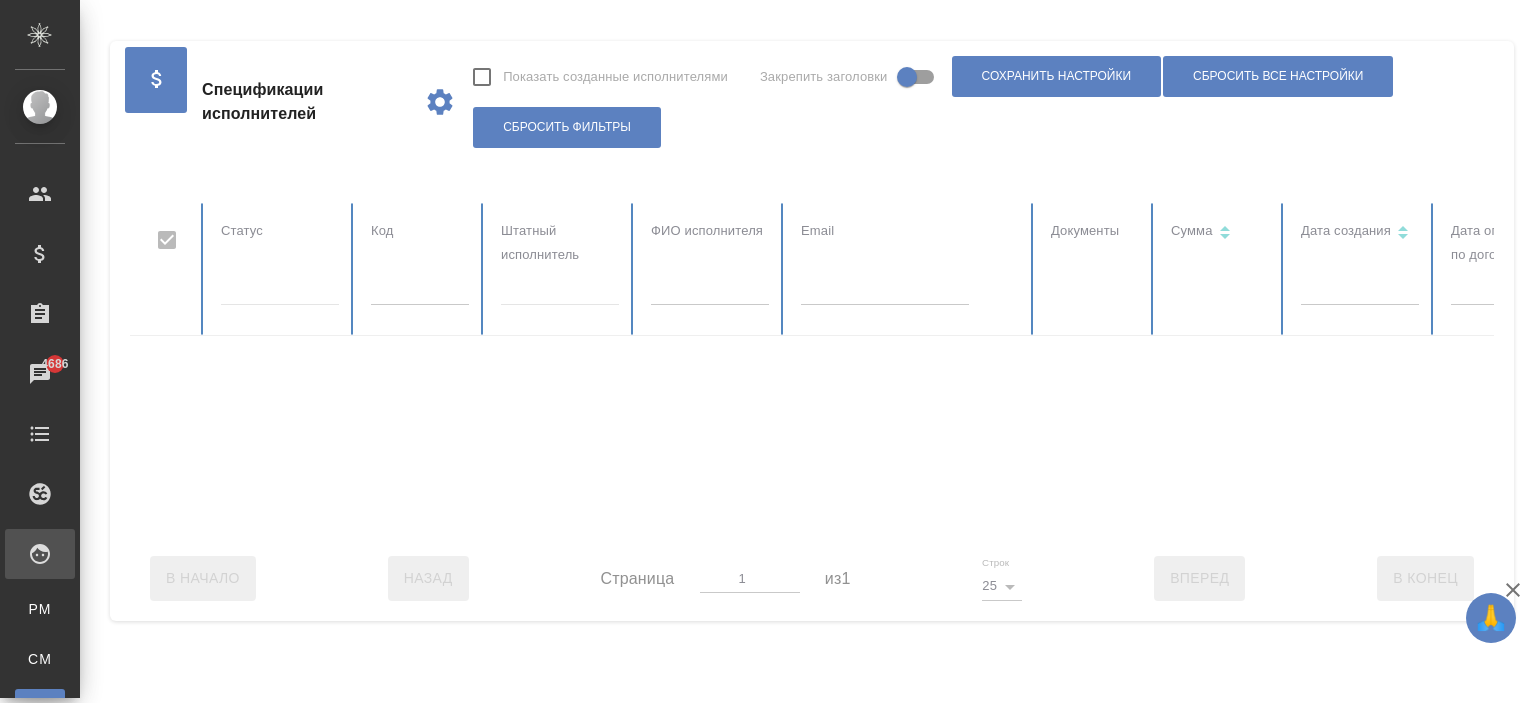 checkbox on "false" 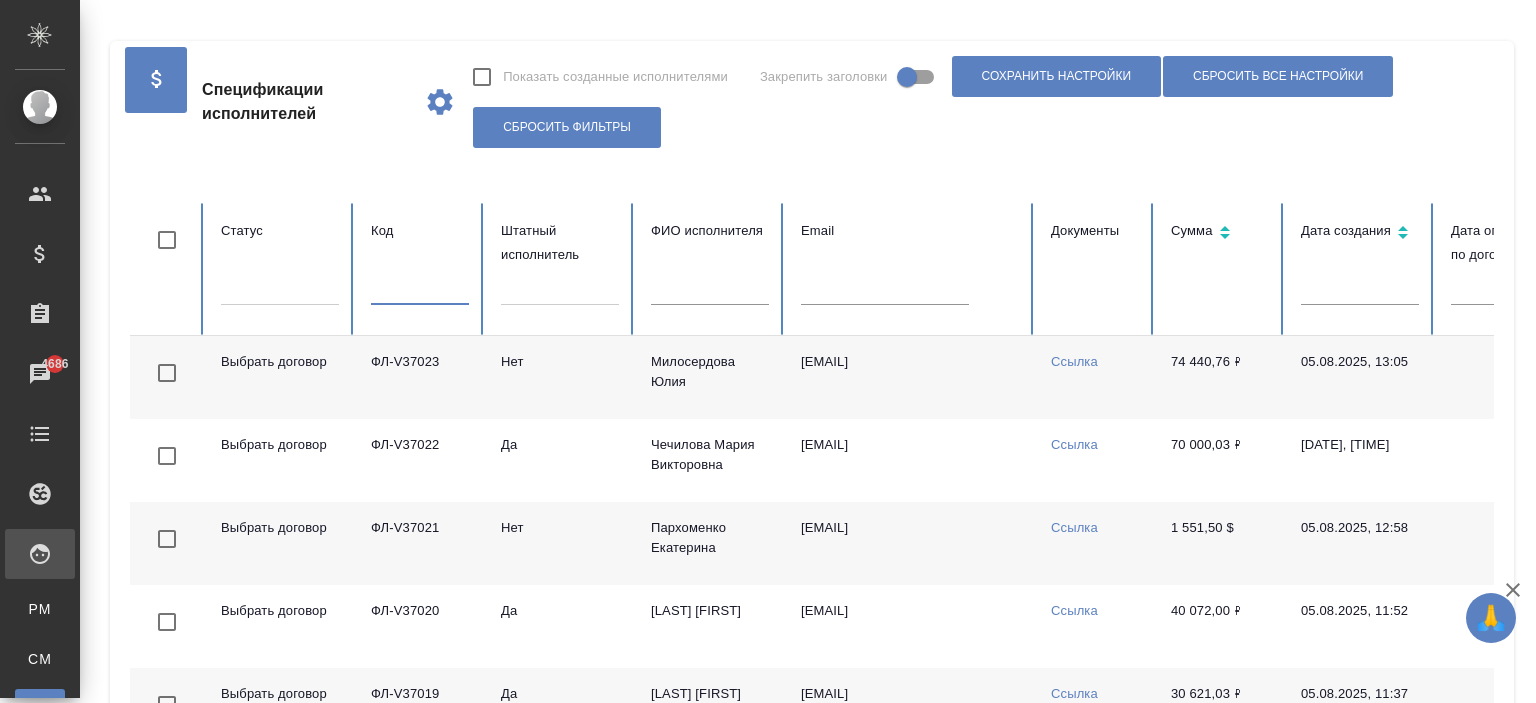 paste on "ФЛ-V36367" 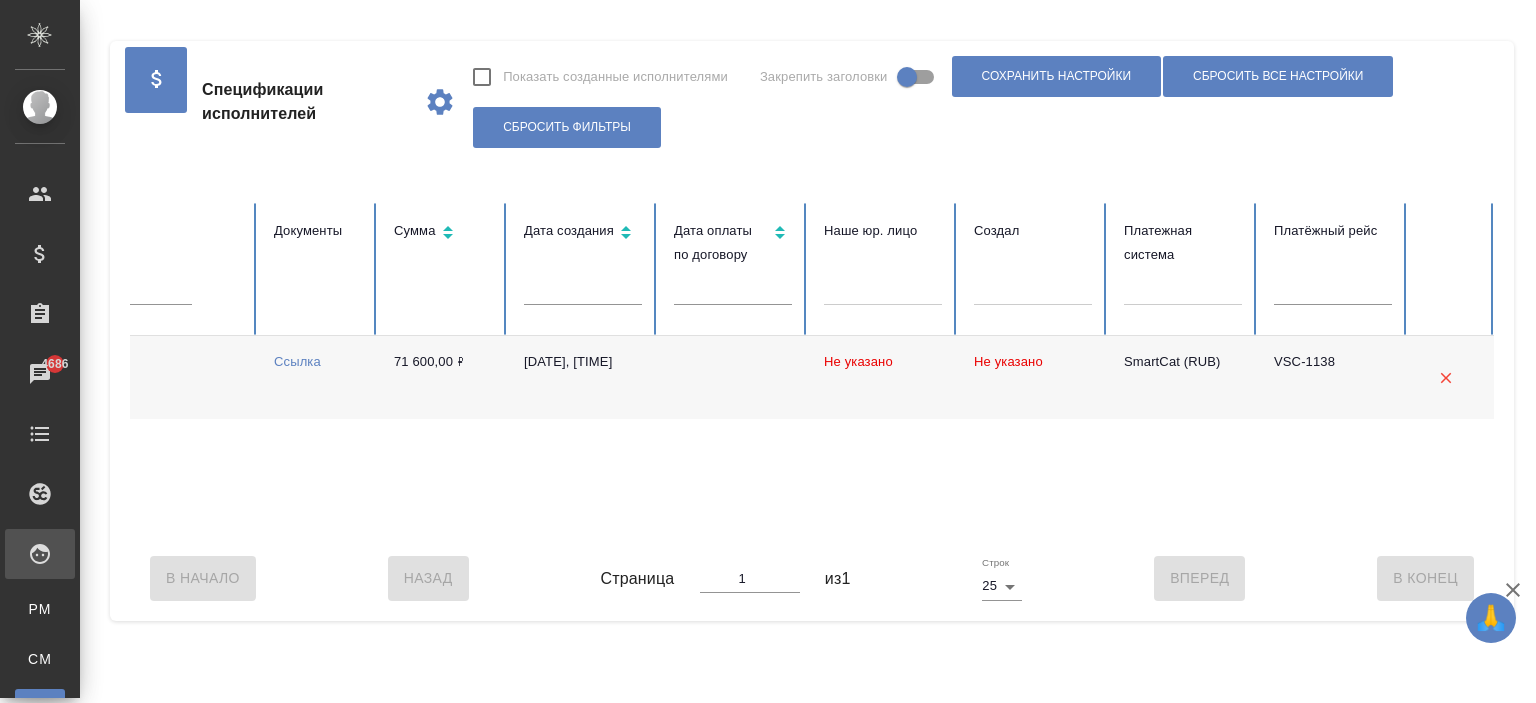 scroll, scrollTop: 0, scrollLeft: 0, axis: both 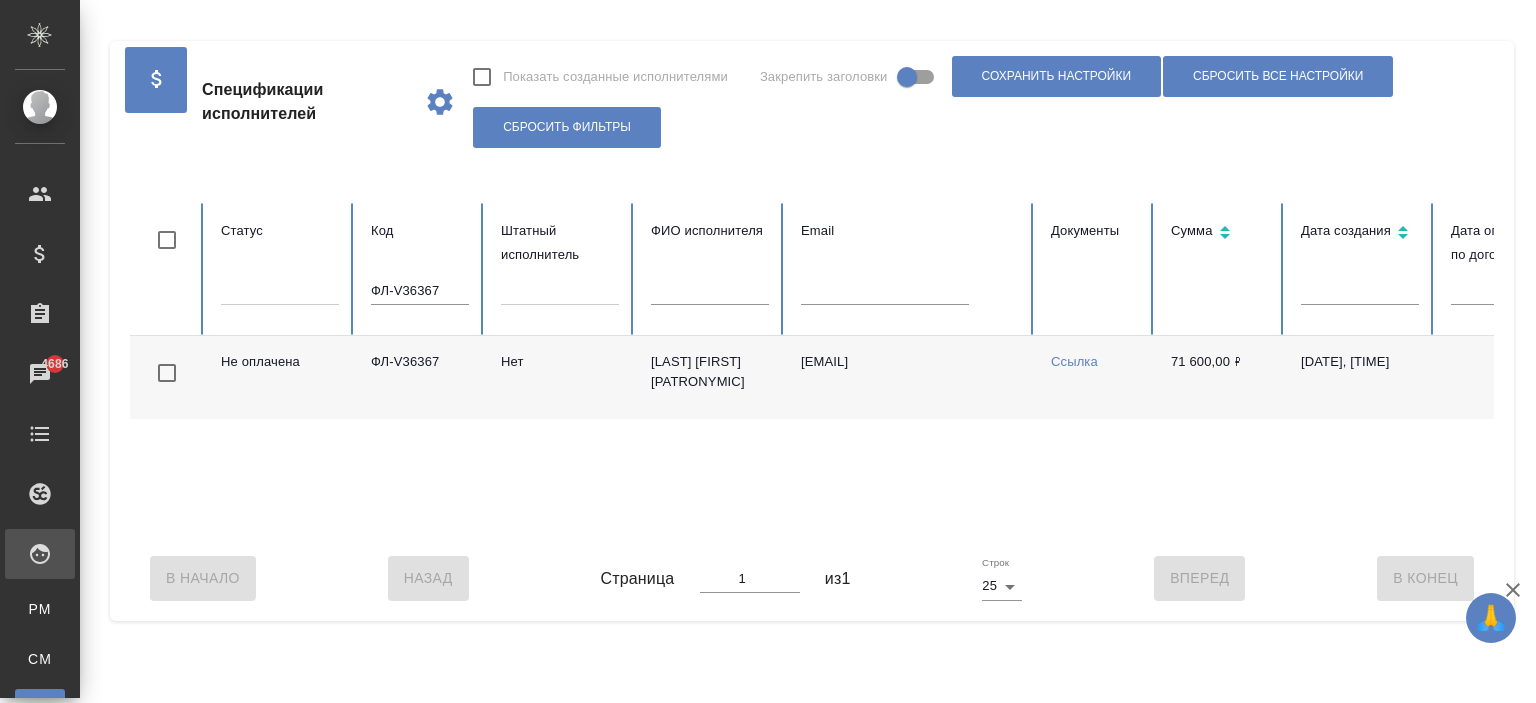 click on "ФЛ-V36367" at bounding box center [420, 377] 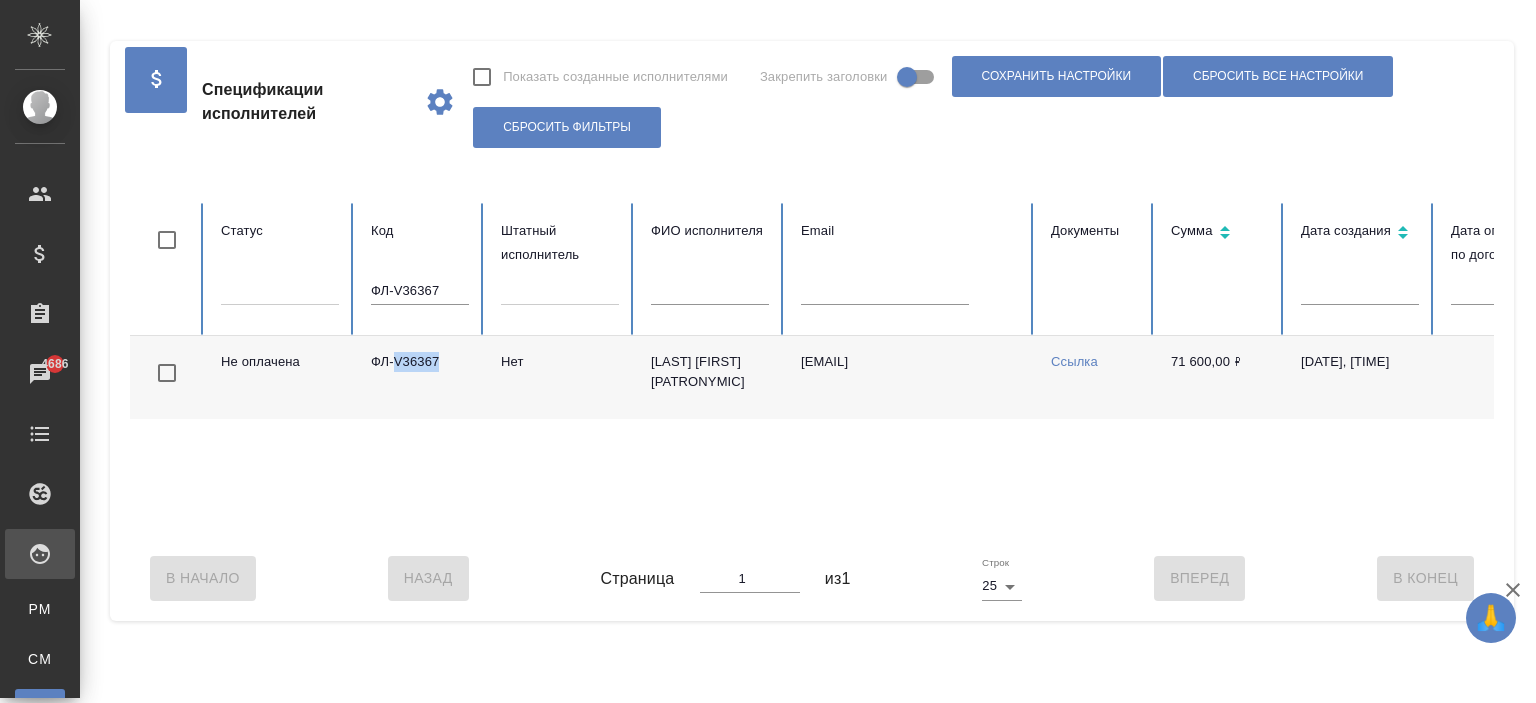 click on "ФЛ-V36367" at bounding box center (420, 377) 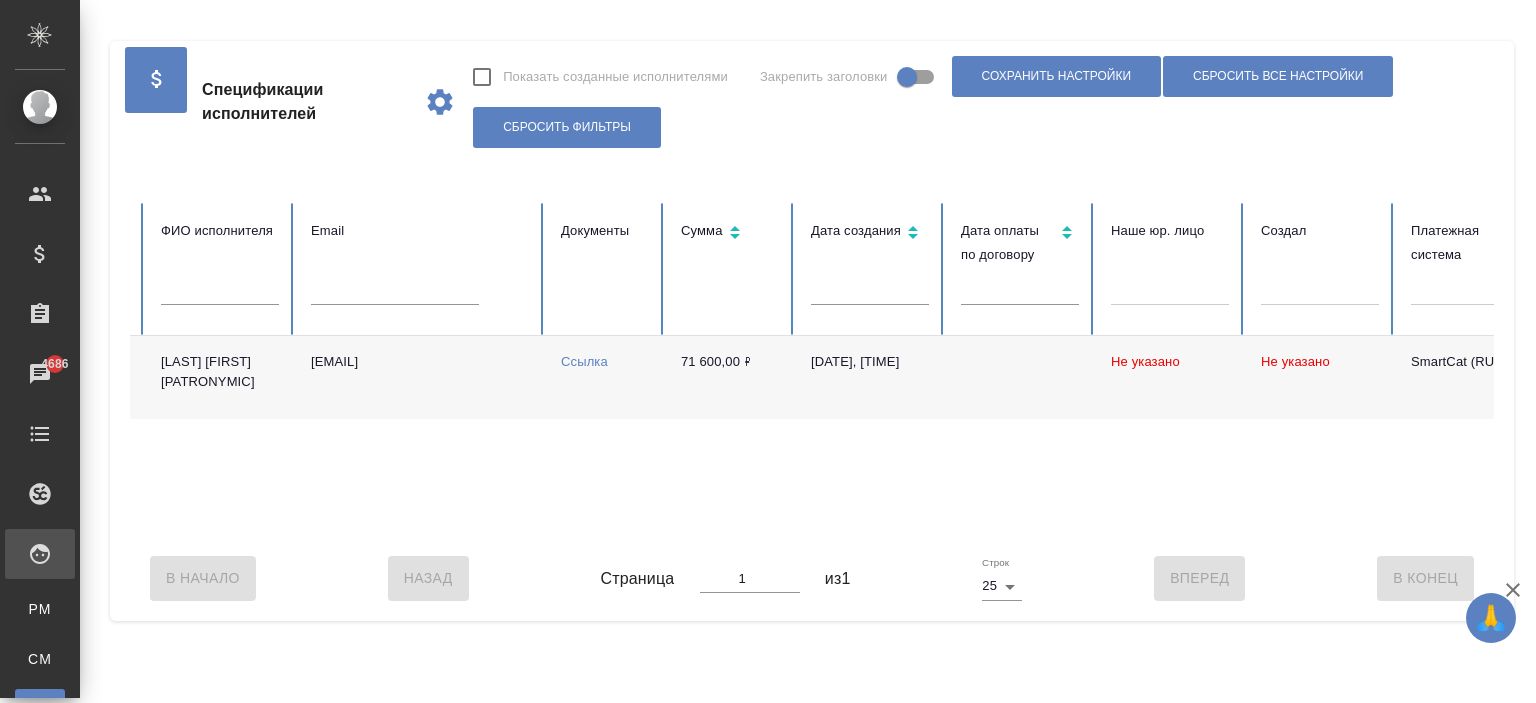 scroll, scrollTop: 0, scrollLeft: 777, axis: horizontal 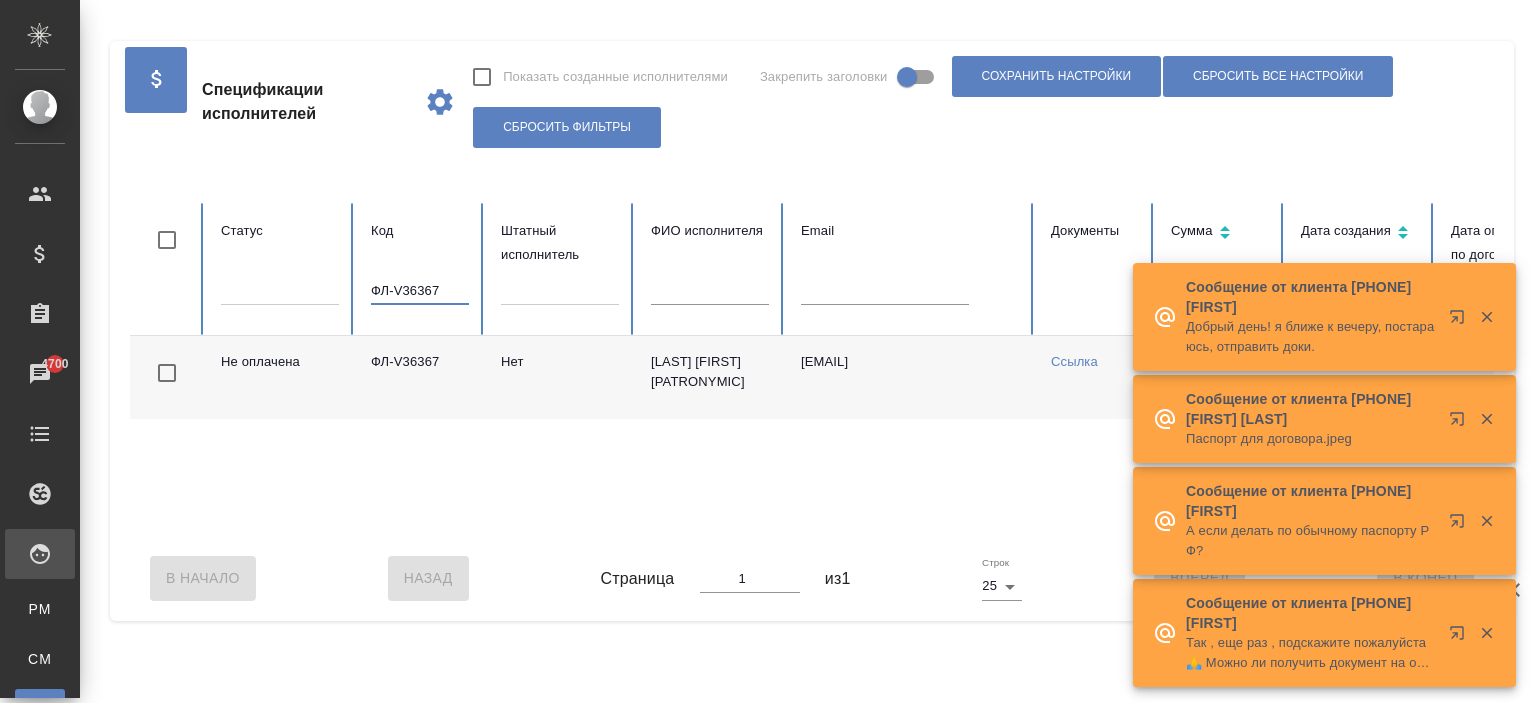 drag, startPoint x: 435, startPoint y: 285, endPoint x: 328, endPoint y: 278, distance: 107.22873 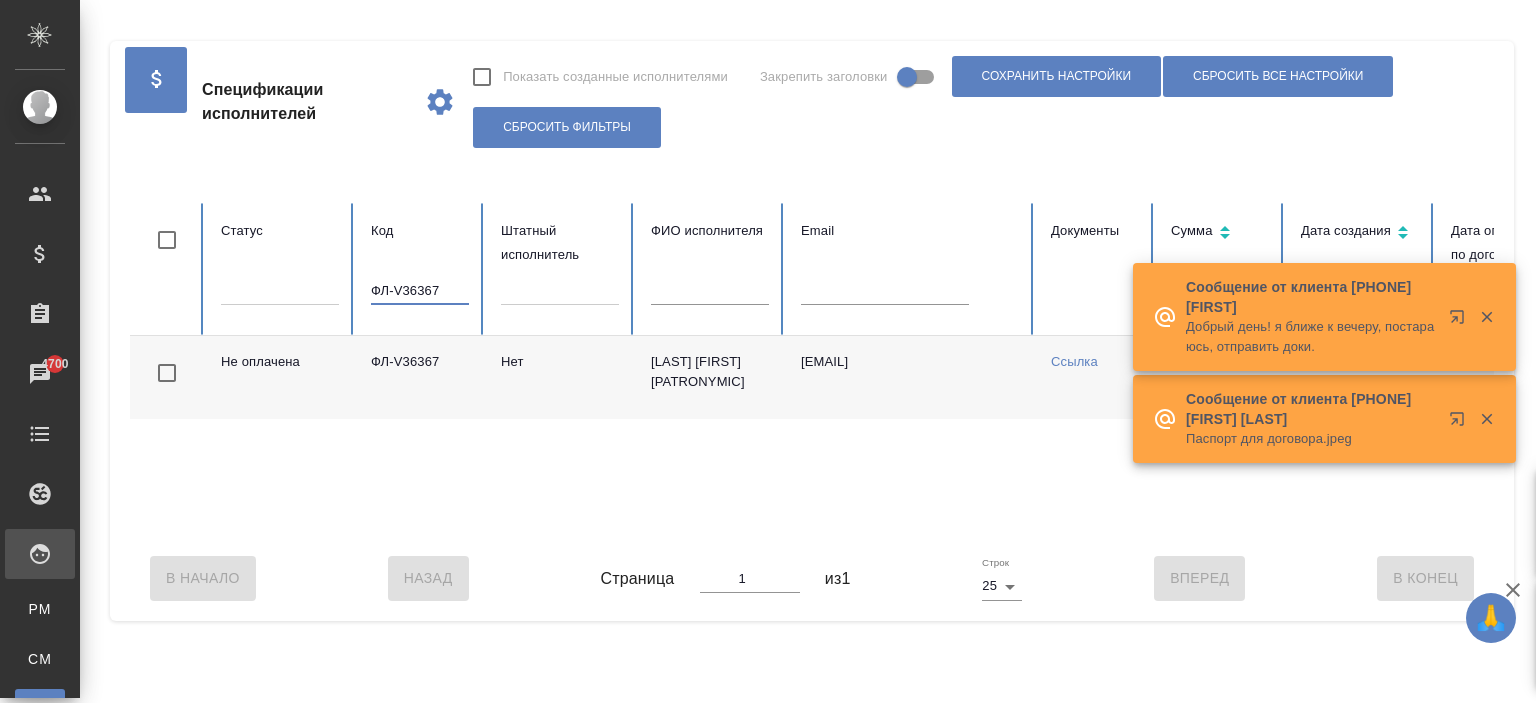 paste on "081" 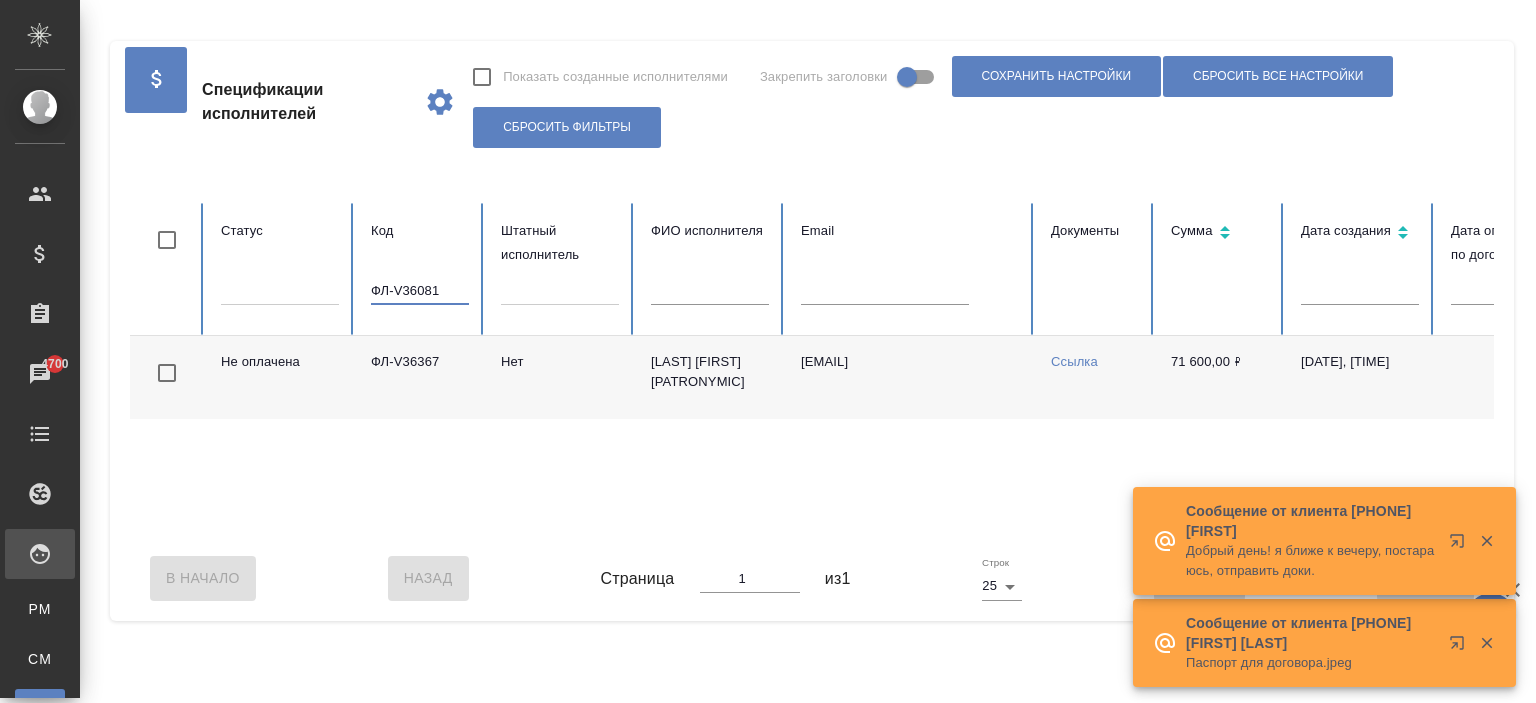 type on "ФЛ-V36081" 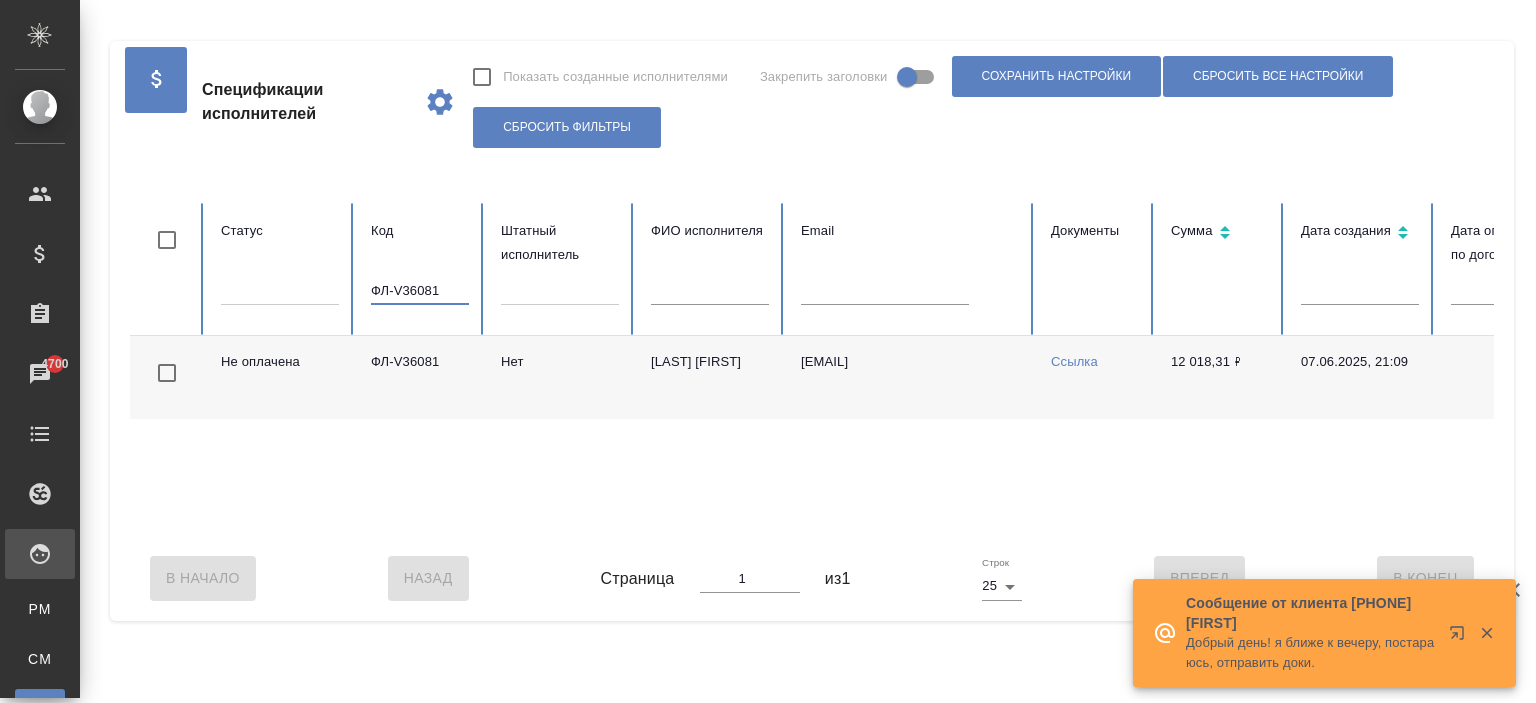 scroll, scrollTop: 0, scrollLeft: 777, axis: horizontal 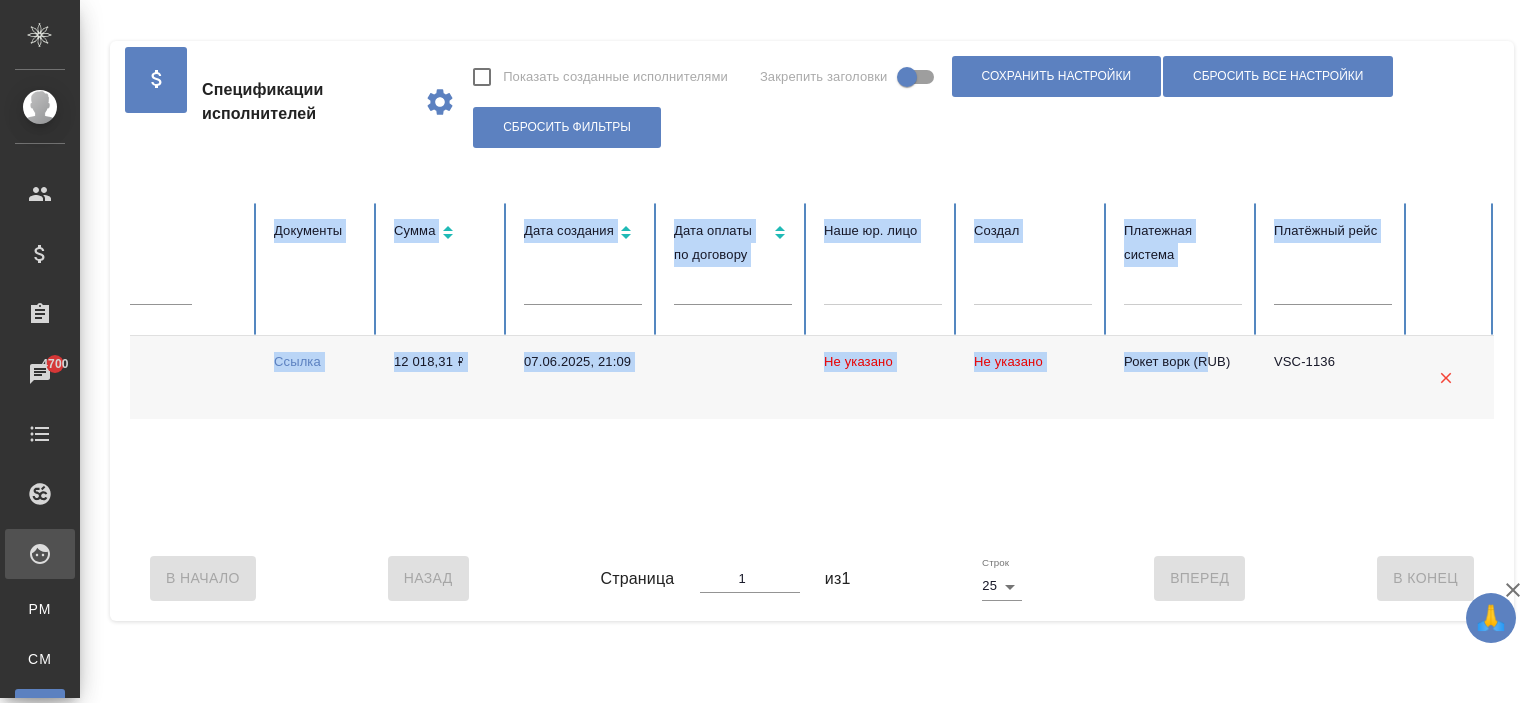 drag, startPoint x: 1209, startPoint y: 535, endPoint x: 701, endPoint y: 540, distance: 508.0246 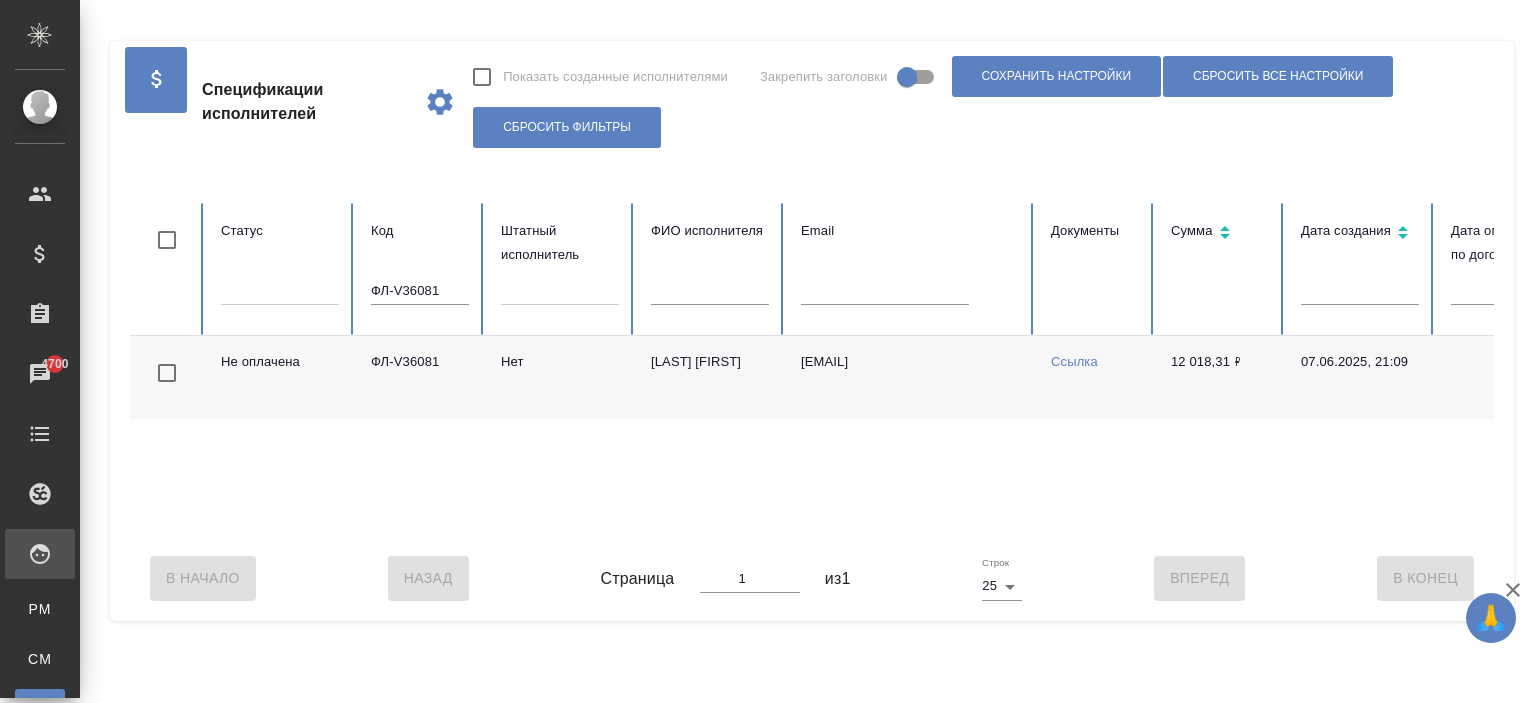 click on "[LAST] [FIRST]" at bounding box center (710, 377) 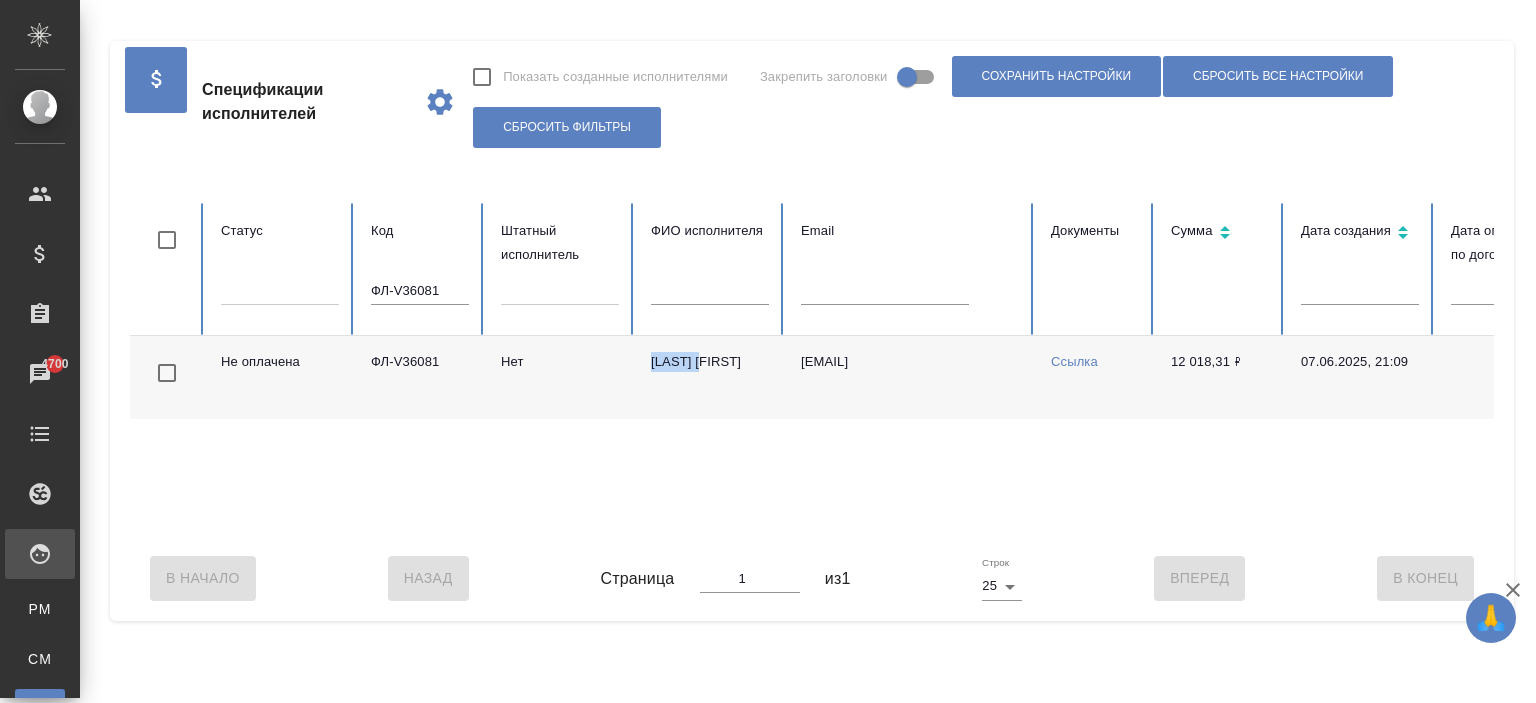 click on "[LAST] [FIRST]" at bounding box center (710, 377) 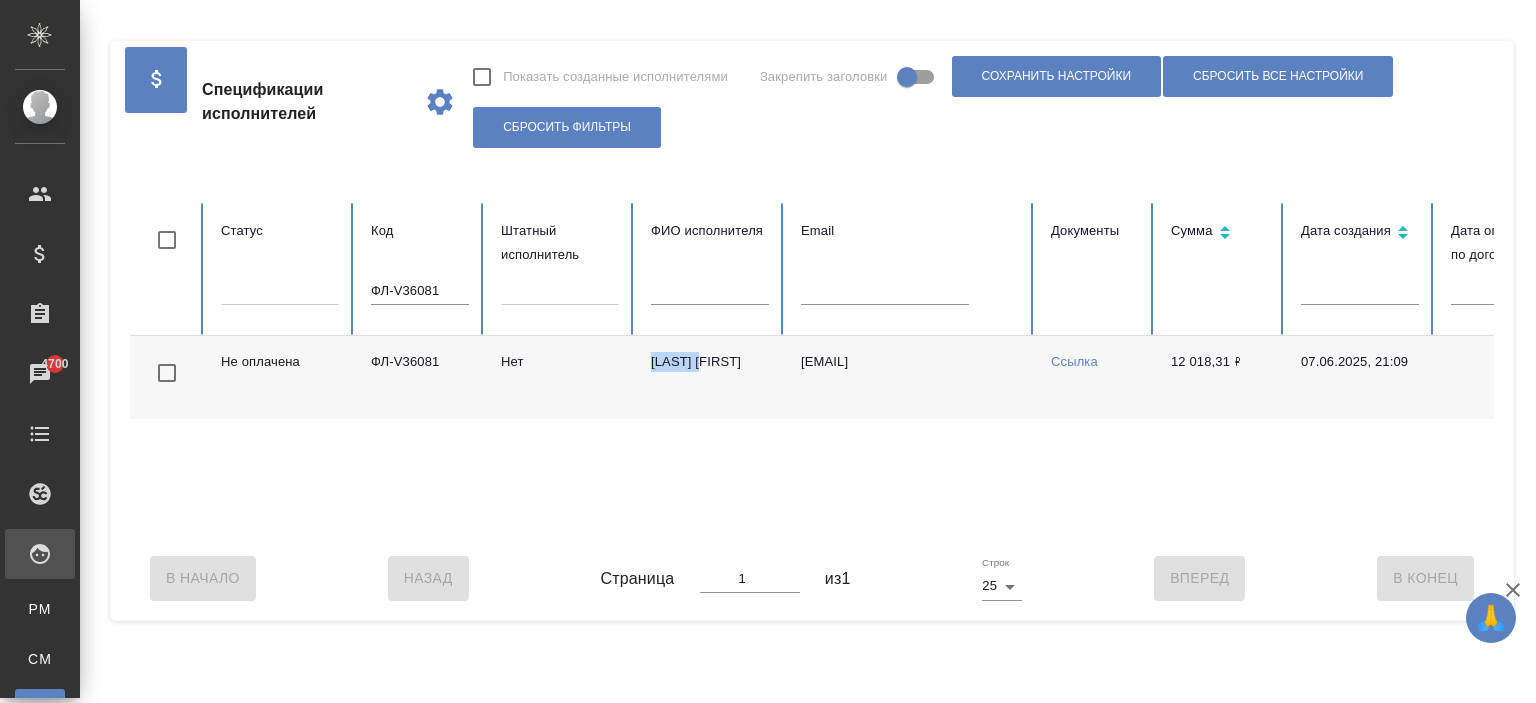 scroll, scrollTop: 0, scrollLeft: 777, axis: horizontal 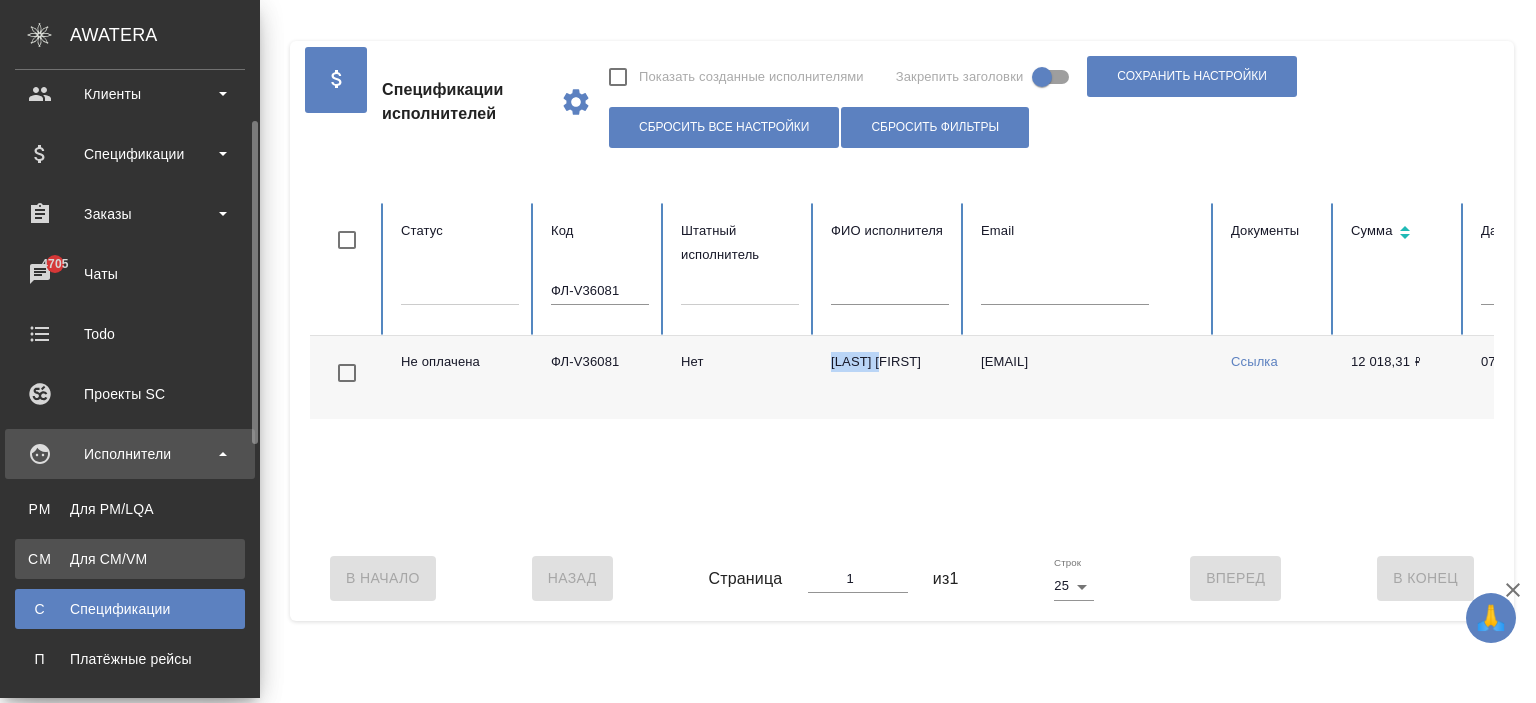 click on "Для CM/VM" at bounding box center (130, 559) 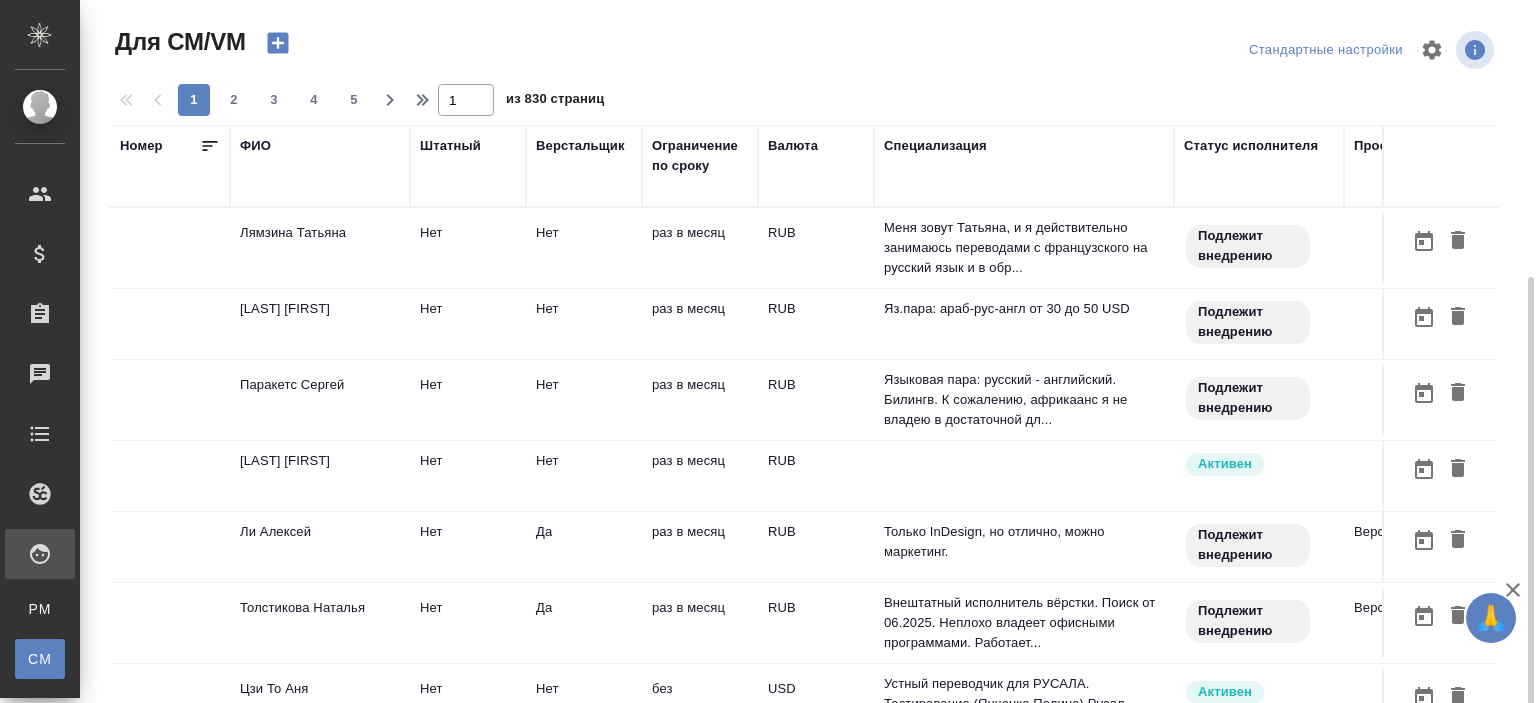 scroll, scrollTop: 152, scrollLeft: 0, axis: vertical 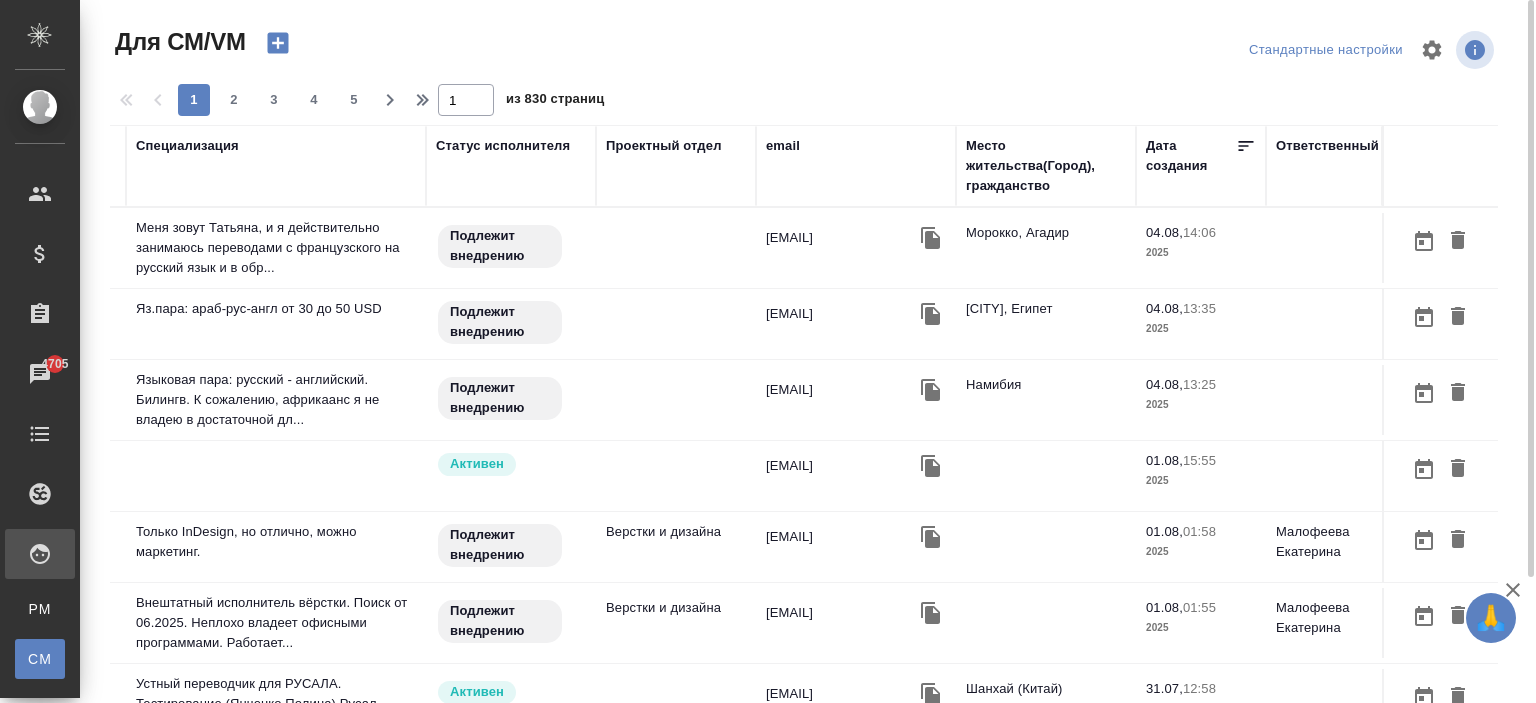 click on "email" at bounding box center [856, 146] 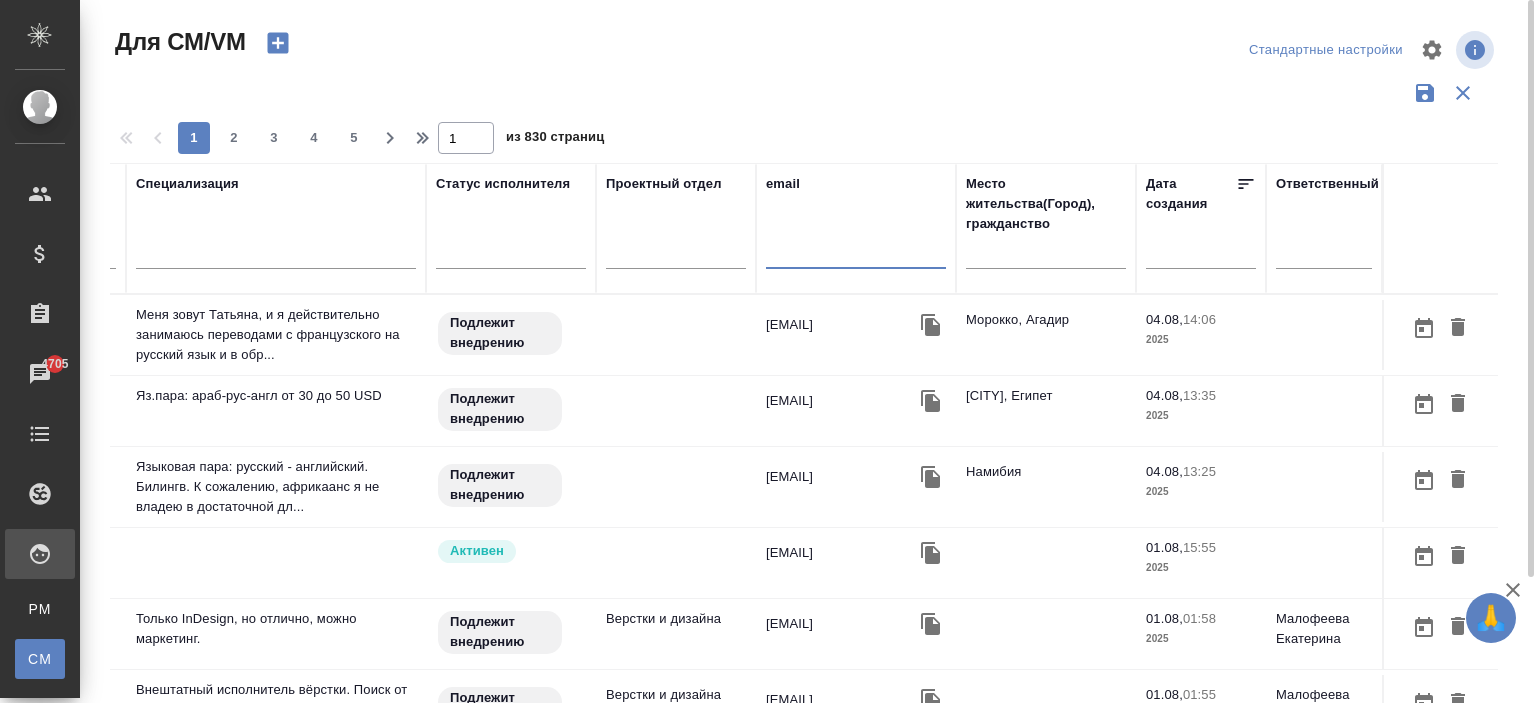 paste on "lisa_malkova@mail.ru" 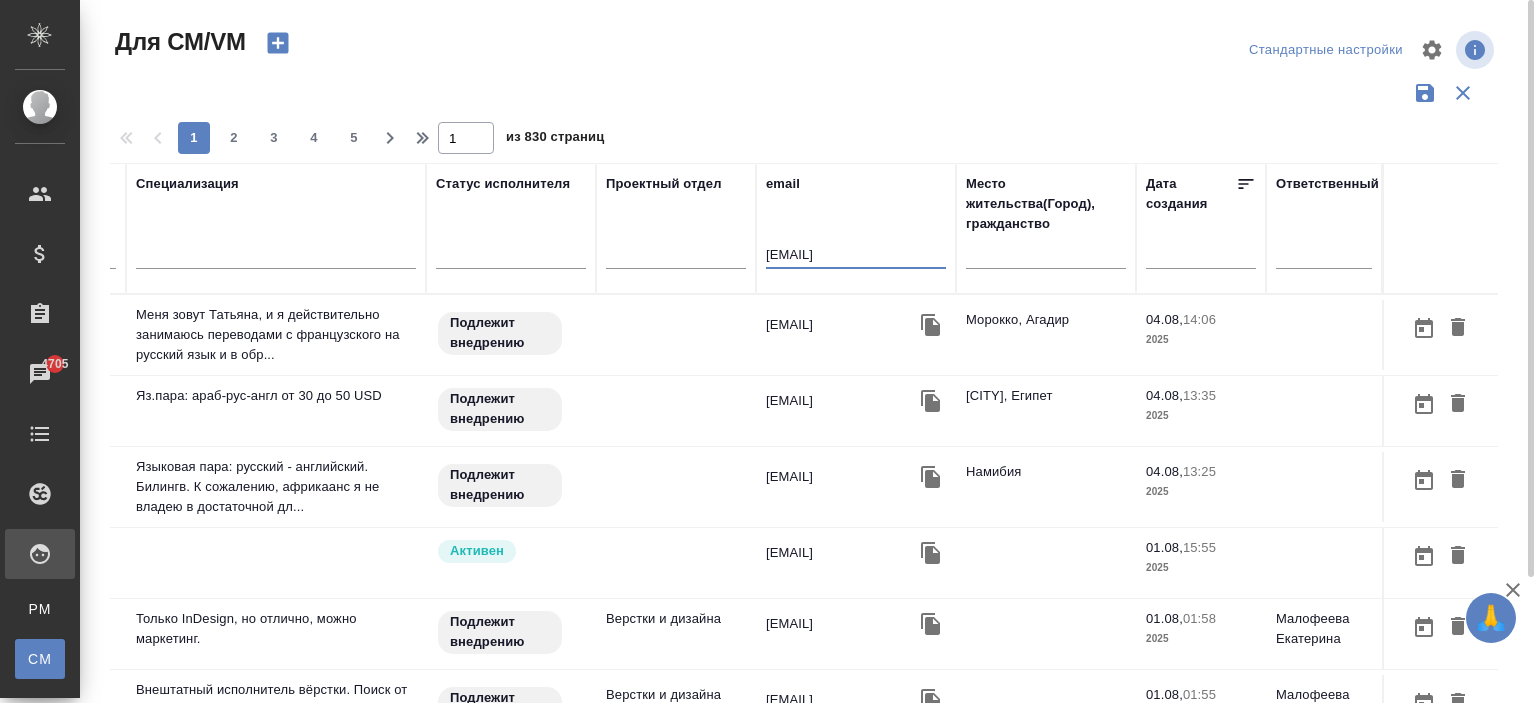 type on "lisa_malkova@mail.ru" 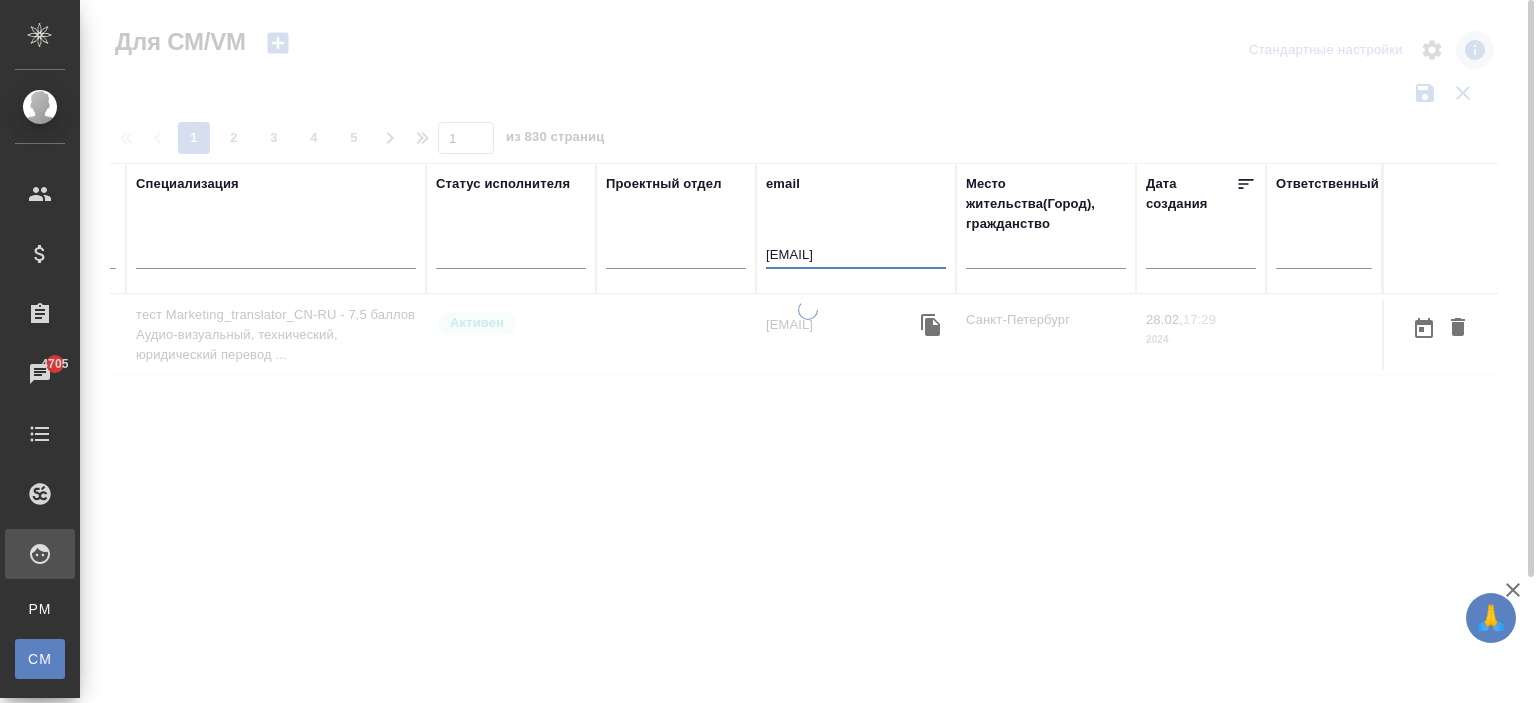 scroll, scrollTop: 0, scrollLeft: 748, axis: horizontal 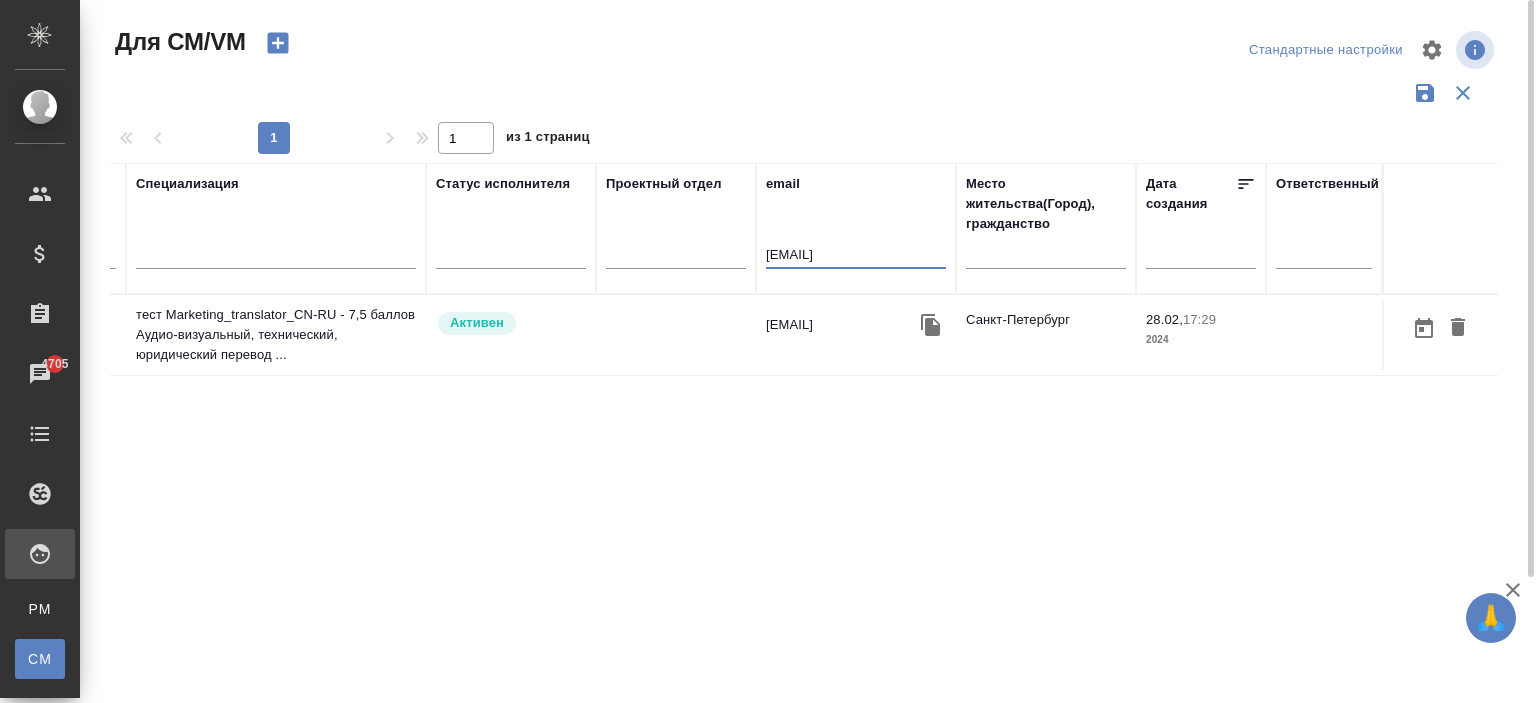 click on "lisa_malkova@mail.ru" at bounding box center (856, 335) 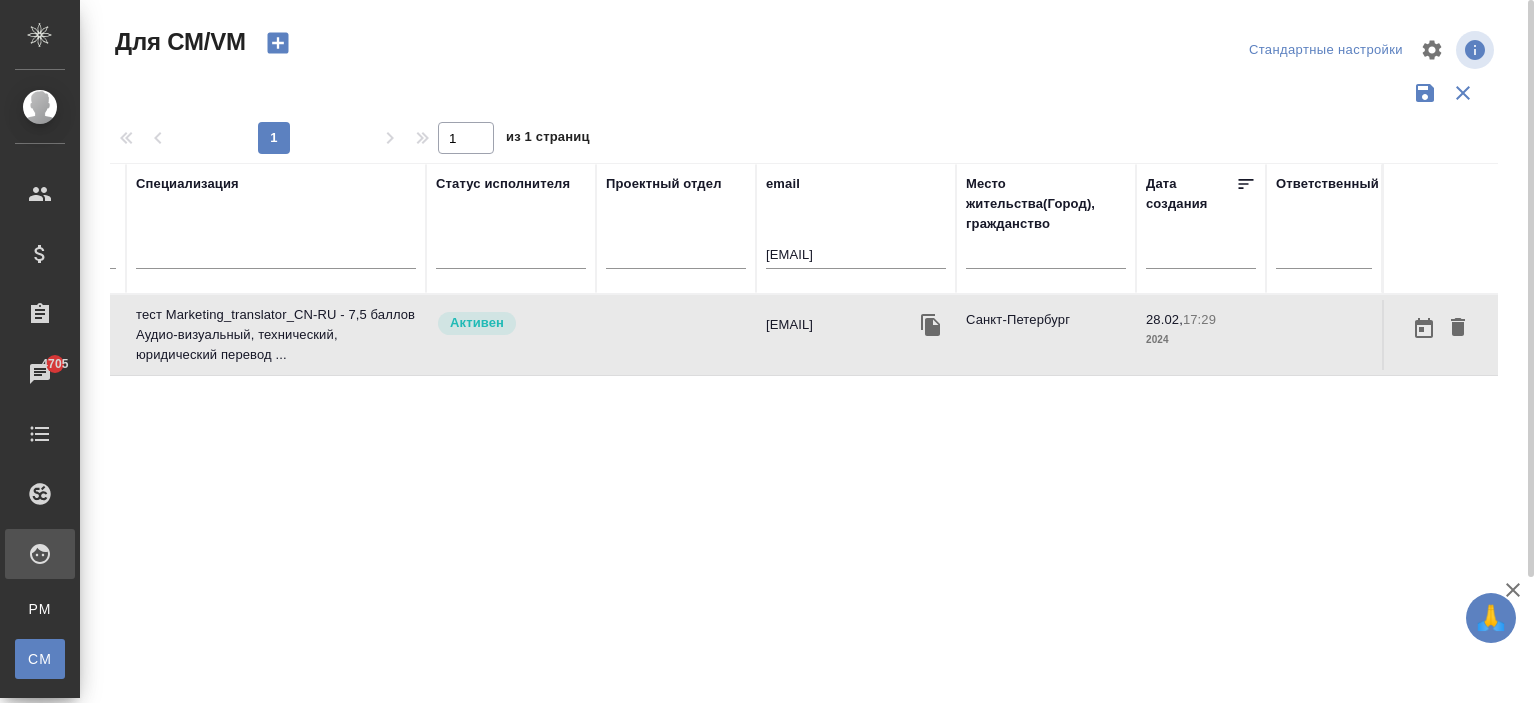click on "lisa_malkova@mail.ru" at bounding box center (856, 335) 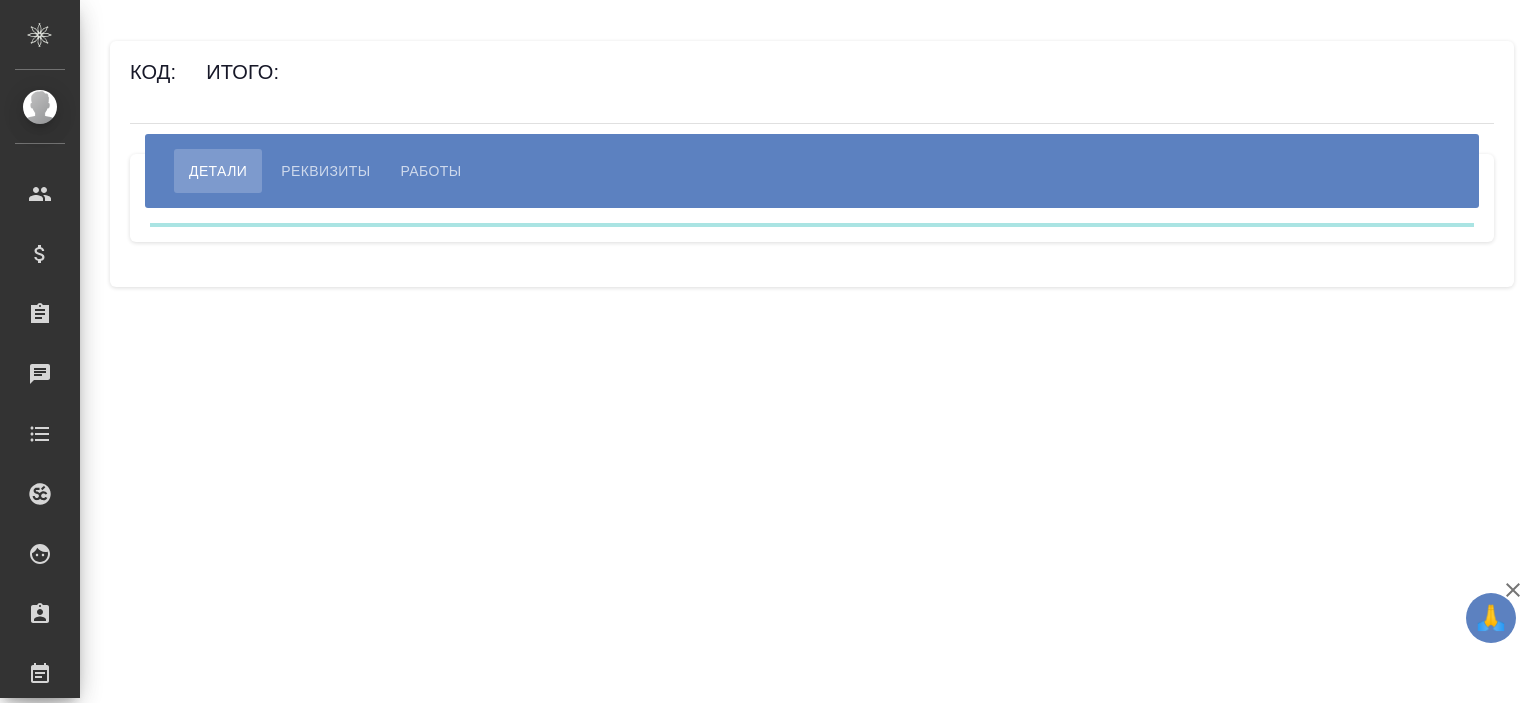 scroll, scrollTop: 0, scrollLeft: 0, axis: both 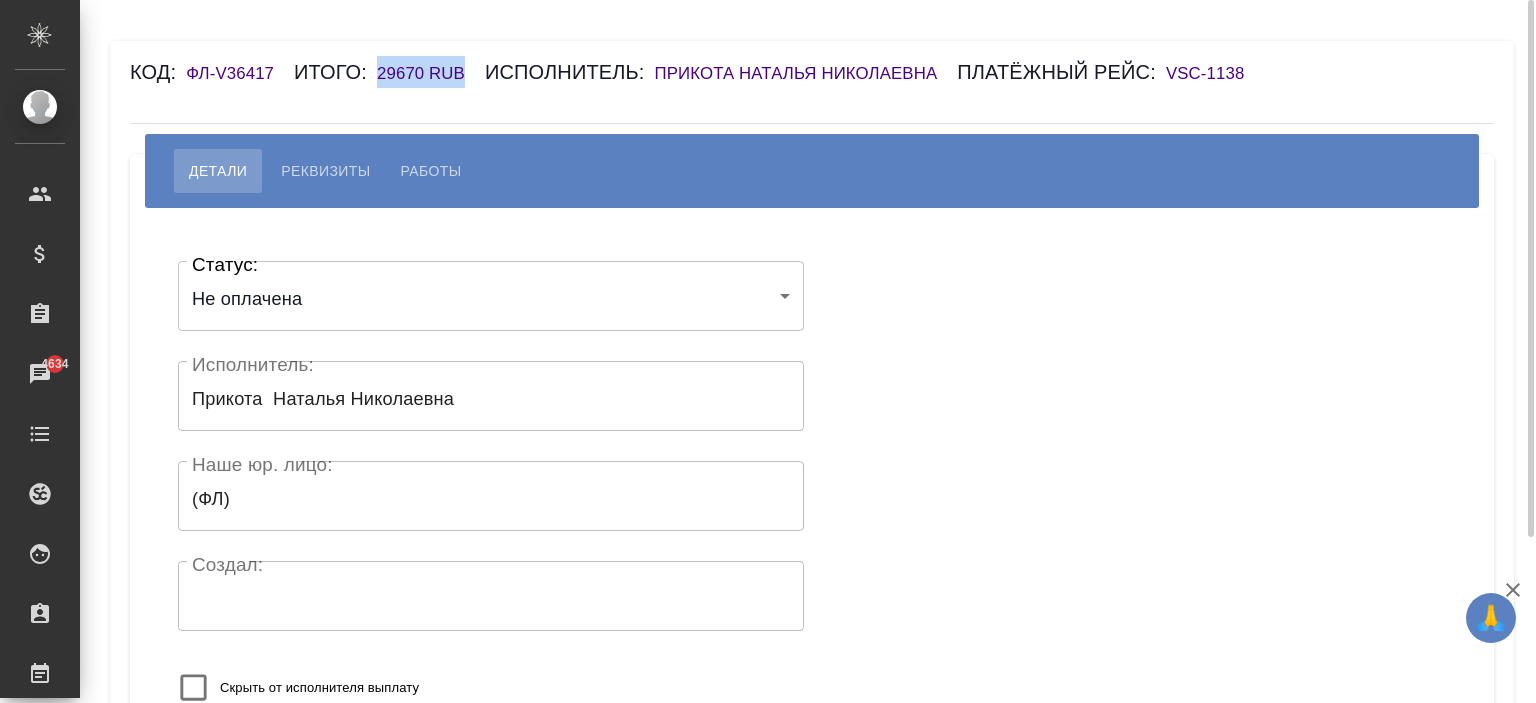 drag, startPoint x: 472, startPoint y: 69, endPoint x: 380, endPoint y: 75, distance: 92.19544 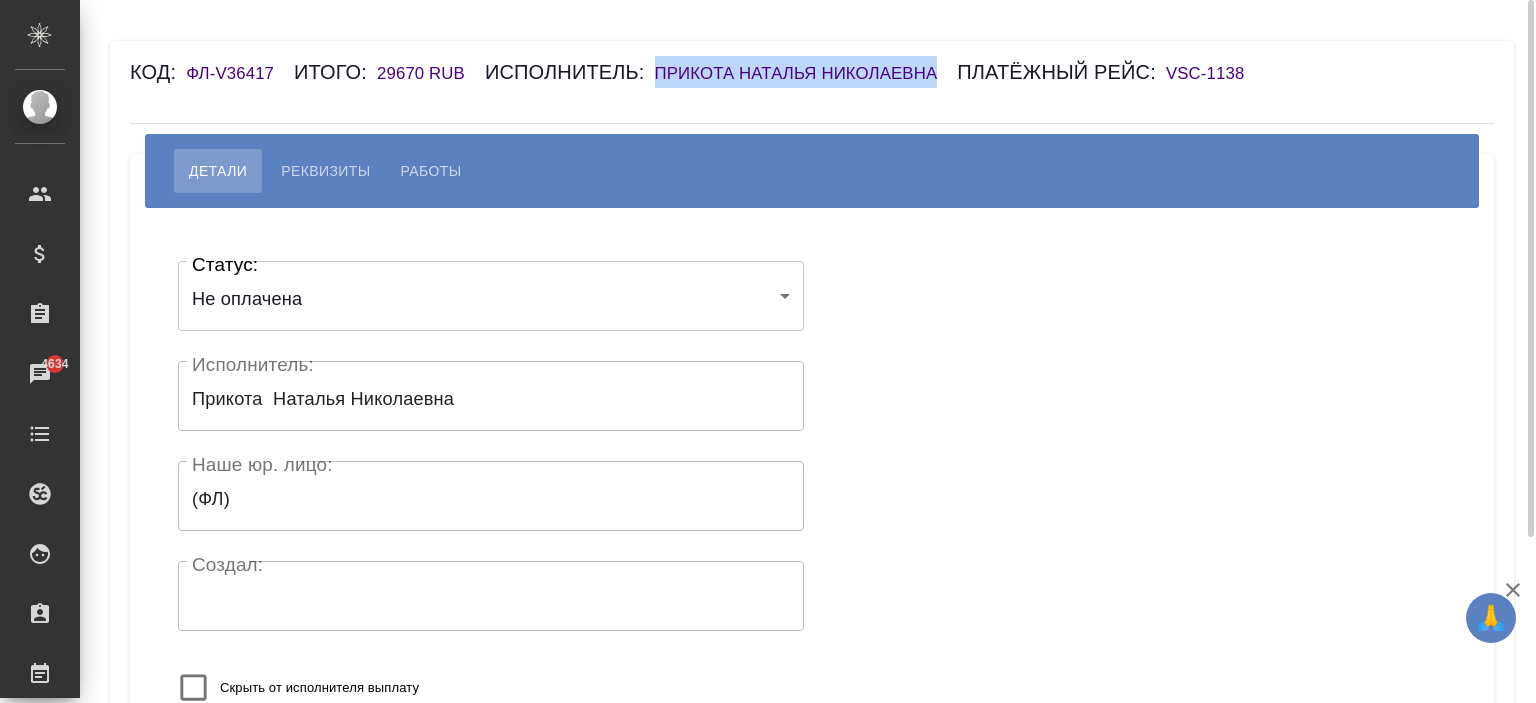 drag, startPoint x: 649, startPoint y: 71, endPoint x: 945, endPoint y: 73, distance: 296.00674 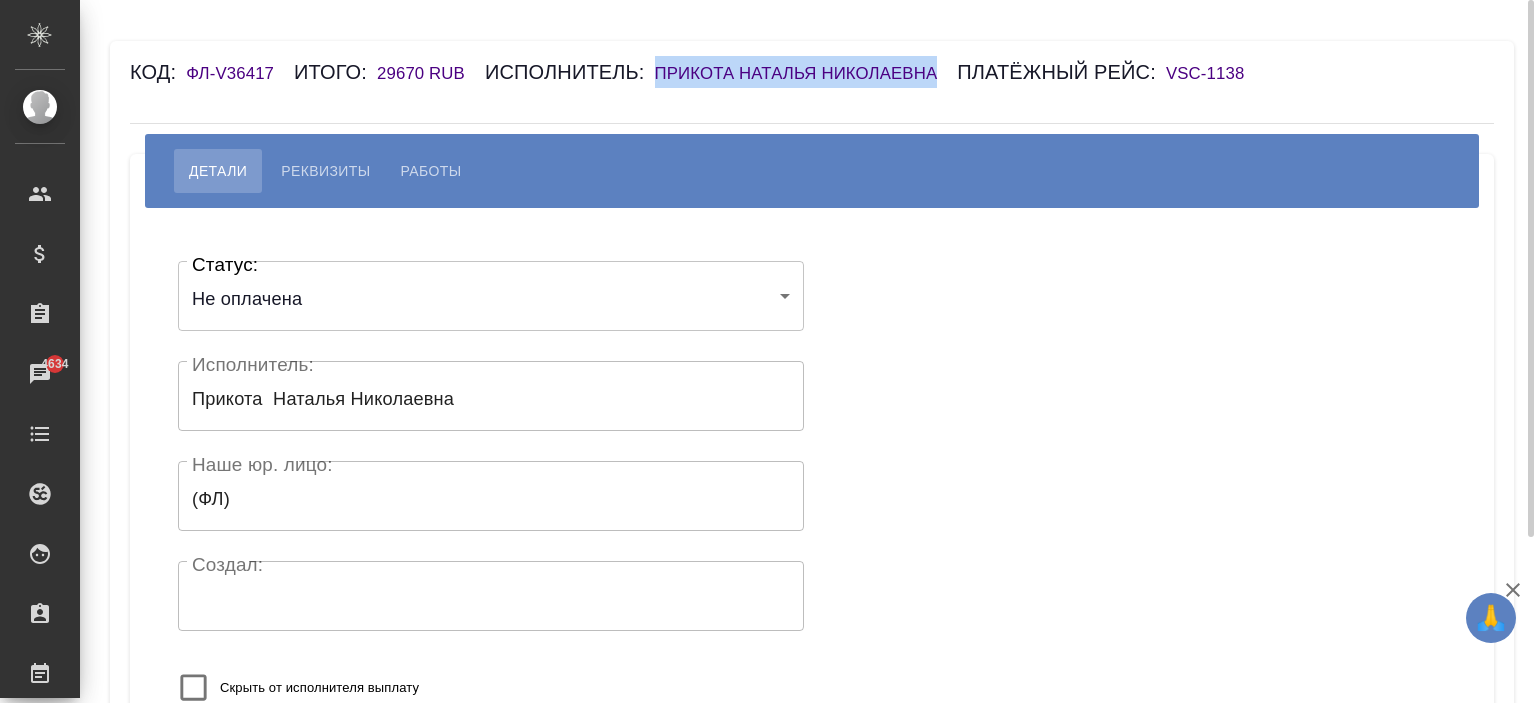 copy on "Прикота  Наталья Николаевна" 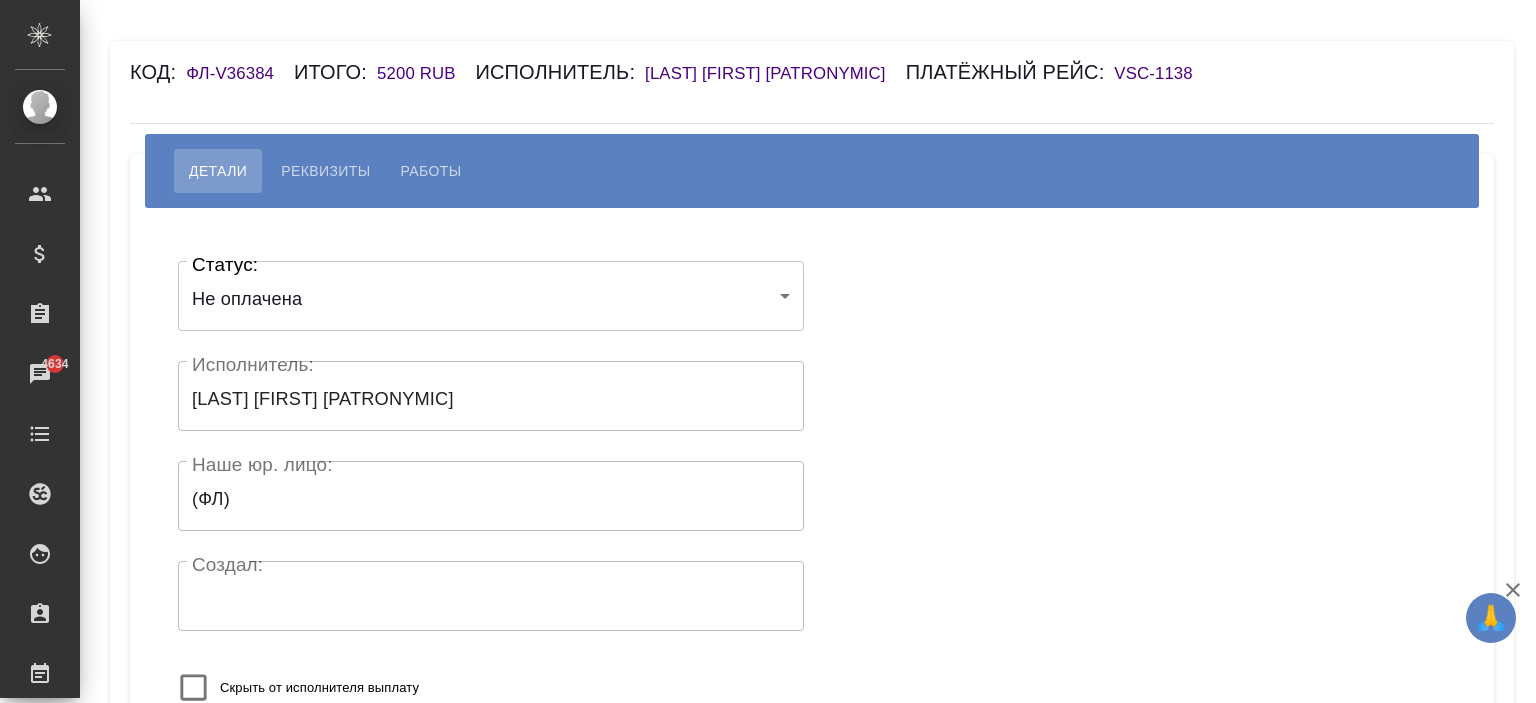 scroll, scrollTop: 0, scrollLeft: 0, axis: both 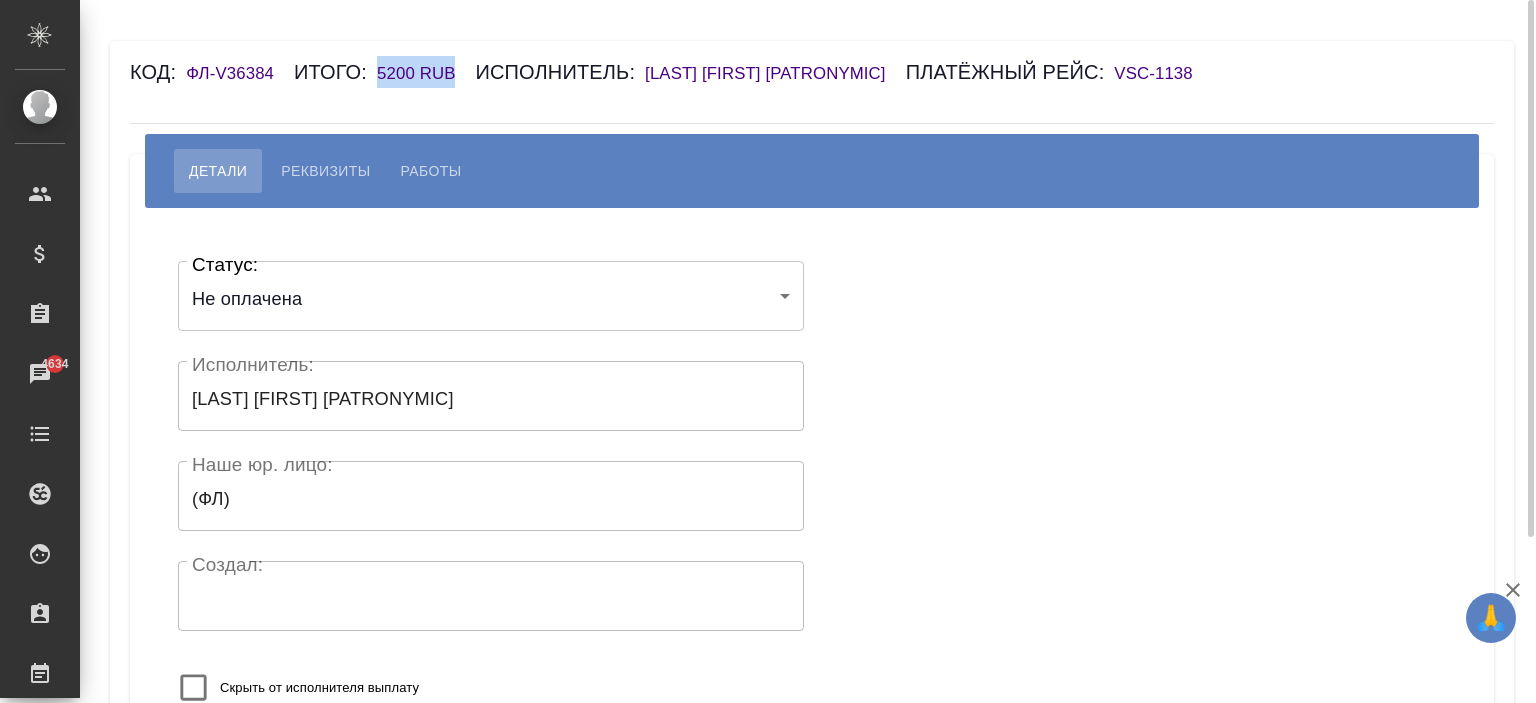 drag, startPoint x: 458, startPoint y: 70, endPoint x: 375, endPoint y: 73, distance: 83.0542 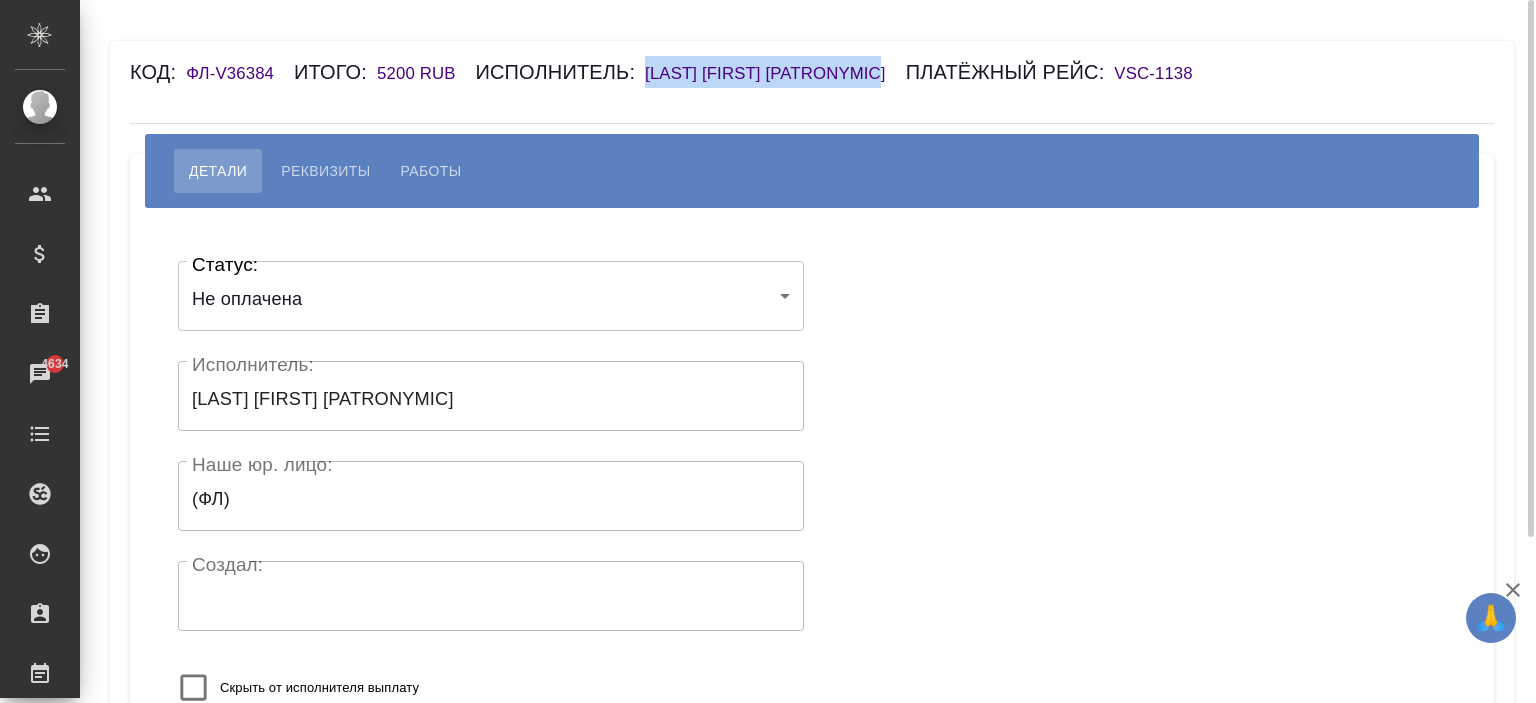 drag, startPoint x: 640, startPoint y: 64, endPoint x: 929, endPoint y: 61, distance: 289.01556 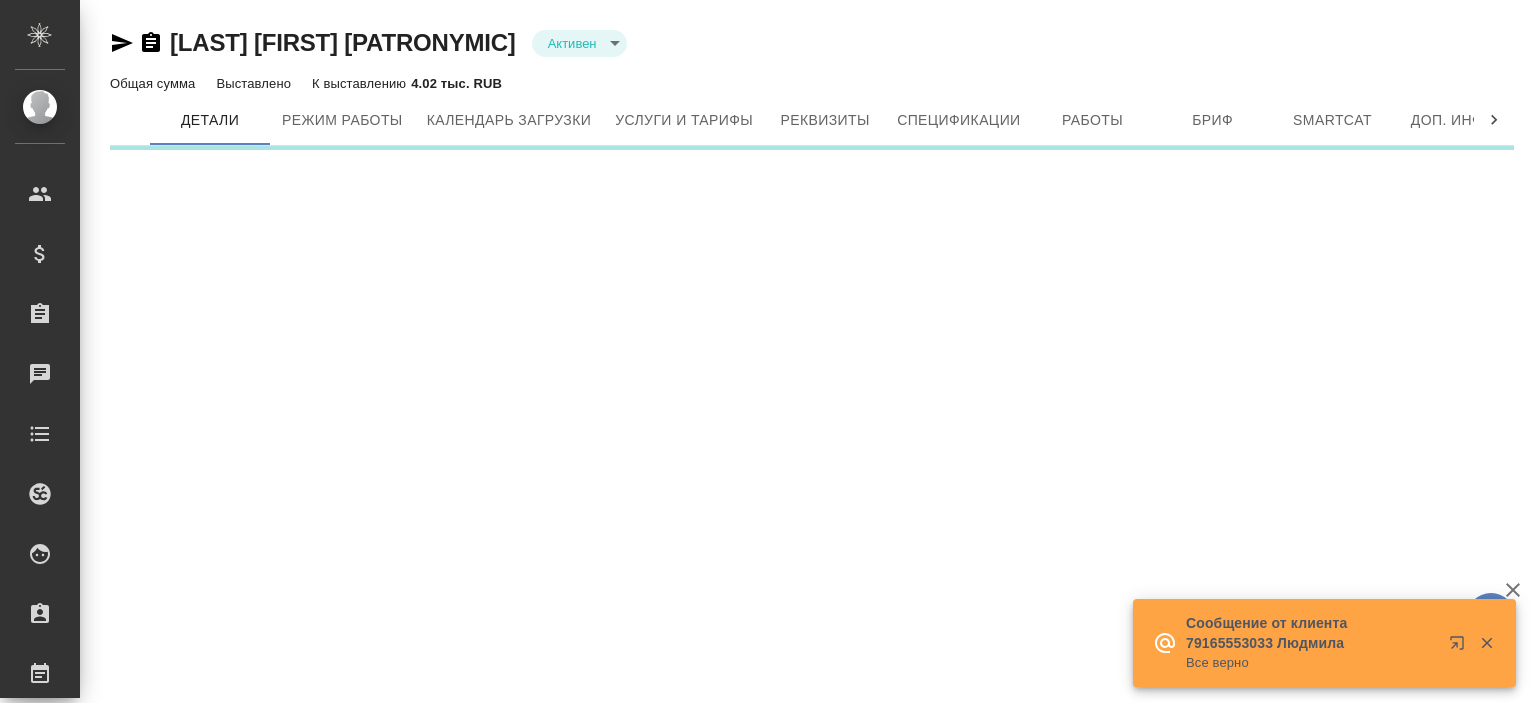 scroll, scrollTop: 0, scrollLeft: 0, axis: both 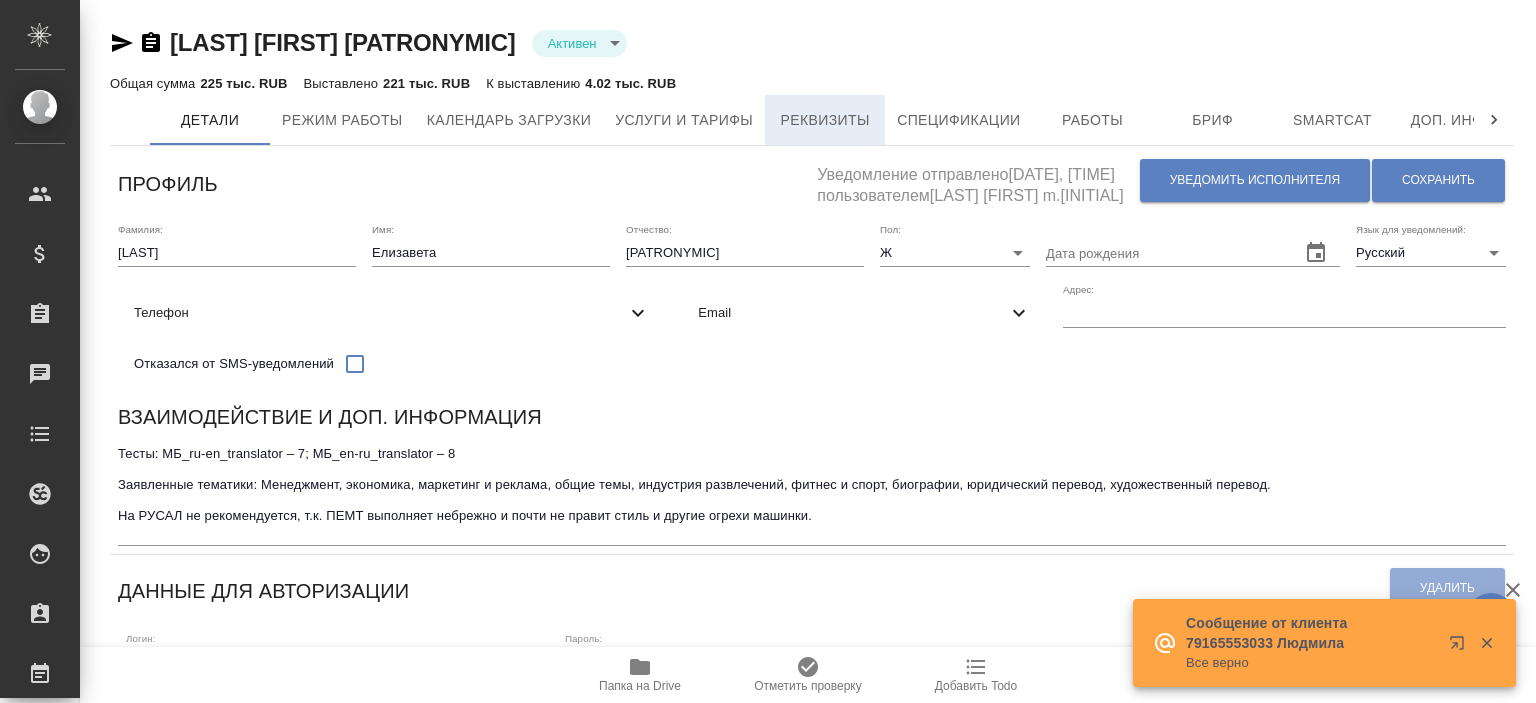 click on "Реквизиты" at bounding box center (825, 120) 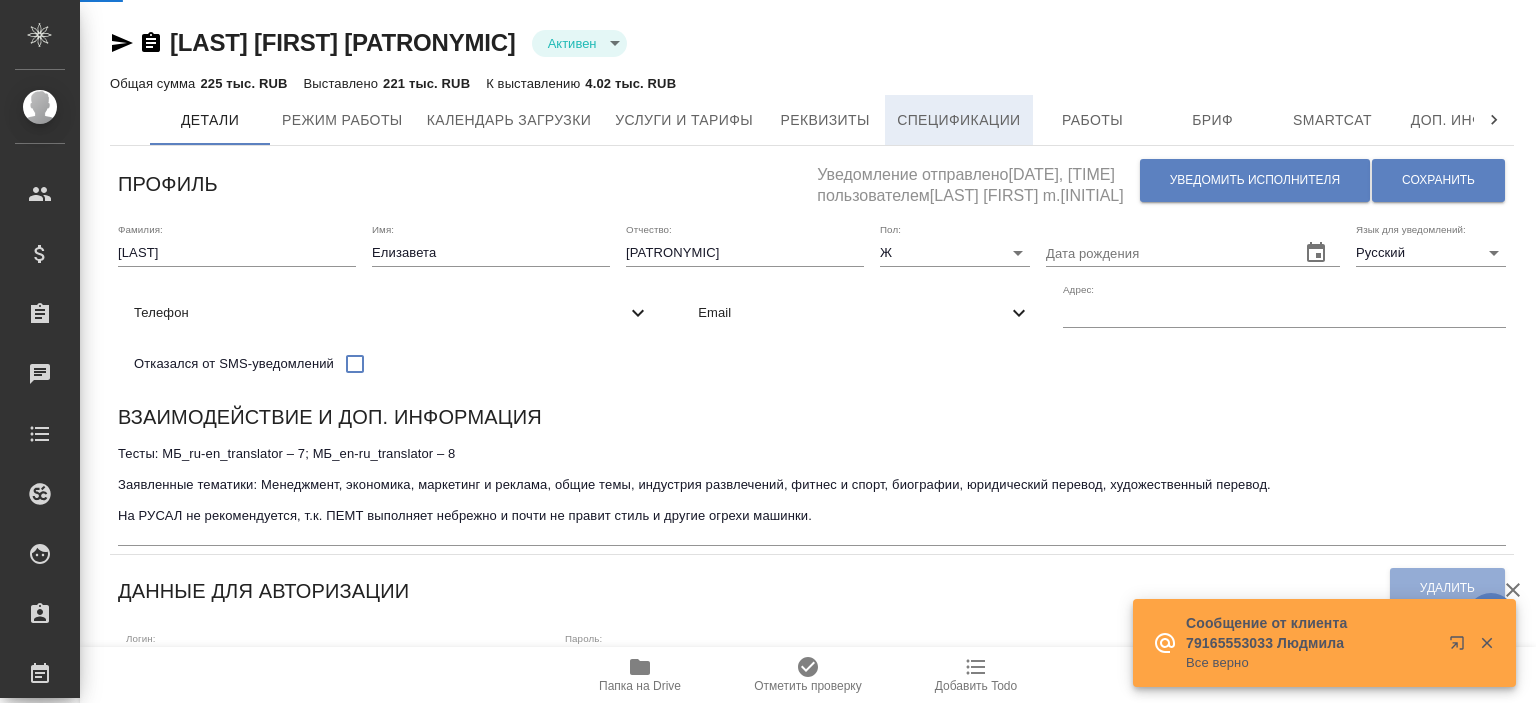 click on "Спецификации" at bounding box center (958, 120) 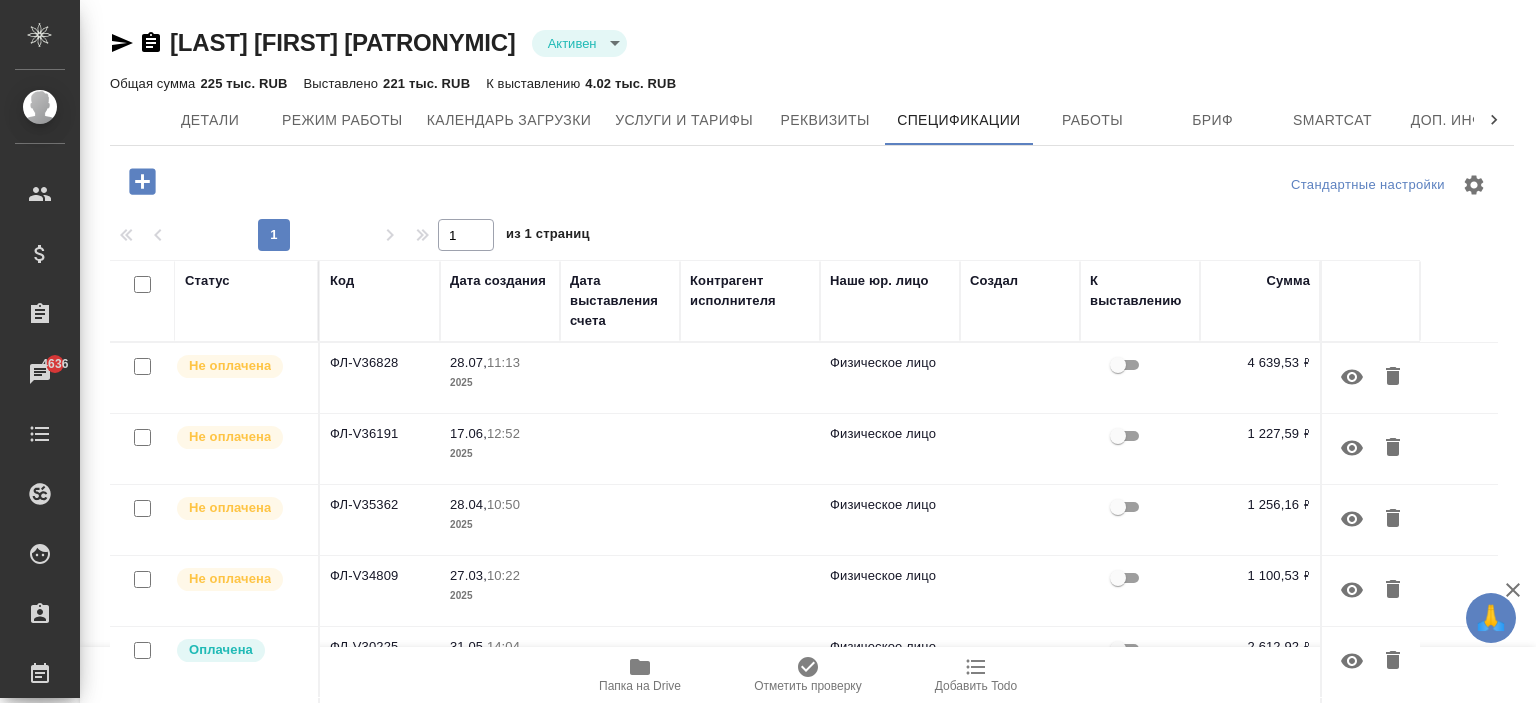 click on "12:52" at bounding box center [503, 433] 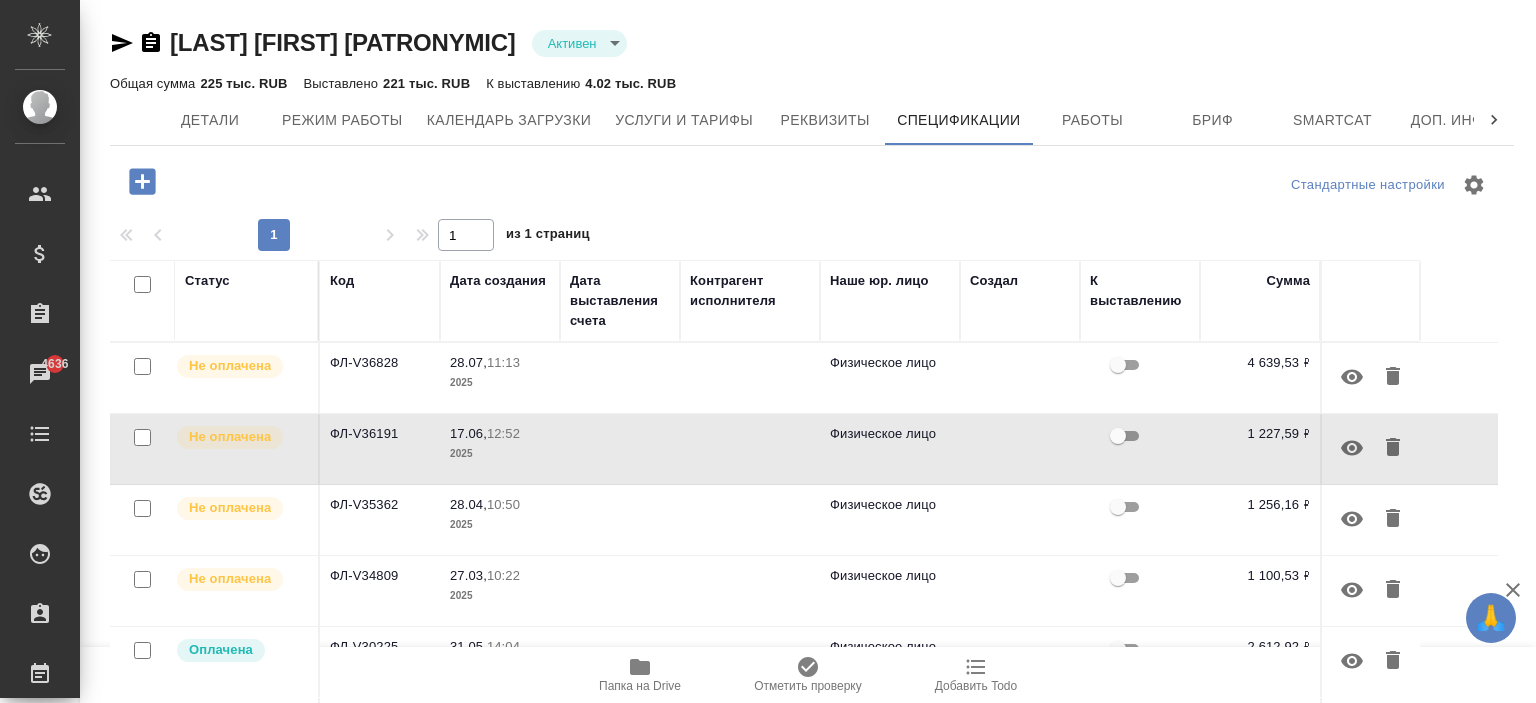 drag, startPoint x: 572, startPoint y: 40, endPoint x: 166, endPoint y: 49, distance: 406.09973 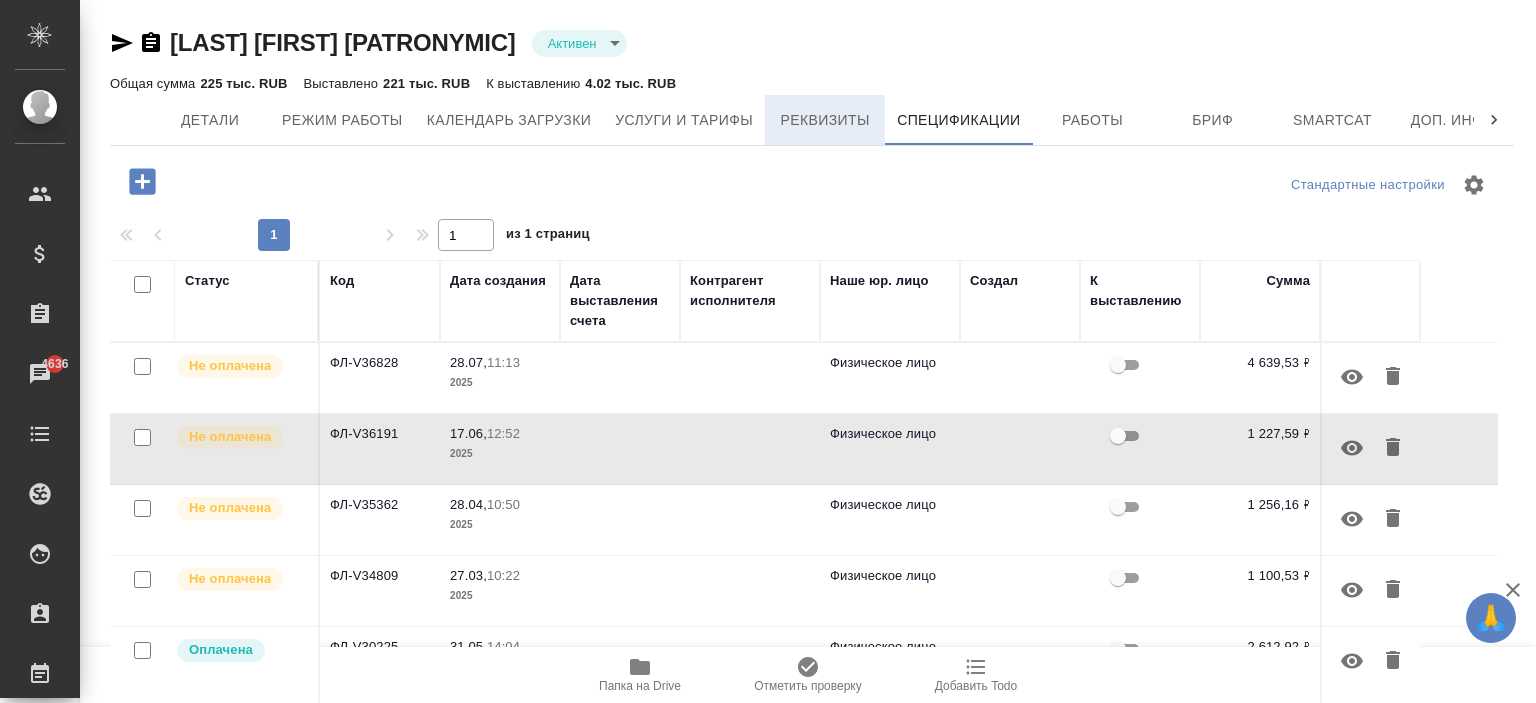 click on "Реквизиты" at bounding box center [825, 120] 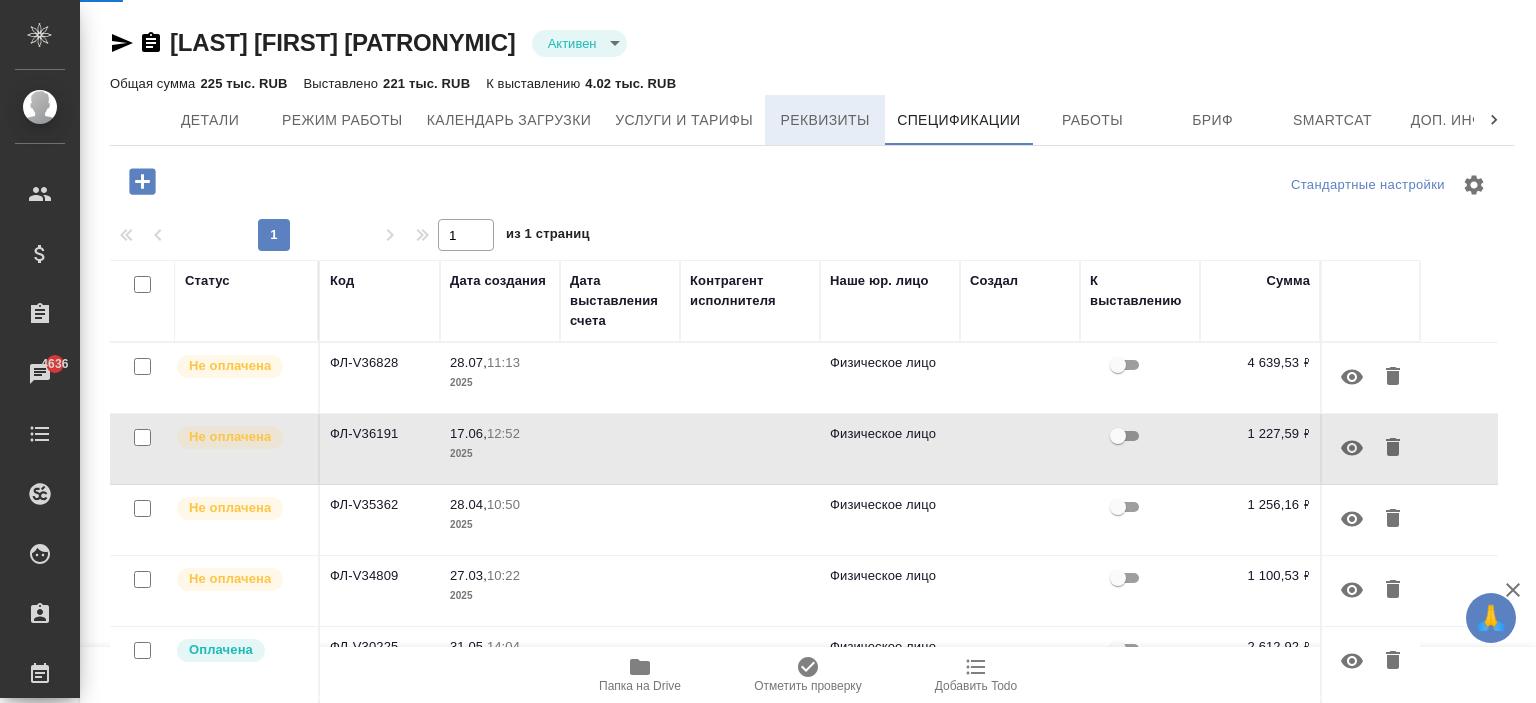 select on "10" 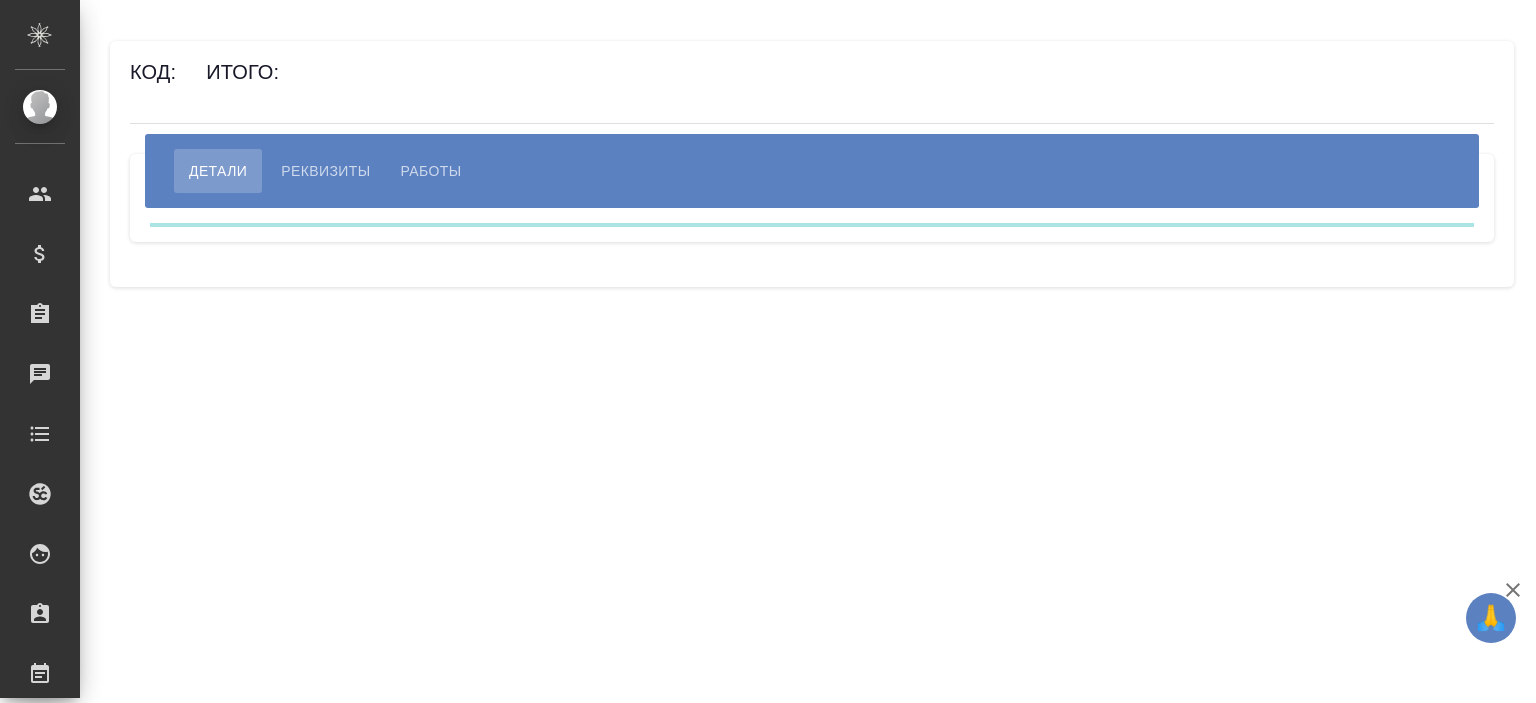 scroll, scrollTop: 0, scrollLeft: 0, axis: both 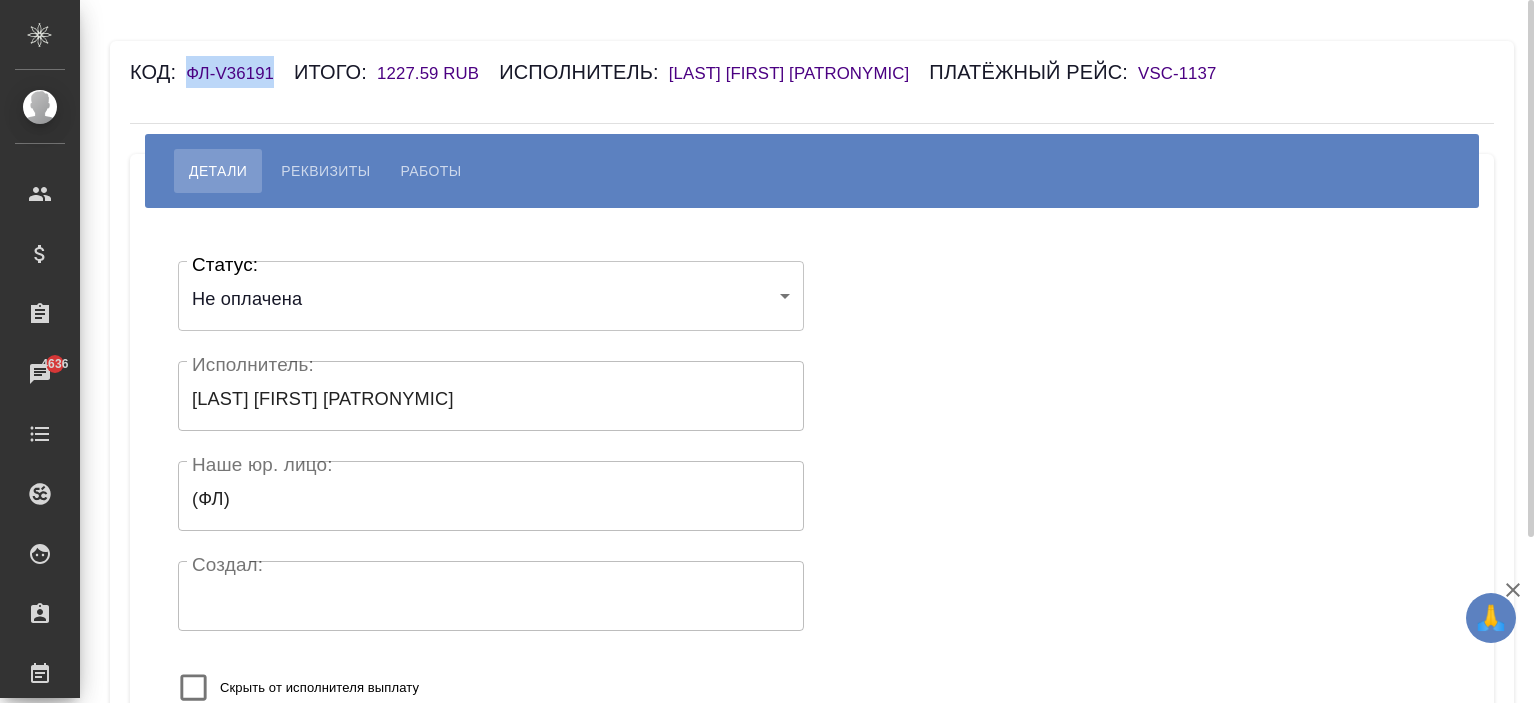 drag, startPoint x: 292, startPoint y: 72, endPoint x: 188, endPoint y: 77, distance: 104.120125 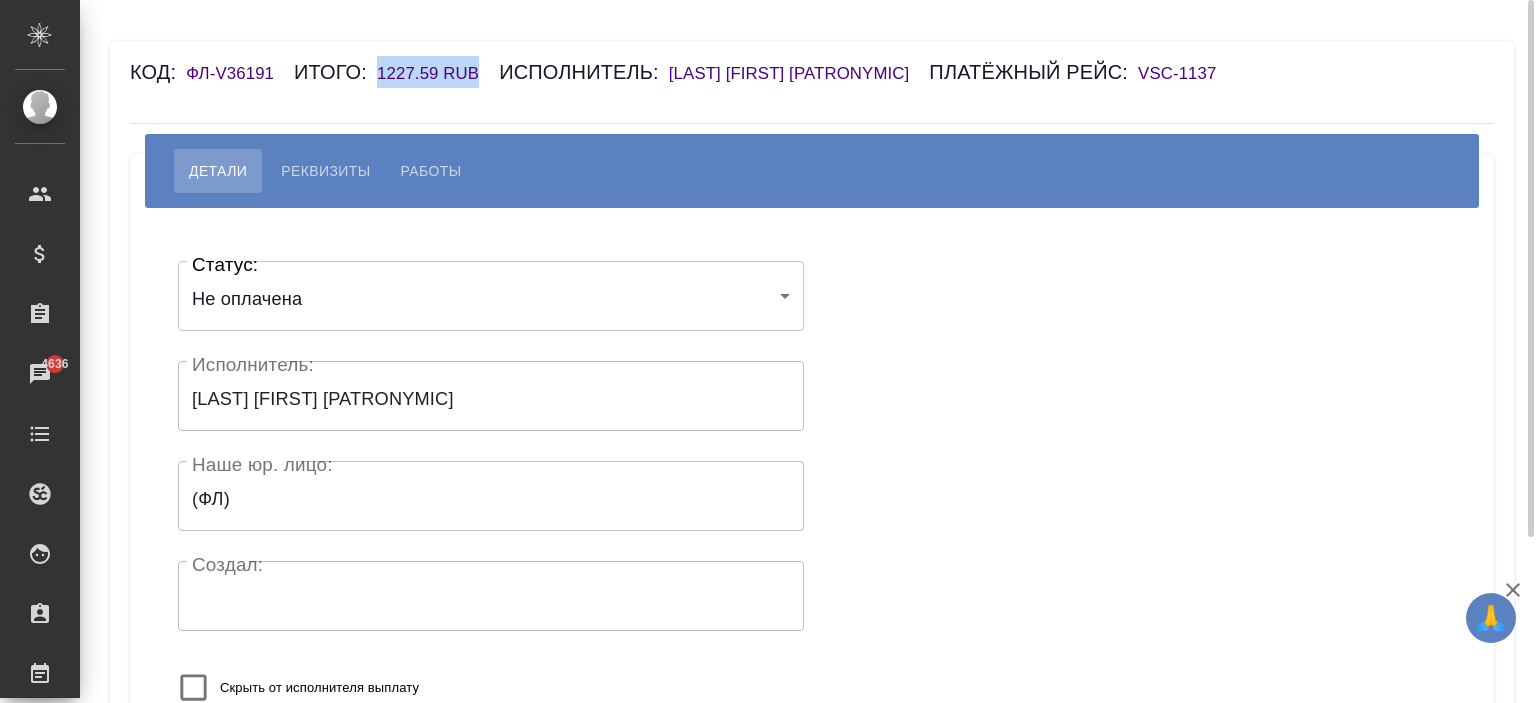 drag, startPoint x: 491, startPoint y: 67, endPoint x: 380, endPoint y: 77, distance: 111.44954 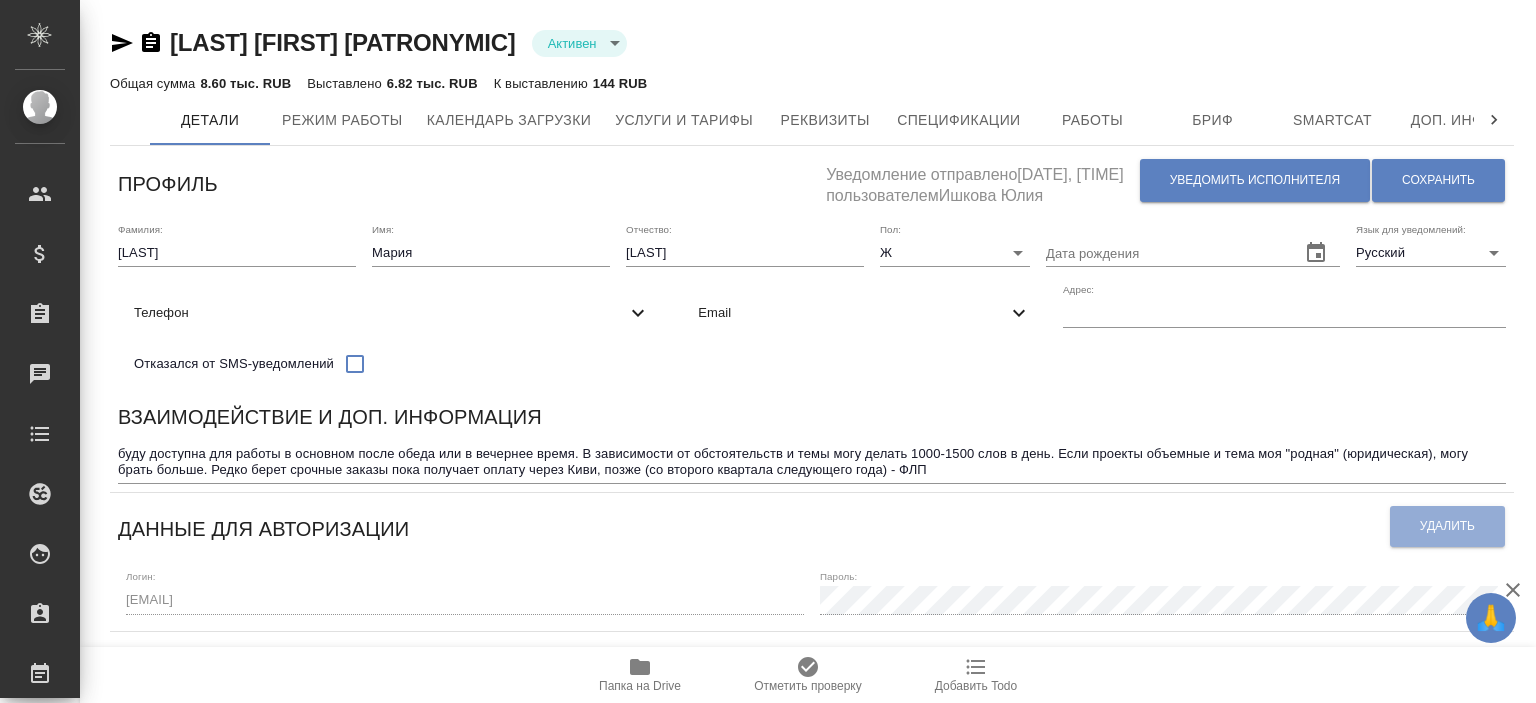 scroll, scrollTop: 0, scrollLeft: 0, axis: both 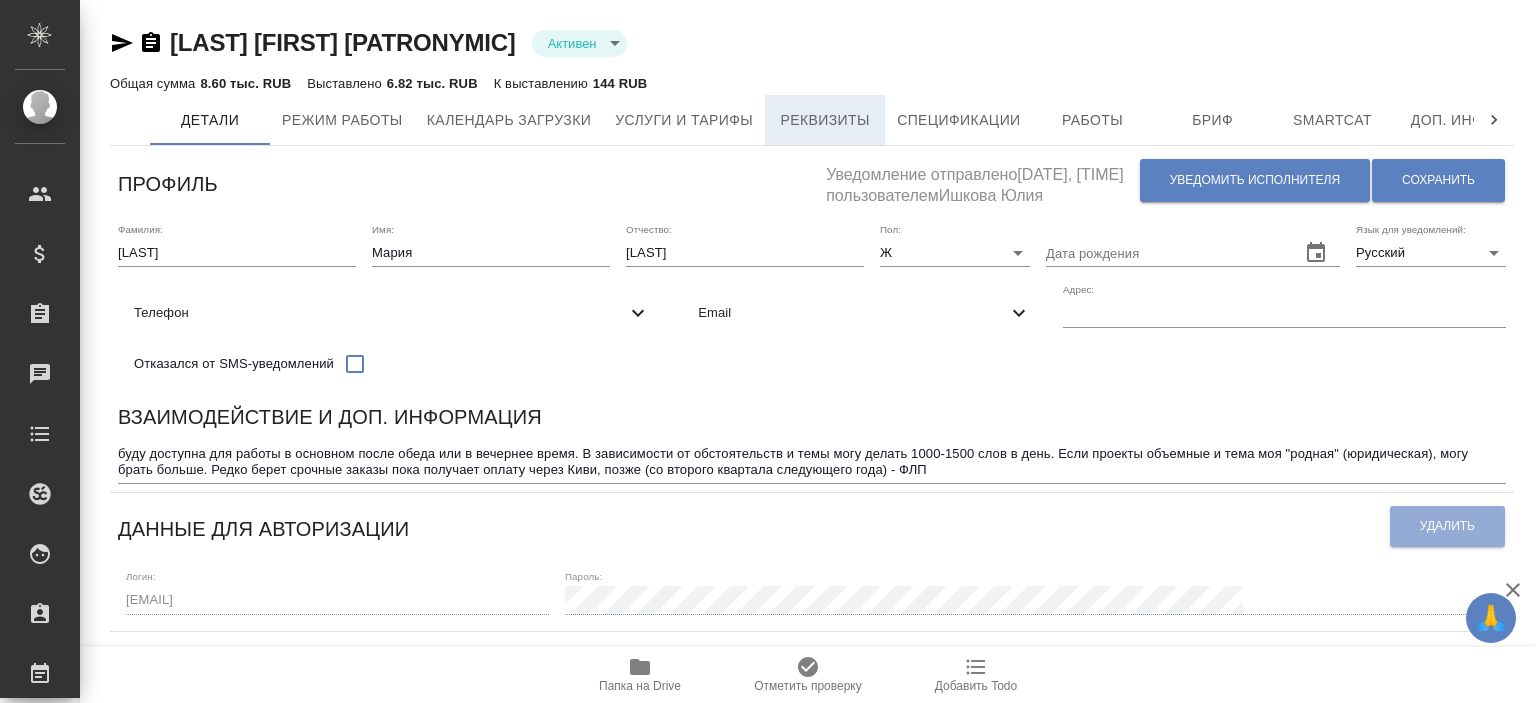 click on "Реквизиты" at bounding box center [825, 120] 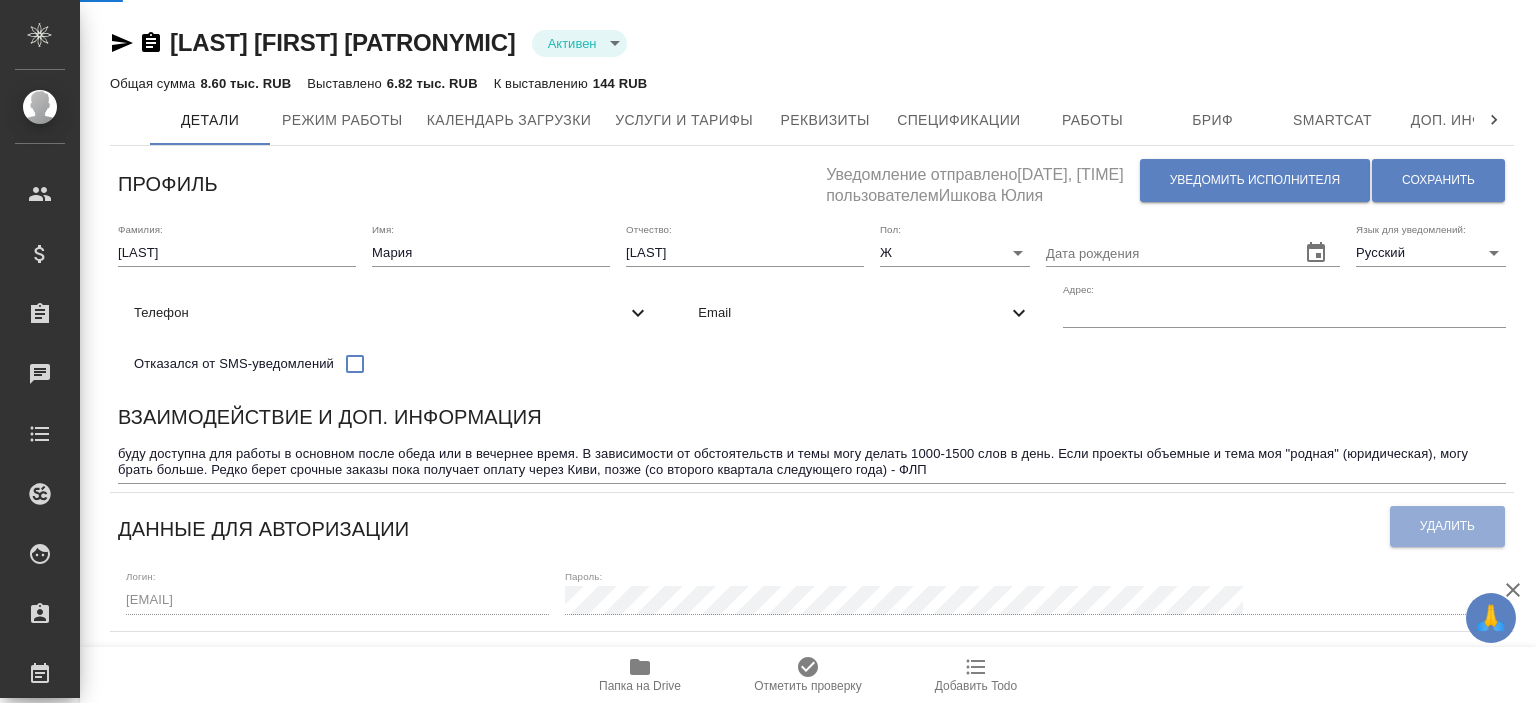 select on "10" 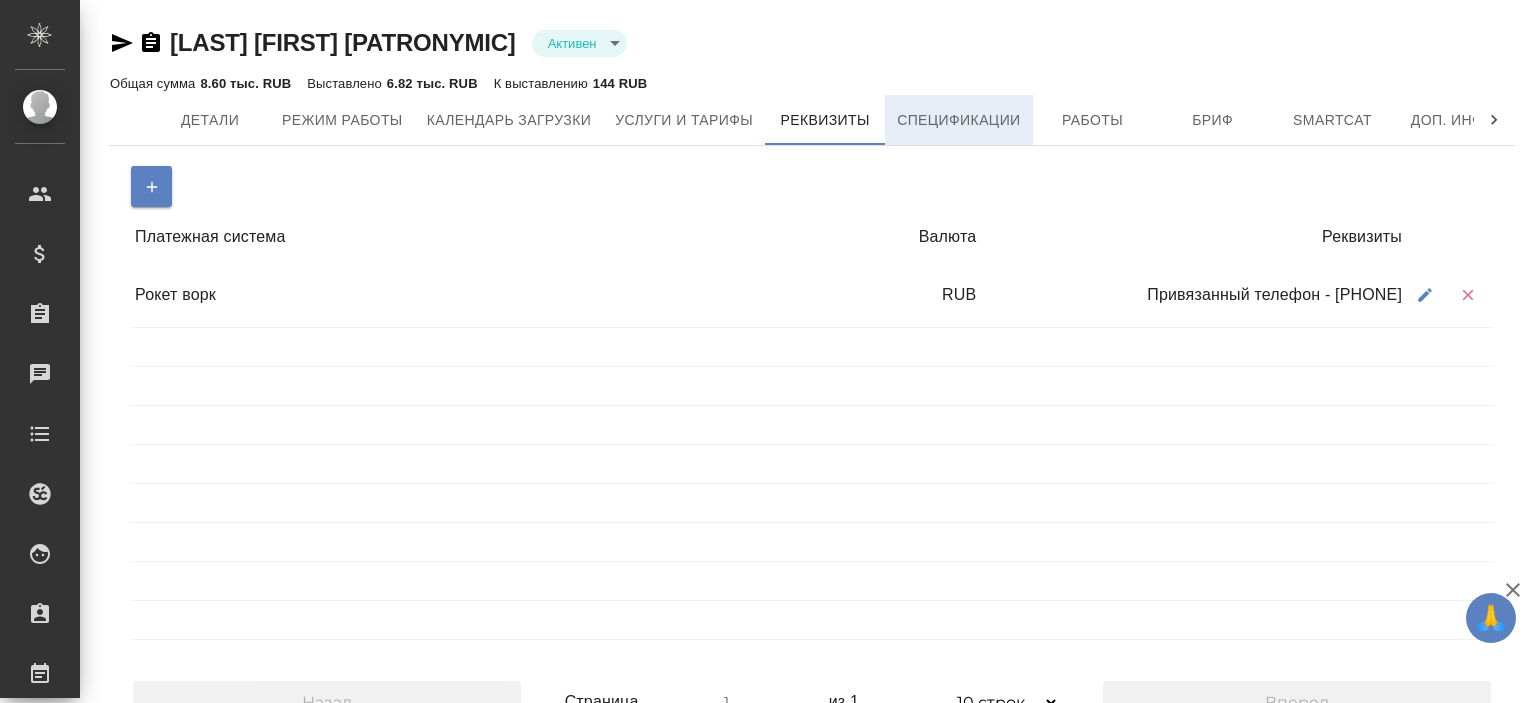 click on "Спецификации" at bounding box center [958, 120] 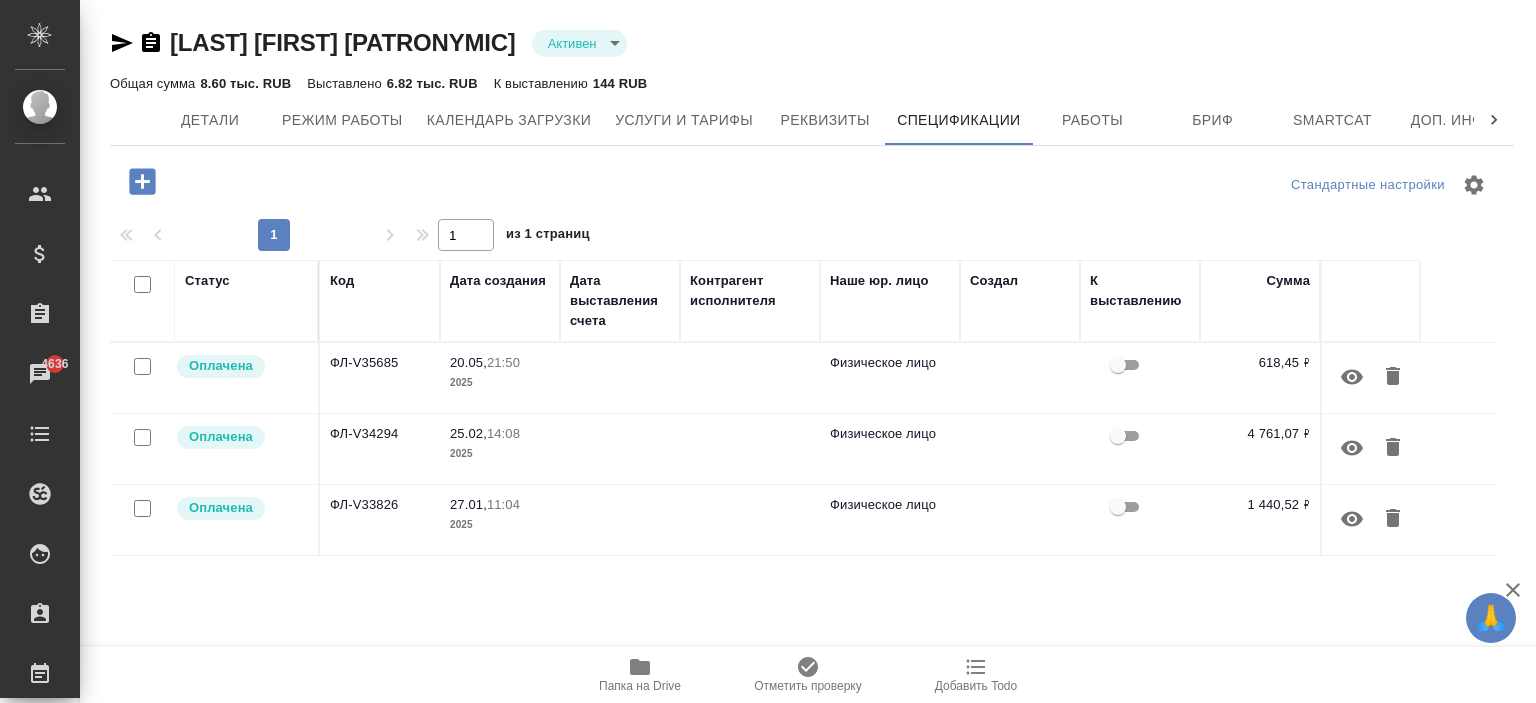 click on "20.05," at bounding box center [468, 362] 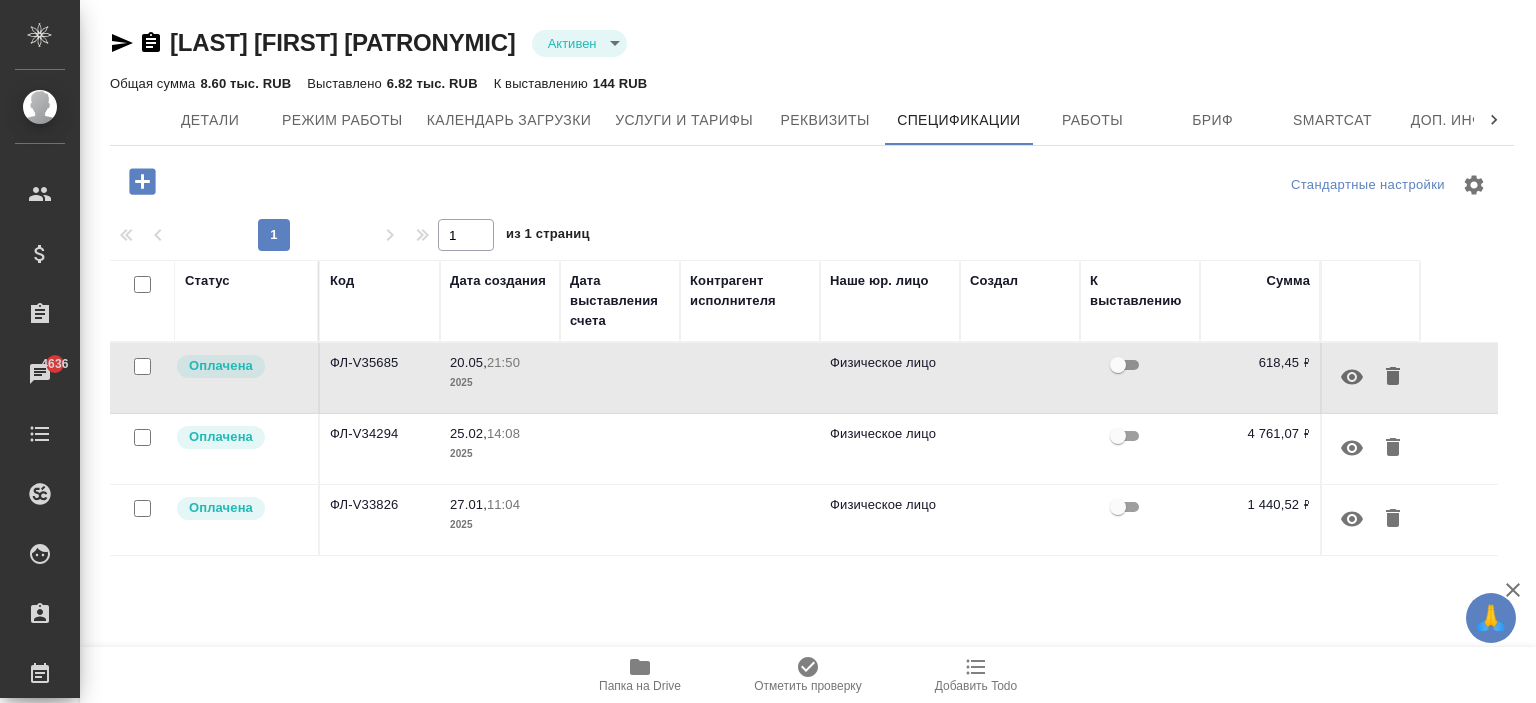click on "20.05," at bounding box center (468, 362) 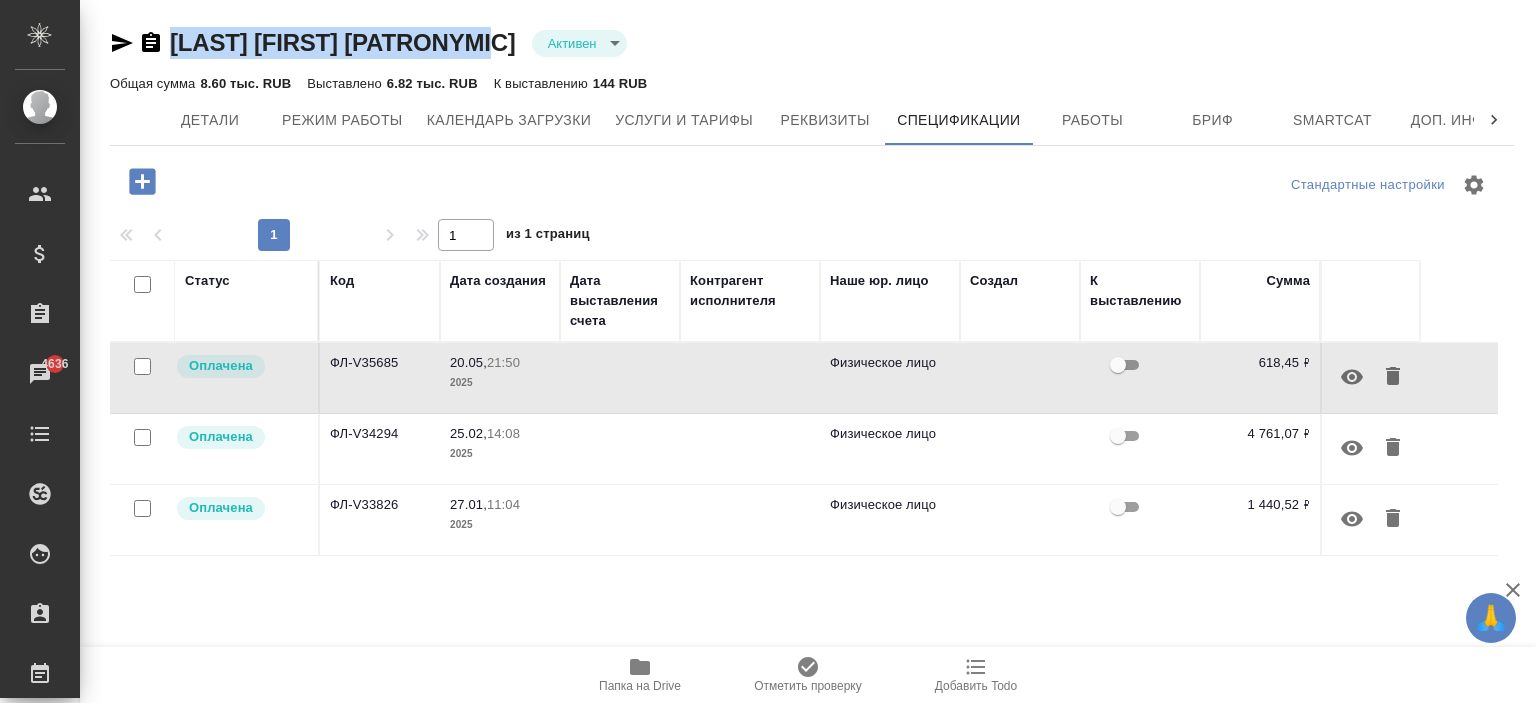 drag, startPoint x: 517, startPoint y: 36, endPoint x: 175, endPoint y: 37, distance: 342.00146 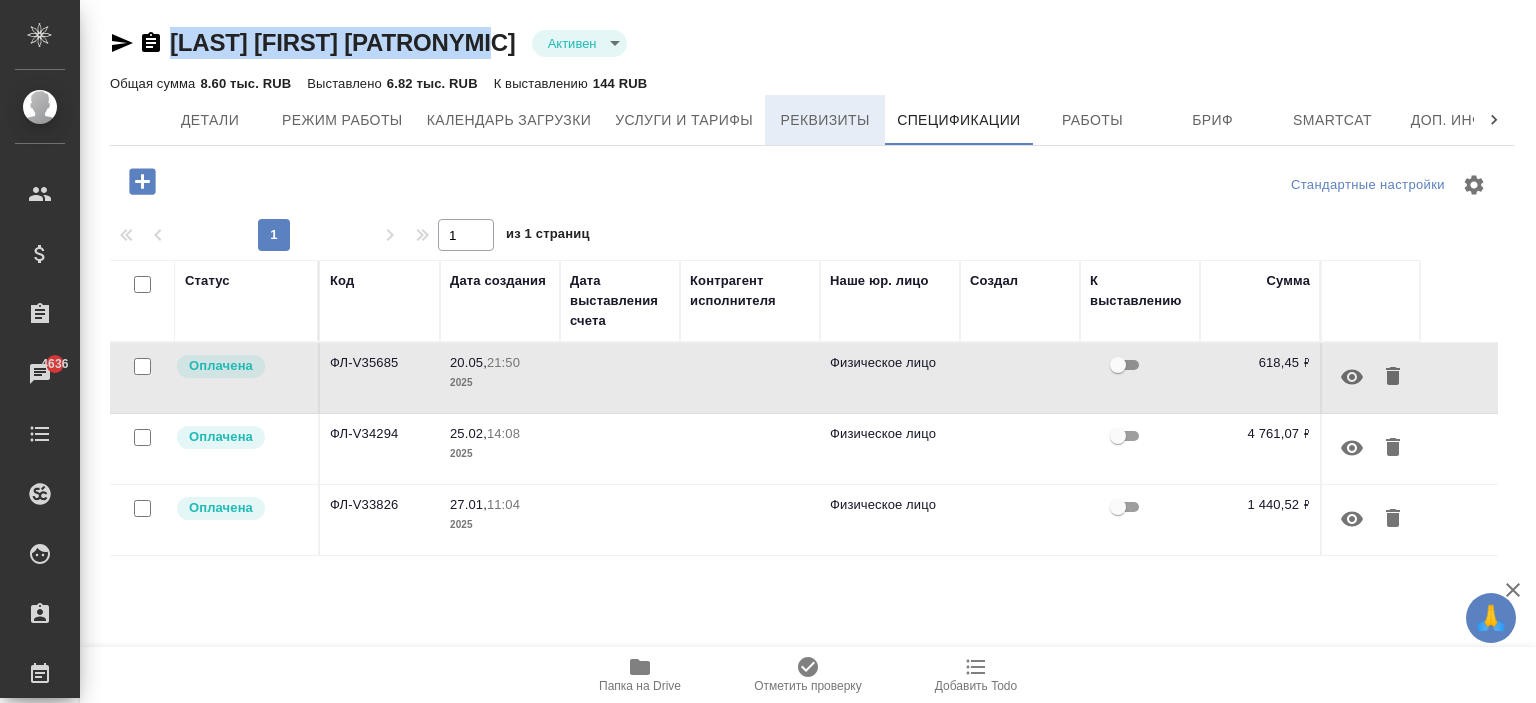 click on "Реквизиты" at bounding box center (825, 120) 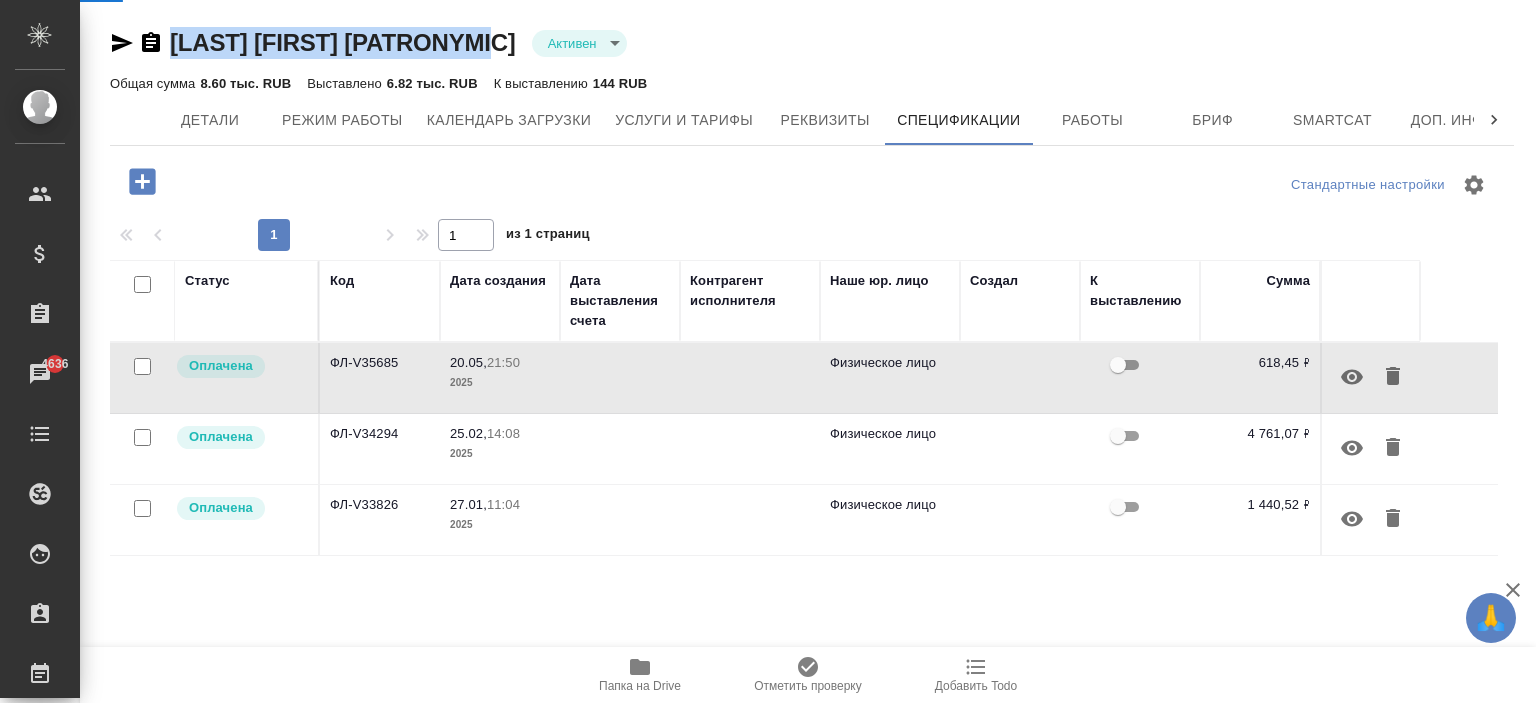 select on "10" 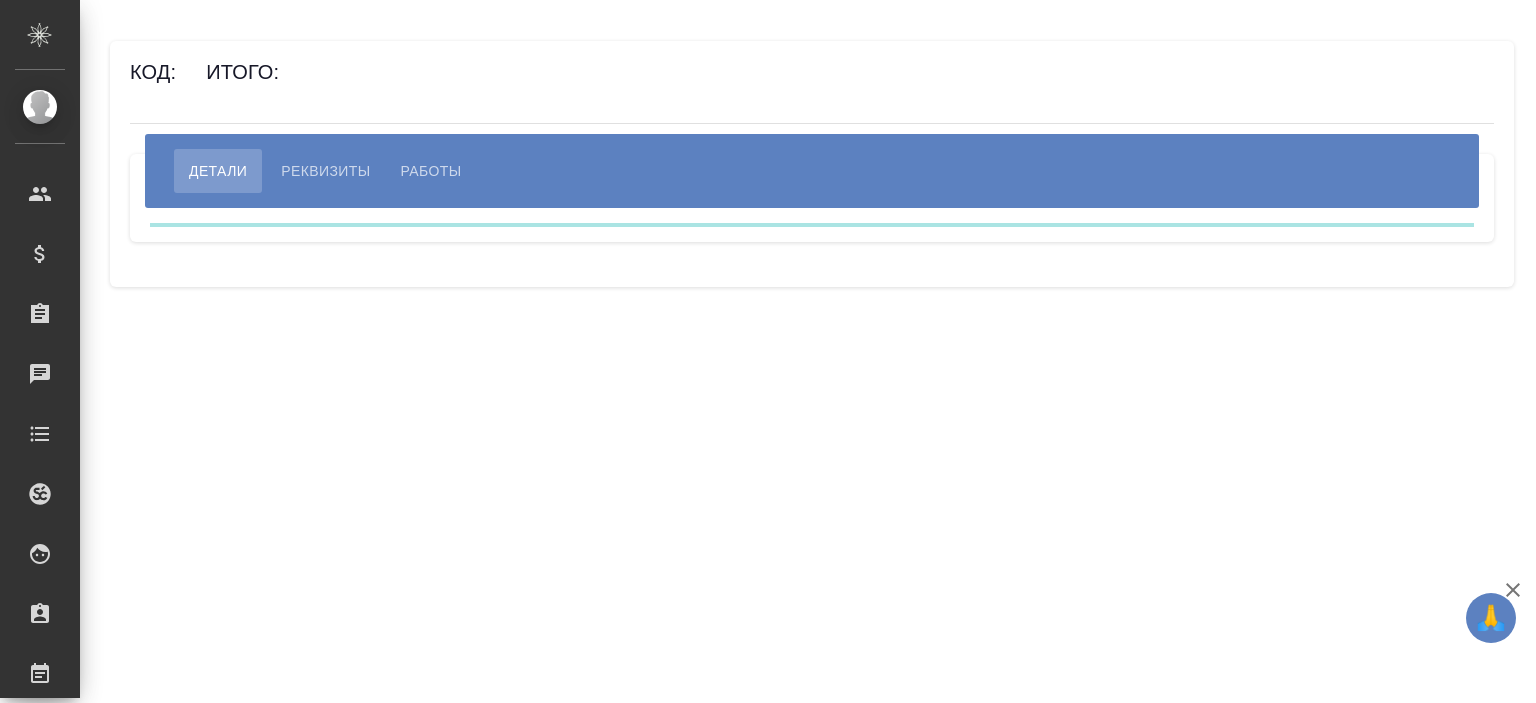 scroll, scrollTop: 0, scrollLeft: 0, axis: both 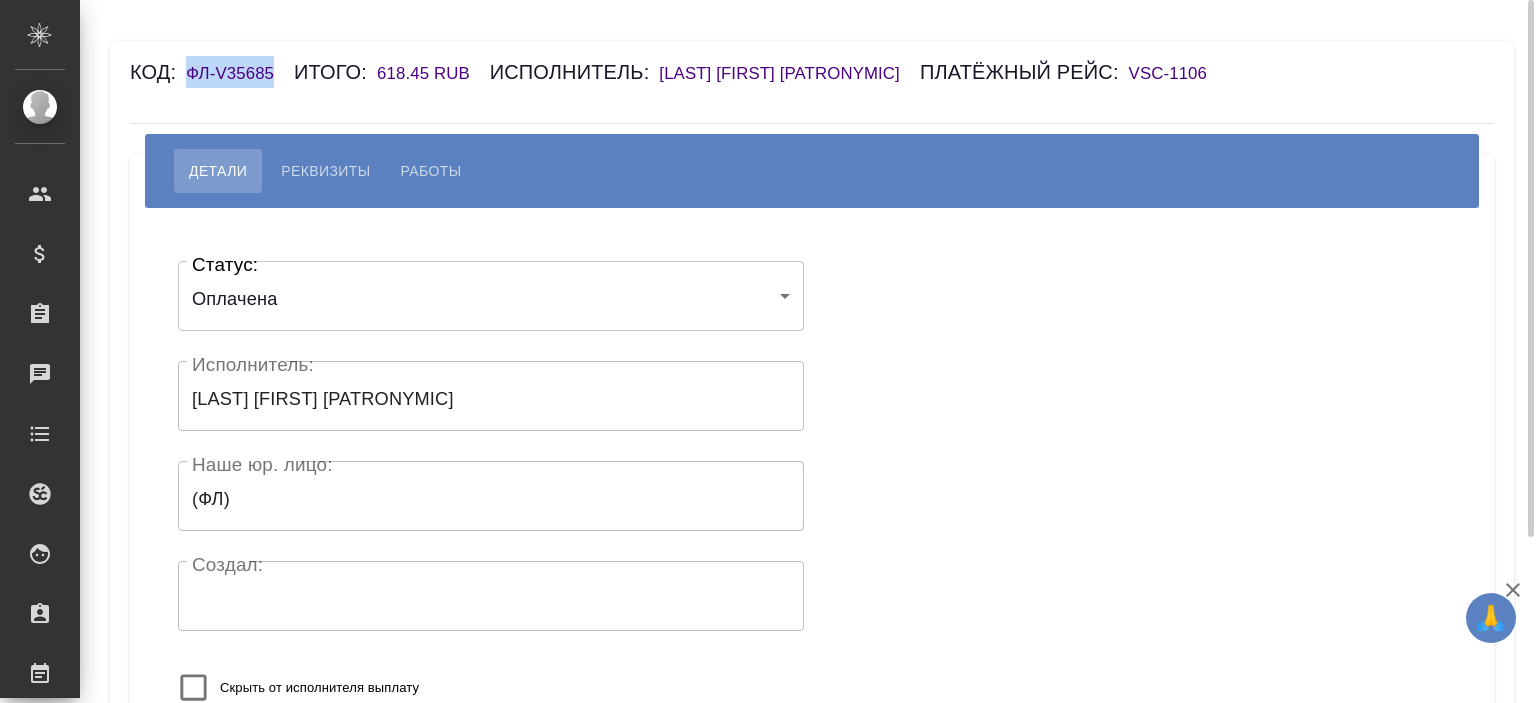 drag, startPoint x: 271, startPoint y: 67, endPoint x: 184, endPoint y: 74, distance: 87.28116 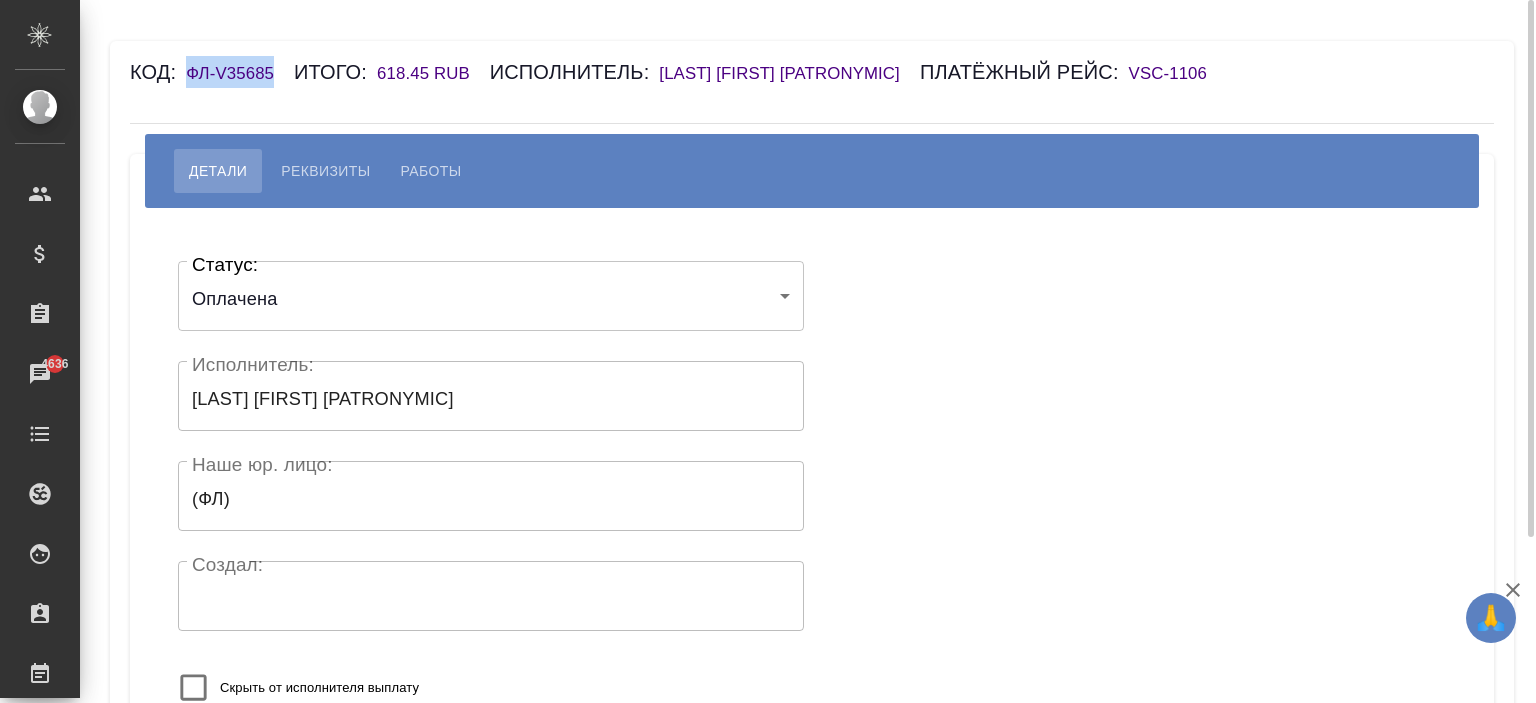 copy on "ФЛ-V35685" 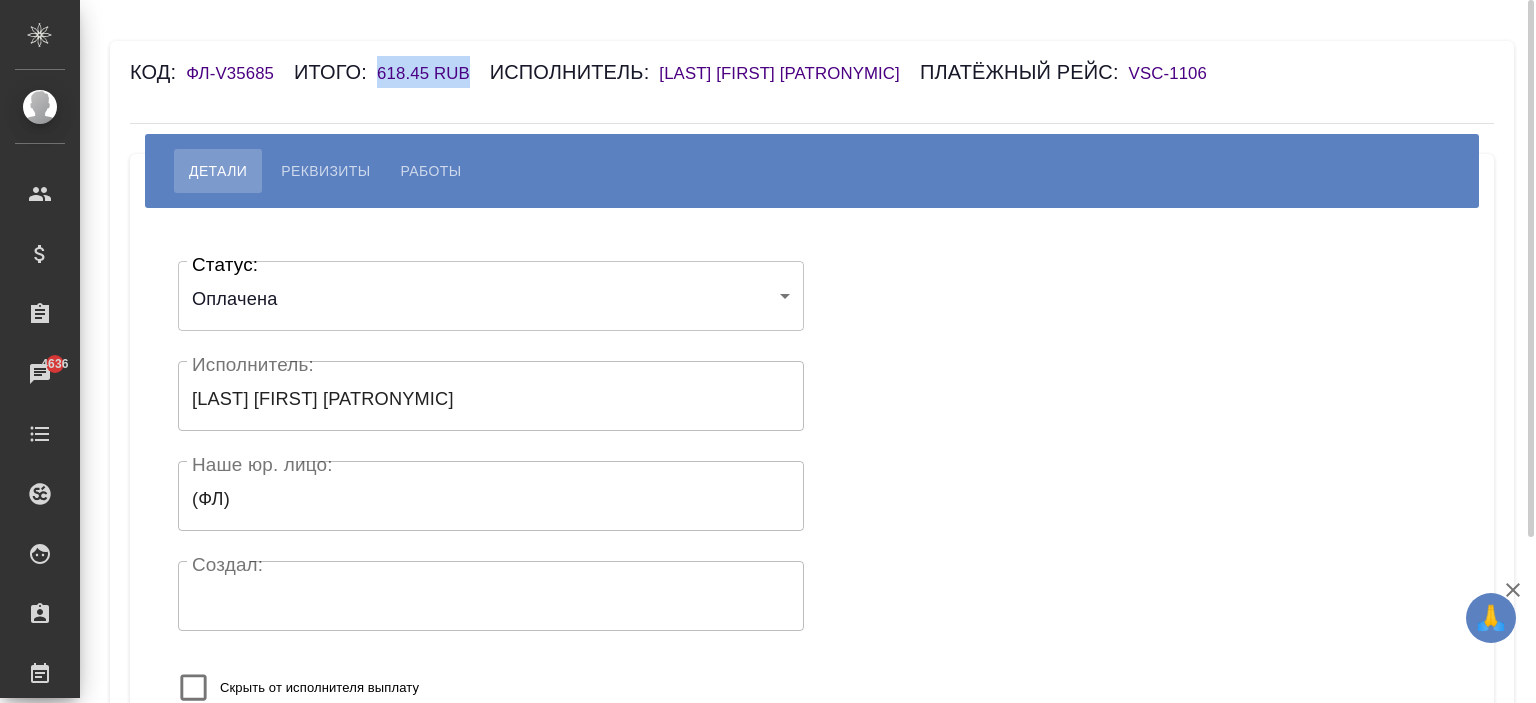 drag, startPoint x: 468, startPoint y: 60, endPoint x: 379, endPoint y: 64, distance: 89.08984 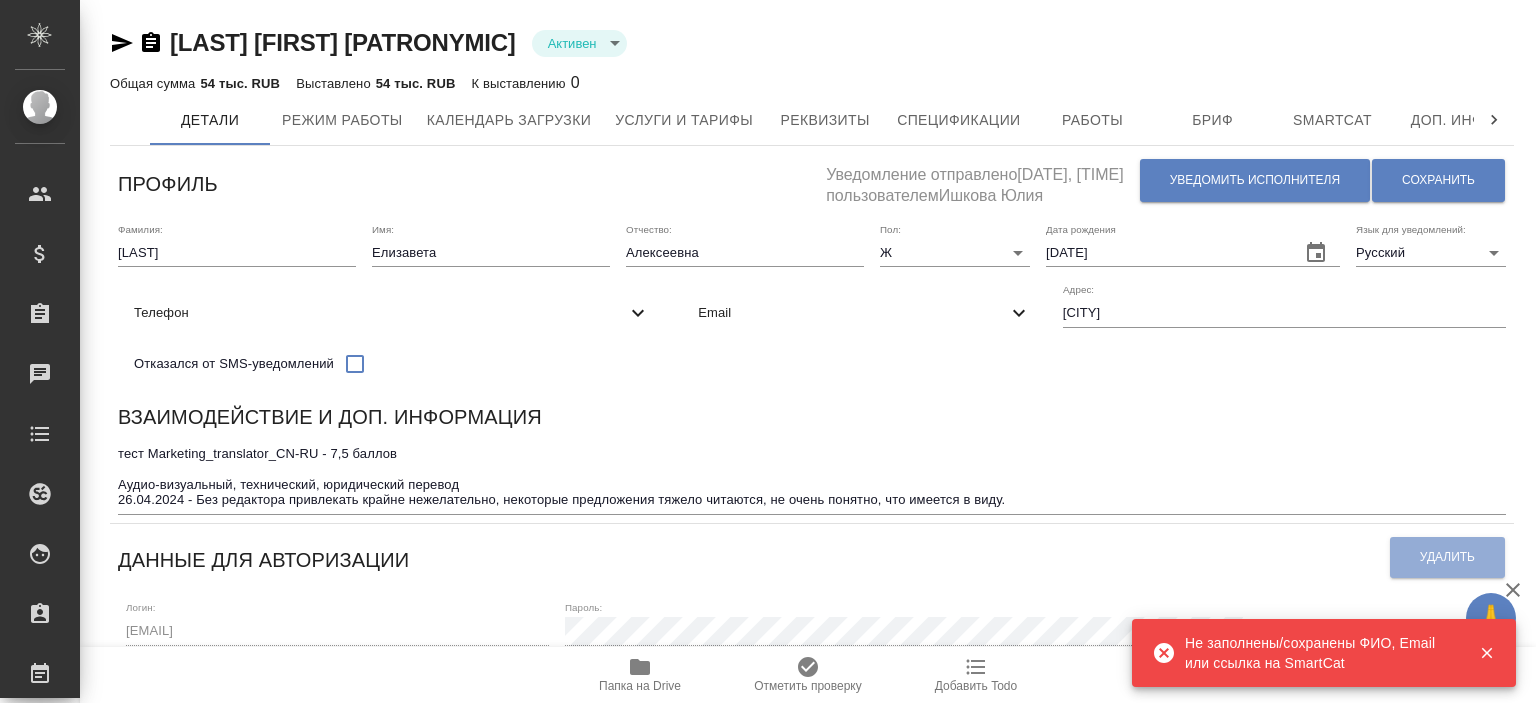 scroll, scrollTop: 0, scrollLeft: 0, axis: both 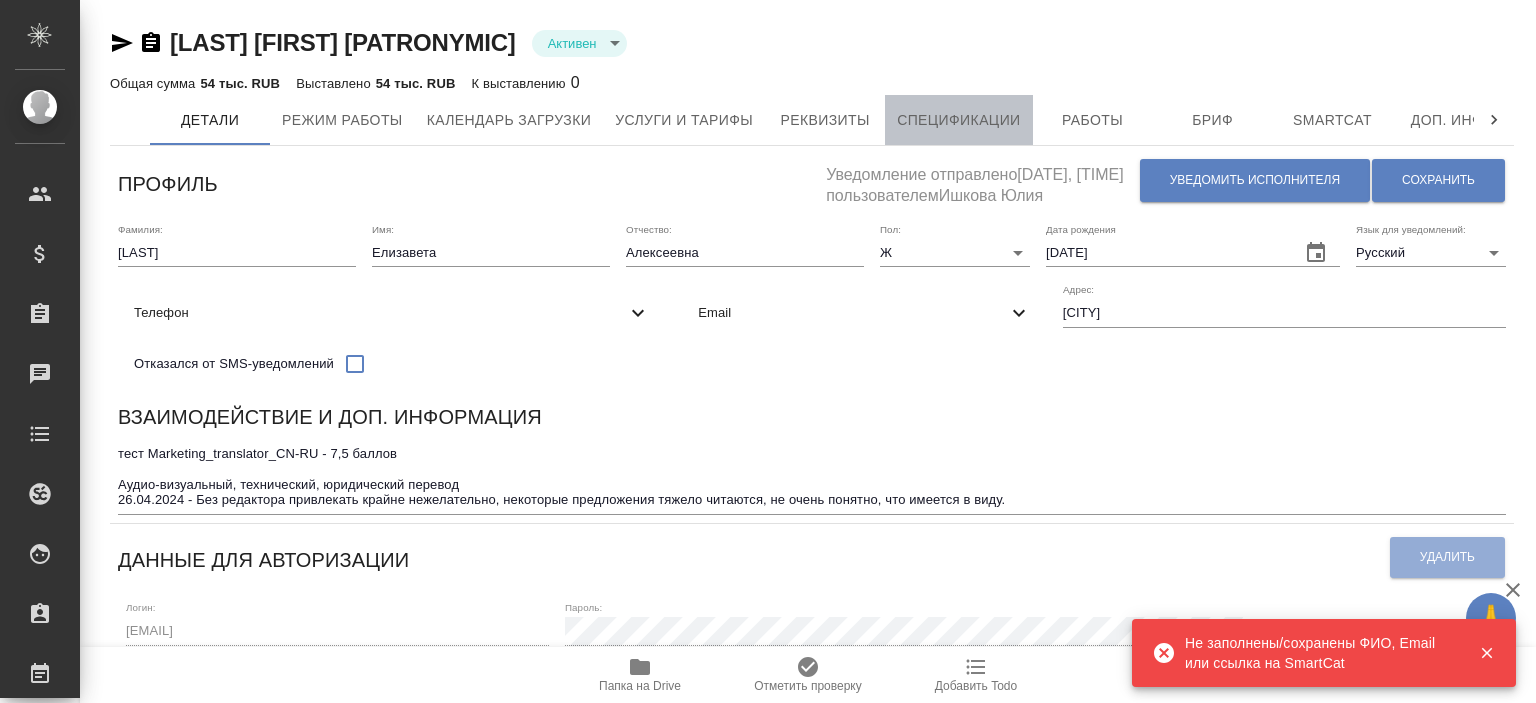 click on "Спецификации" at bounding box center (958, 120) 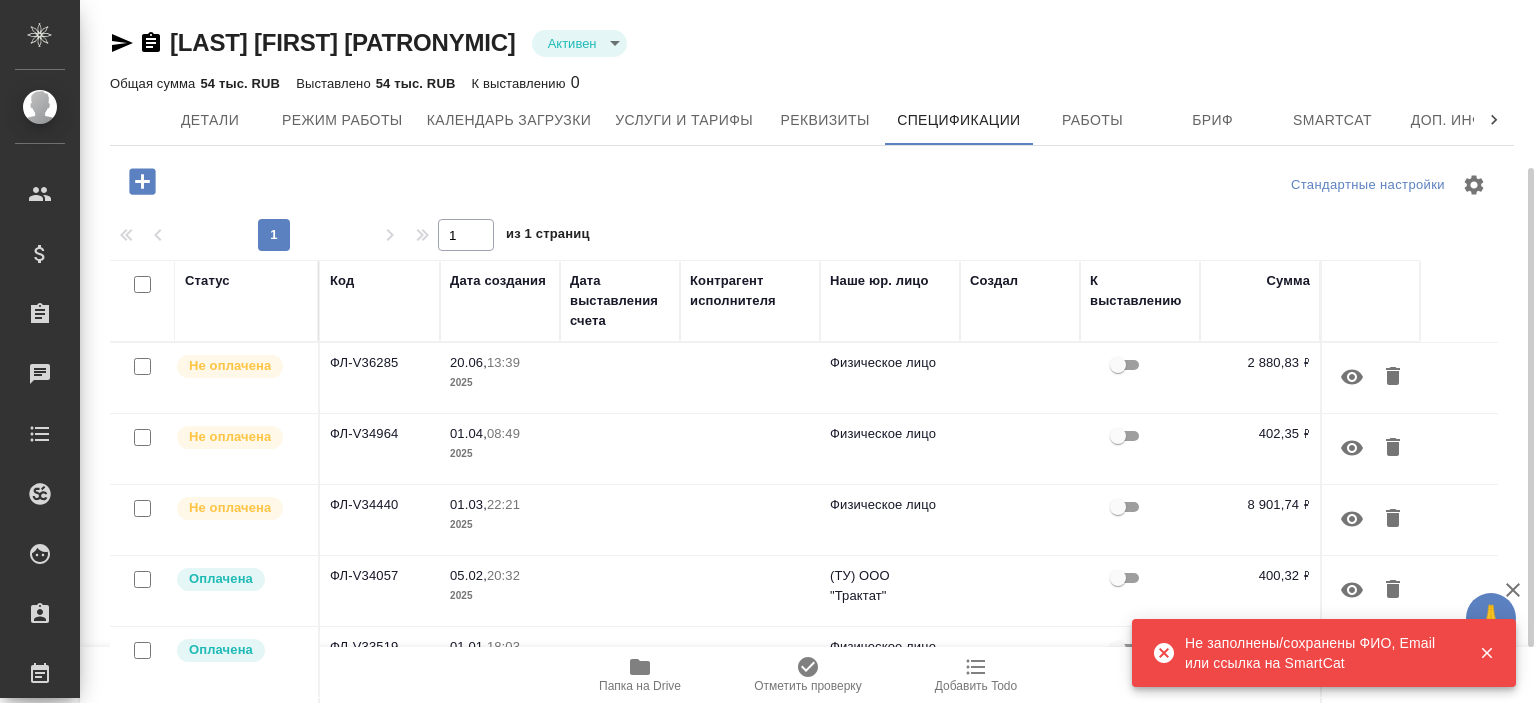 scroll, scrollTop: 328, scrollLeft: 0, axis: vertical 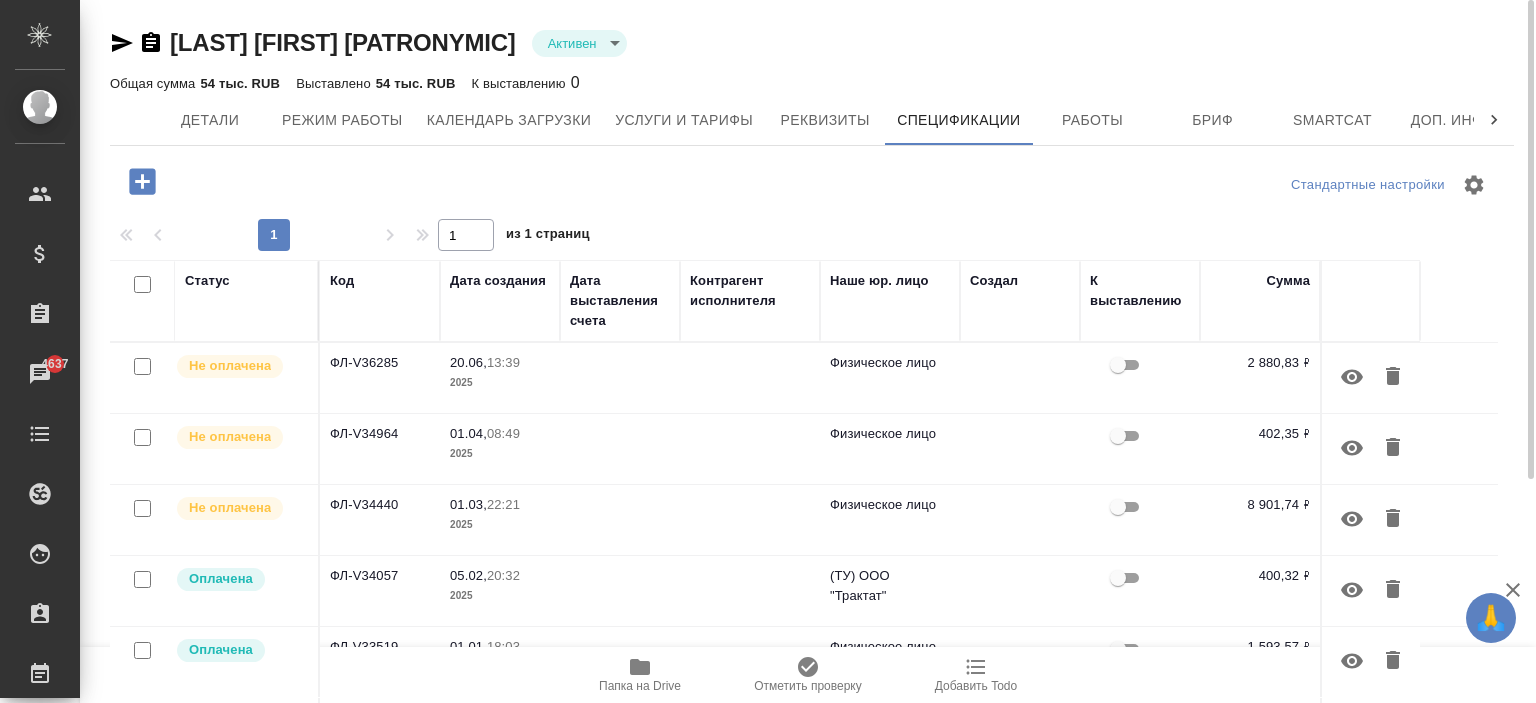 click on "Статус" at bounding box center (246, 281) 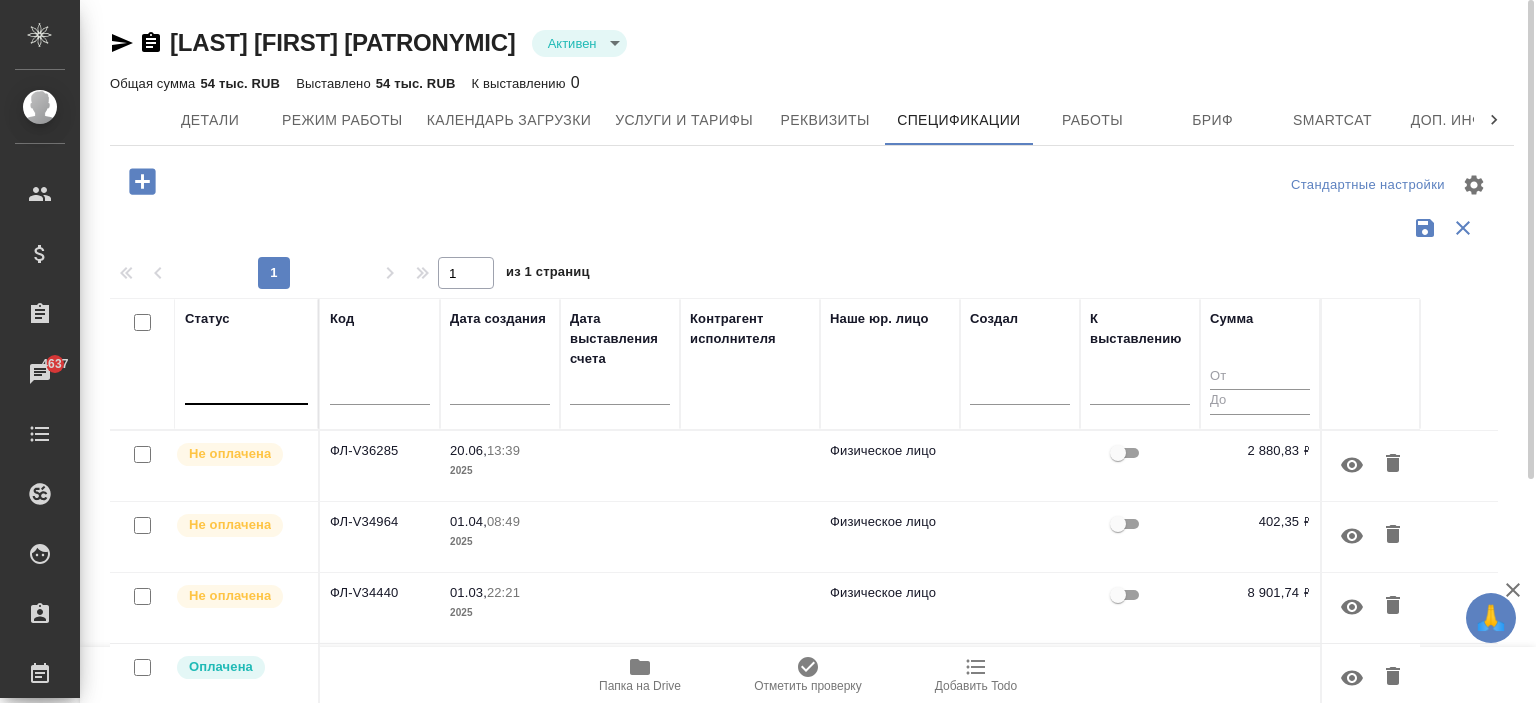click at bounding box center [246, 384] 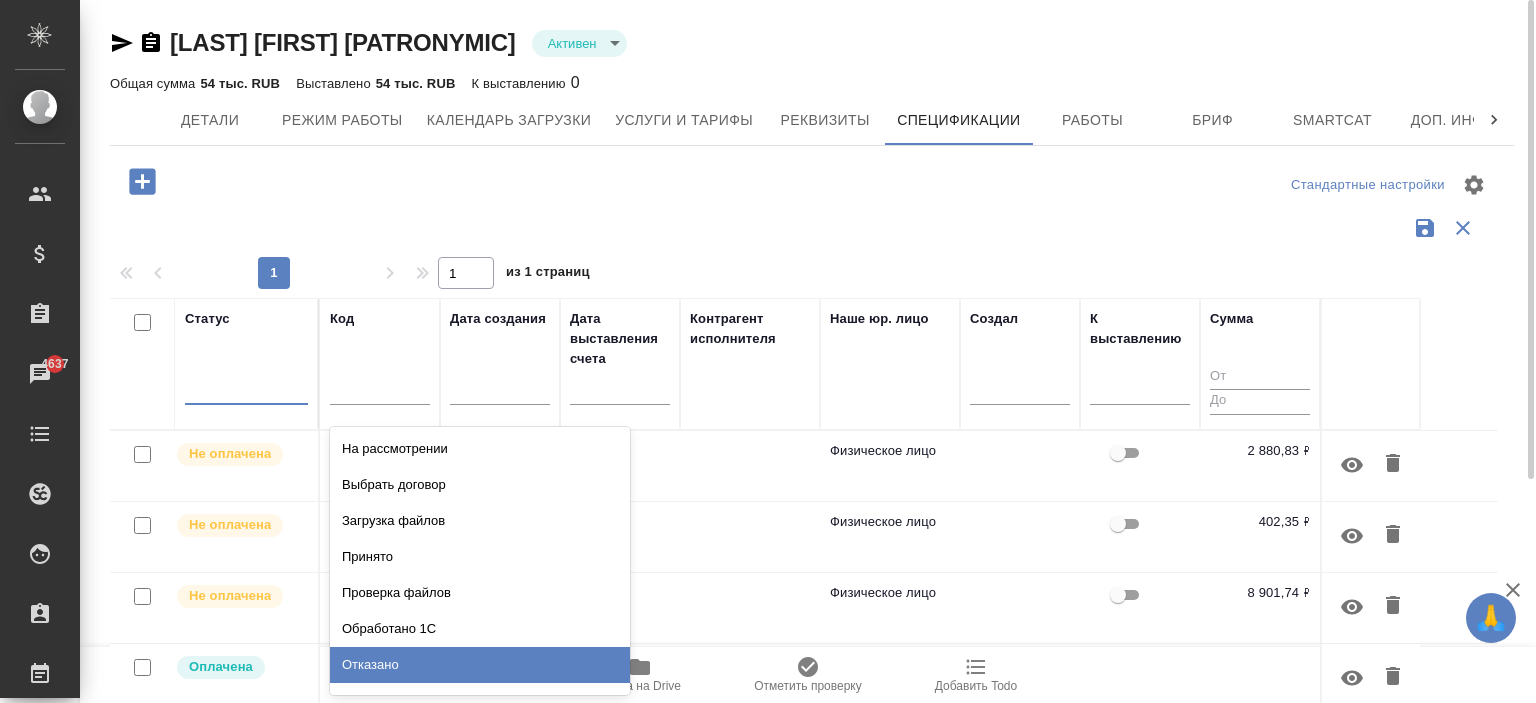 scroll, scrollTop: 99, scrollLeft: 0, axis: vertical 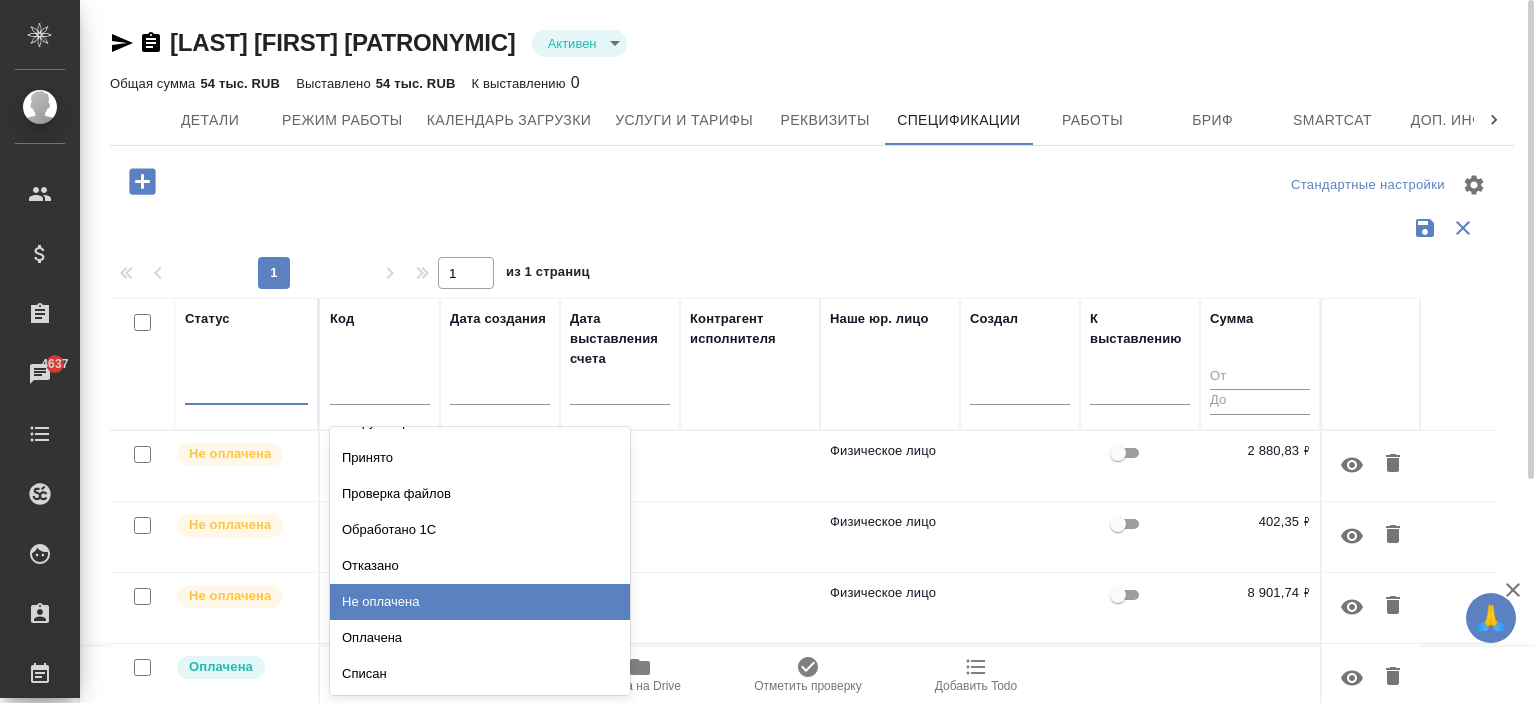 click on "Не оплачена" at bounding box center [480, 602] 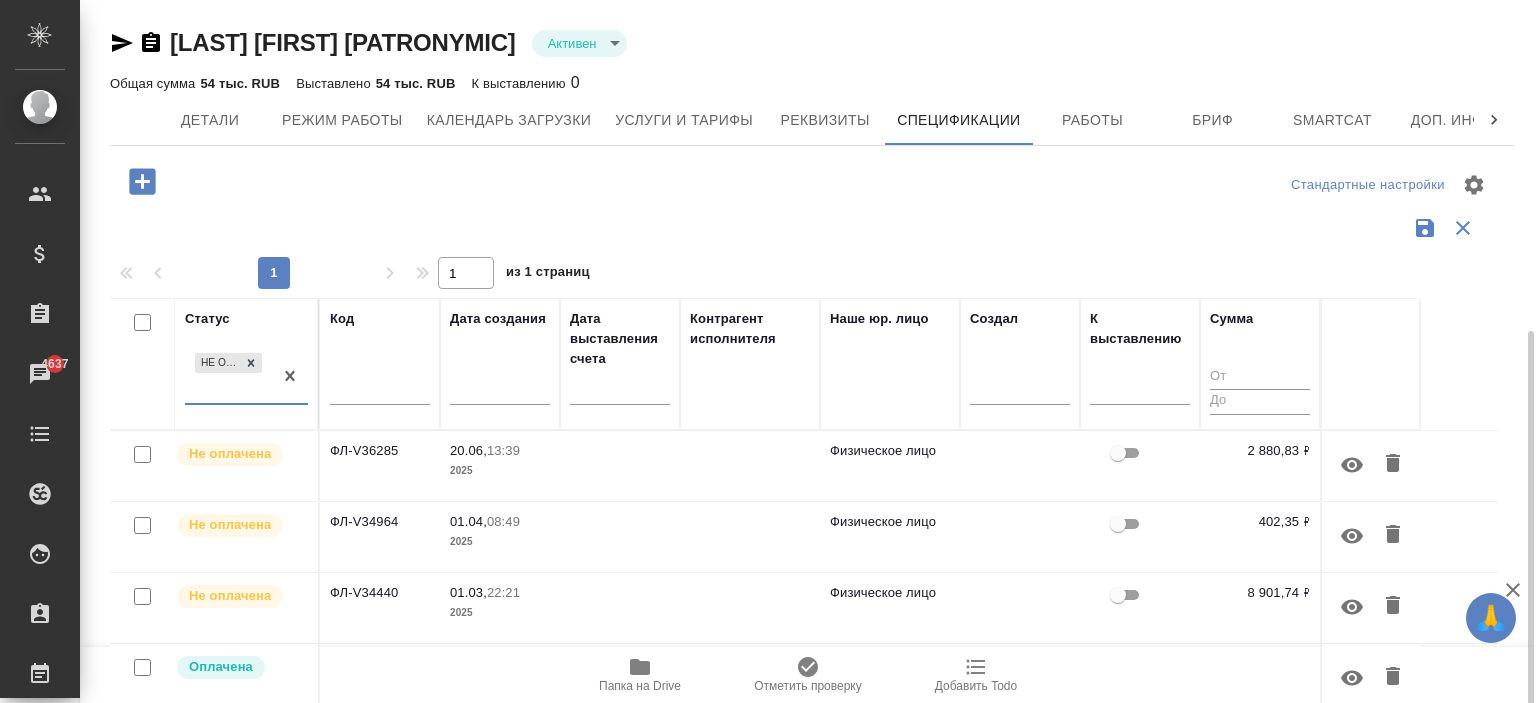 scroll, scrollTop: 300, scrollLeft: 0, axis: vertical 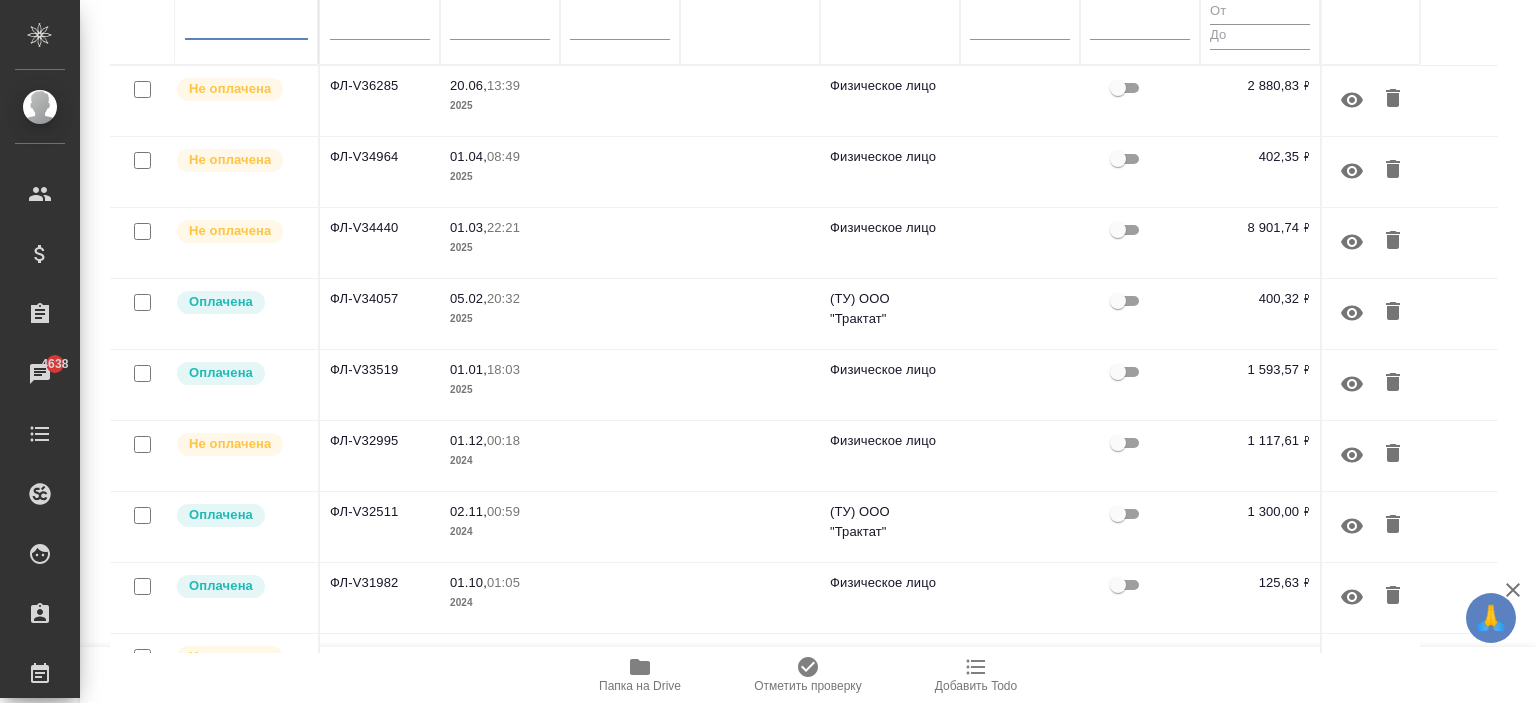 click on "ФЛ-V34440" at bounding box center (380, 101) 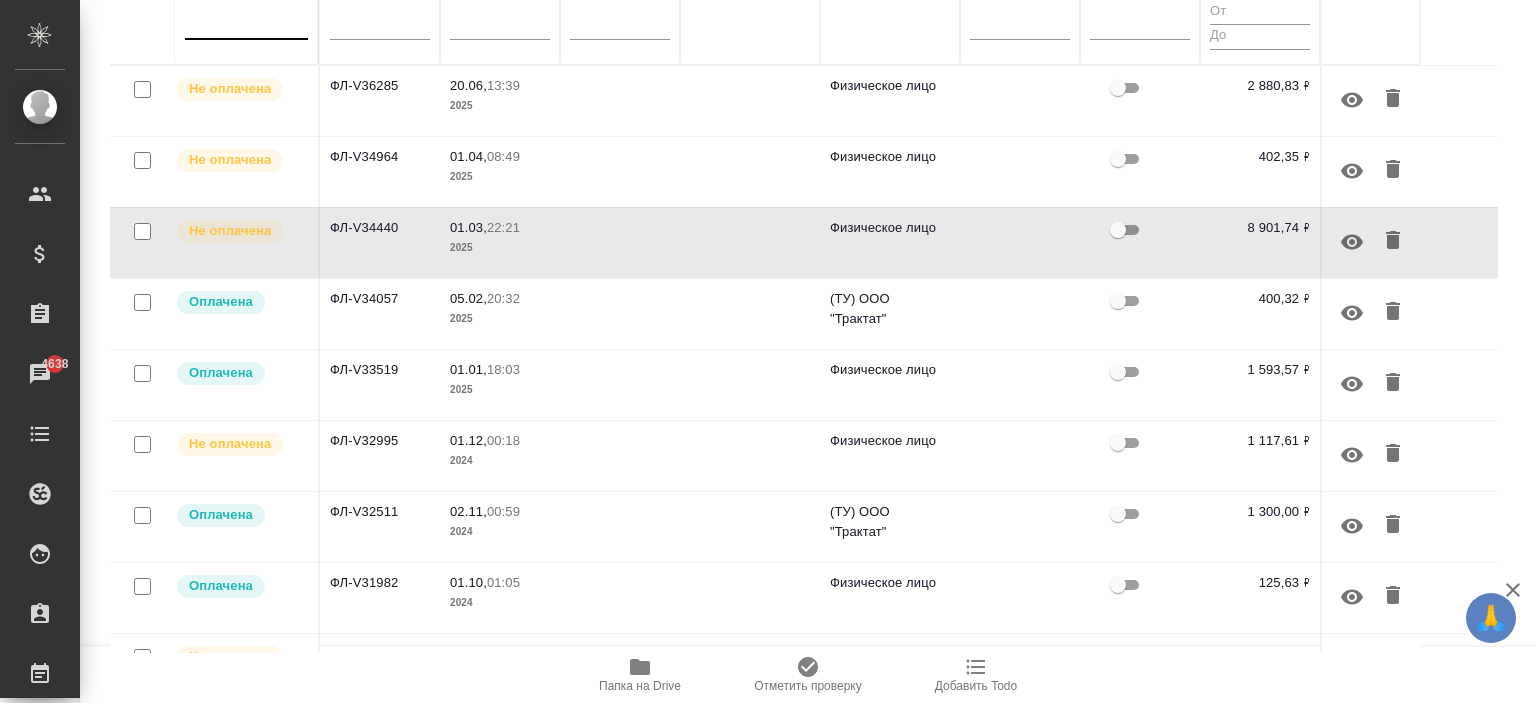 click on "ФЛ-V34964" at bounding box center [380, 101] 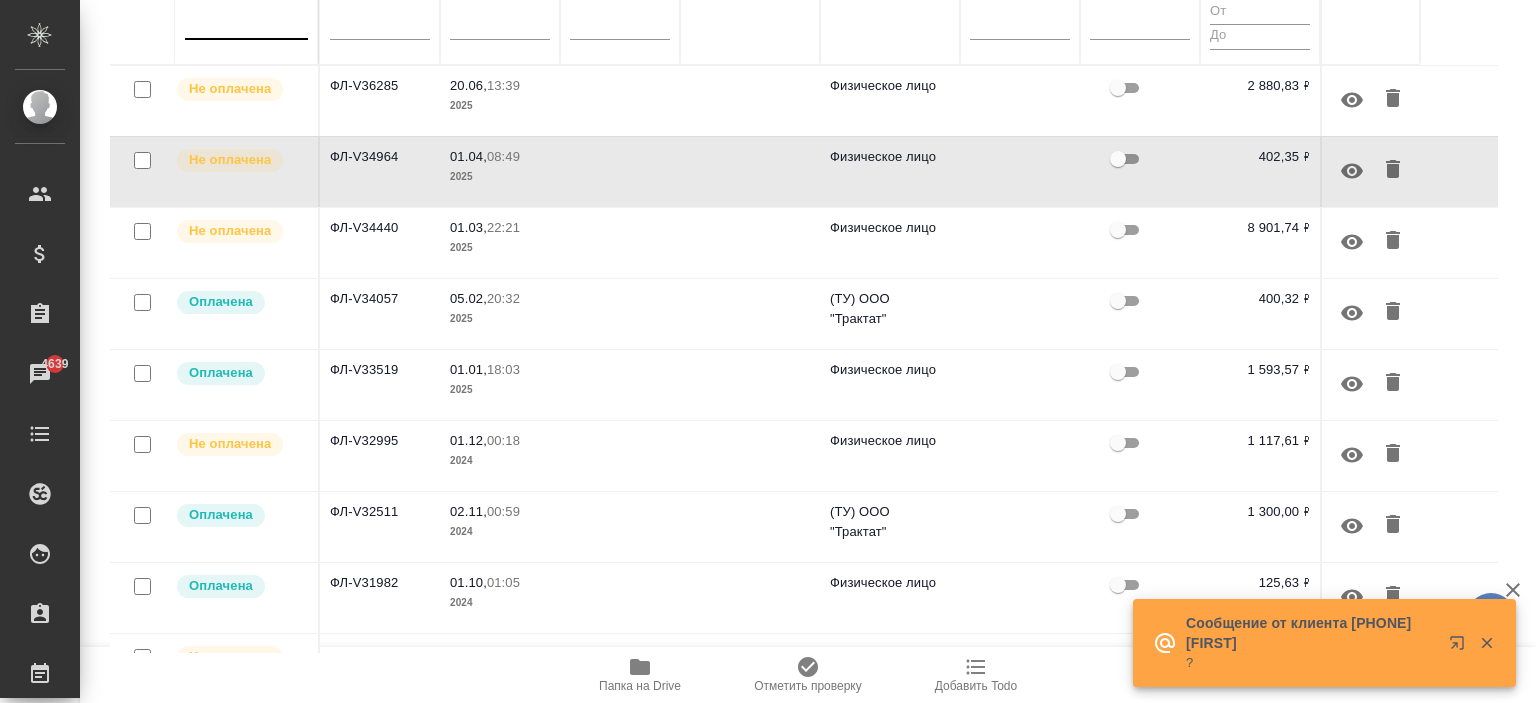 click on "ФЛ-V36285" at bounding box center (380, 101) 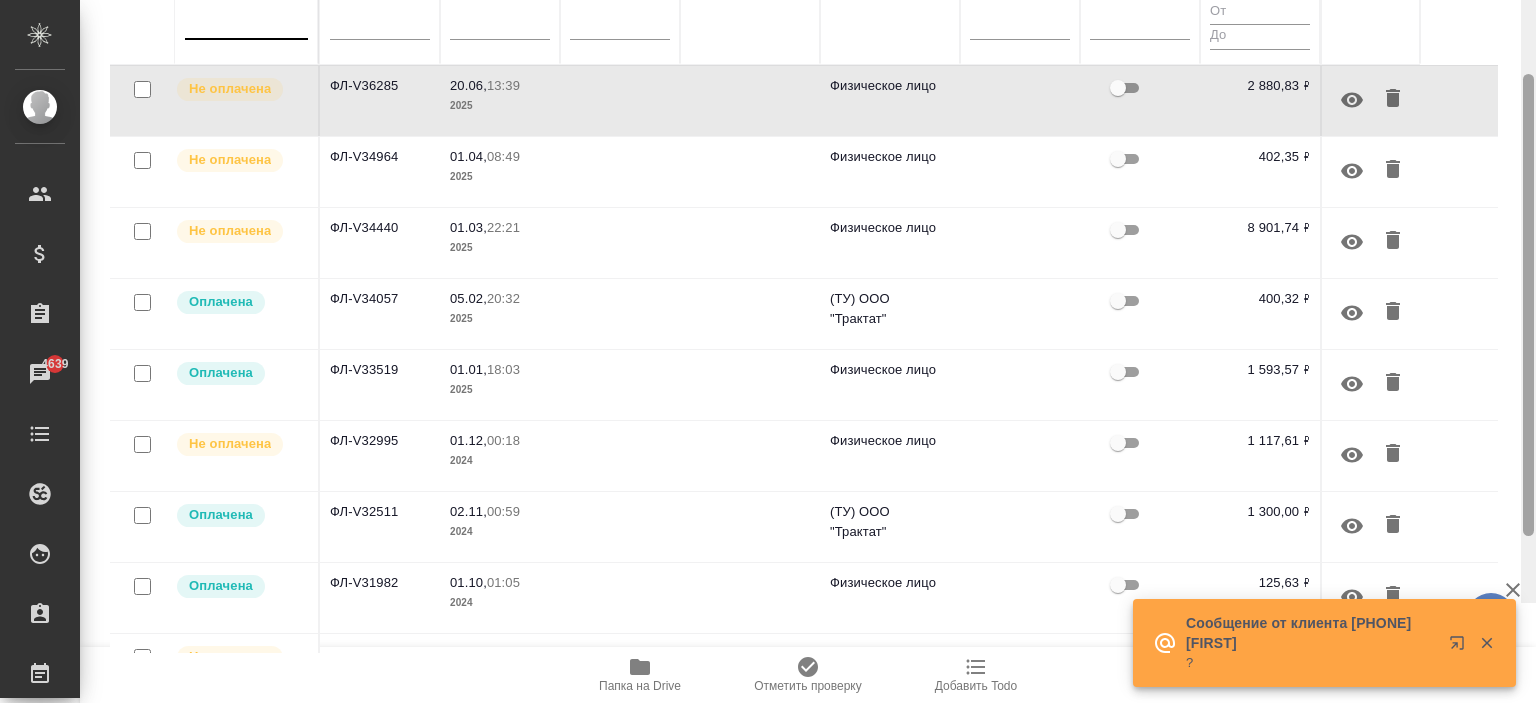 scroll, scrollTop: 265, scrollLeft: 0, axis: vertical 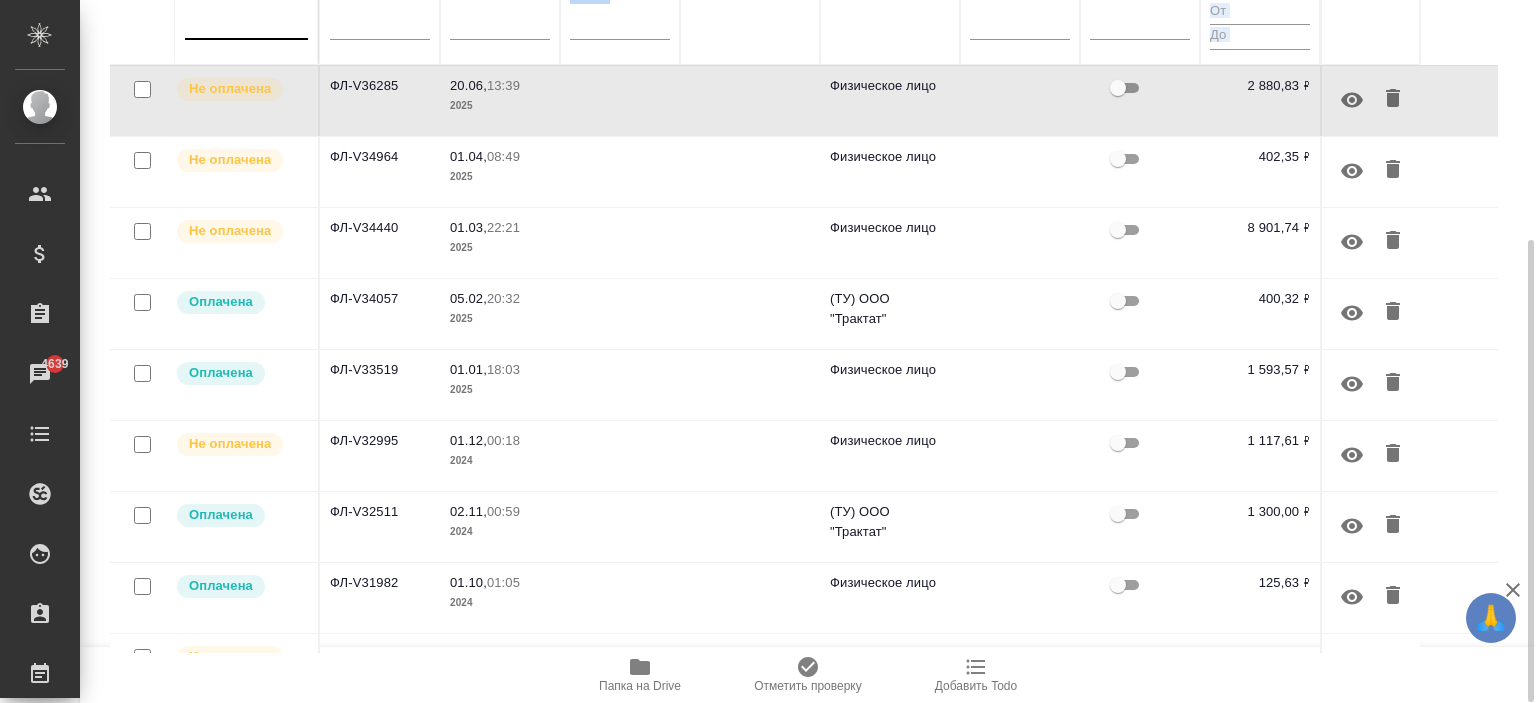 drag, startPoint x: 1534, startPoint y: 183, endPoint x: 1534, endPoint y: -87, distance: 270 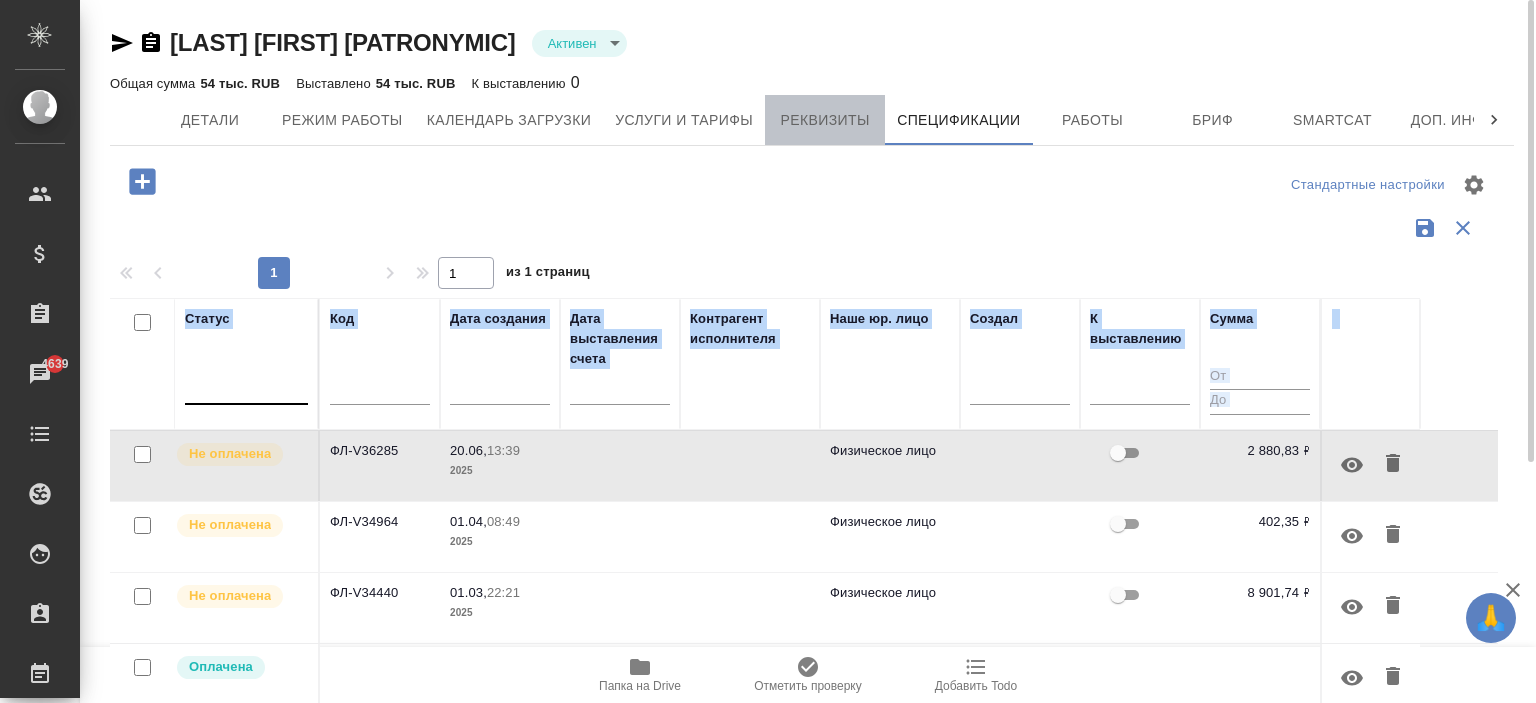 click on "Реквизиты" at bounding box center [825, 120] 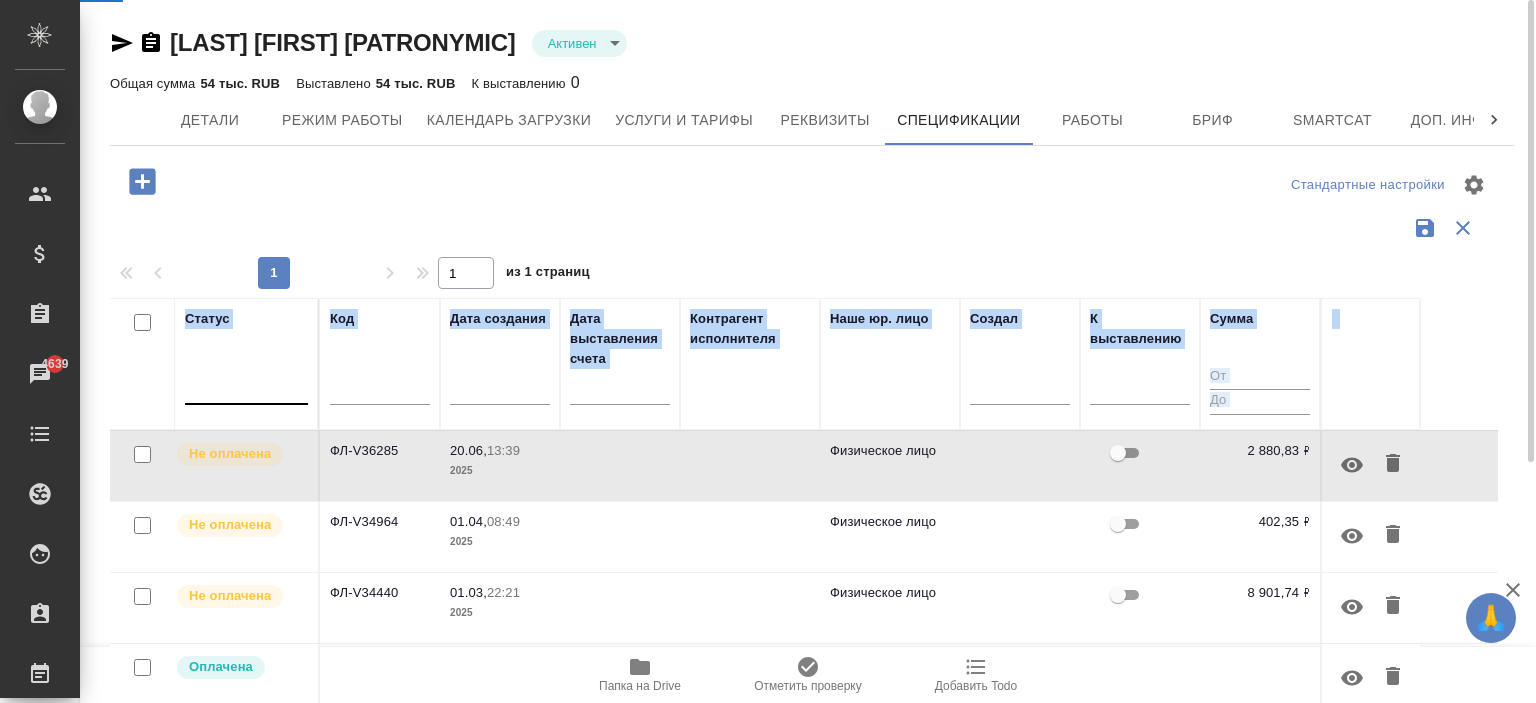 select on "10" 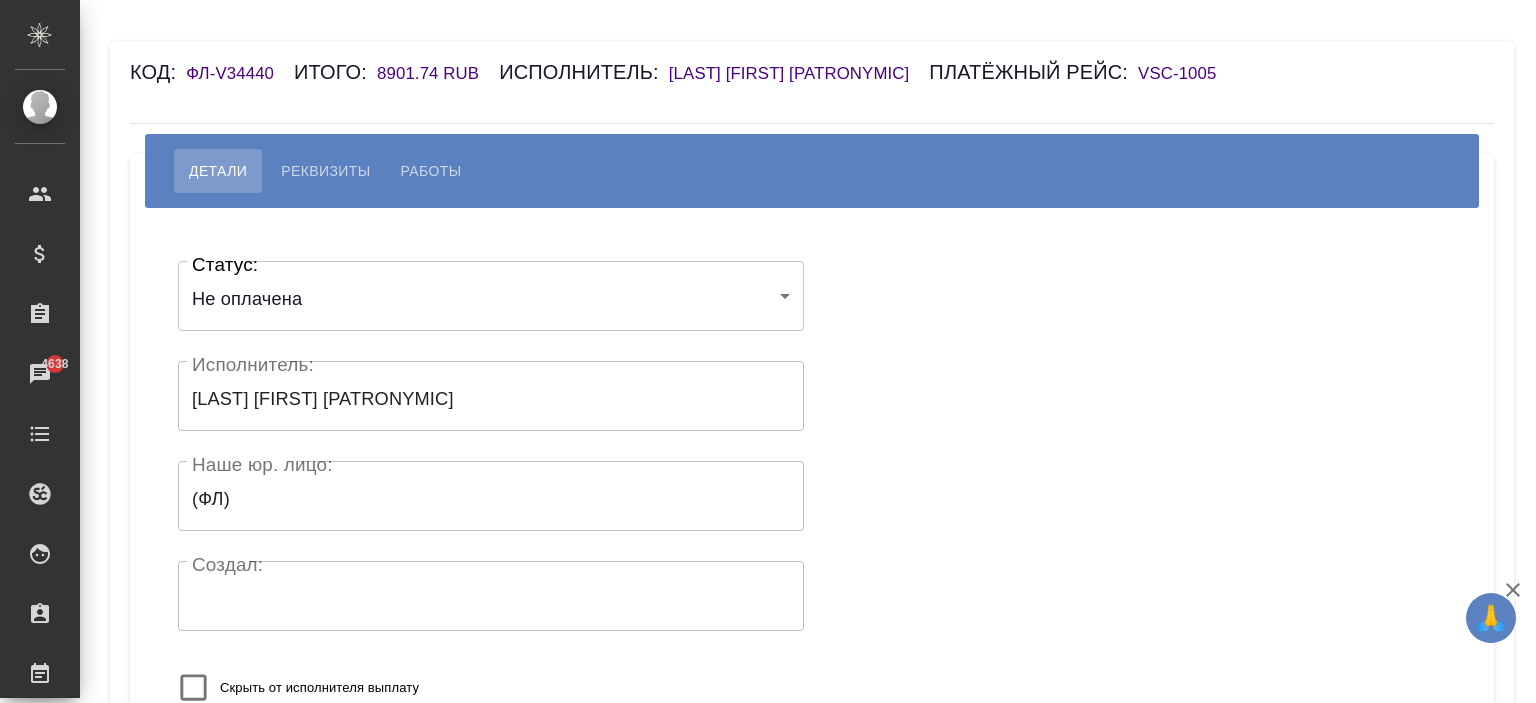 scroll, scrollTop: 0, scrollLeft: 0, axis: both 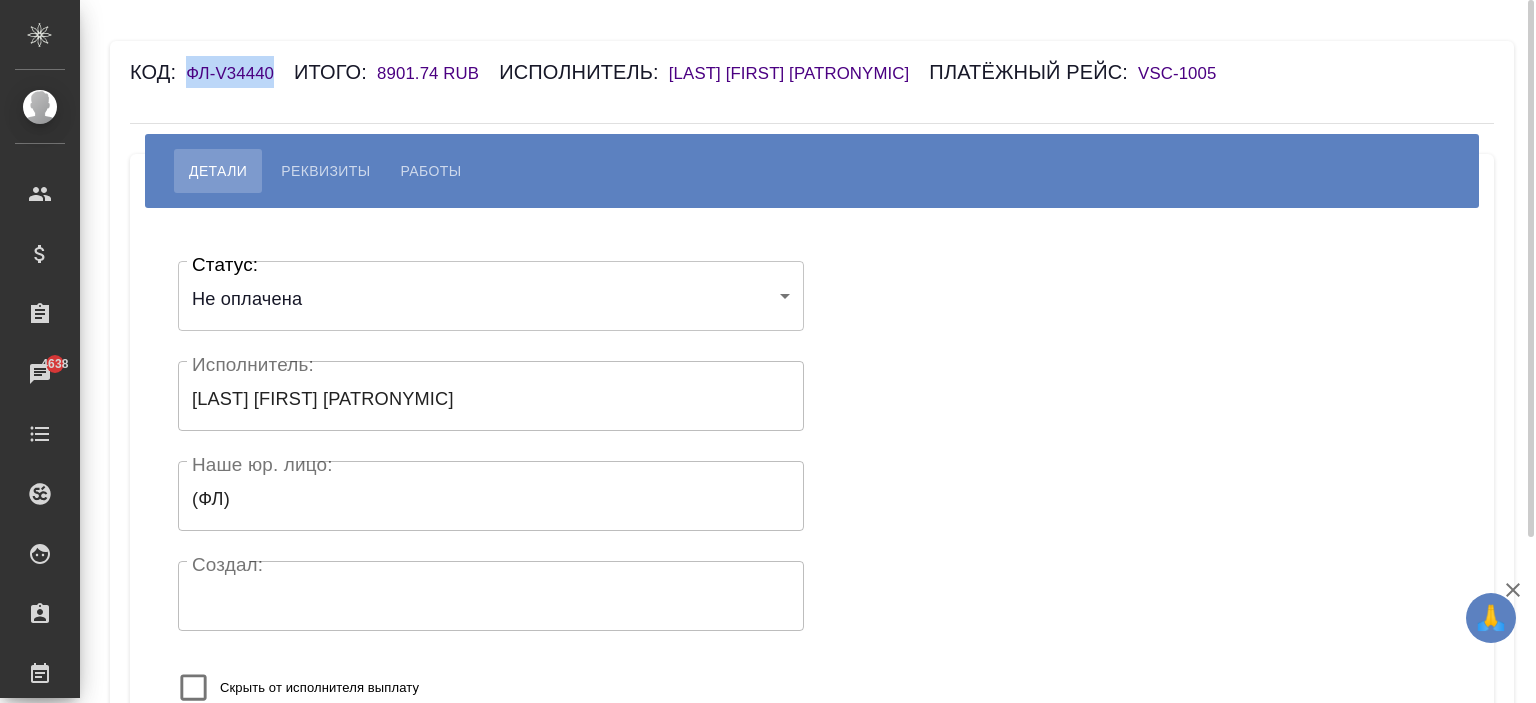 drag, startPoint x: 288, startPoint y: 71, endPoint x: 184, endPoint y: 72, distance: 104.00481 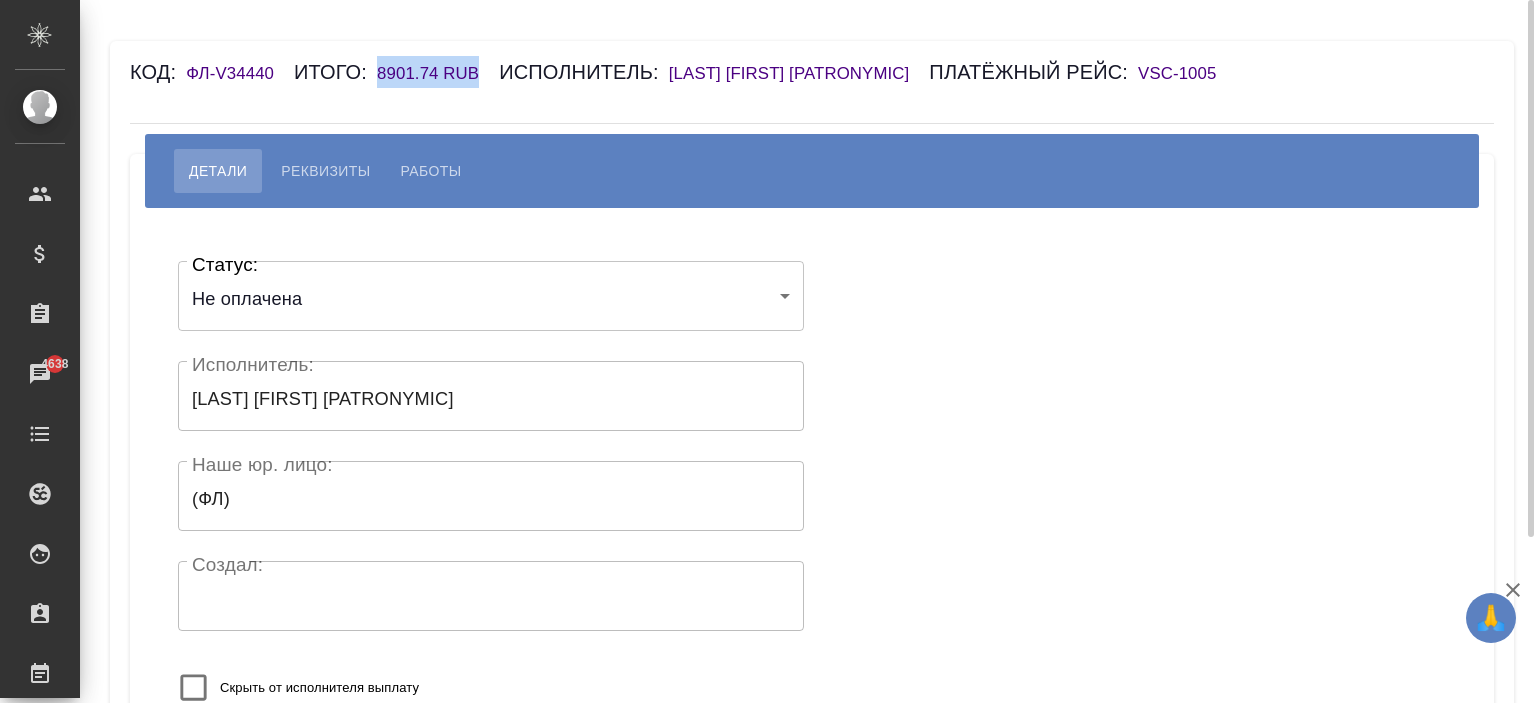 drag, startPoint x: 488, startPoint y: 75, endPoint x: 375, endPoint y: 83, distance: 113.28283 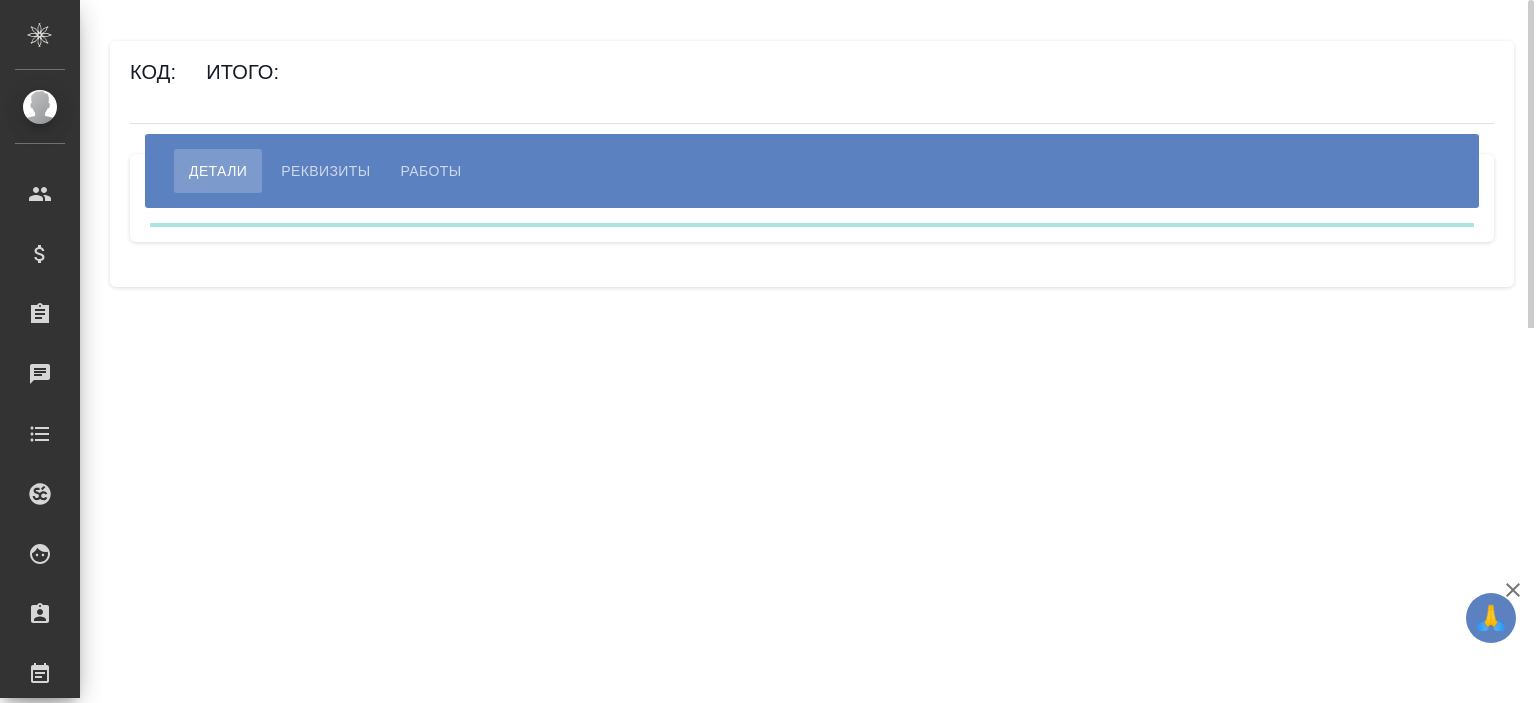 scroll, scrollTop: 0, scrollLeft: 0, axis: both 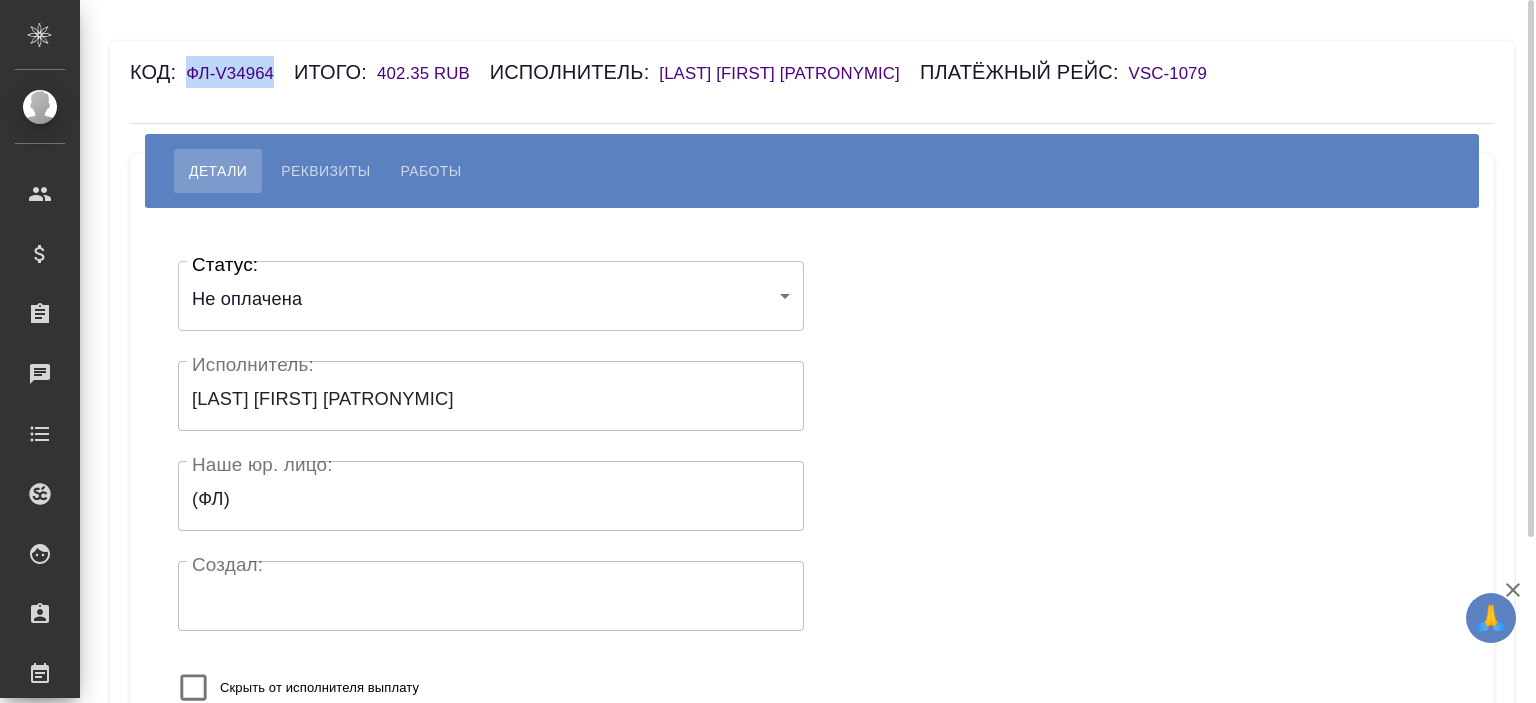drag, startPoint x: 279, startPoint y: 78, endPoint x: 192, endPoint y: 78, distance: 87 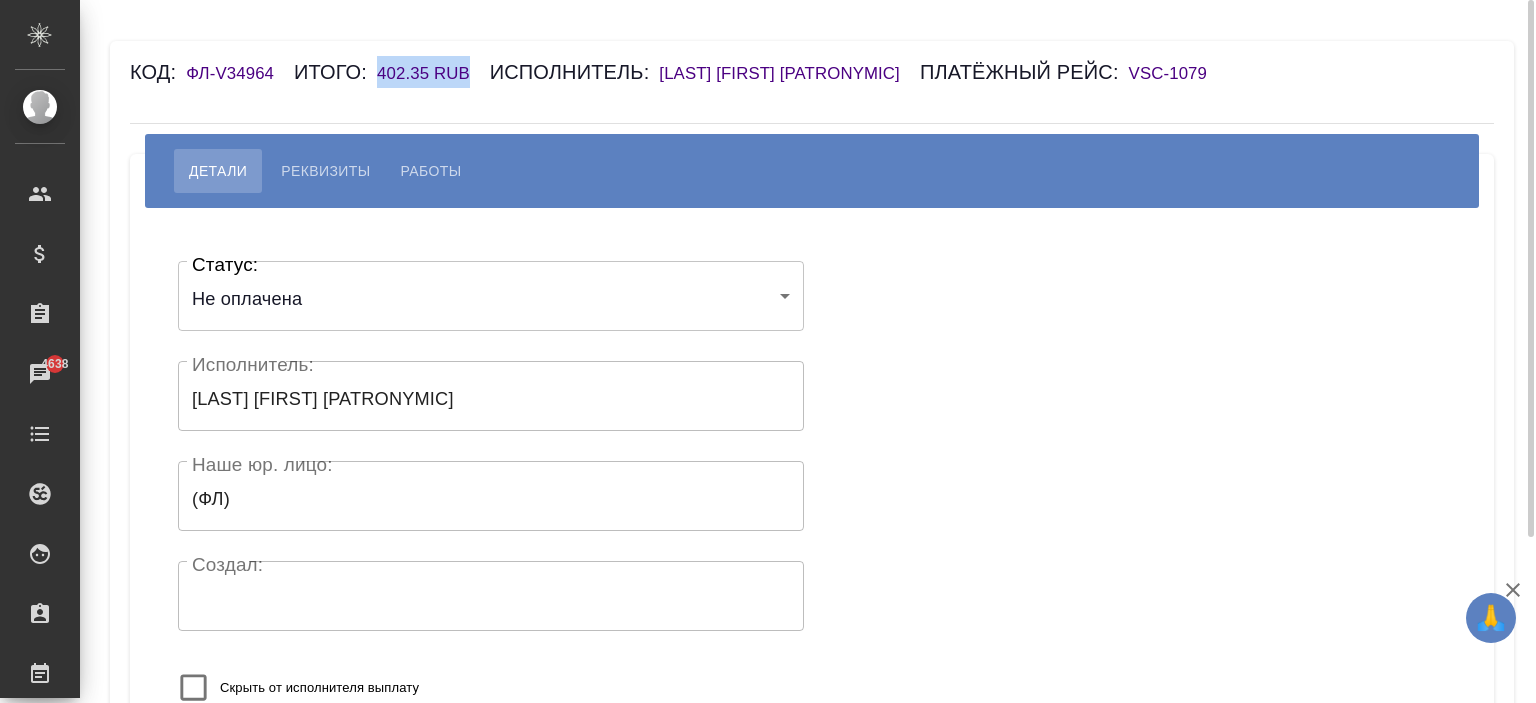 drag, startPoint x: 480, startPoint y: 63, endPoint x: 376, endPoint y: 75, distance: 104.69002 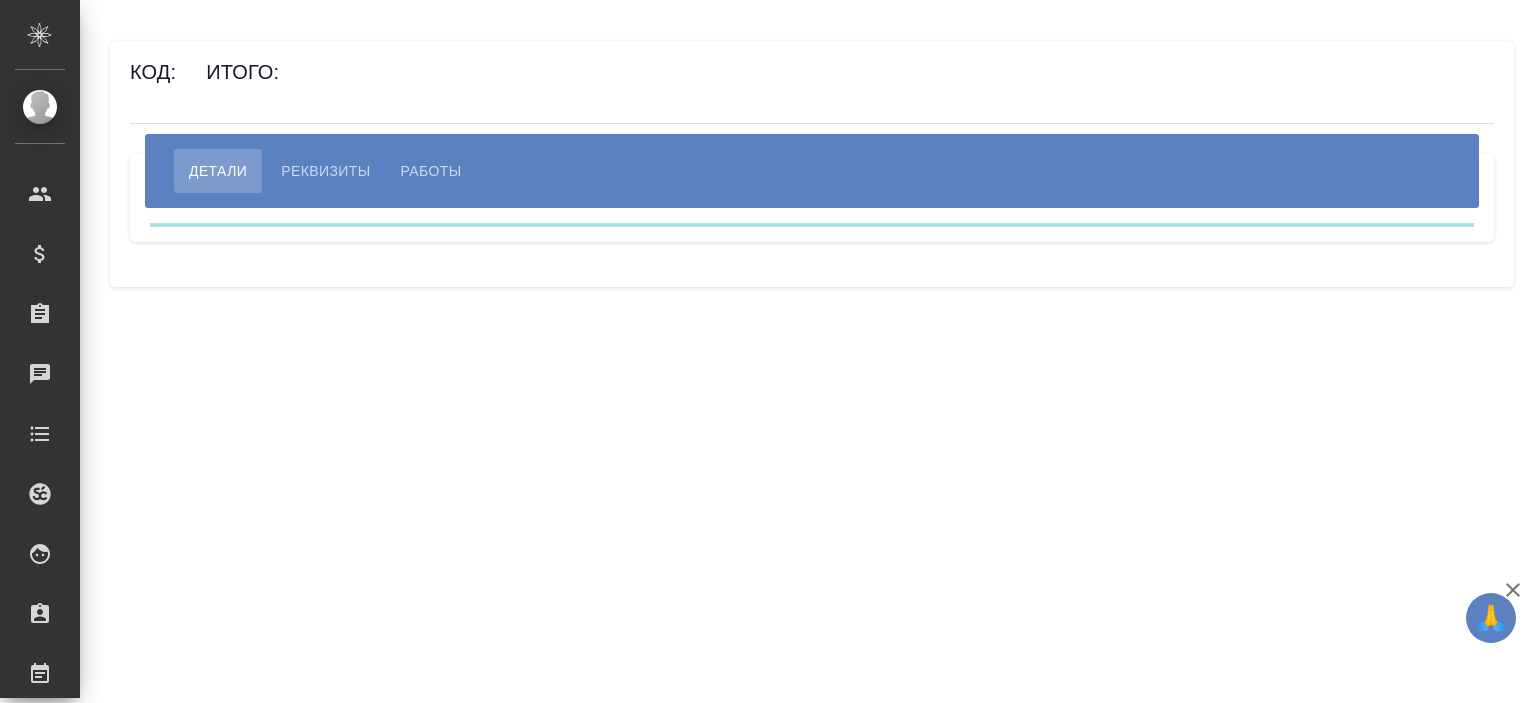 scroll, scrollTop: 0, scrollLeft: 0, axis: both 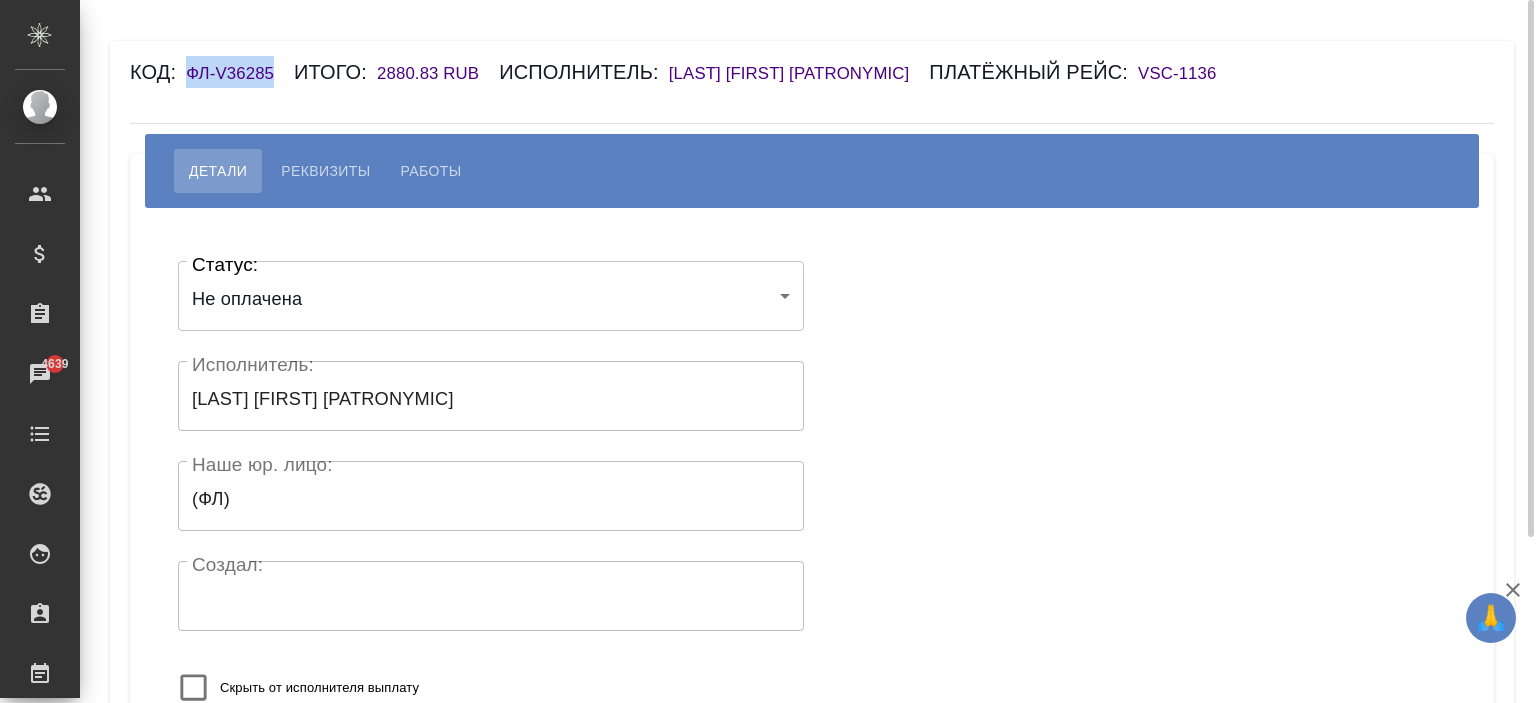 drag, startPoint x: 284, startPoint y: 78, endPoint x: 191, endPoint y: 83, distance: 93.13431 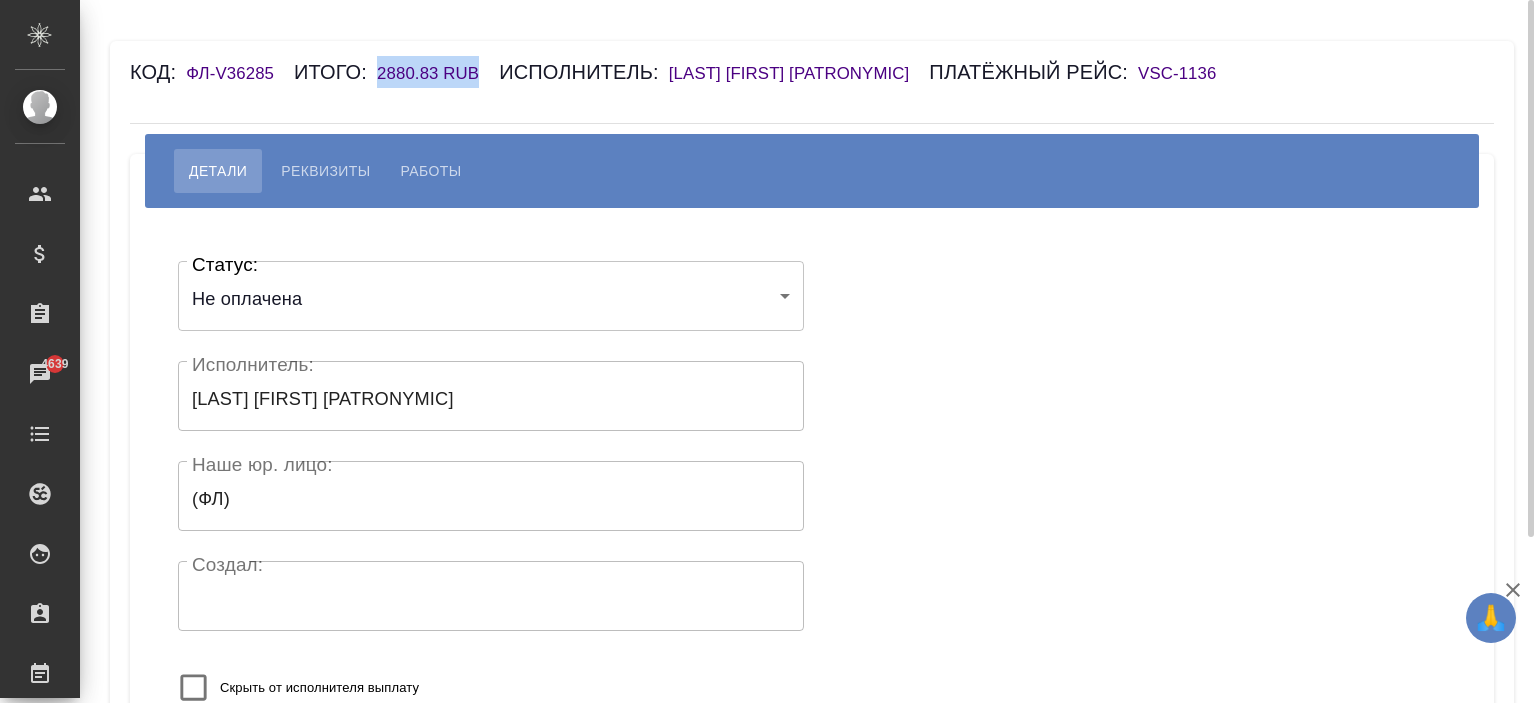 drag, startPoint x: 504, startPoint y: 74, endPoint x: 381, endPoint y: 75, distance: 123.00407 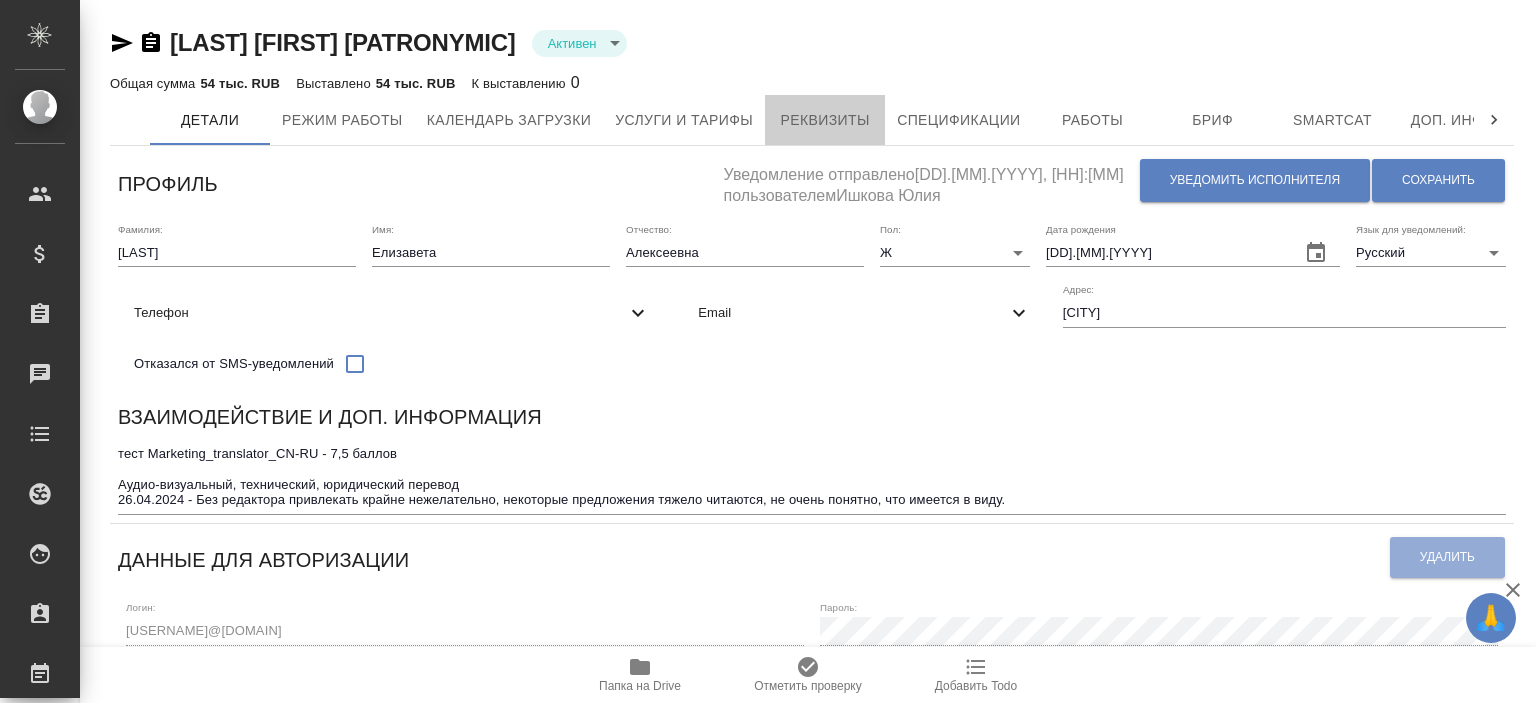 click on "Реквизиты" at bounding box center [825, 120] 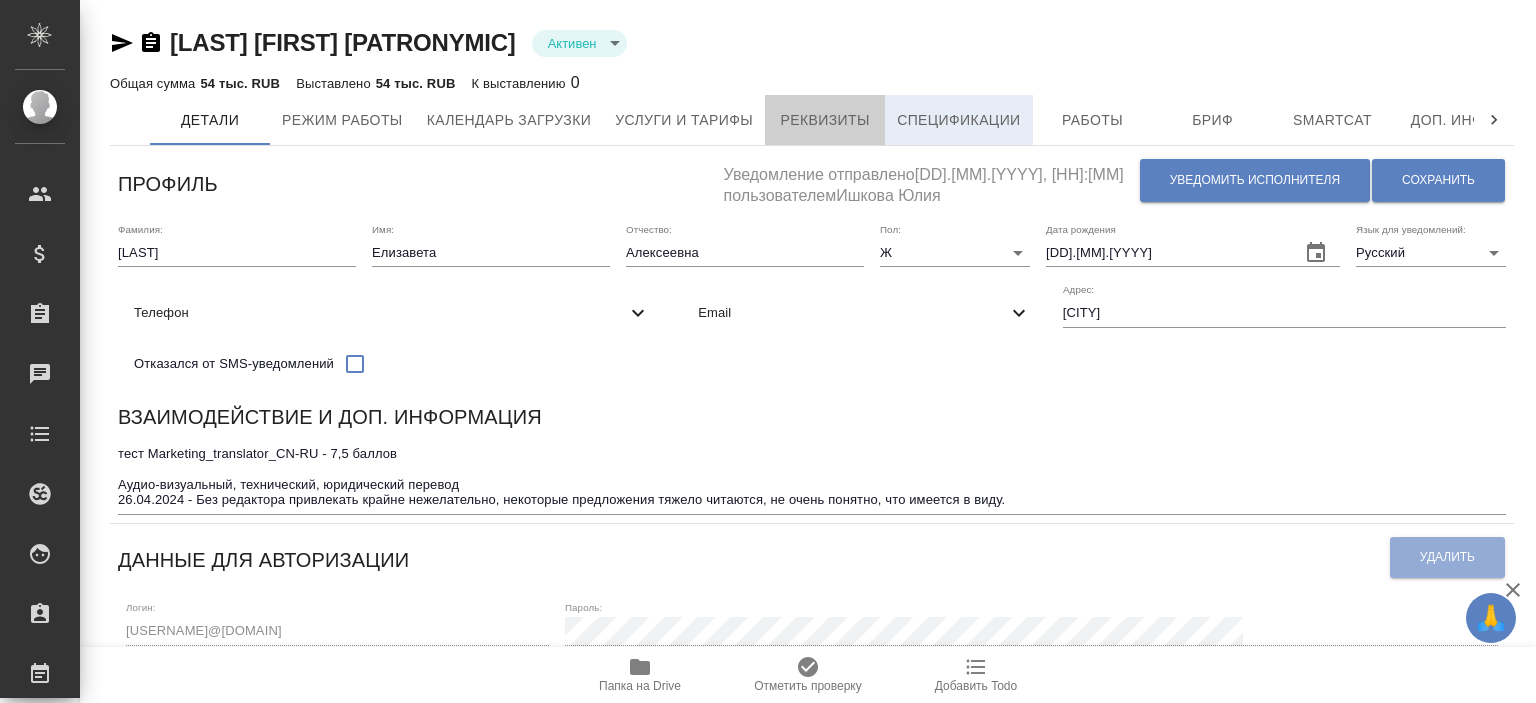 scroll, scrollTop: 0, scrollLeft: 0, axis: both 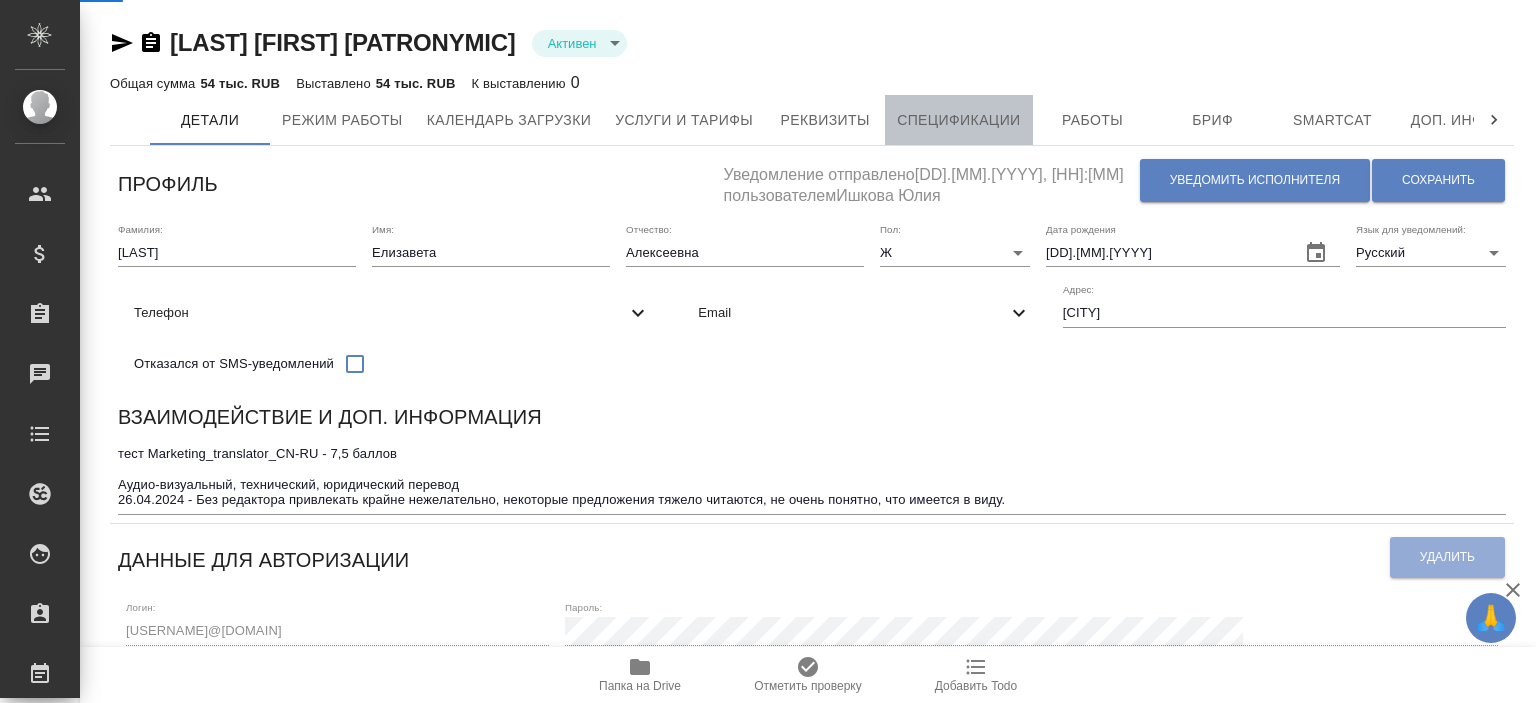 click on "Спецификации" at bounding box center [958, 120] 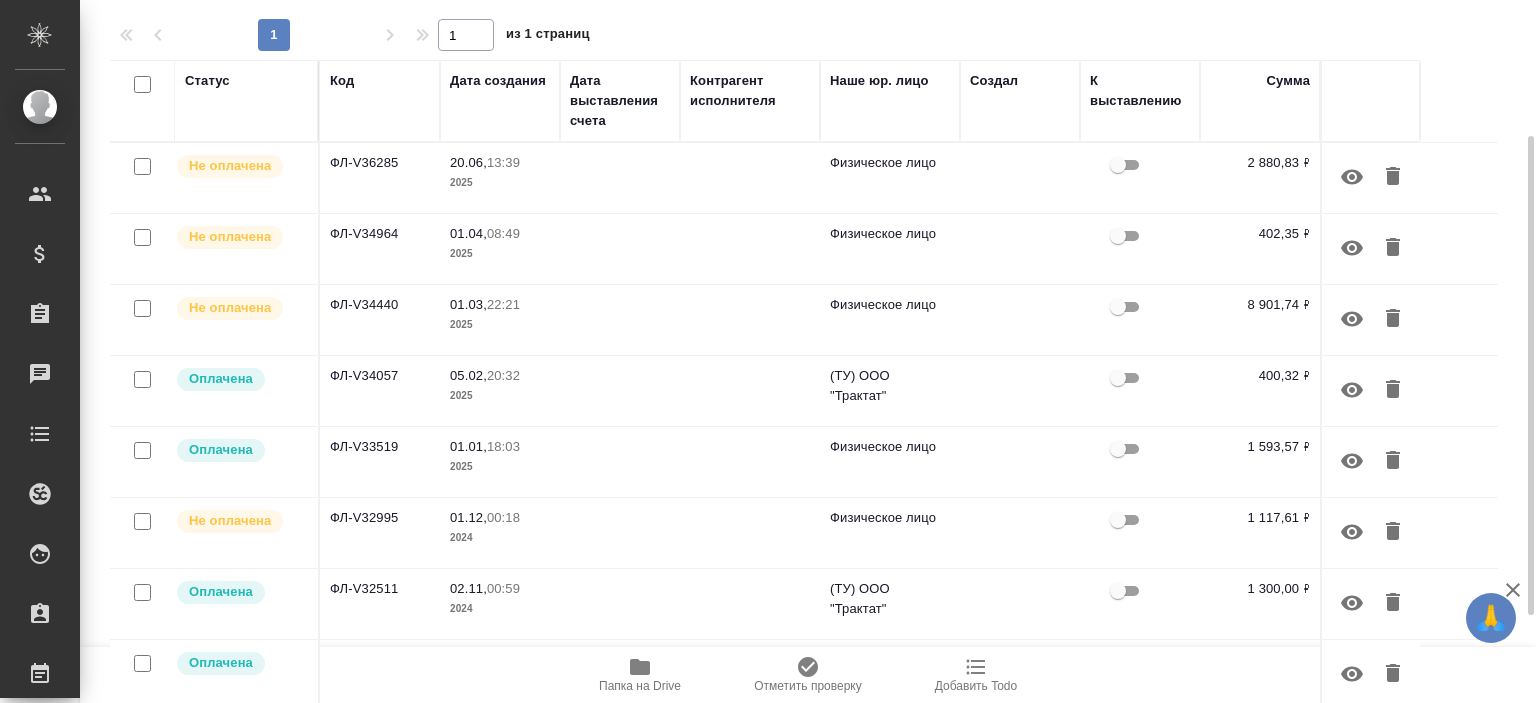 scroll, scrollTop: 328, scrollLeft: 0, axis: vertical 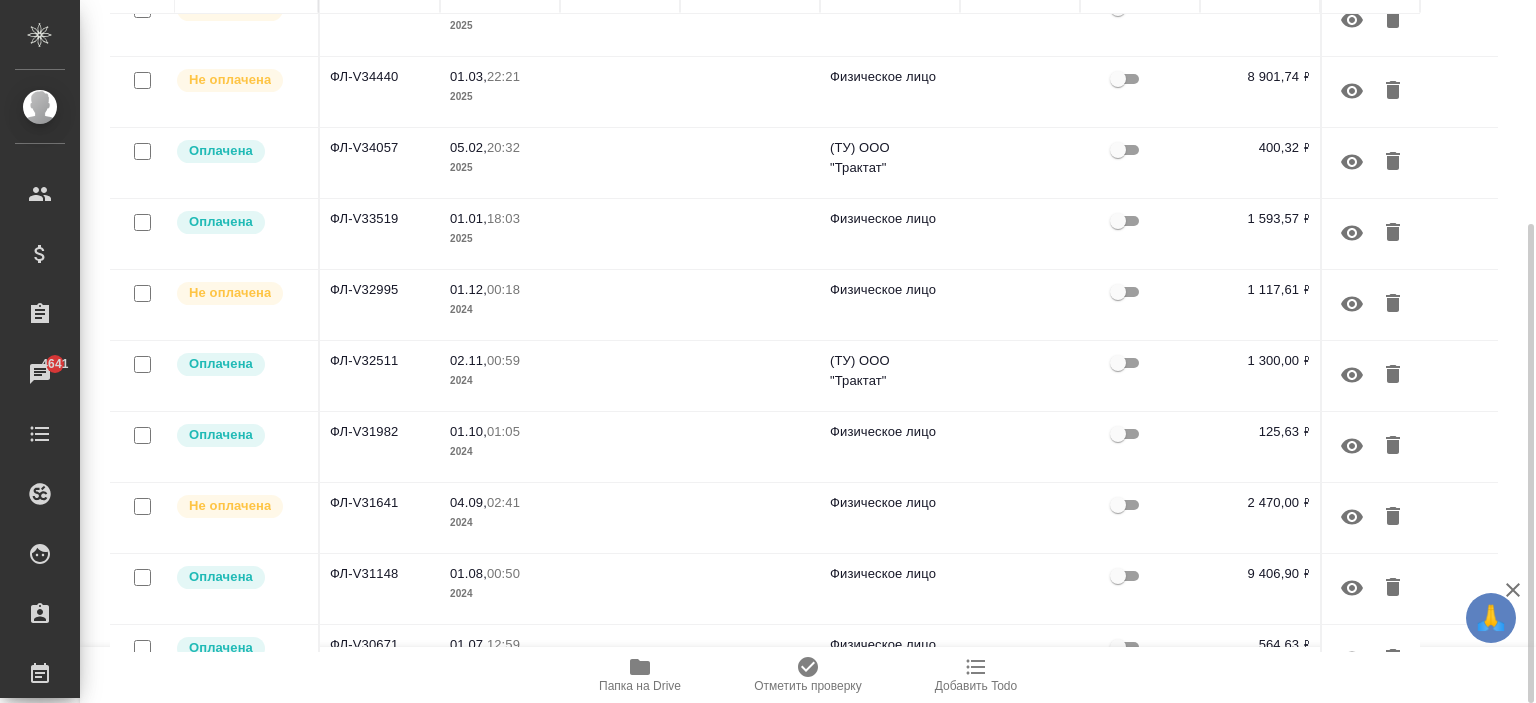 click on "ФЛ-V32995" at bounding box center (380, -50) 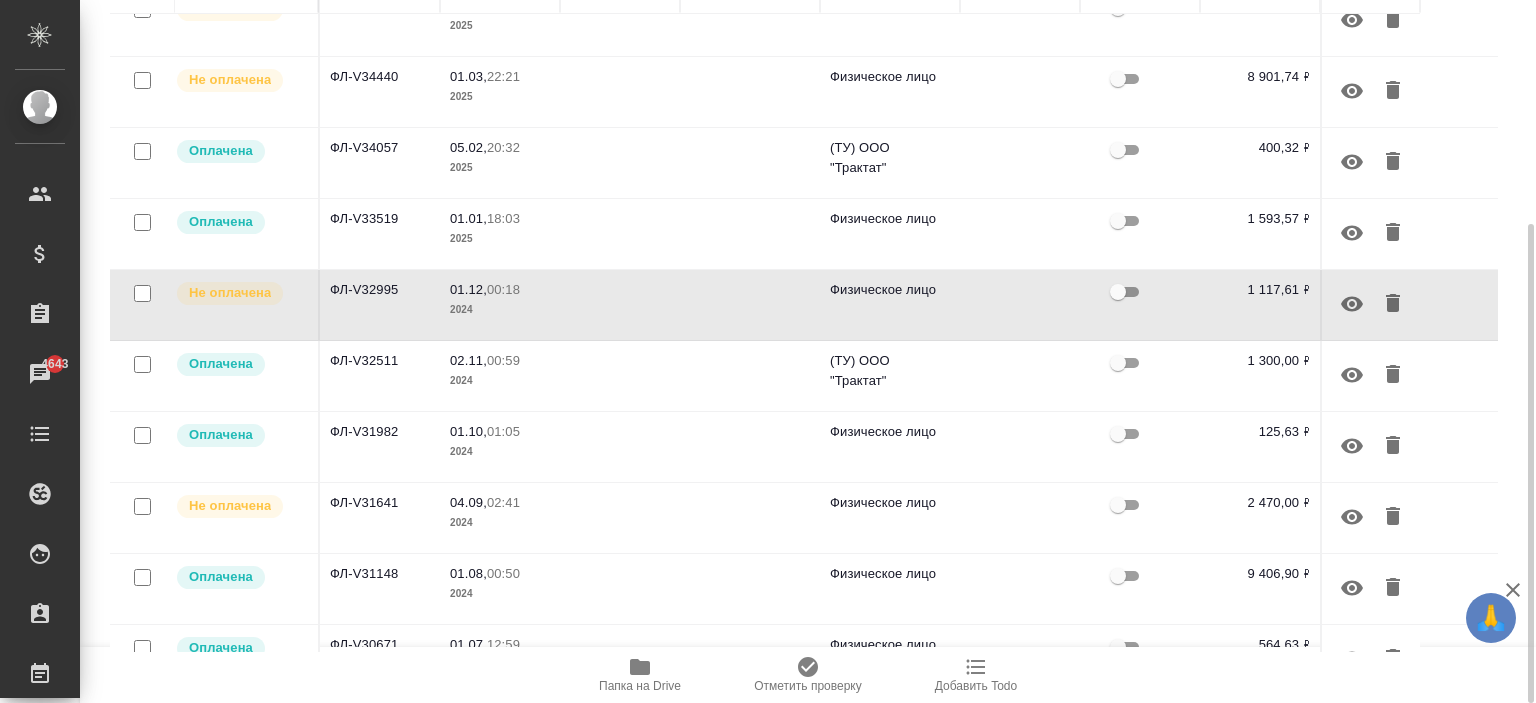 click on "2024" at bounding box center (500, 523) 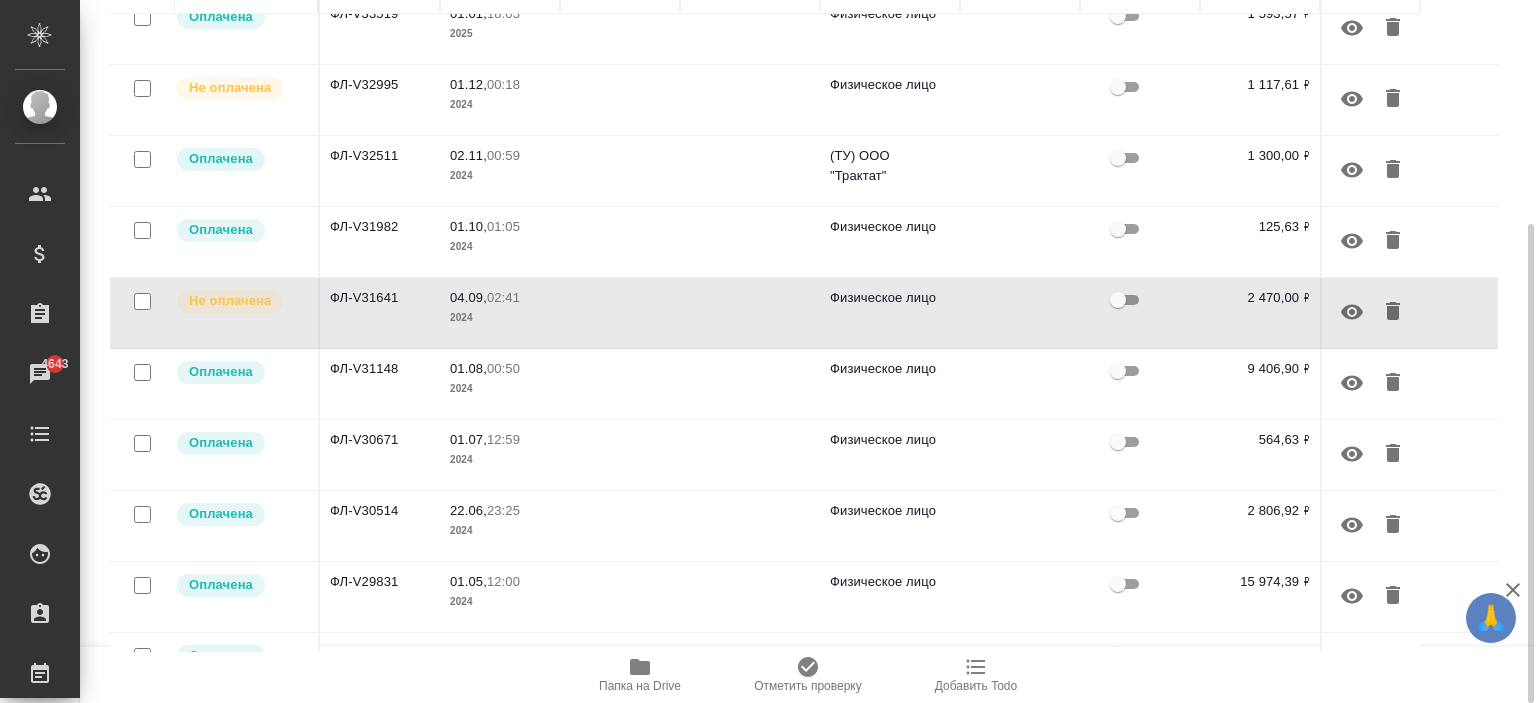 scroll, scrollTop: 424, scrollLeft: 0, axis: vertical 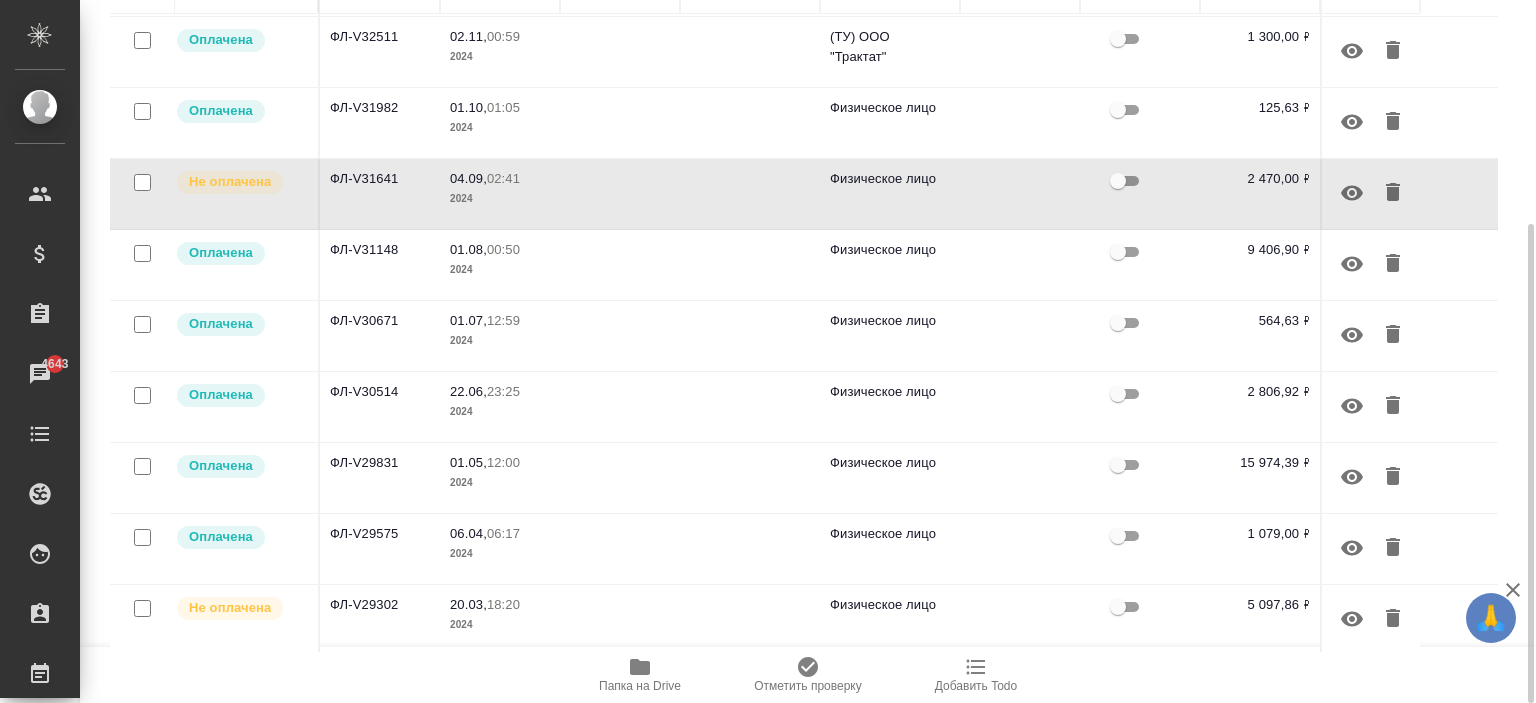 click on "2024" at bounding box center [500, 625] 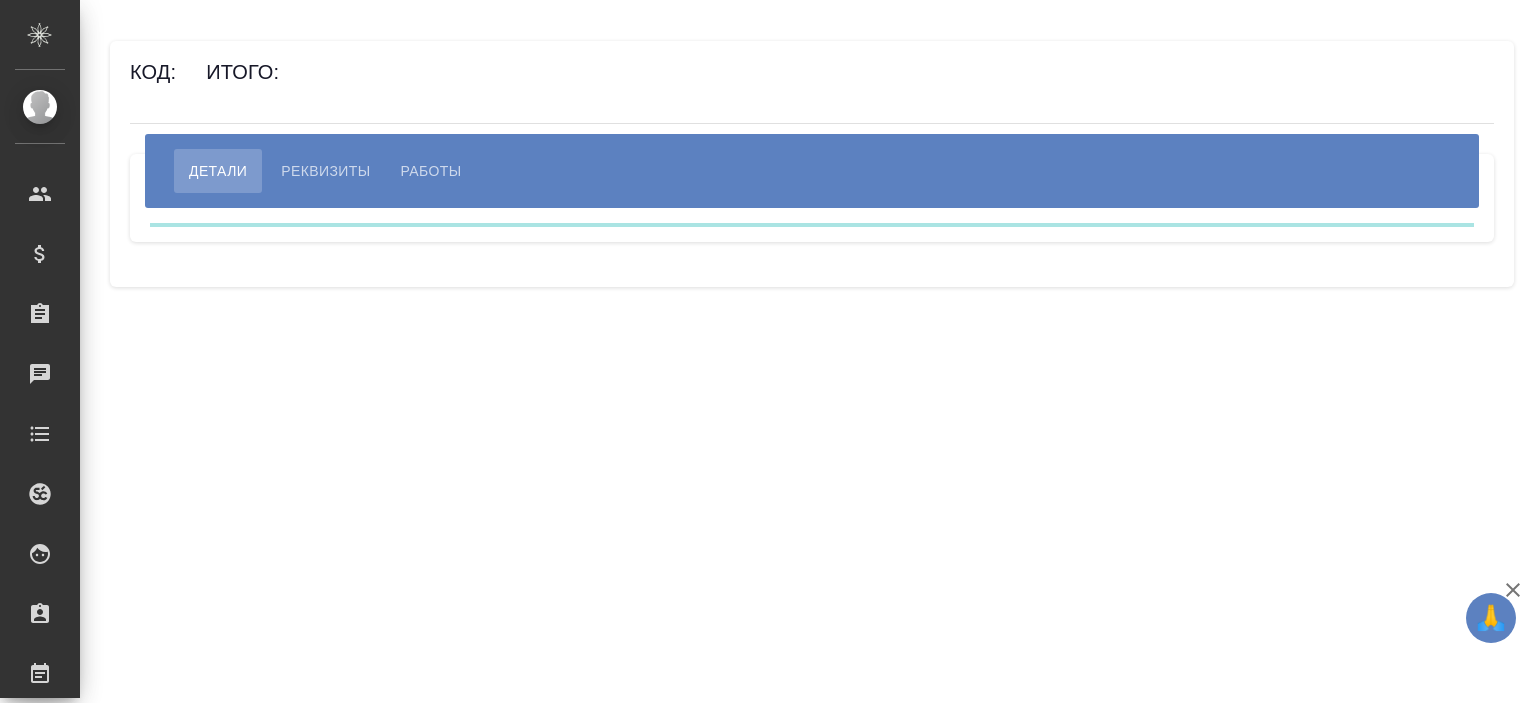 scroll, scrollTop: 0, scrollLeft: 0, axis: both 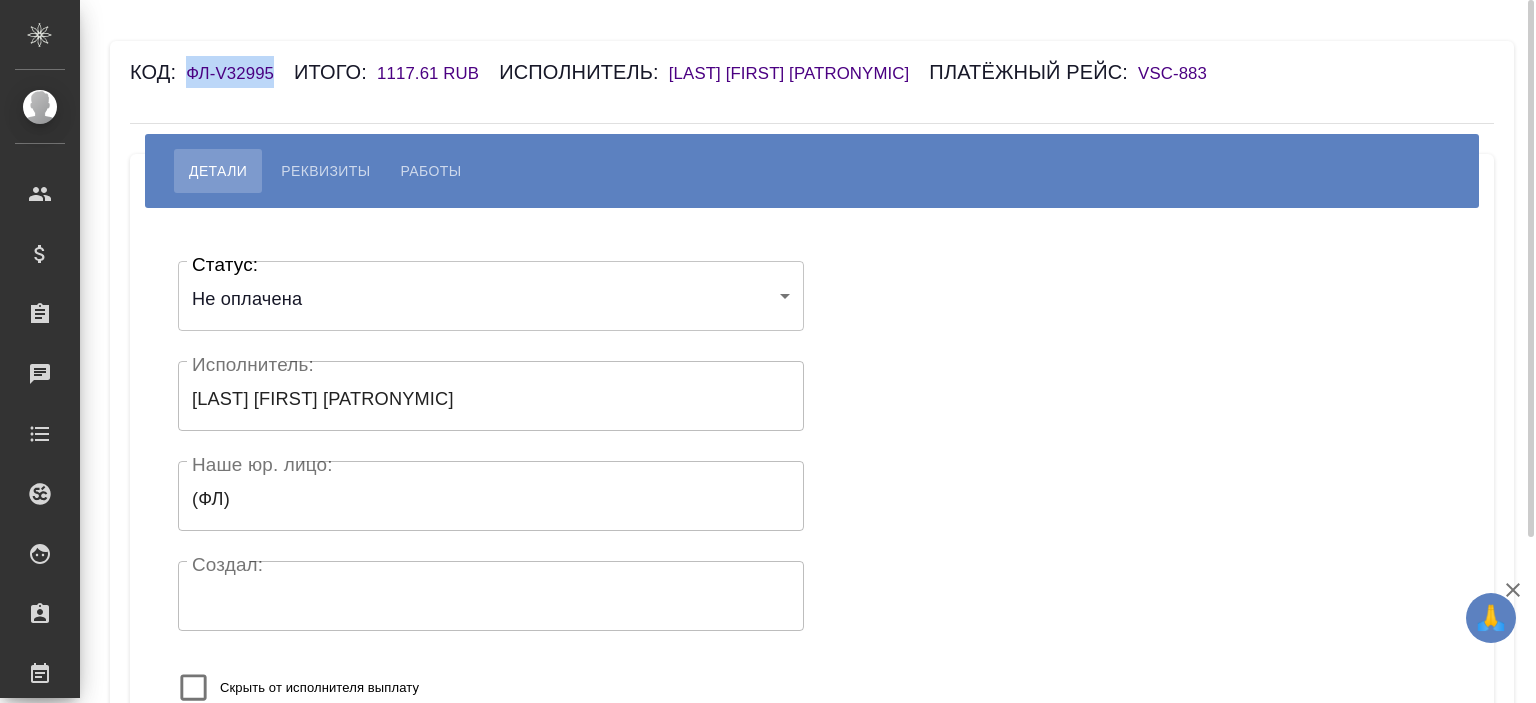 drag, startPoint x: 280, startPoint y: 67, endPoint x: 184, endPoint y: 75, distance: 96.332756 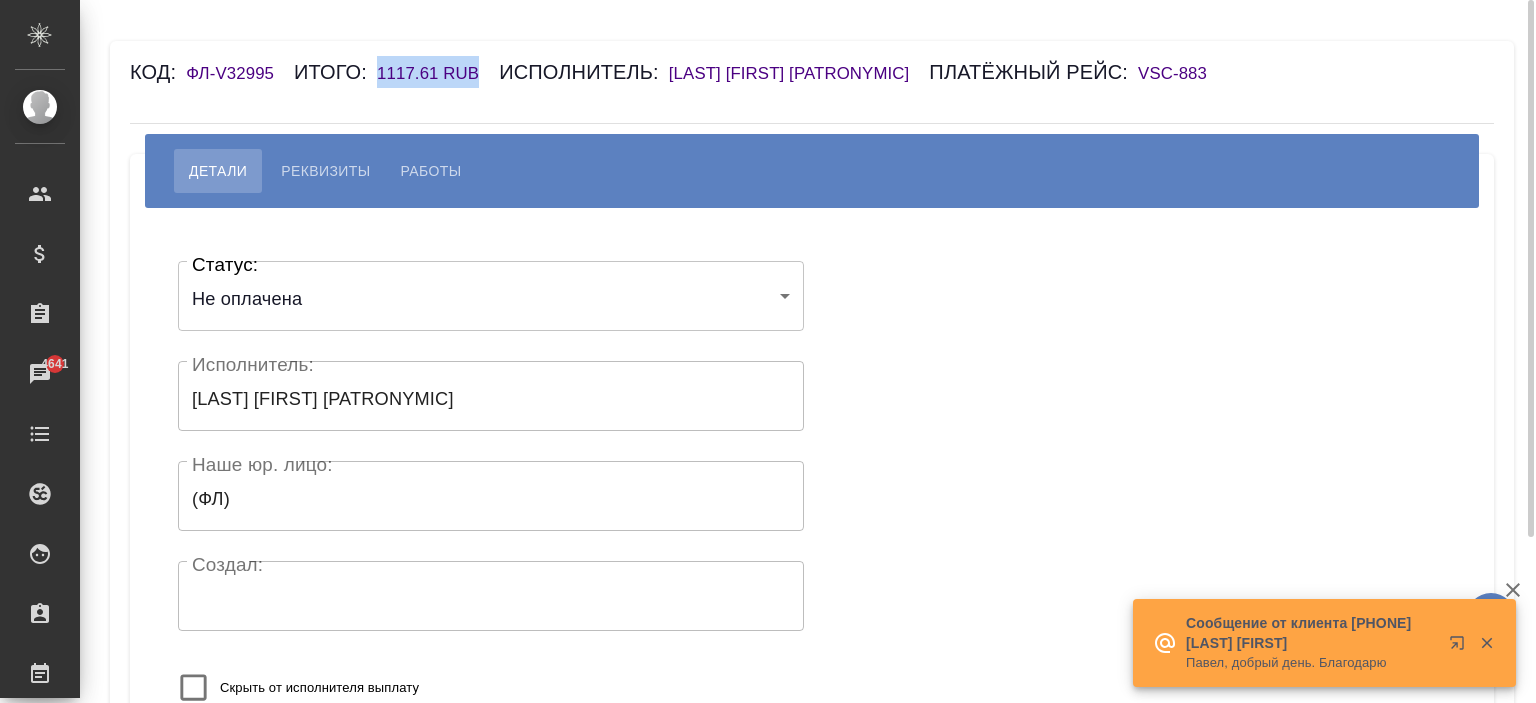 drag, startPoint x: 480, startPoint y: 63, endPoint x: 377, endPoint y: 76, distance: 103.81715 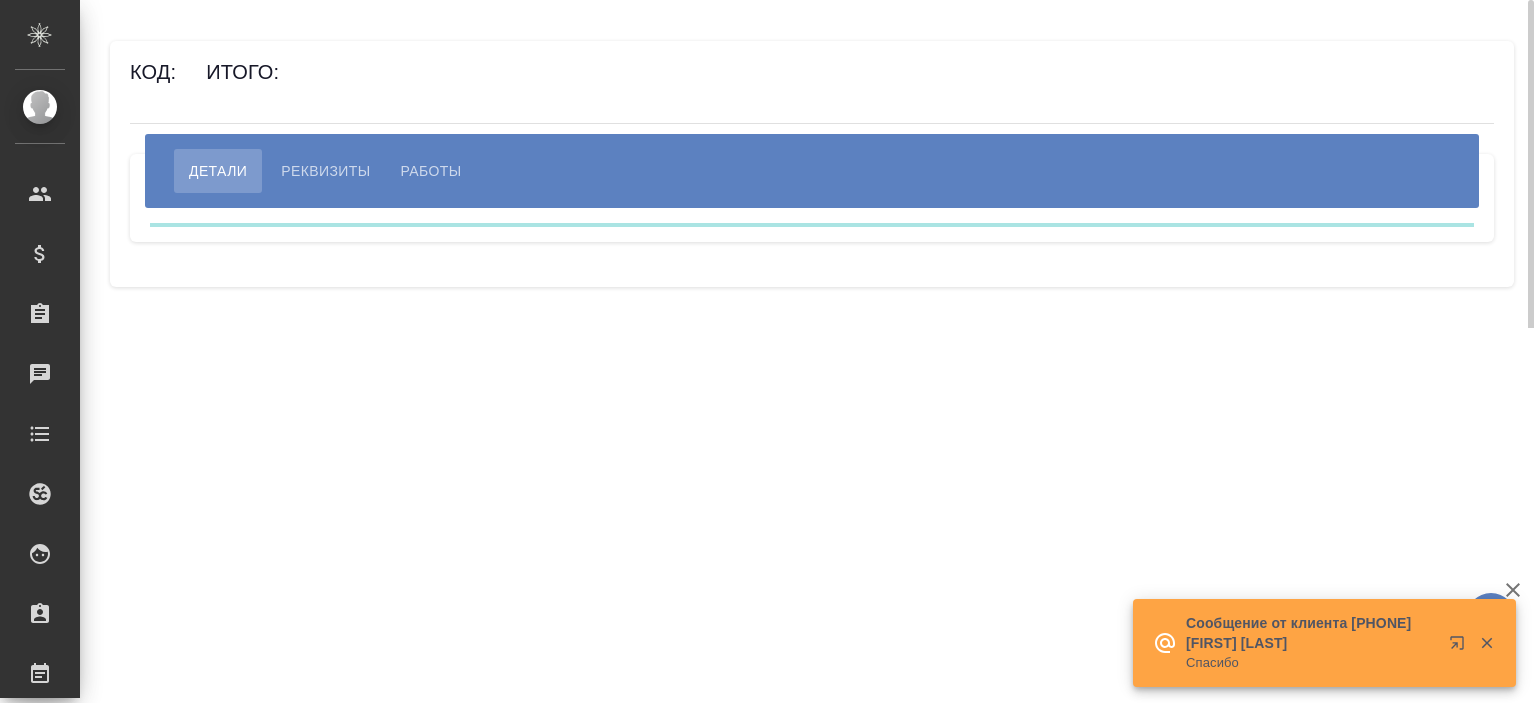scroll, scrollTop: 0, scrollLeft: 0, axis: both 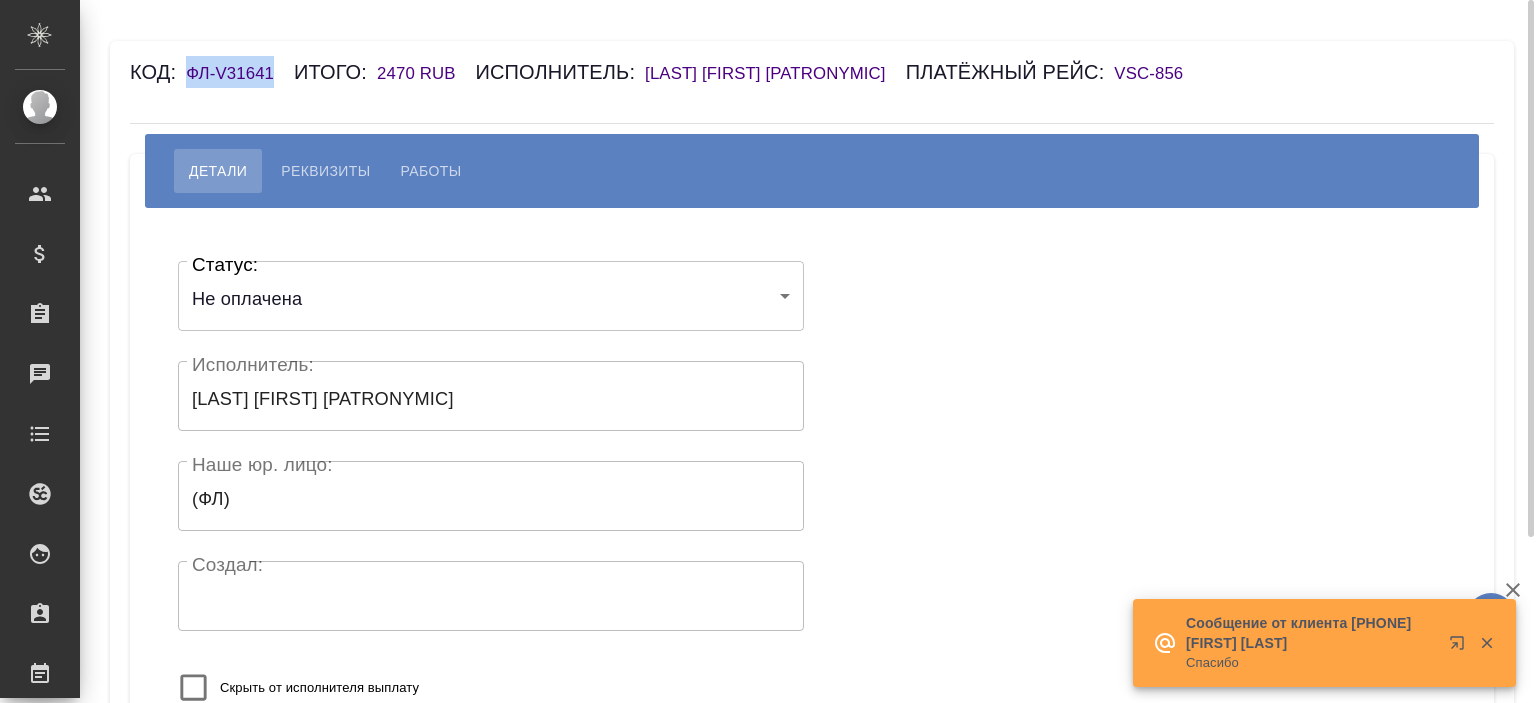 drag, startPoint x: 281, startPoint y: 63, endPoint x: 188, endPoint y: 74, distance: 93.64828 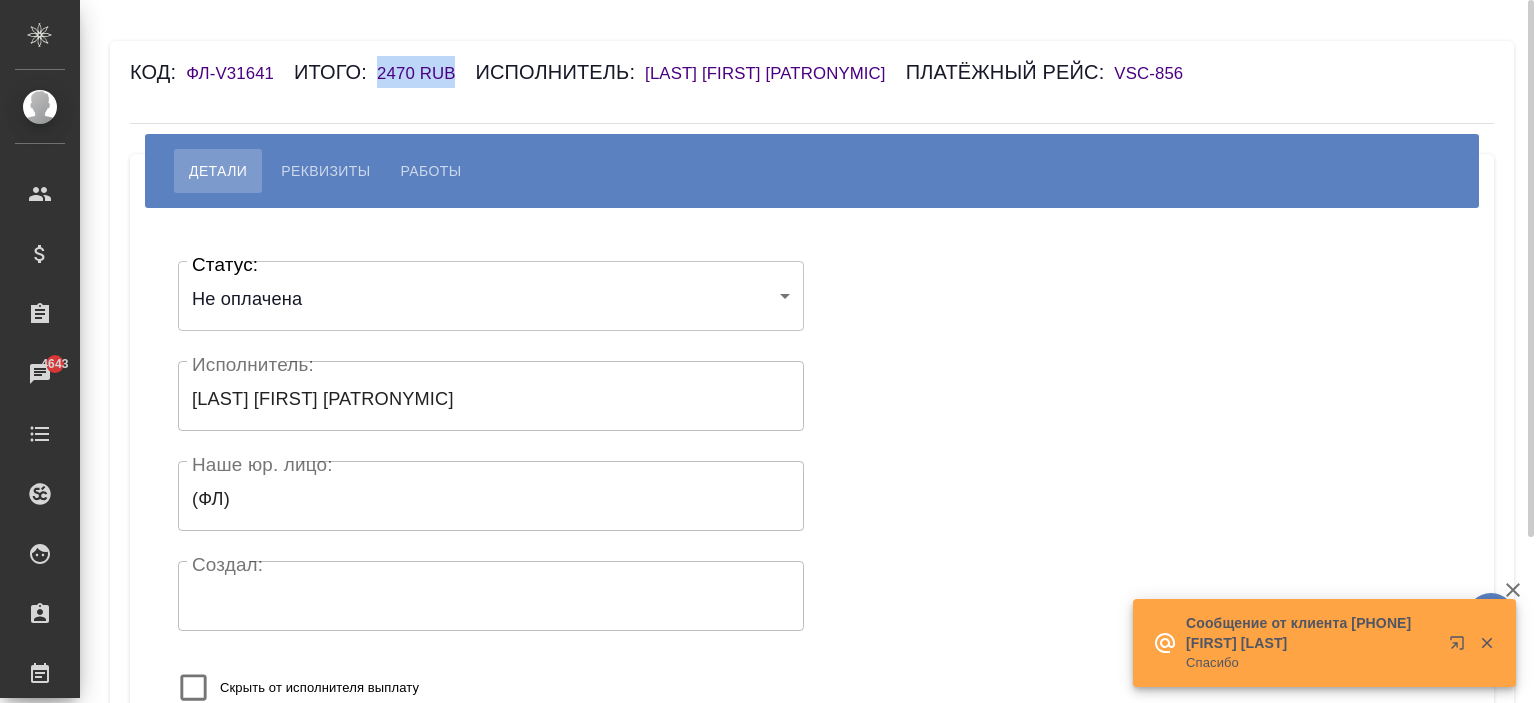 drag, startPoint x: 460, startPoint y: 73, endPoint x: 372, endPoint y: 85, distance: 88.814415 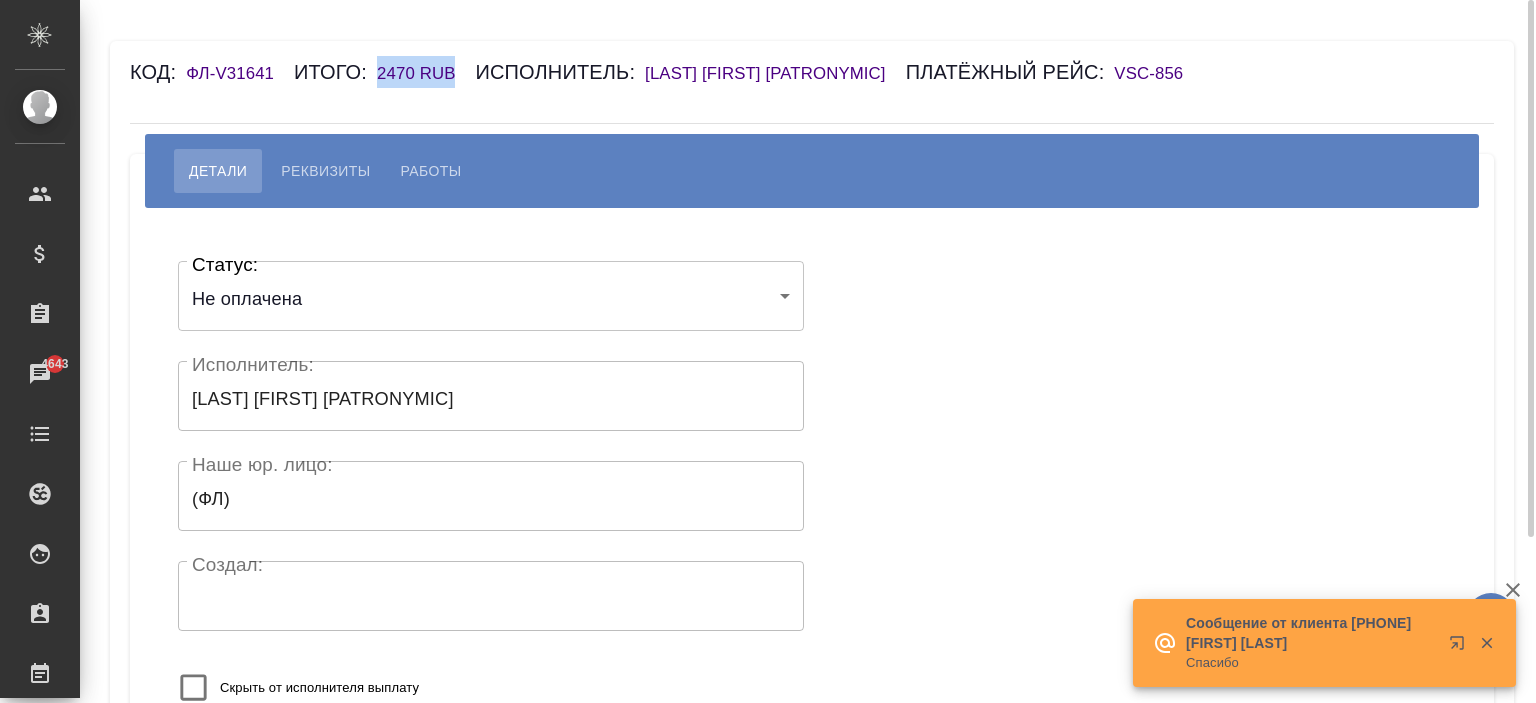 copy on "2470 RUB" 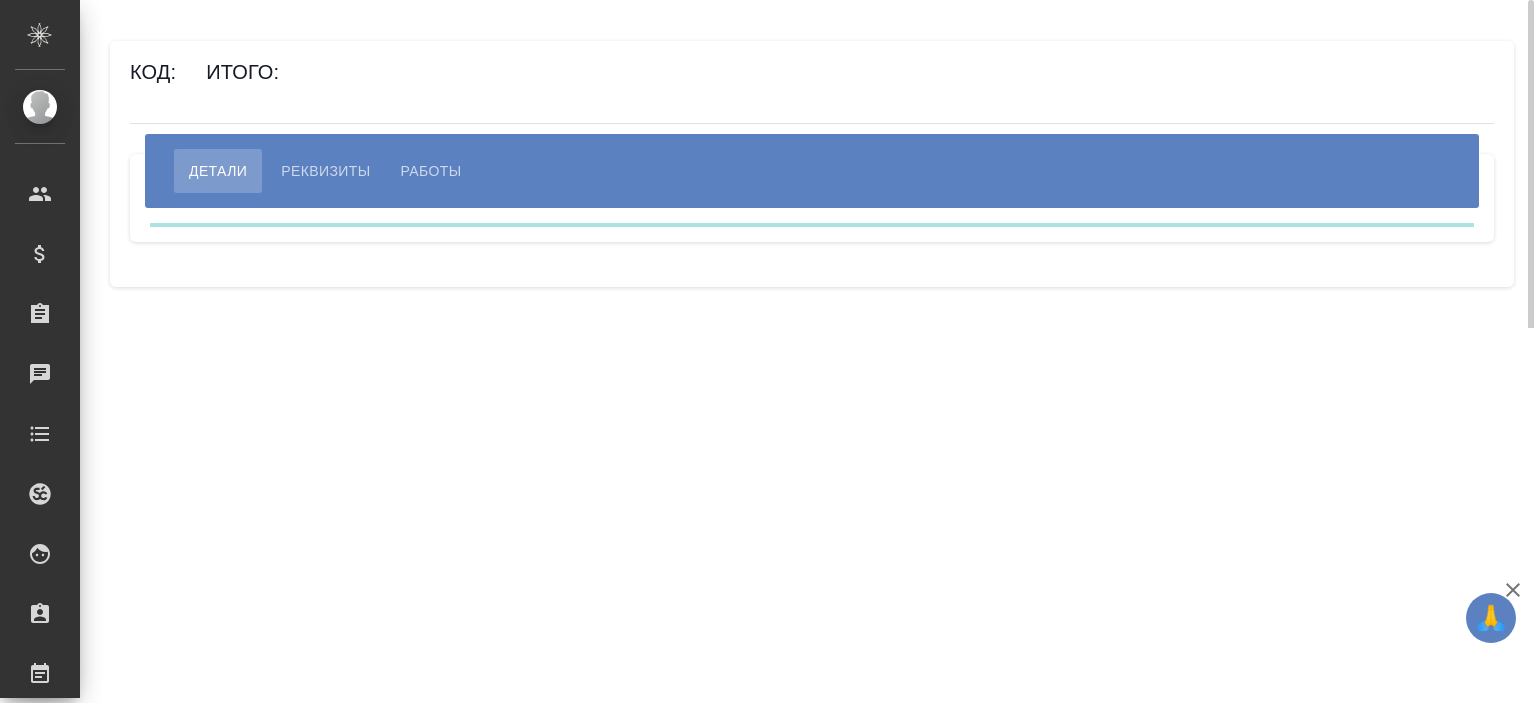 scroll, scrollTop: 0, scrollLeft: 0, axis: both 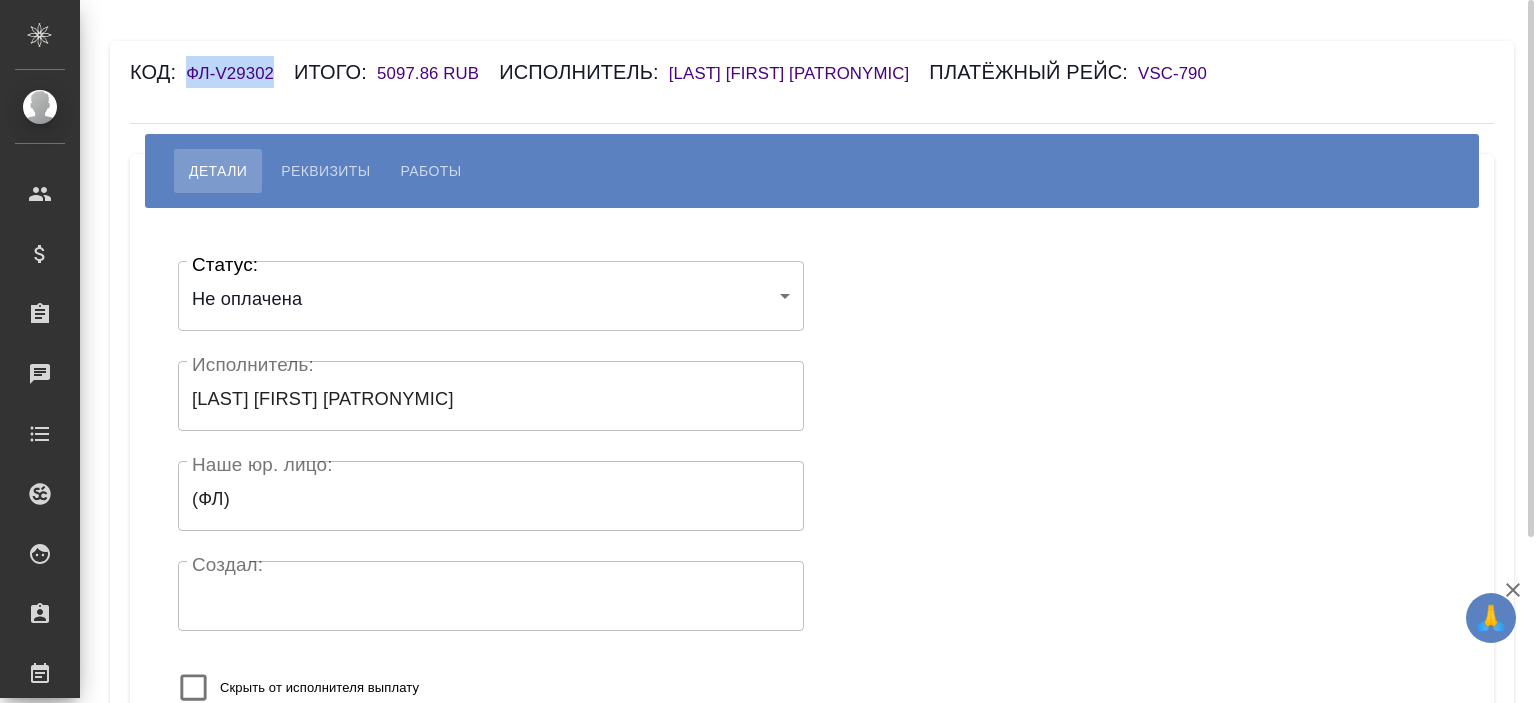 drag, startPoint x: 280, startPoint y: 62, endPoint x: 188, endPoint y: 78, distance: 93.38094 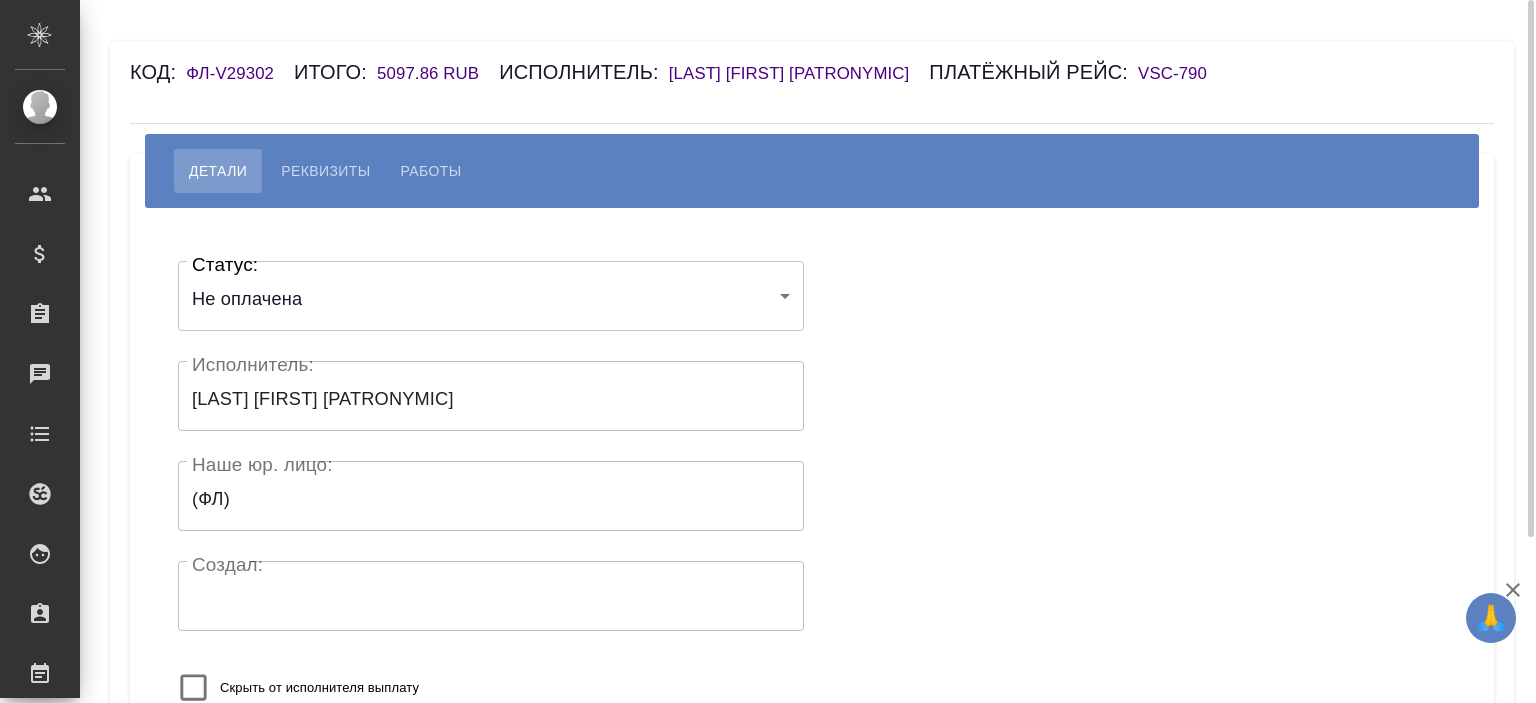 click on "Платёжный рейс:" at bounding box center [1033, 72] 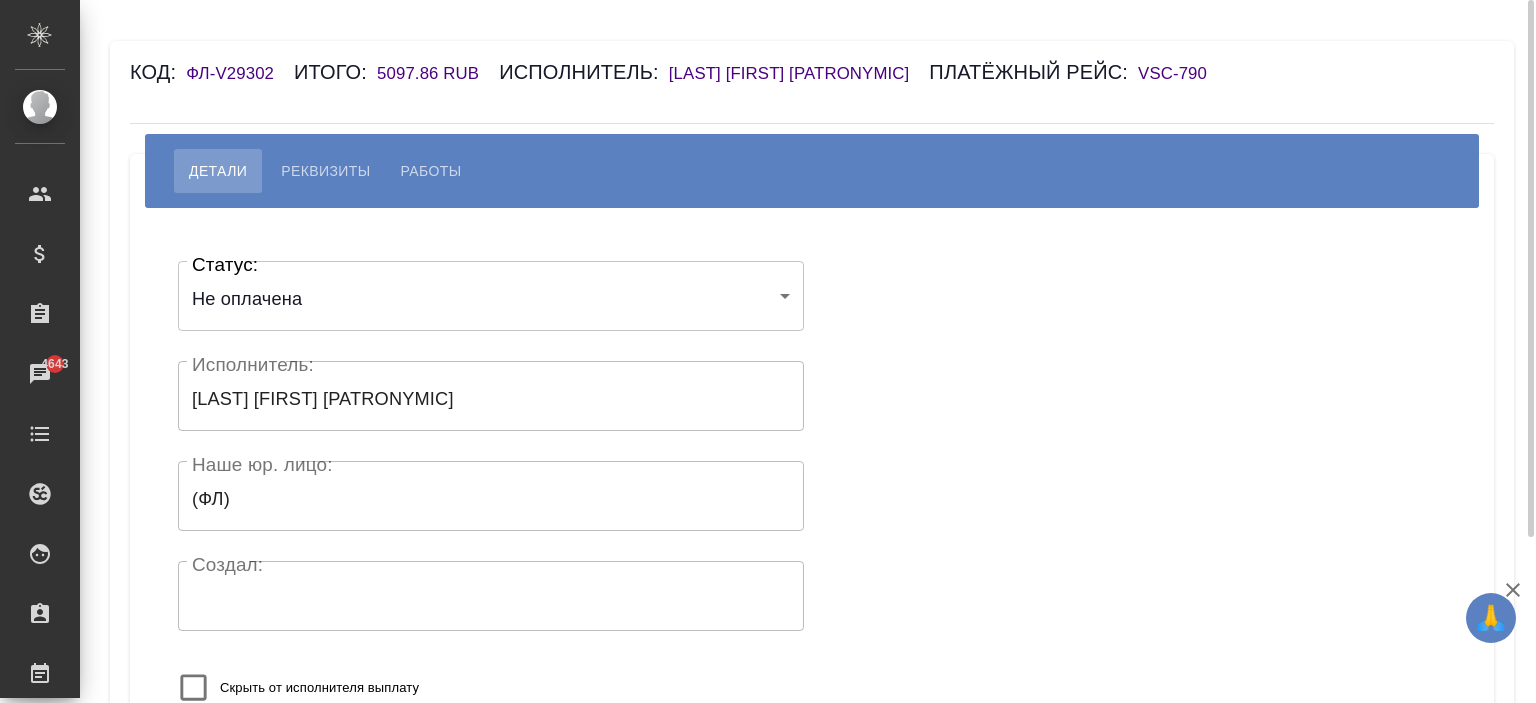 click on "VSC-790" at bounding box center (1182, 73) 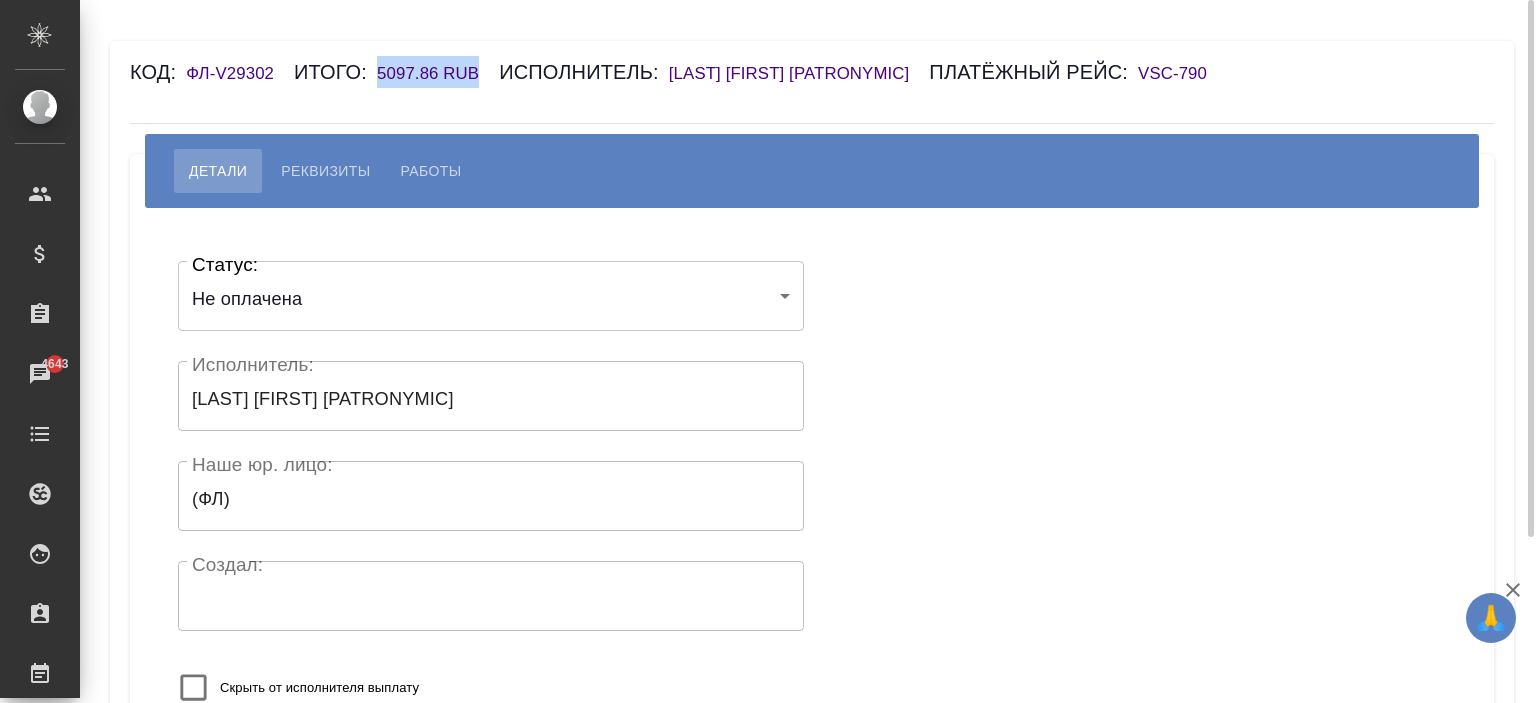 drag, startPoint x: 504, startPoint y: 72, endPoint x: 372, endPoint y: 70, distance: 132.01515 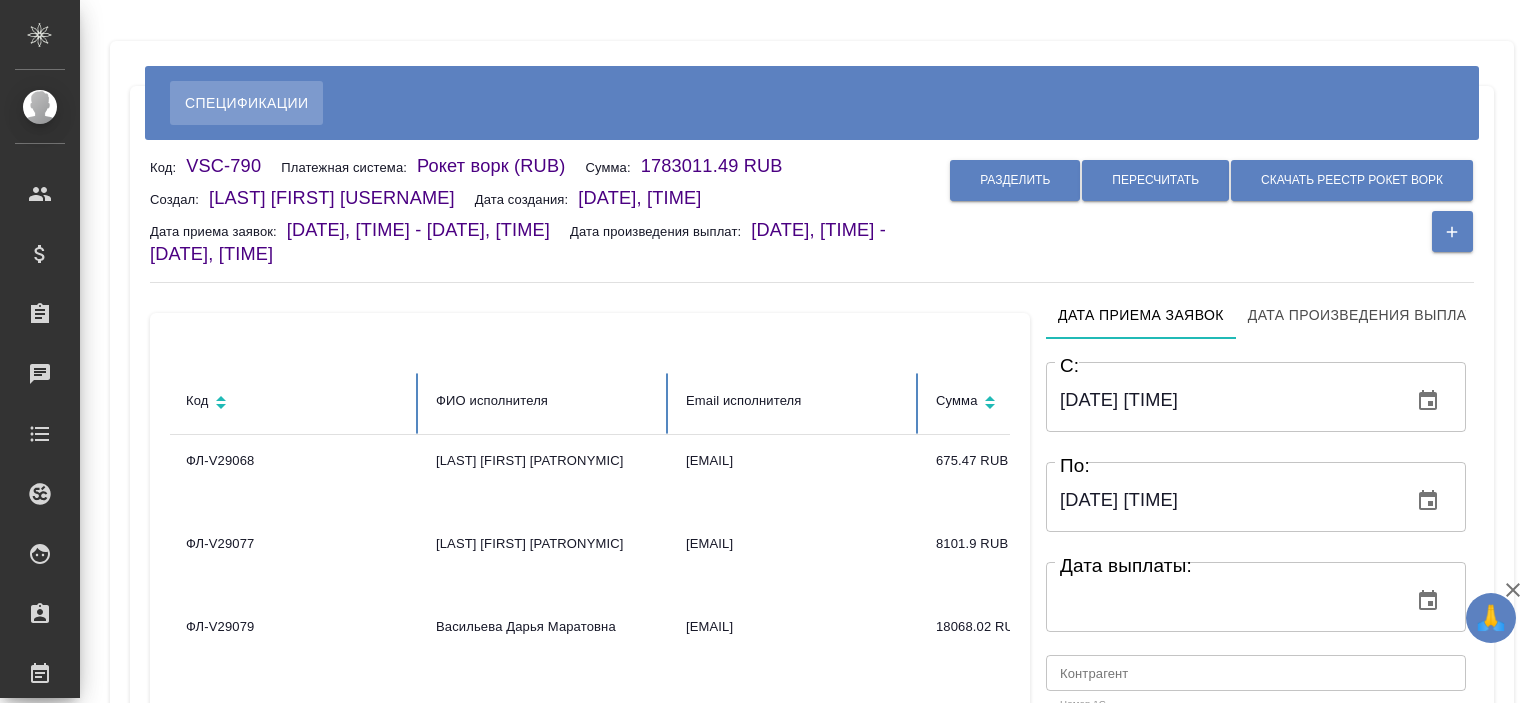 scroll, scrollTop: 0, scrollLeft: 0, axis: both 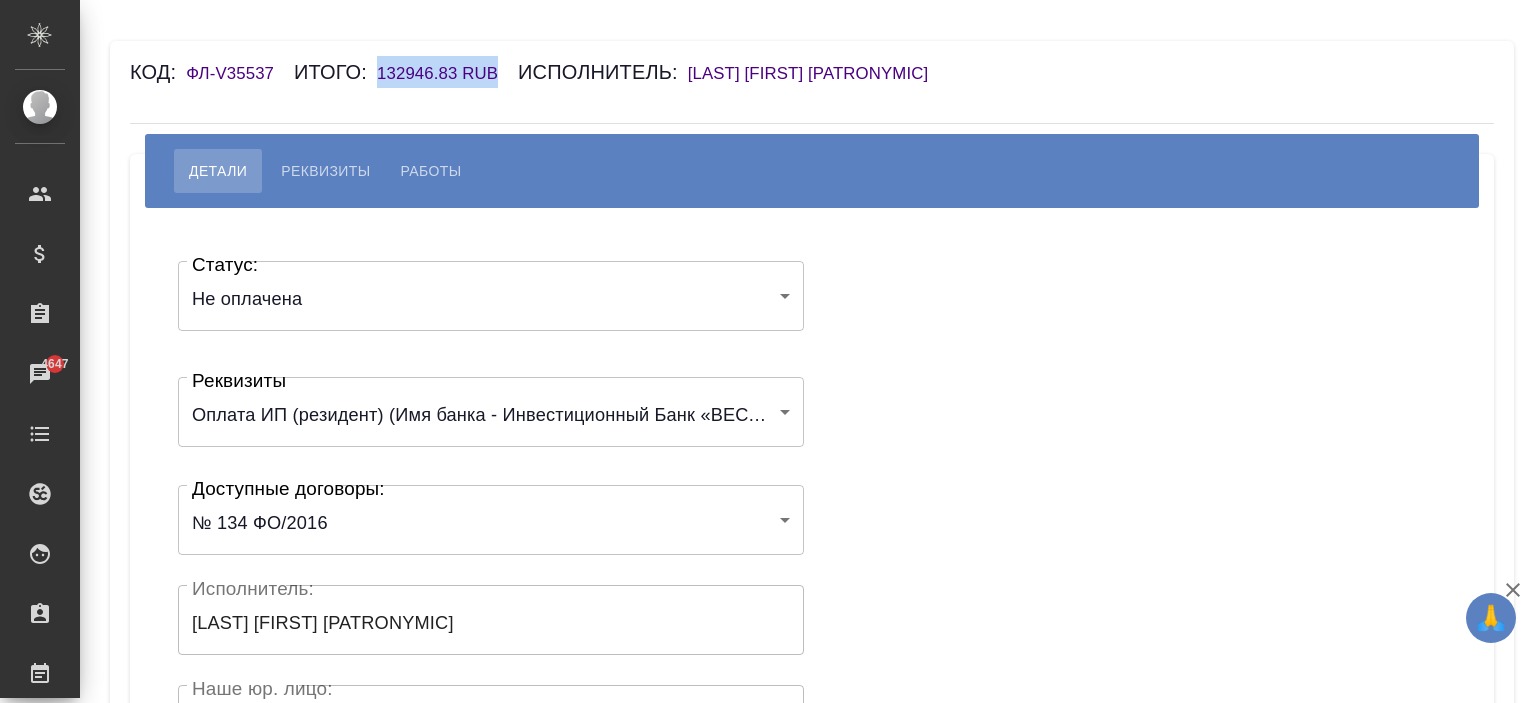 drag, startPoint x: 504, startPoint y: 67, endPoint x: 381, endPoint y: 75, distance: 123.25989 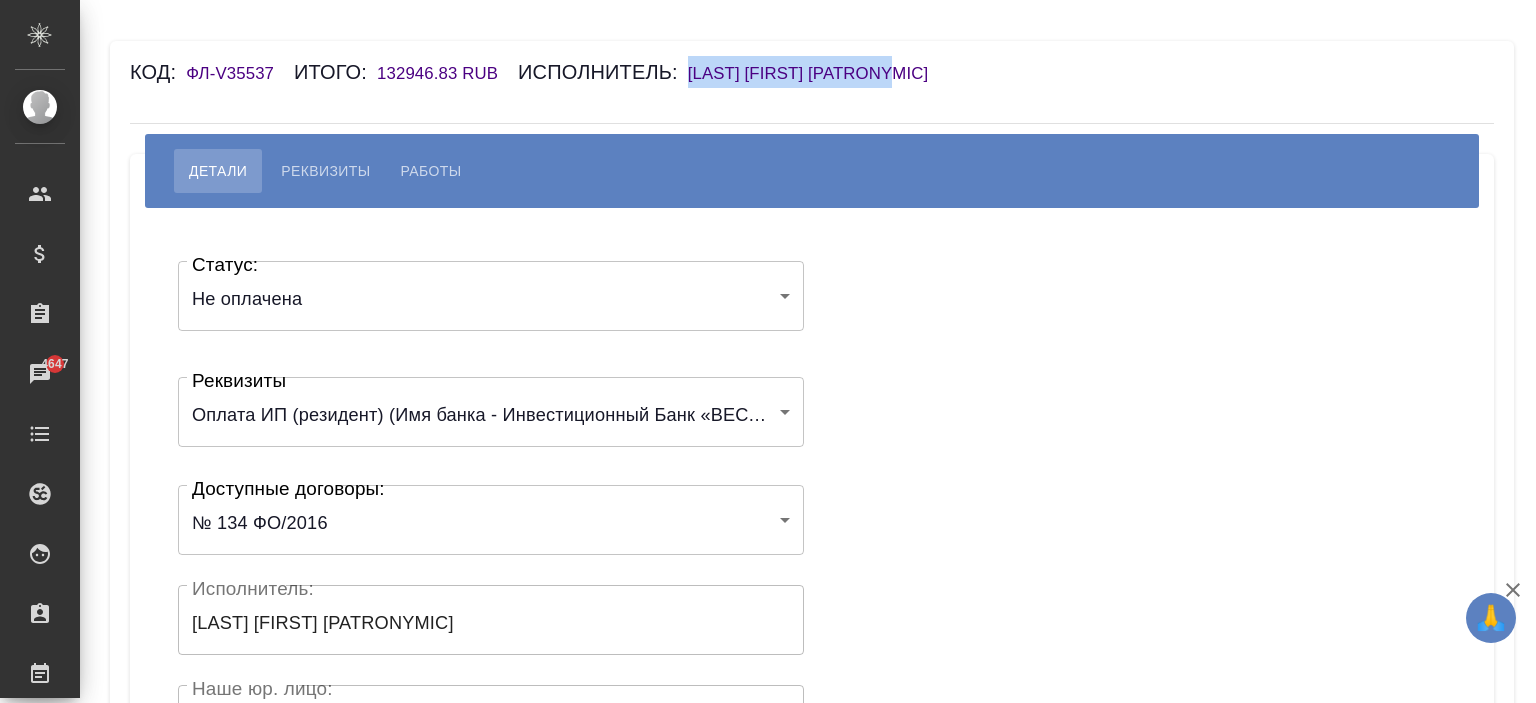drag, startPoint x: 974, startPoint y: 69, endPoint x: 692, endPoint y: 73, distance: 282.02838 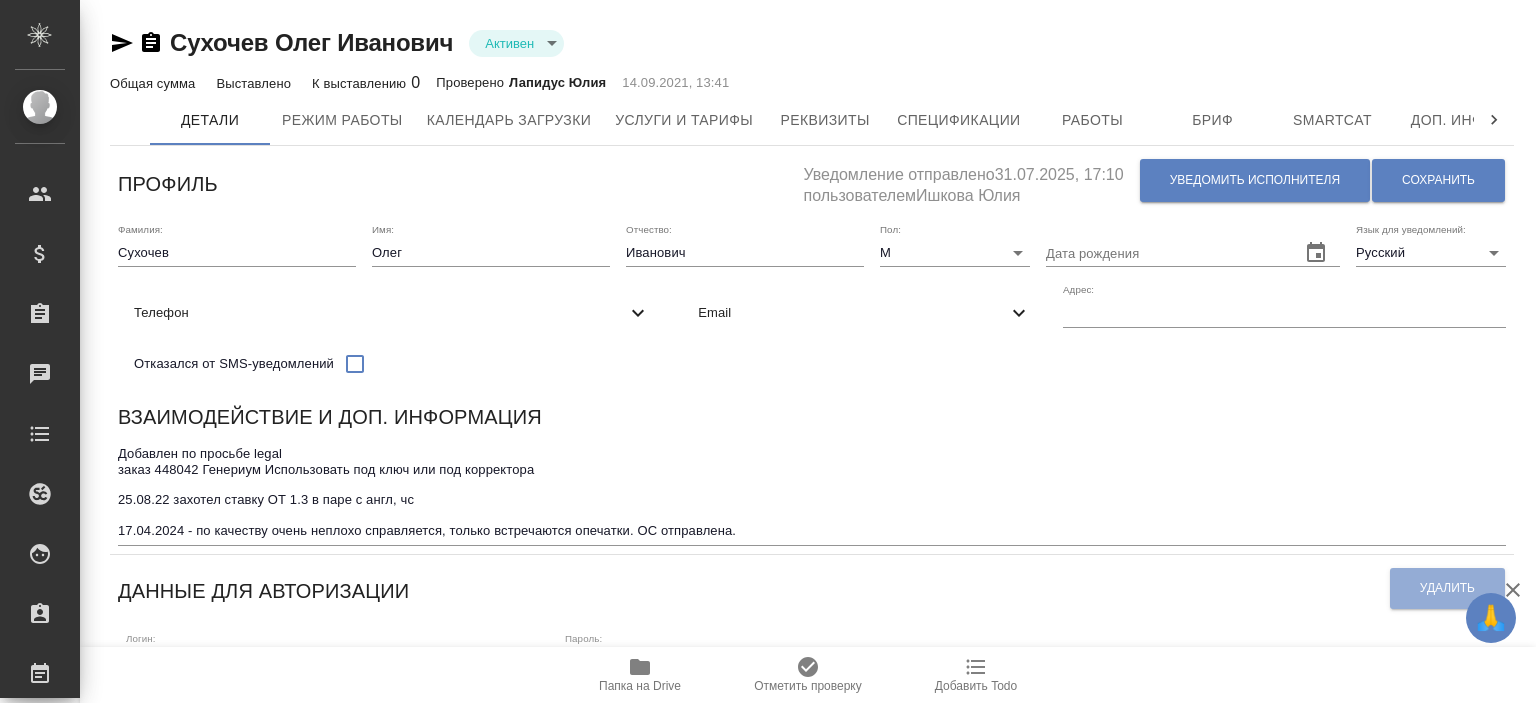 scroll, scrollTop: 0, scrollLeft: 0, axis: both 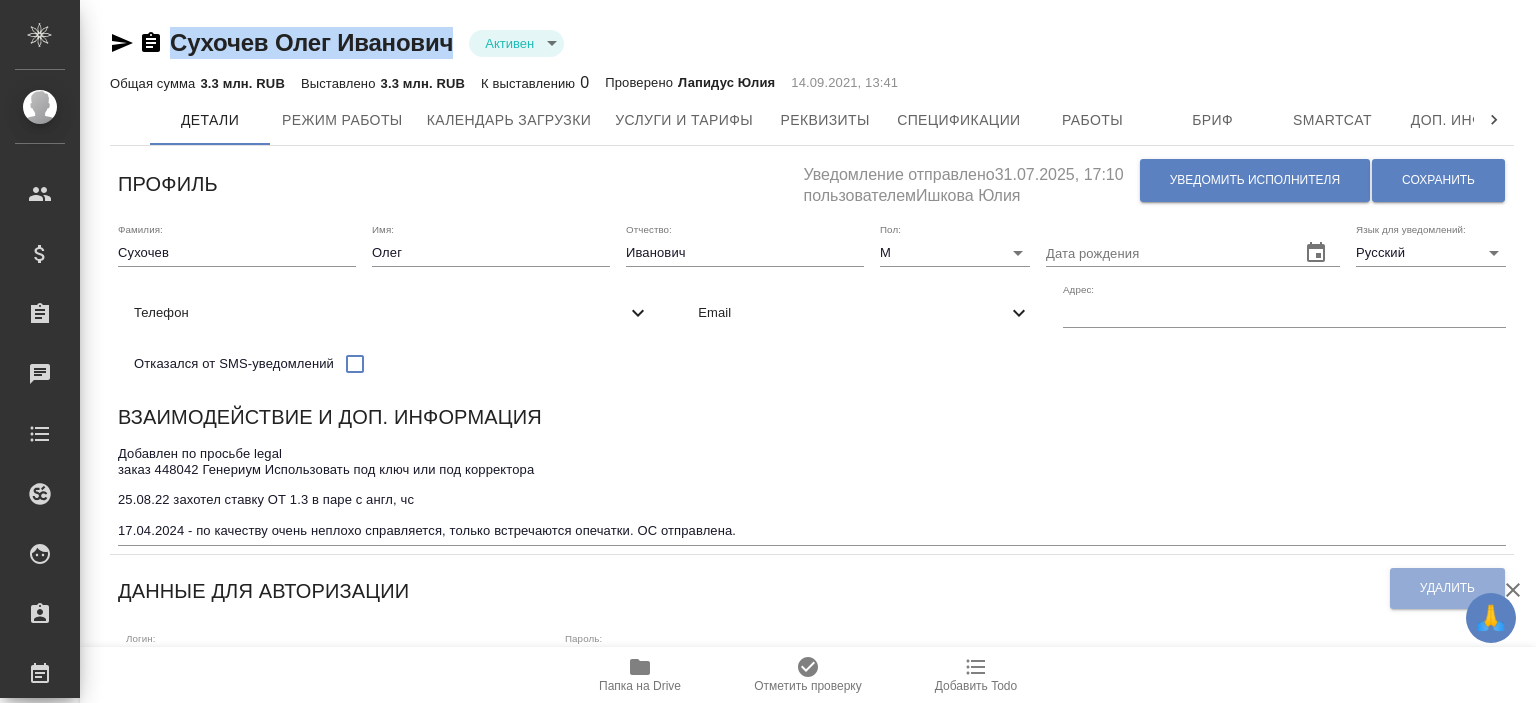 drag, startPoint x: 464, startPoint y: 47, endPoint x: 164, endPoint y: 19, distance: 301.30383 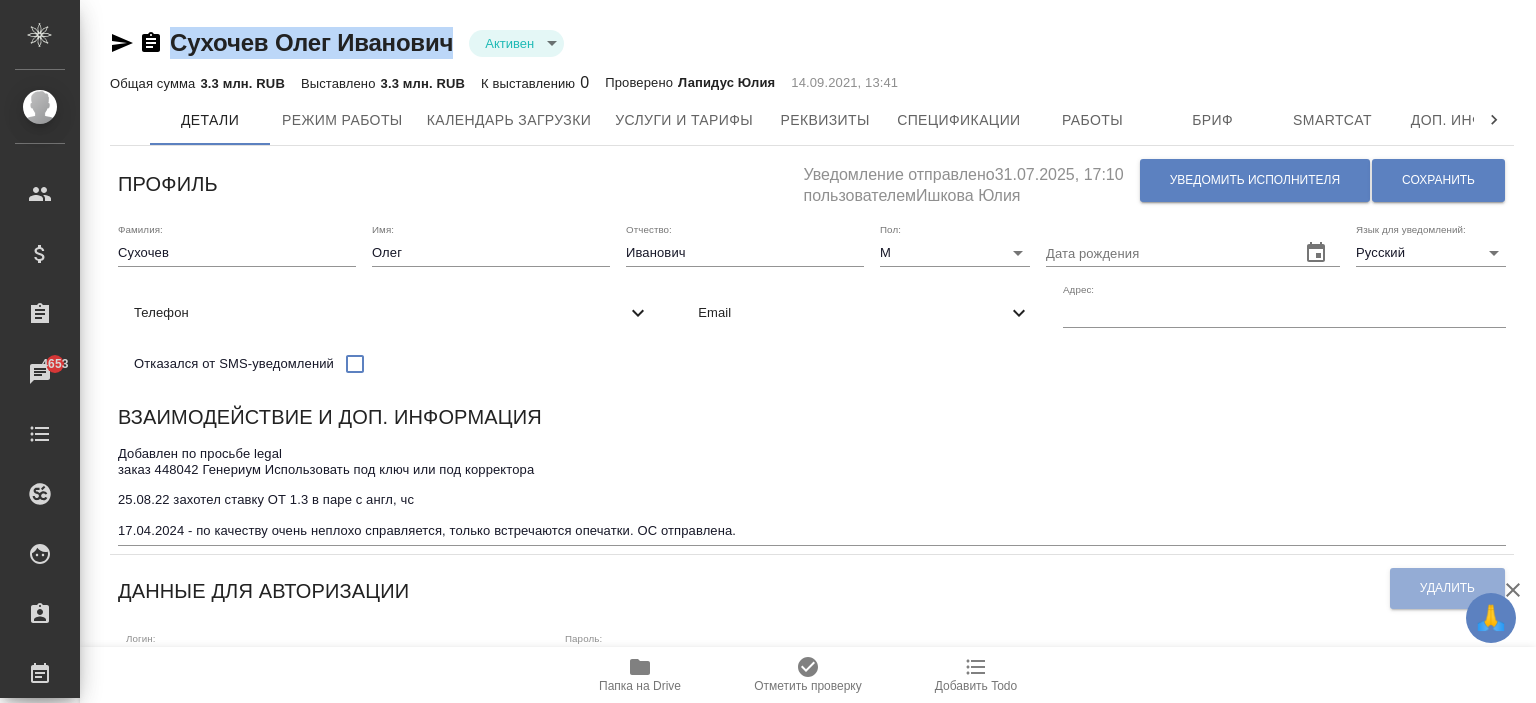 copy on "Сухочев Олег Иванович" 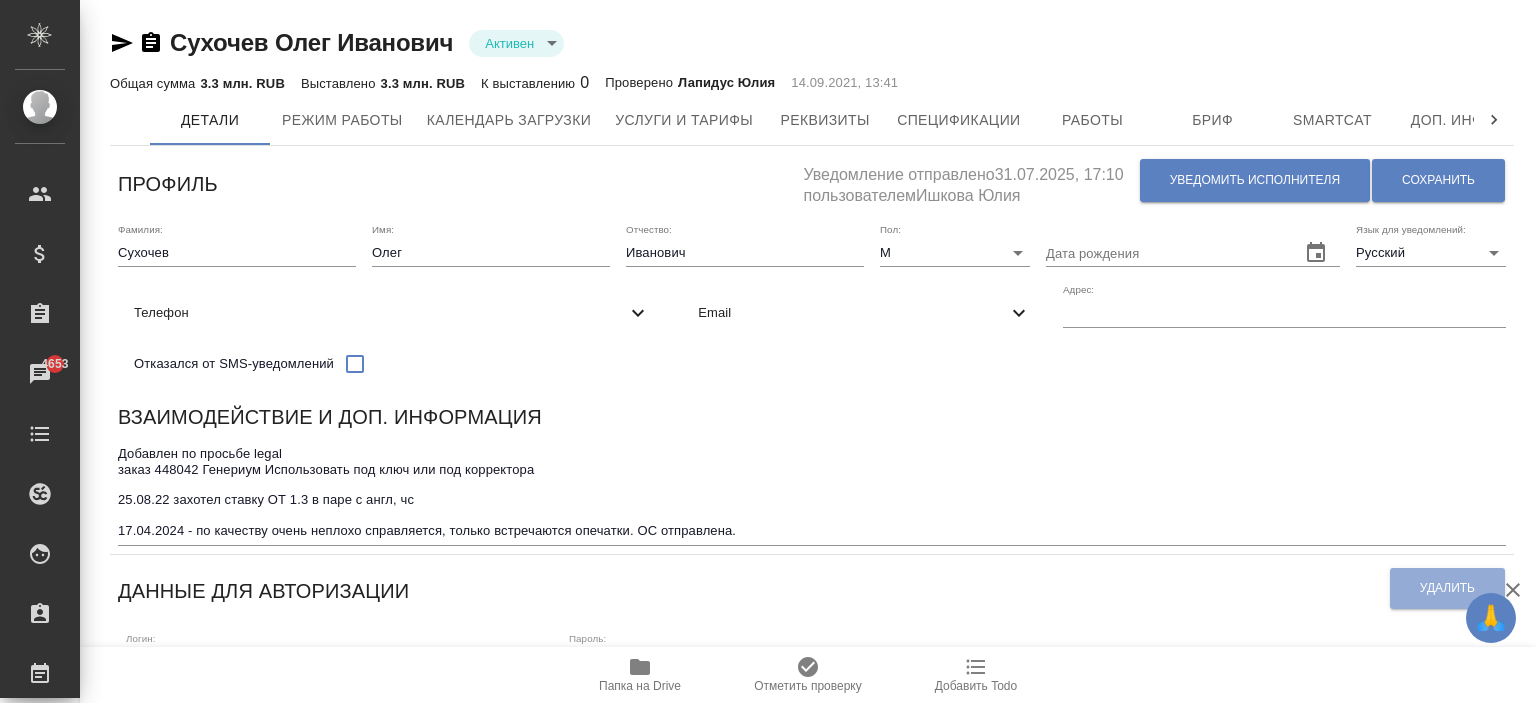 click on "Email" at bounding box center [864, 313] 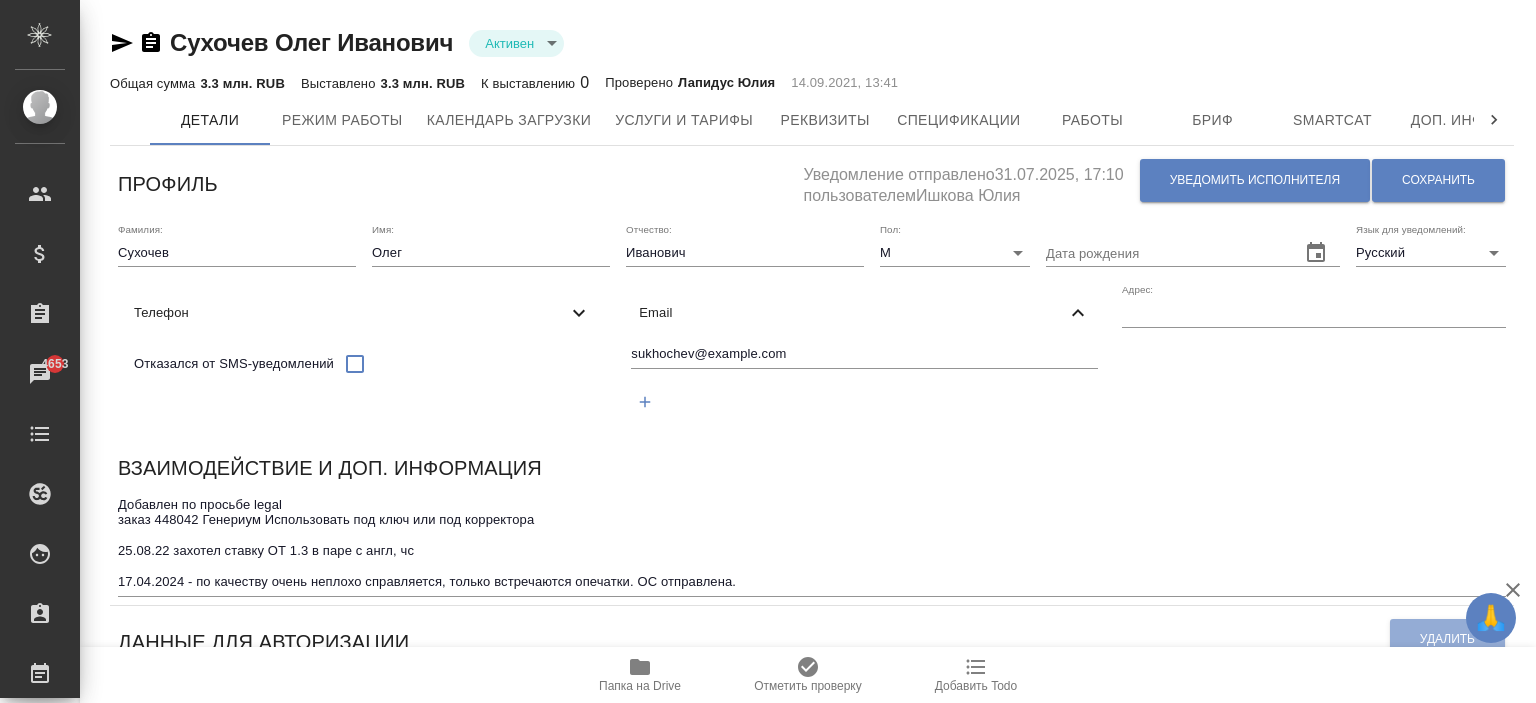 drag, startPoint x: 260, startPoint y: 411, endPoint x: 0, endPoint y: 386, distance: 261.19916 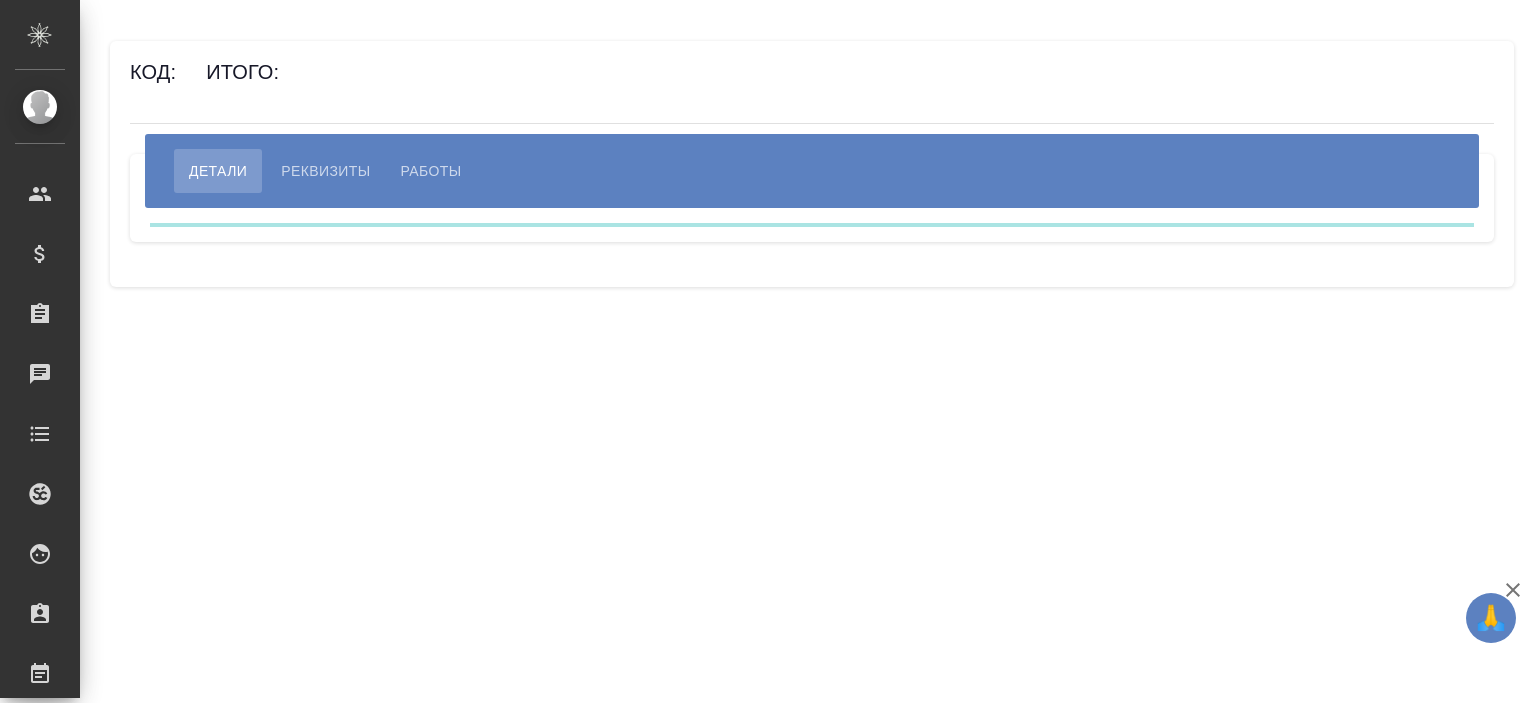 scroll, scrollTop: 0, scrollLeft: 0, axis: both 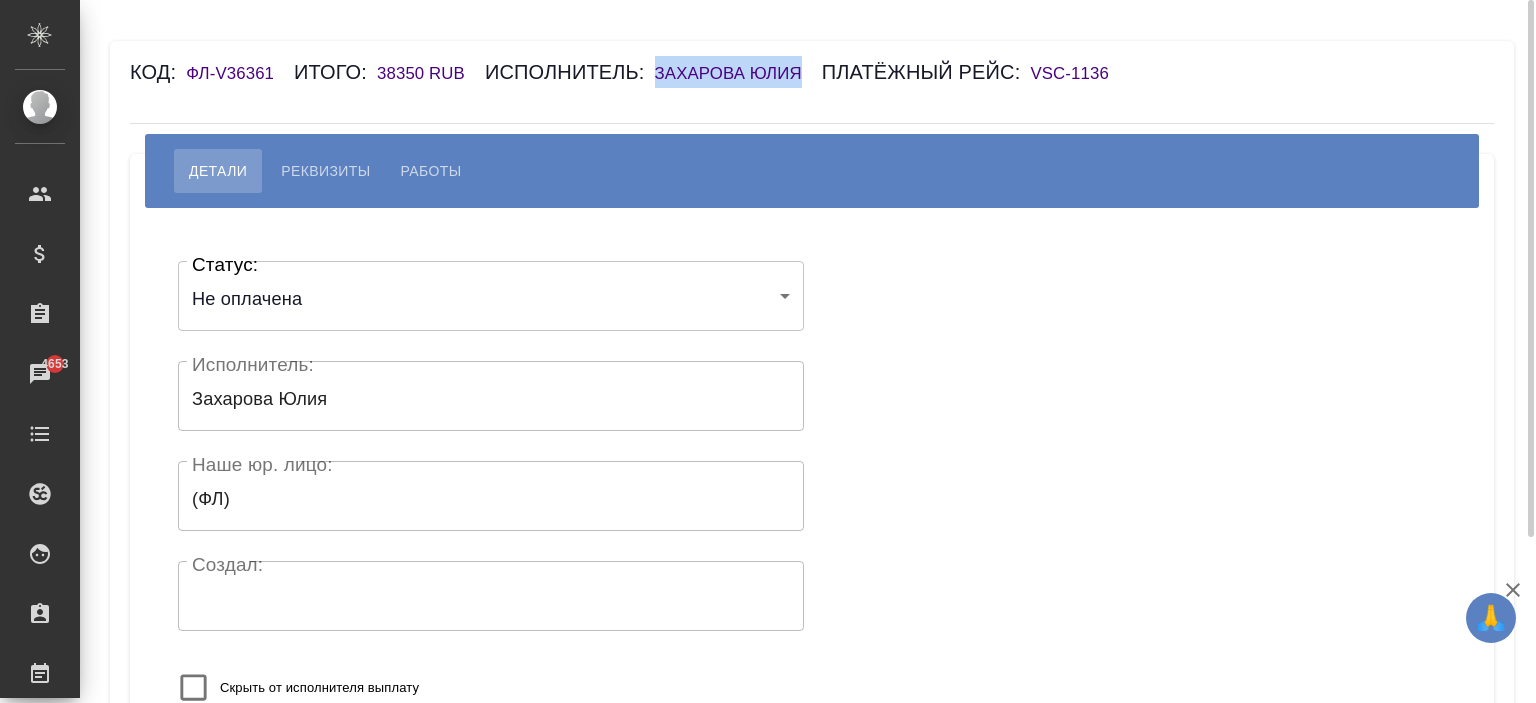 drag, startPoint x: 652, startPoint y: 68, endPoint x: 797, endPoint y: 68, distance: 145 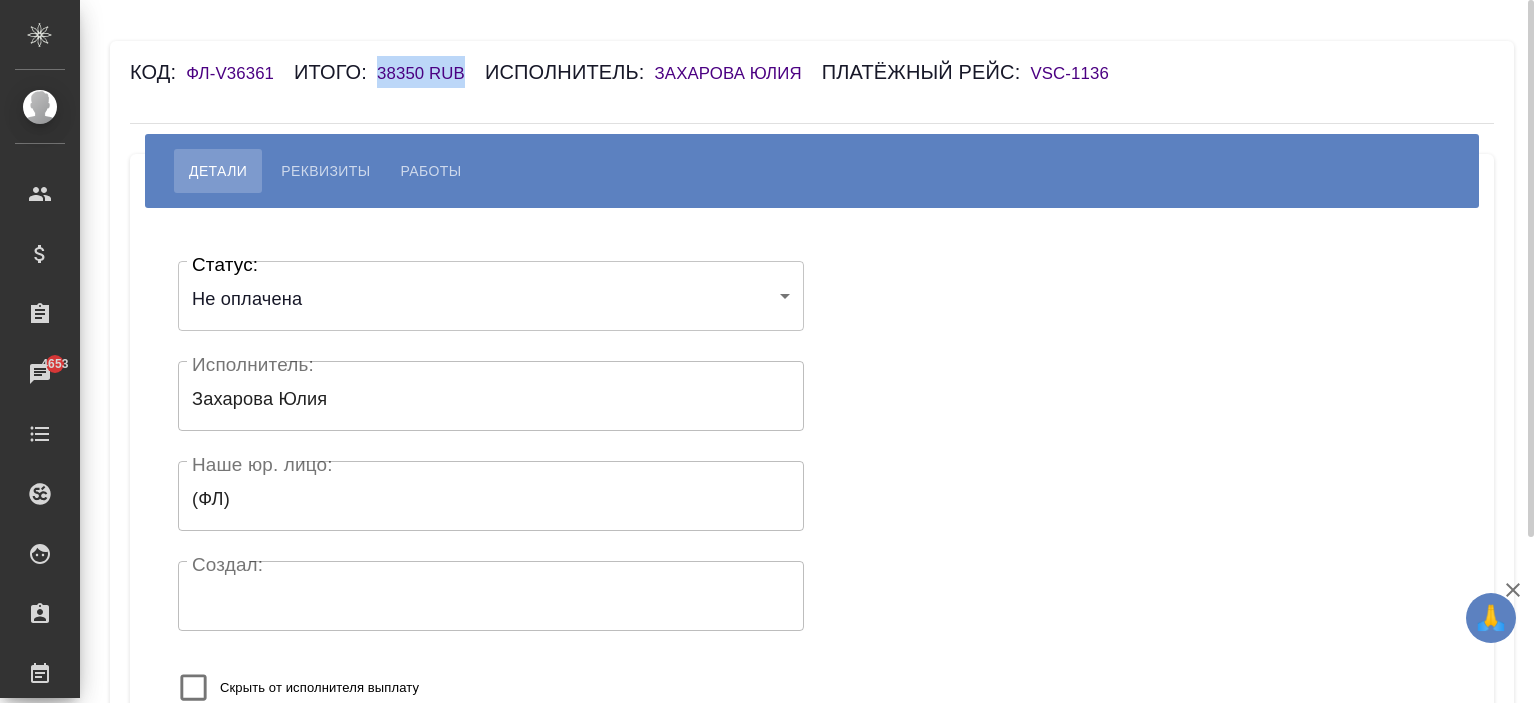 drag, startPoint x: 474, startPoint y: 67, endPoint x: 369, endPoint y: 71, distance: 105.076164 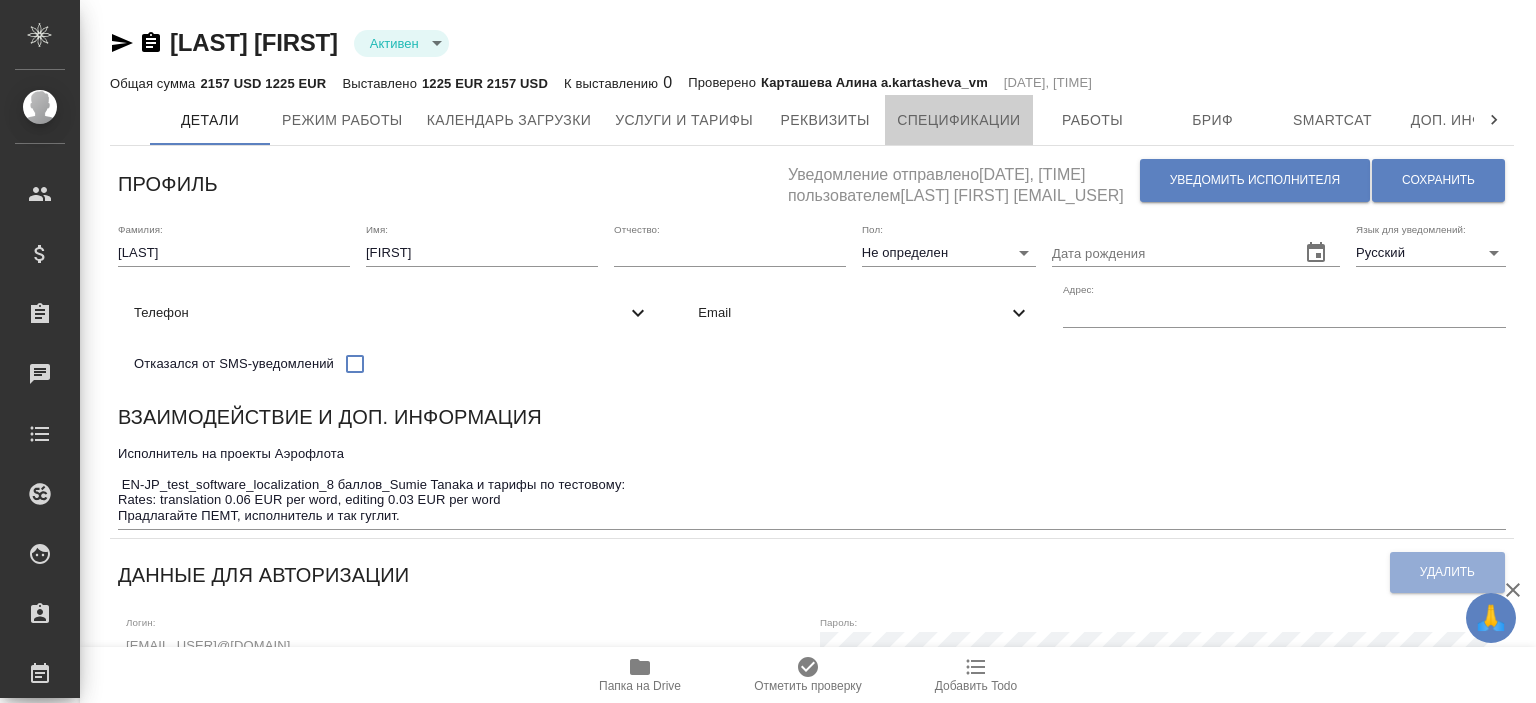 click on "Спецификации" at bounding box center (958, 120) 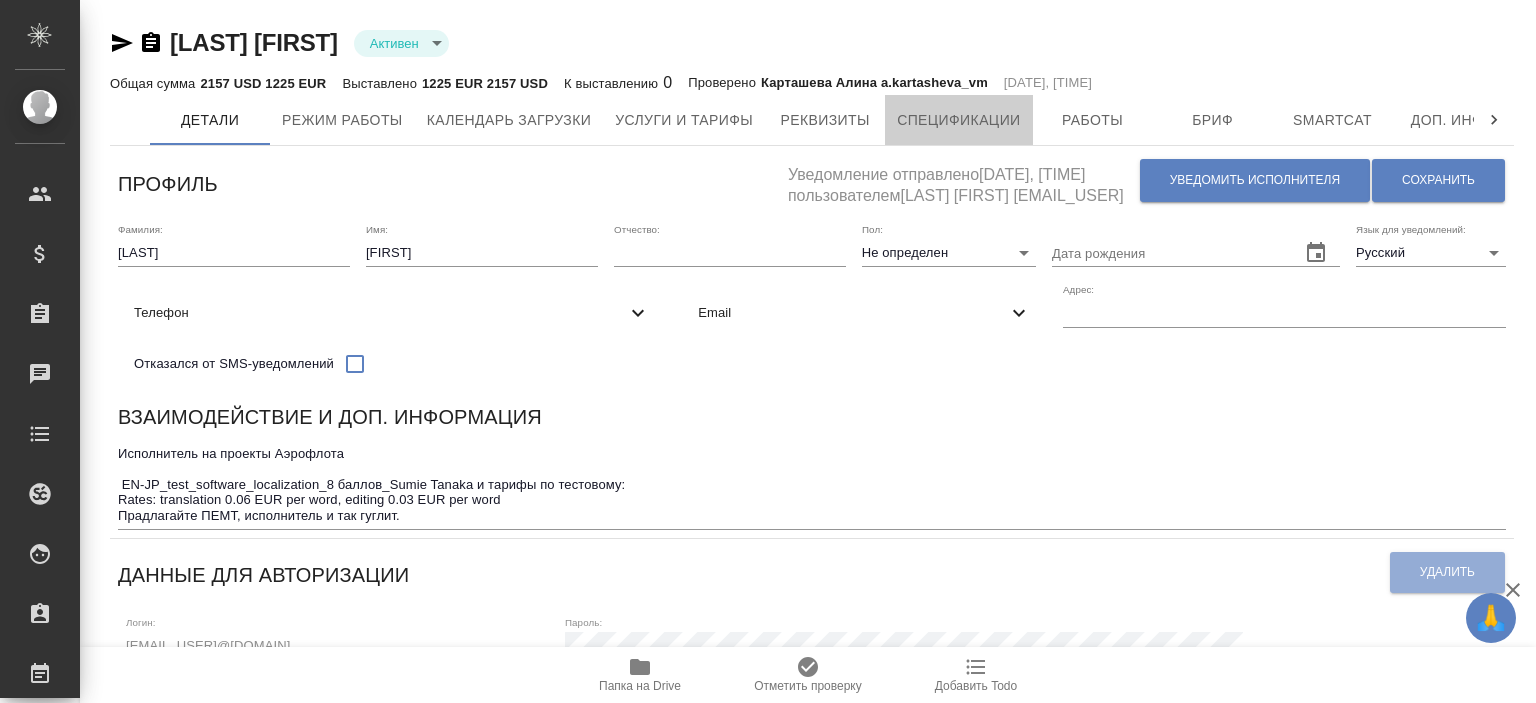 scroll, scrollTop: 0, scrollLeft: 0, axis: both 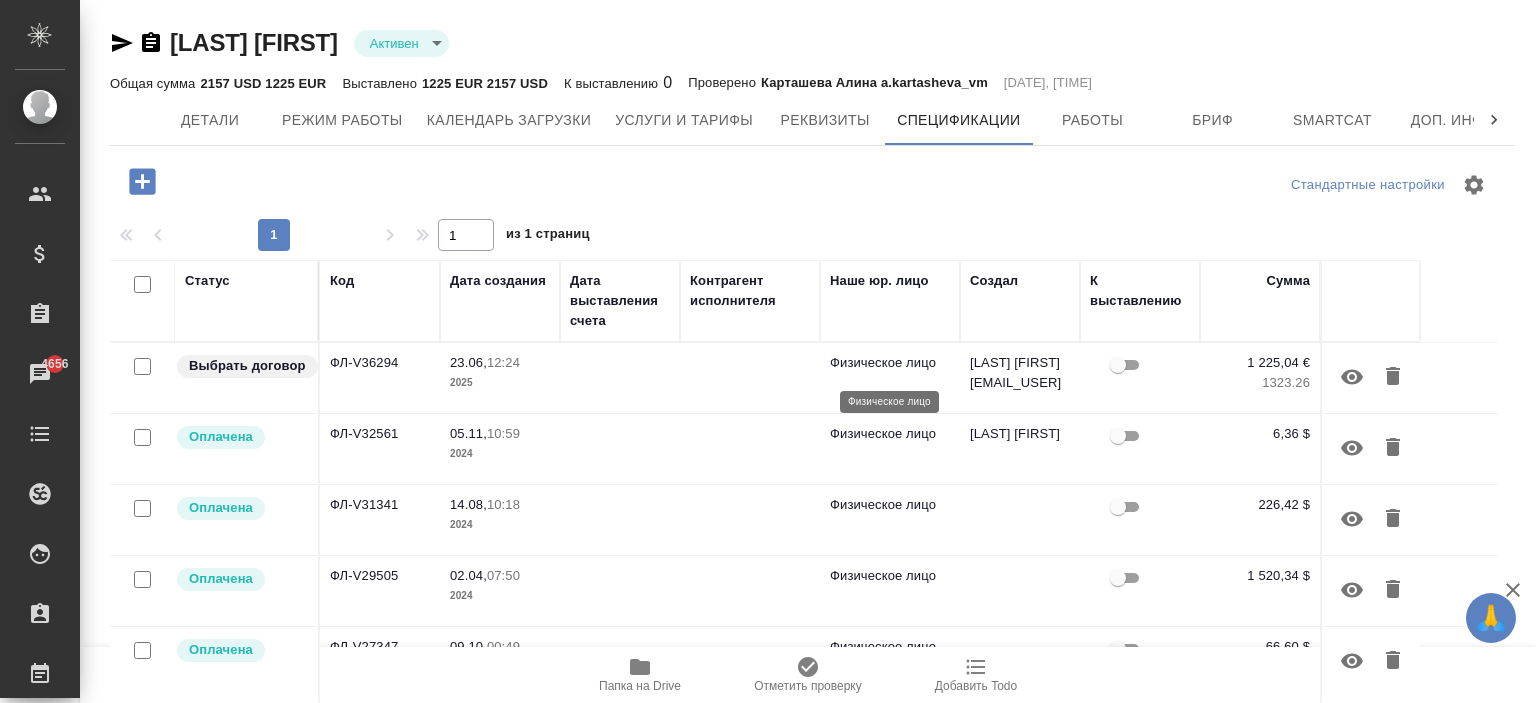 click on "Физическое лицо" at bounding box center (890, 363) 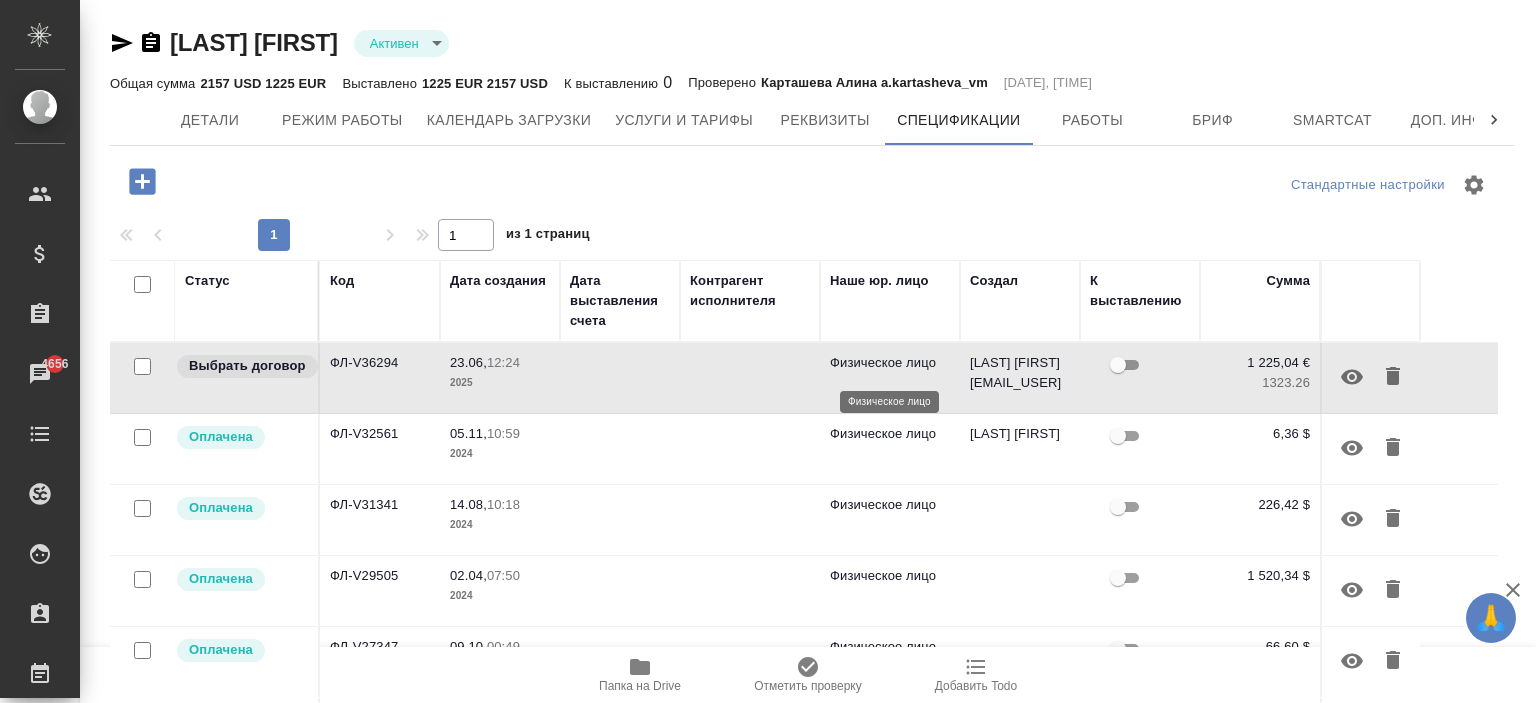 click on "Физическое лицо" at bounding box center (890, 363) 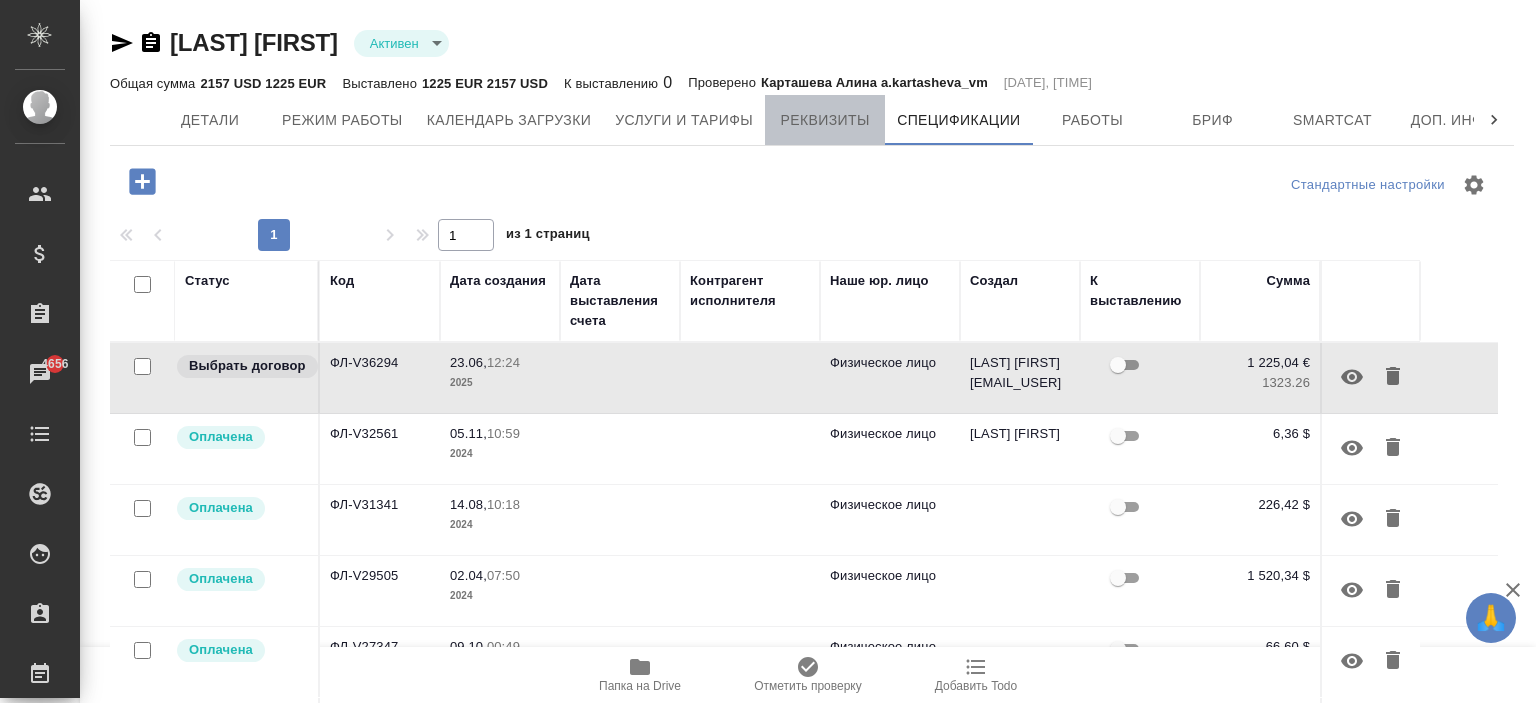 click on "Реквизиты" at bounding box center (825, 120) 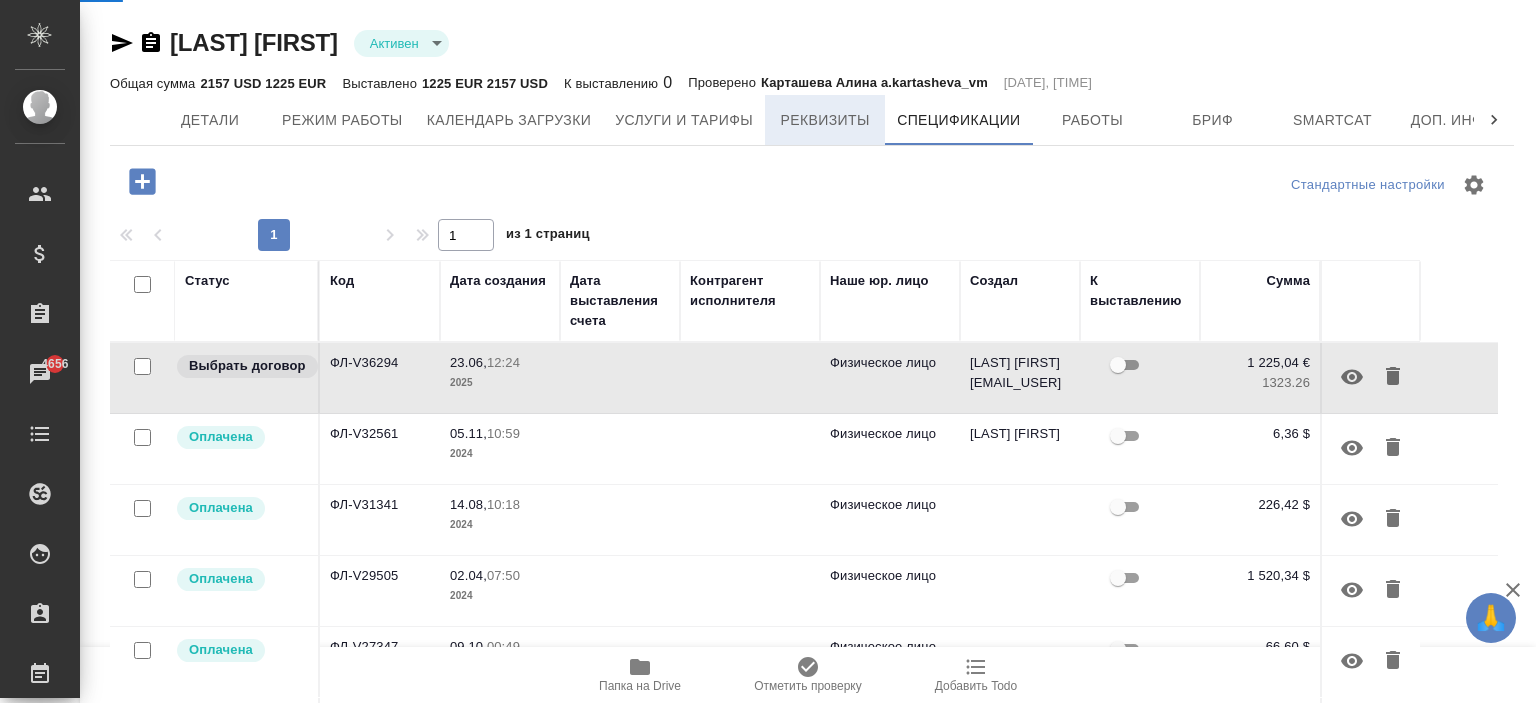 select on "10" 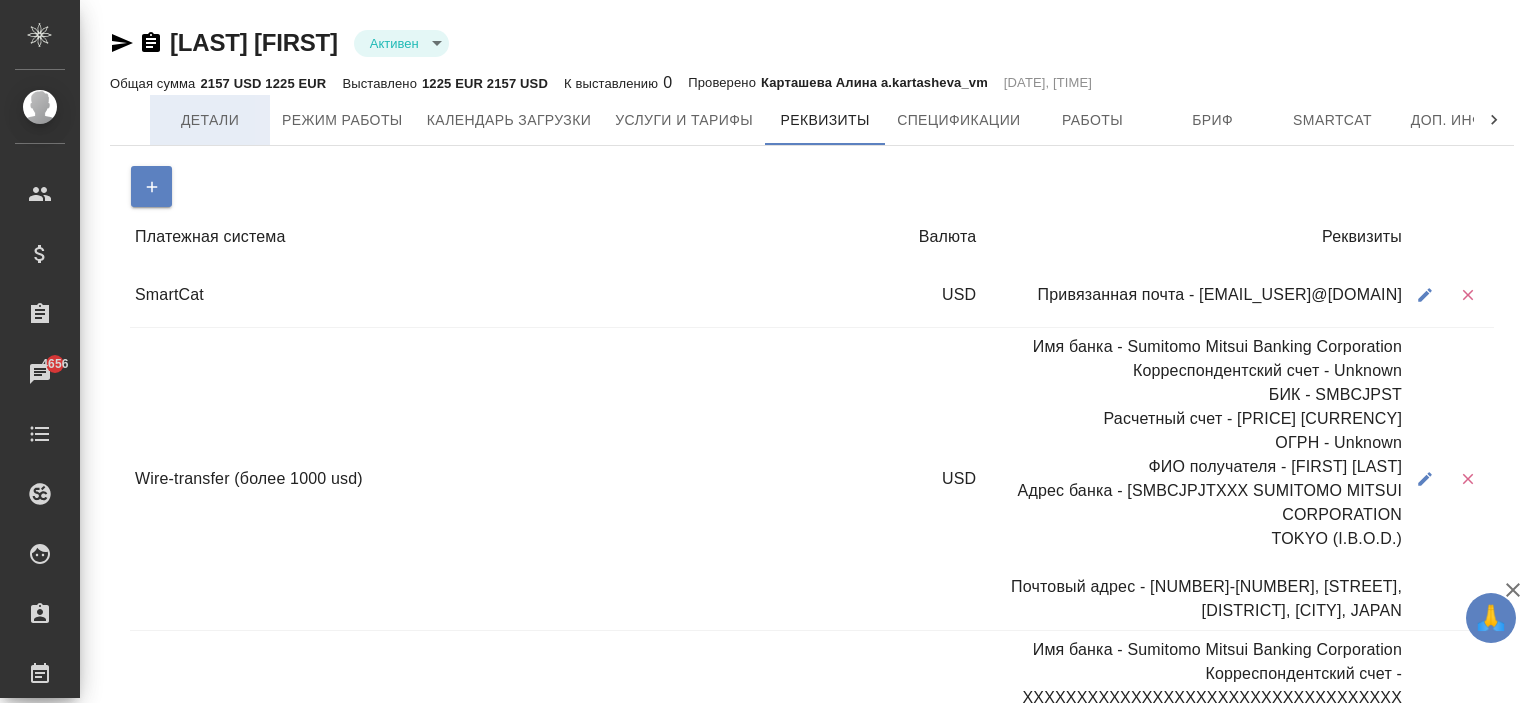 click on "Детали" at bounding box center [210, 120] 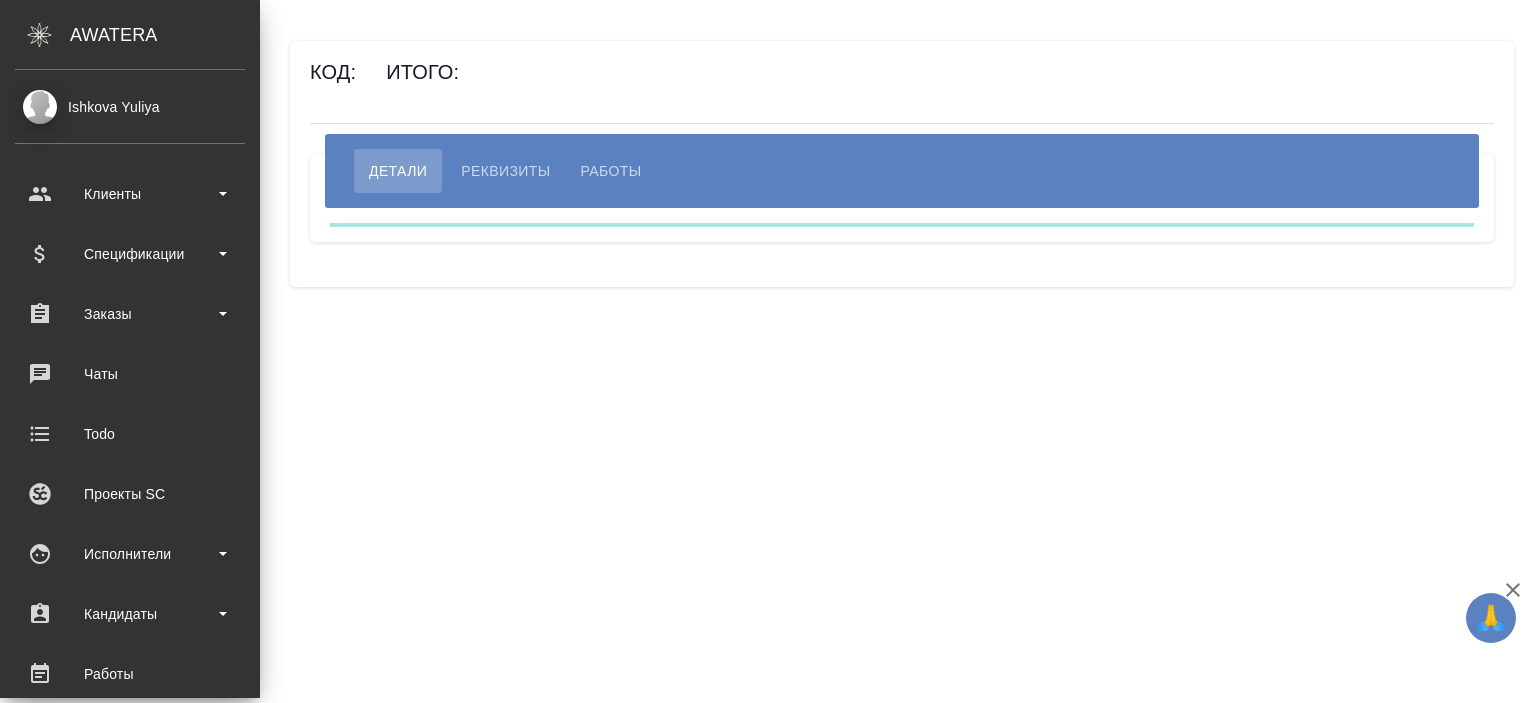 scroll, scrollTop: 0, scrollLeft: 0, axis: both 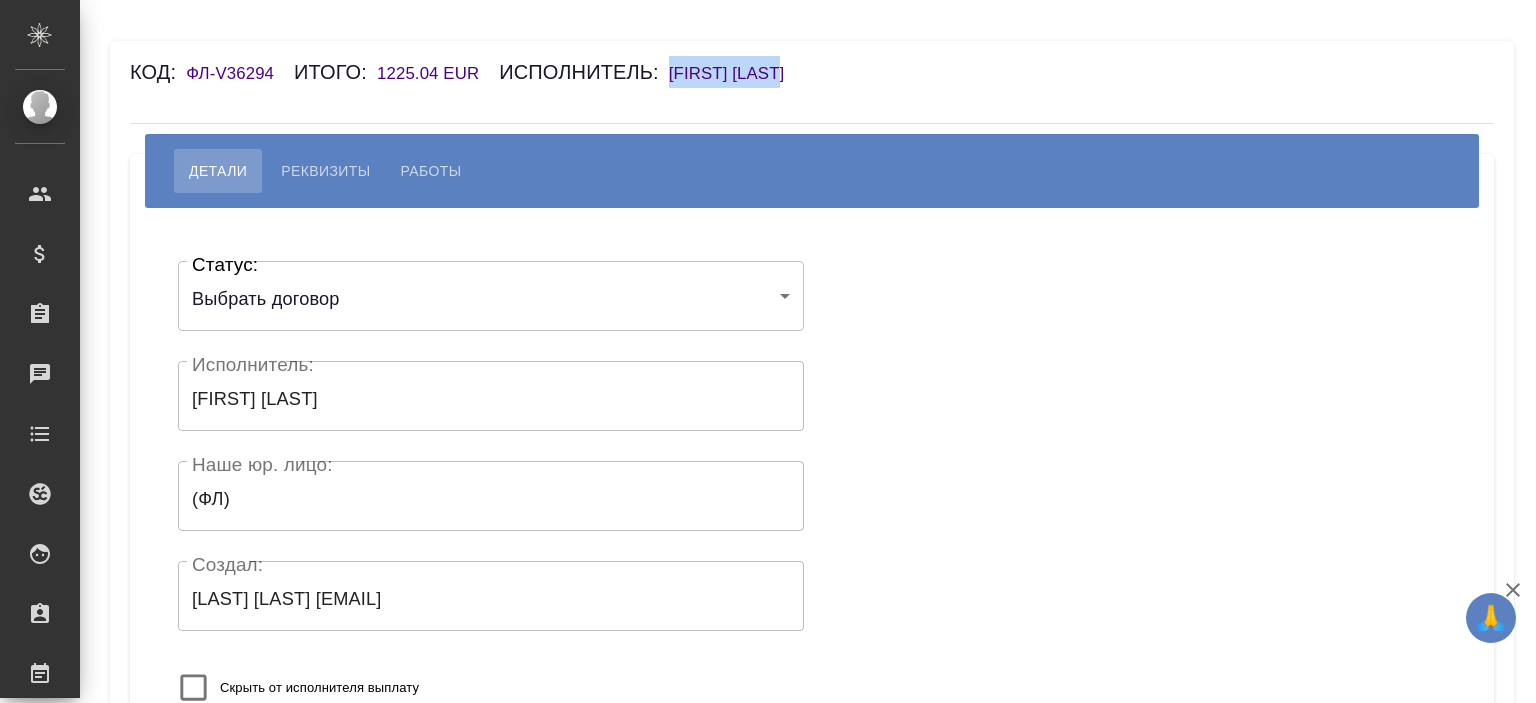 drag, startPoint x: 888, startPoint y: 68, endPoint x: 672, endPoint y: 77, distance: 216.18742 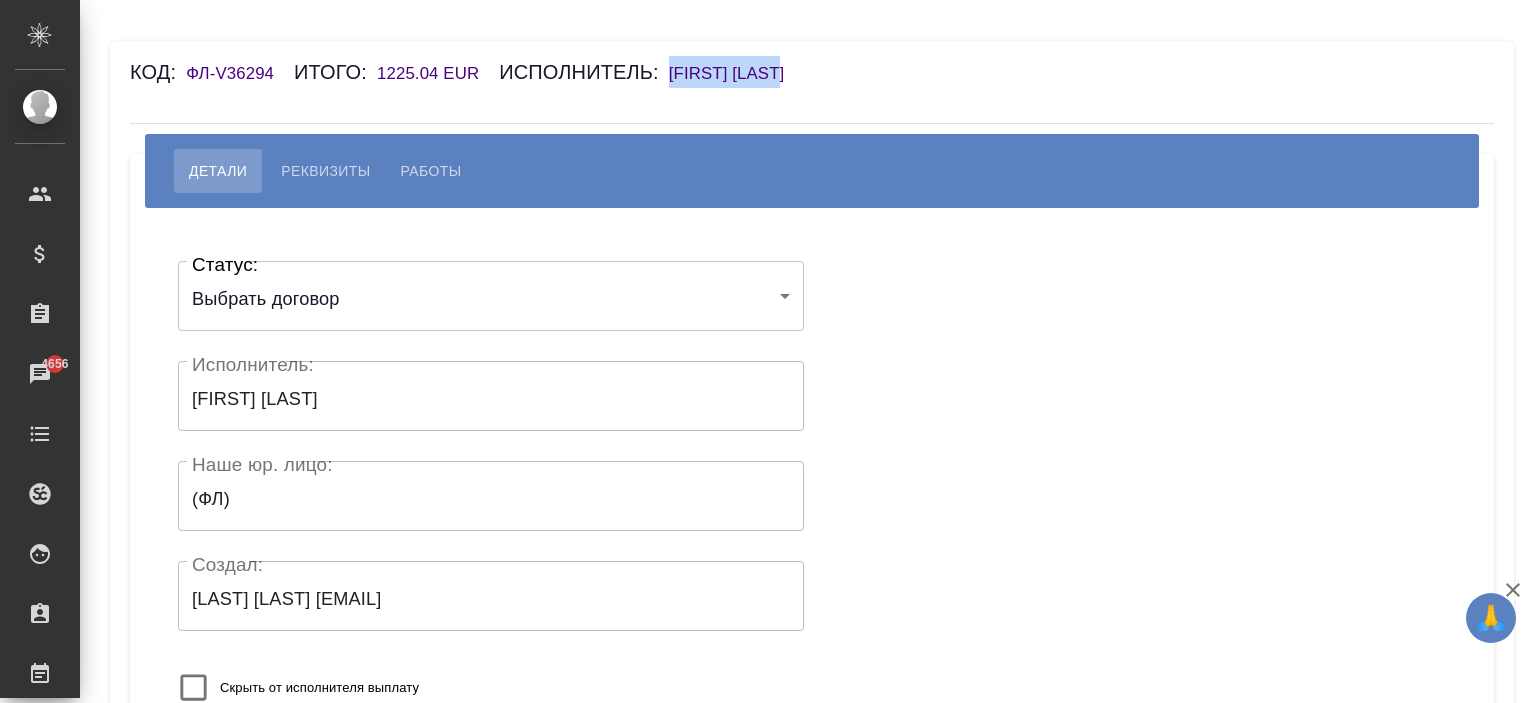 copy on "[LAST] [FIRST]" 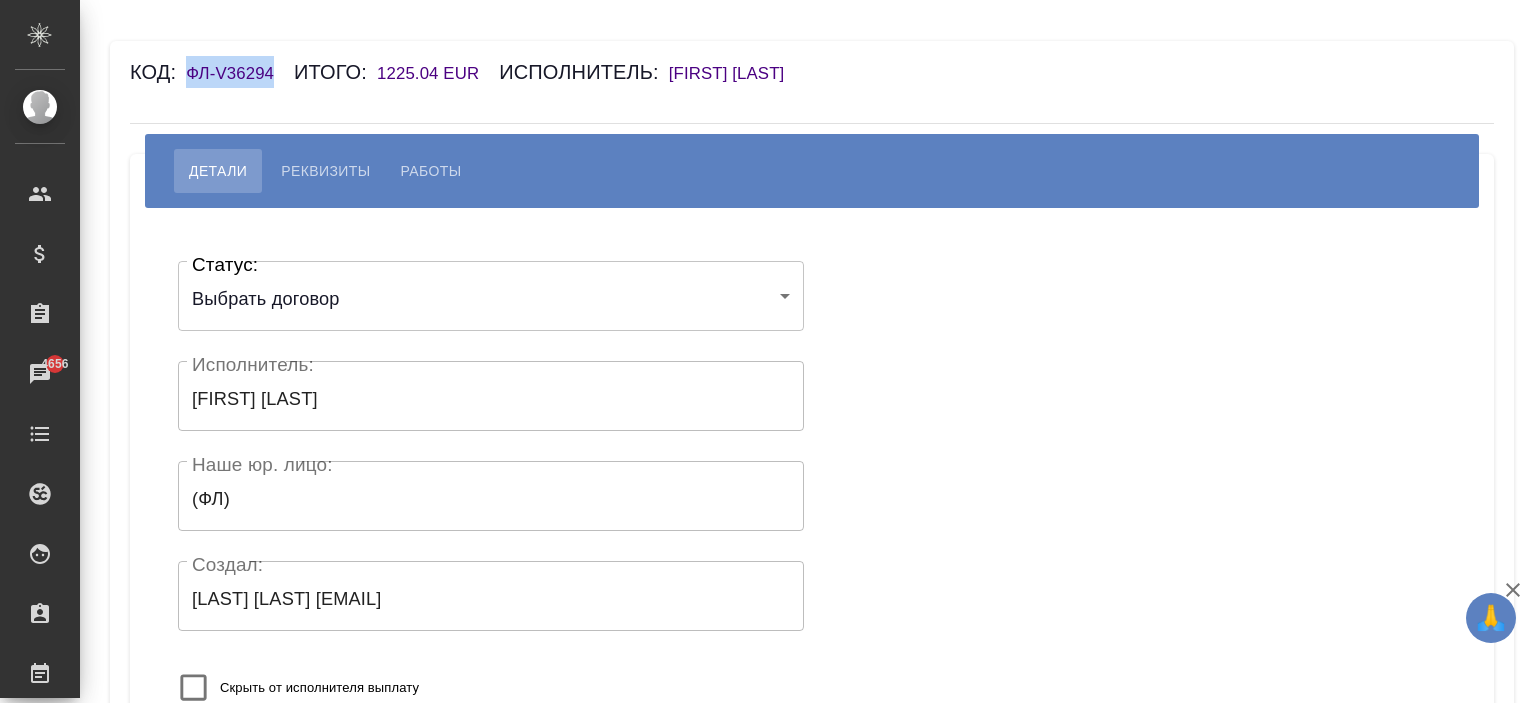 drag, startPoint x: 234, startPoint y: 67, endPoint x: 191, endPoint y: 68, distance: 43.011627 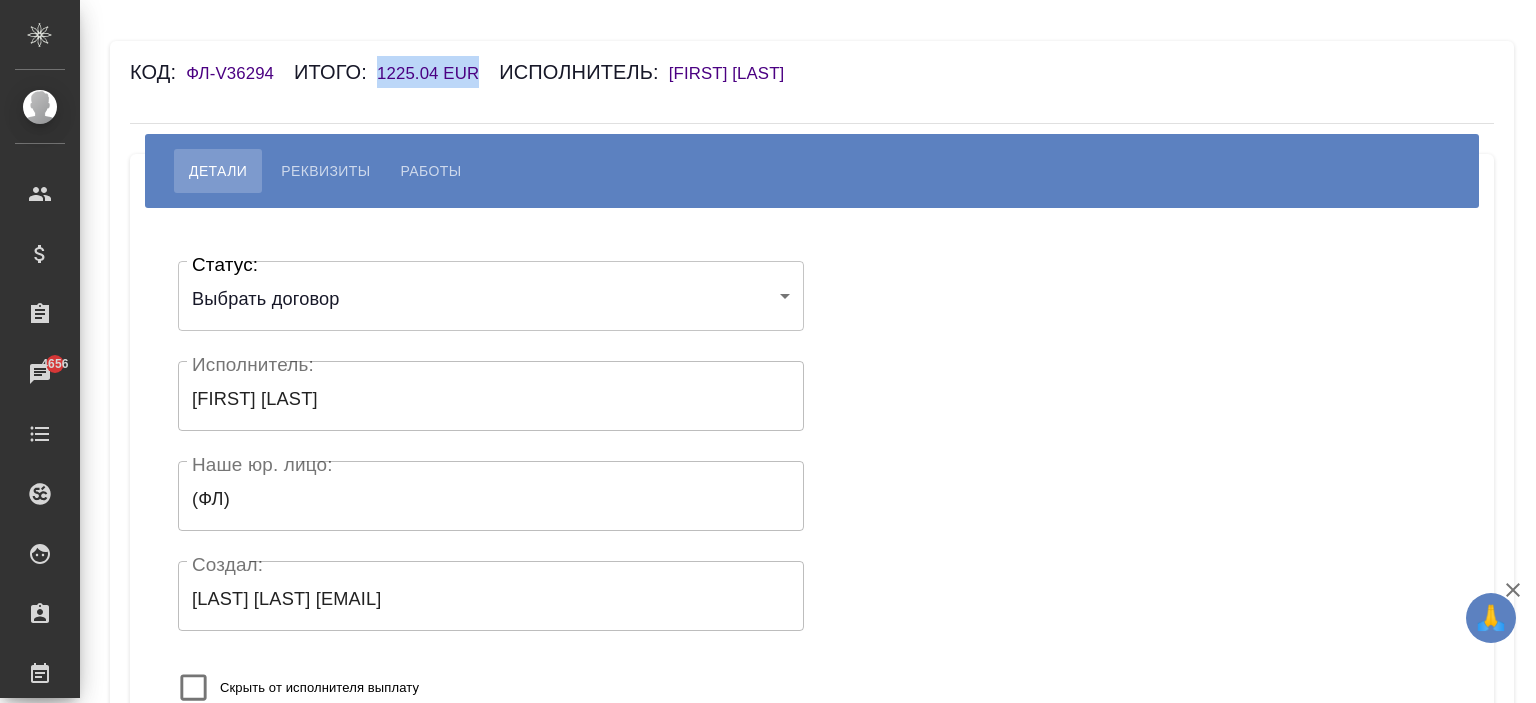 drag, startPoint x: 492, startPoint y: 79, endPoint x: 369, endPoint y: 84, distance: 123.101585 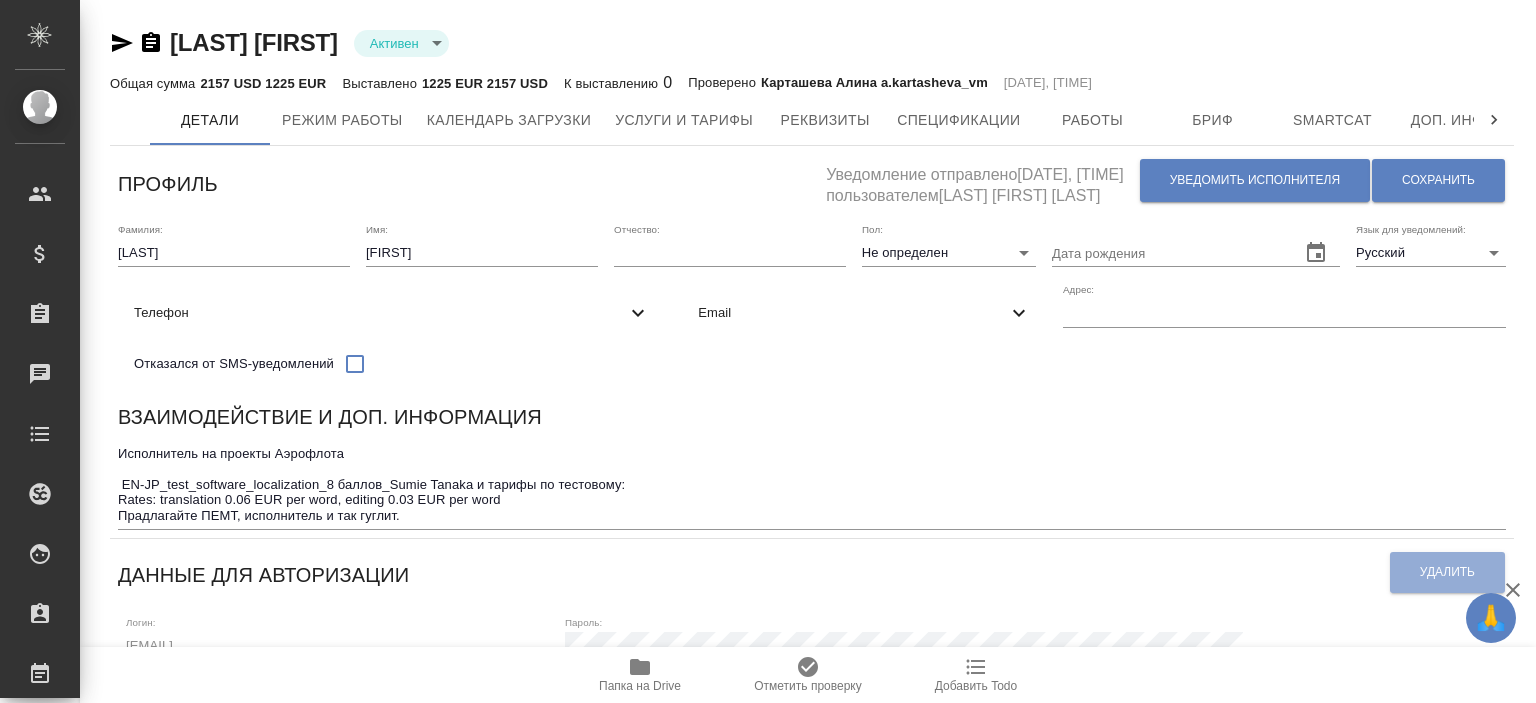 scroll, scrollTop: 0, scrollLeft: 0, axis: both 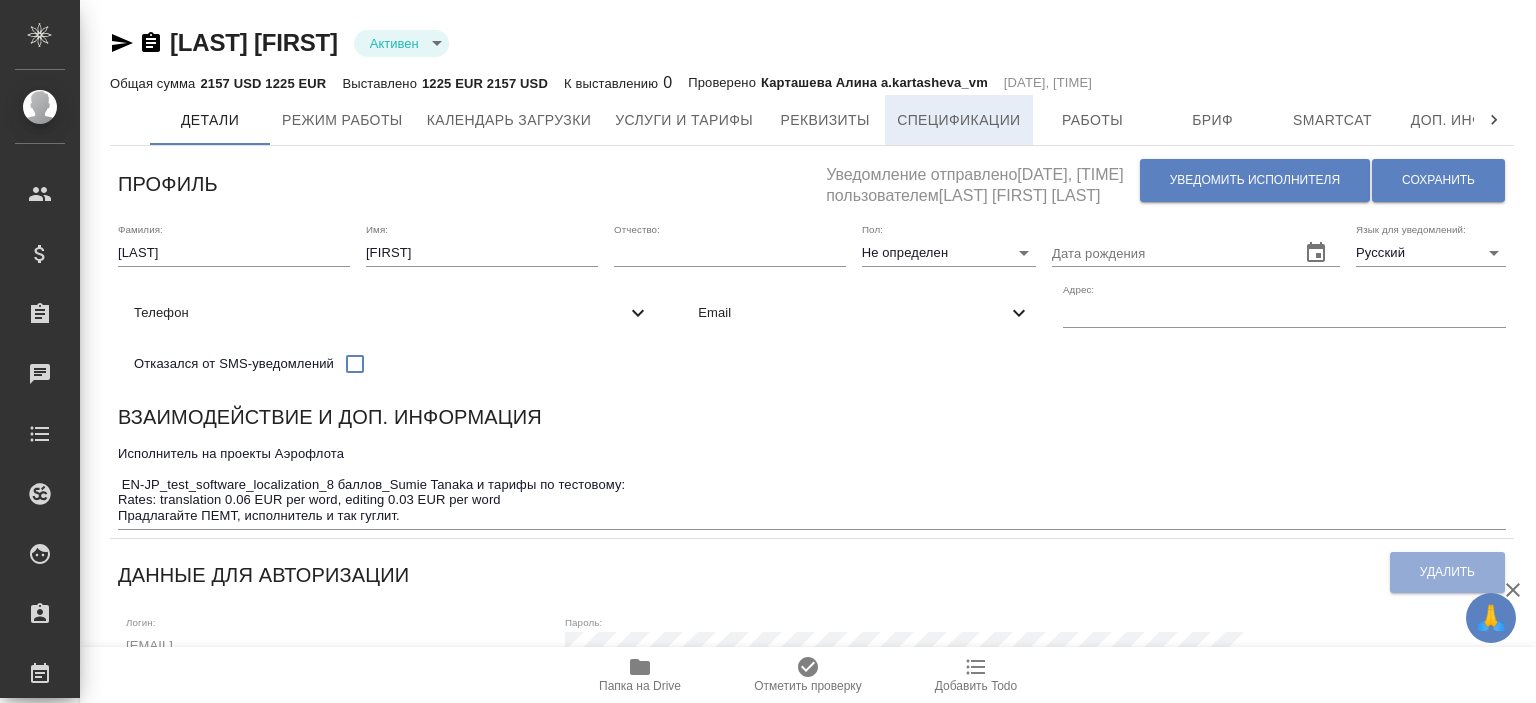click on "Спецификации" at bounding box center [958, 120] 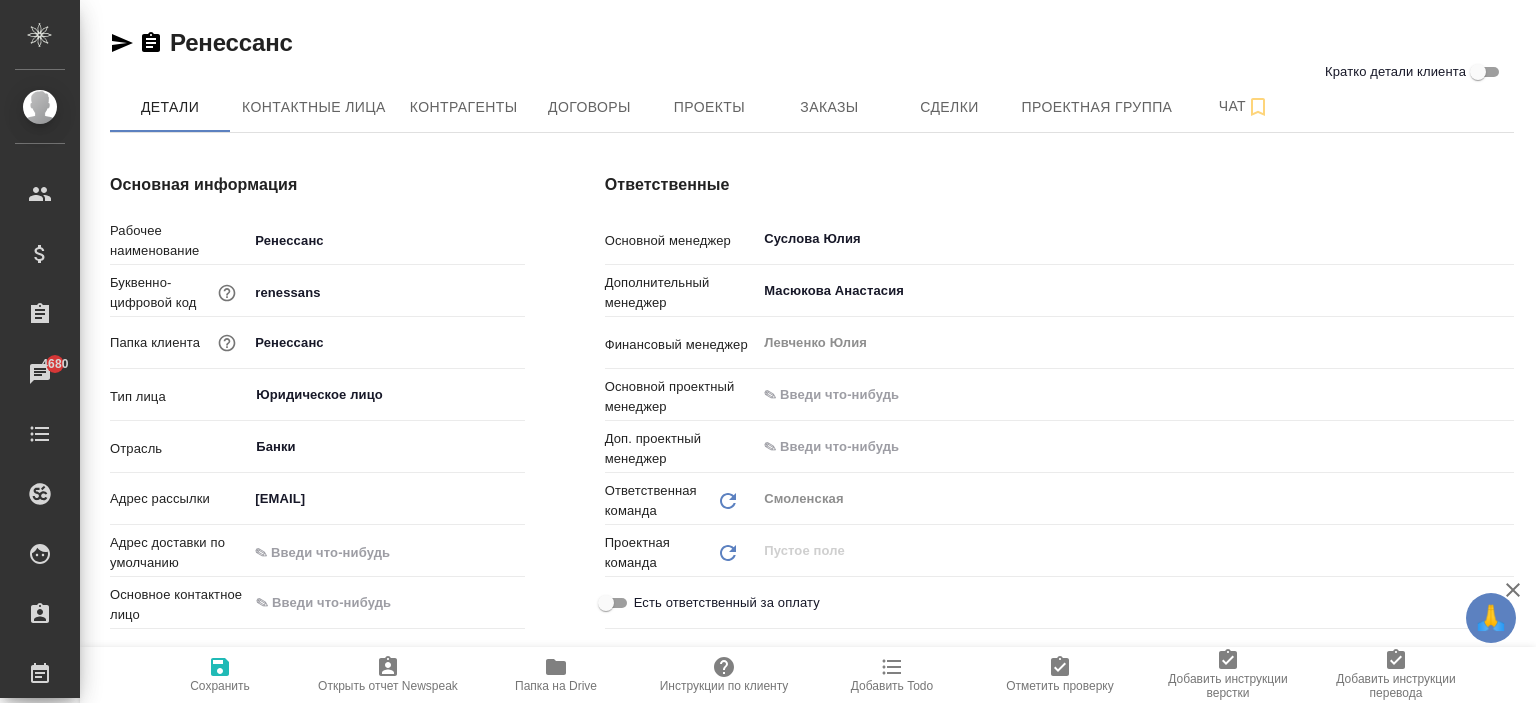 scroll, scrollTop: 0, scrollLeft: 0, axis: both 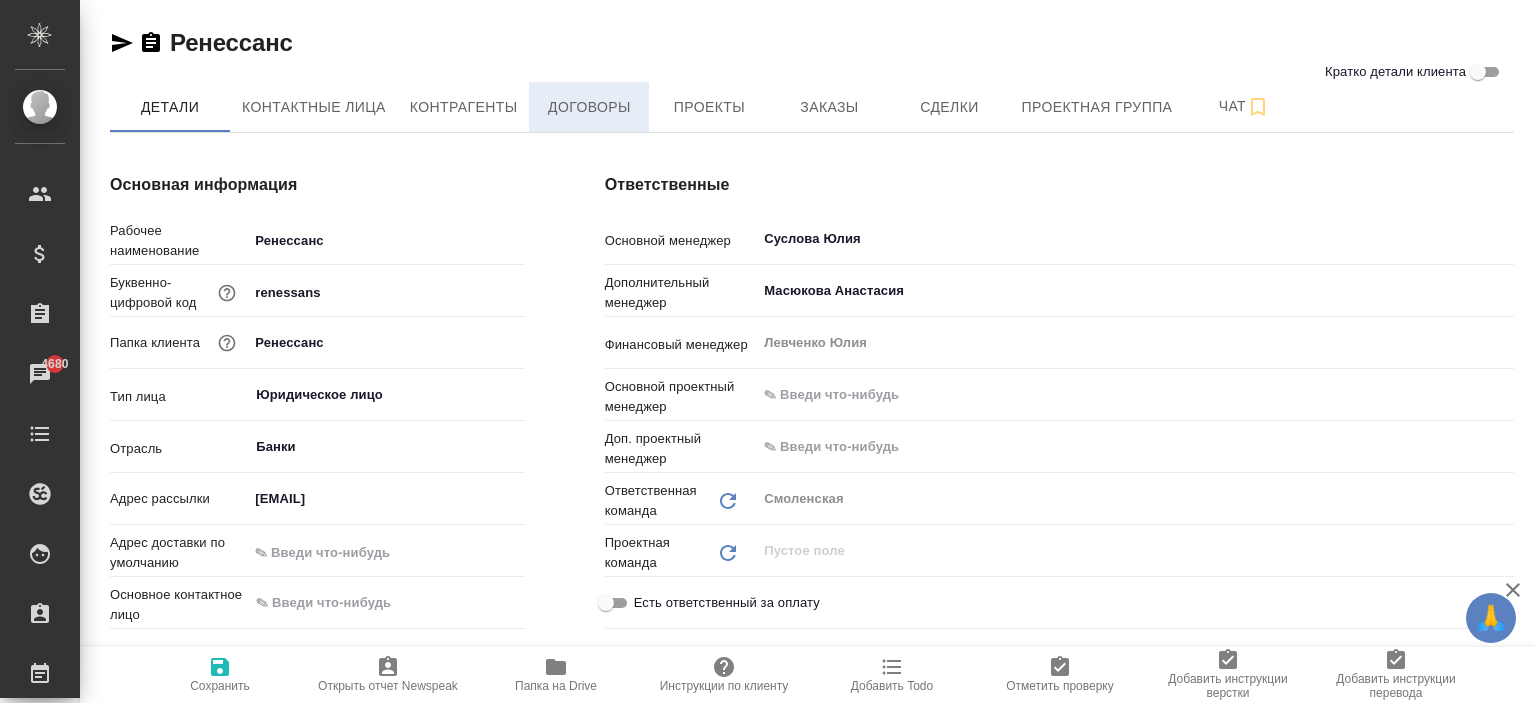 click on "Договоры" at bounding box center [589, 107] 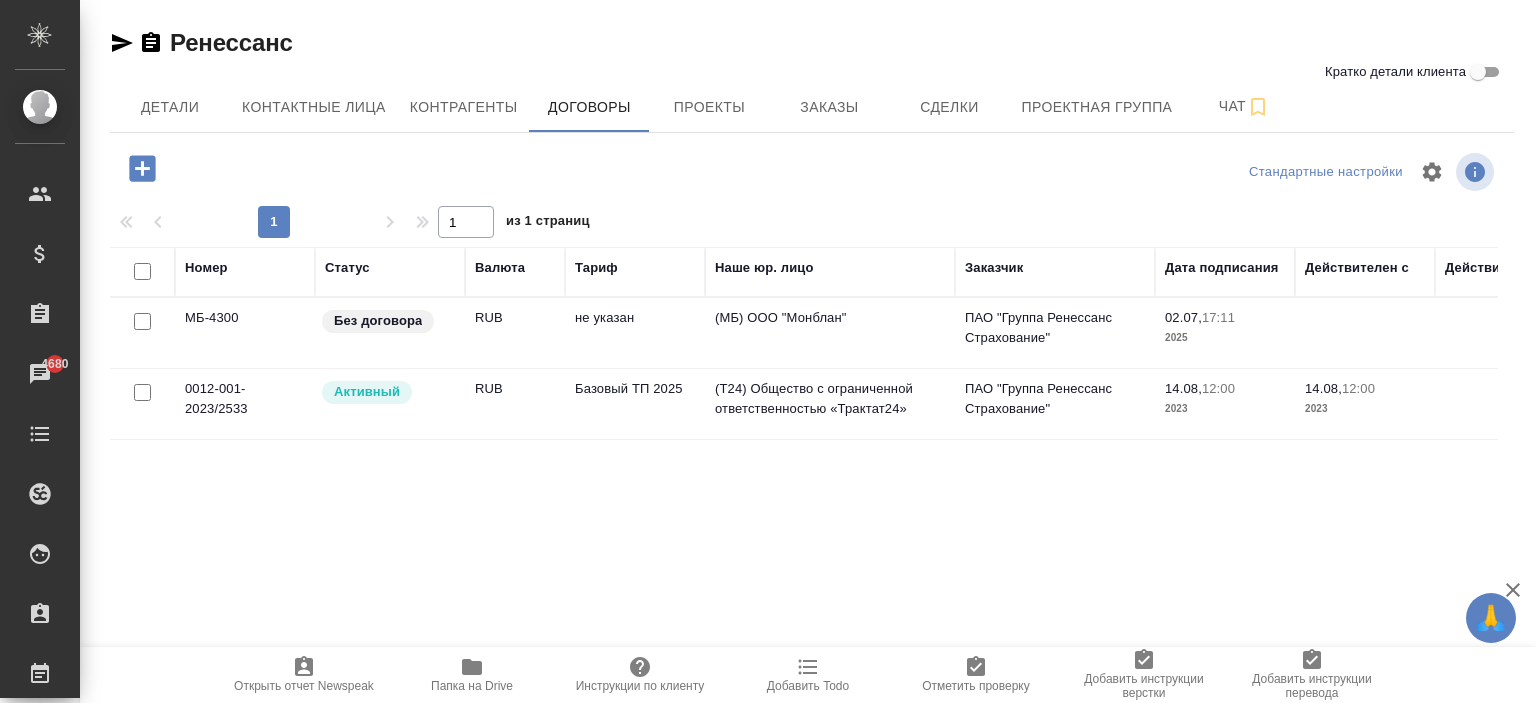 click on "не указан" at bounding box center [635, 333] 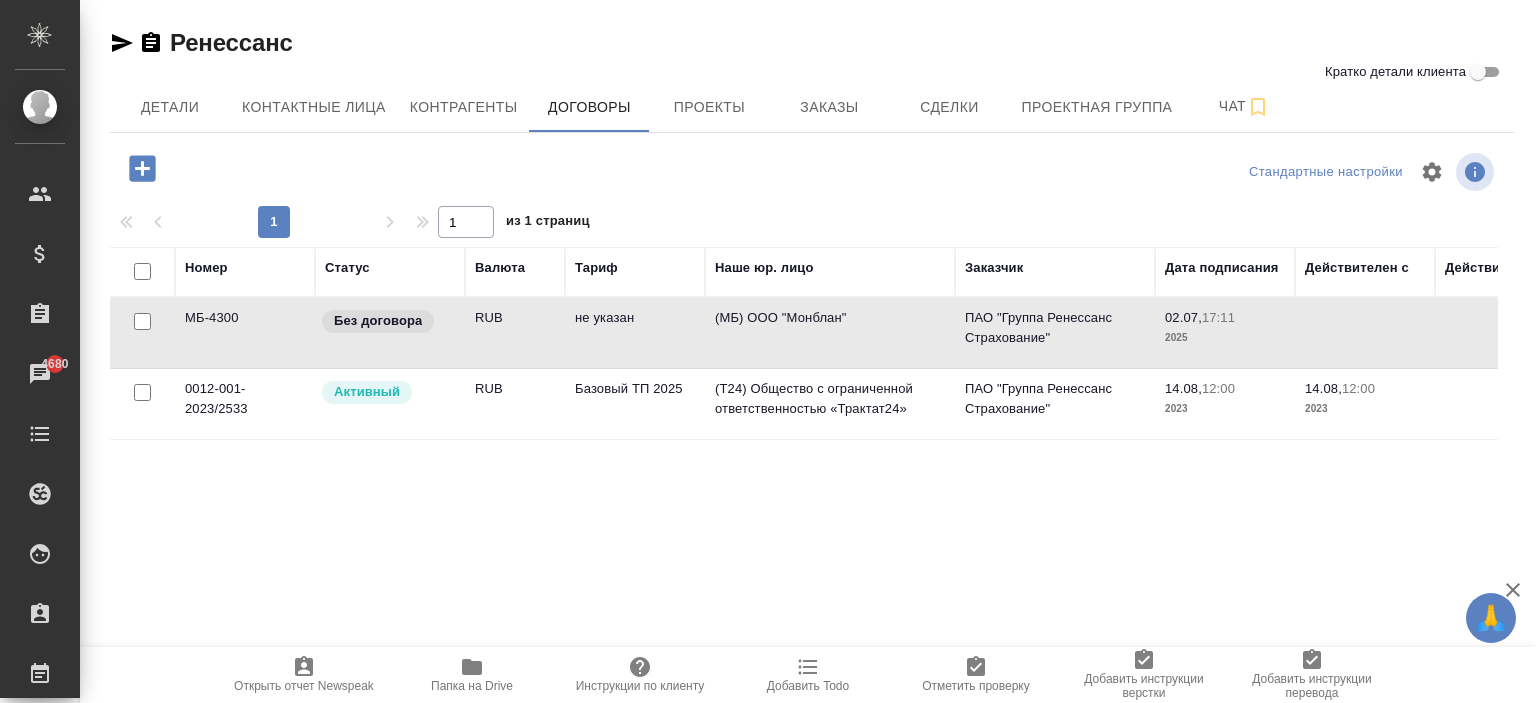 click on "не указан" at bounding box center [635, 333] 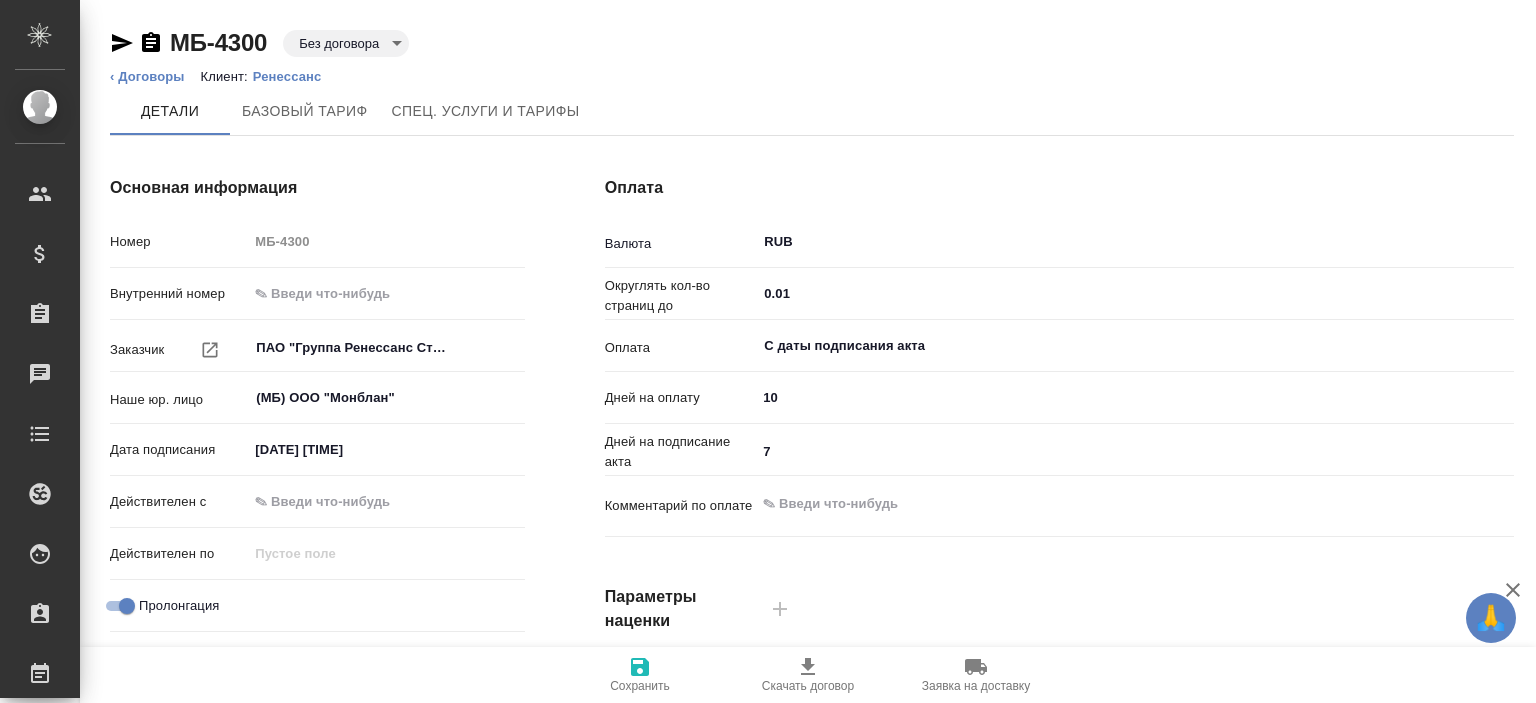 scroll, scrollTop: 0, scrollLeft: 0, axis: both 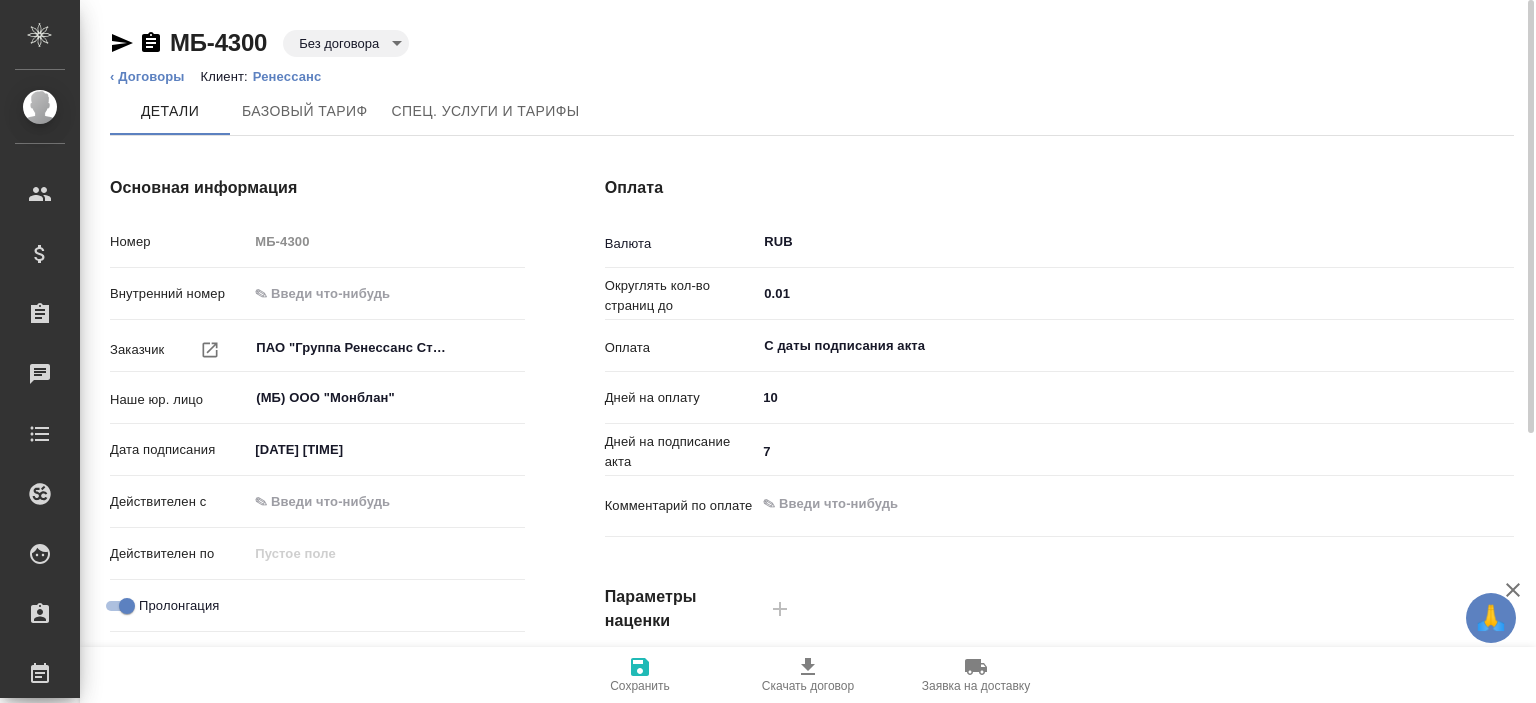 click on "🙏 .cls-1
fill:#fff;
AWATERA Ishkova Yuliya Клиенты Спецификации Заказы Чаты Todo Проекты SC Исполнители Кандидаты Работы Входящие заявки Заявки на доставку Рекламации Проекты процессинга Конференции Выйти МБ-4300 Без договора draft ‹ Договоры Клиент: Ренессанс Детали Базовый тариф Спец. услуги и тарифы Основная информация Номер МБ-4300 Внутренний номер Заказчик ПАО "Группа Ренессанс Страхование" ​ Наше юр. лицо (МБ) ООО "Монблан" ​ Дата подписания 02.07.2025 17:11 Действителен с Действителен по Пролонгация Тендерный Оплата Валюта RUB ​ Округлять кол-во страниц до 0.01 ​ ​ 10" at bounding box center (768, 351) 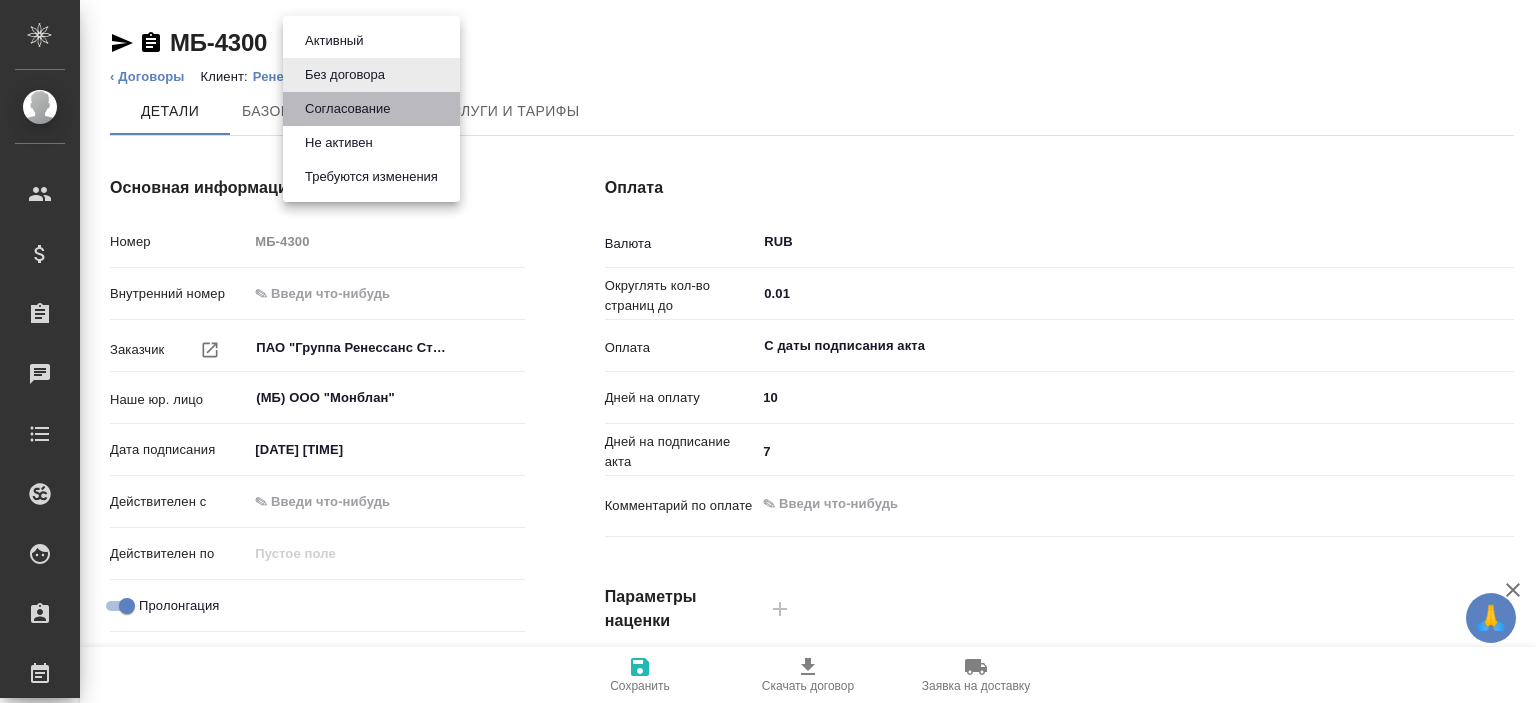click on "Согласование" at bounding box center (334, 41) 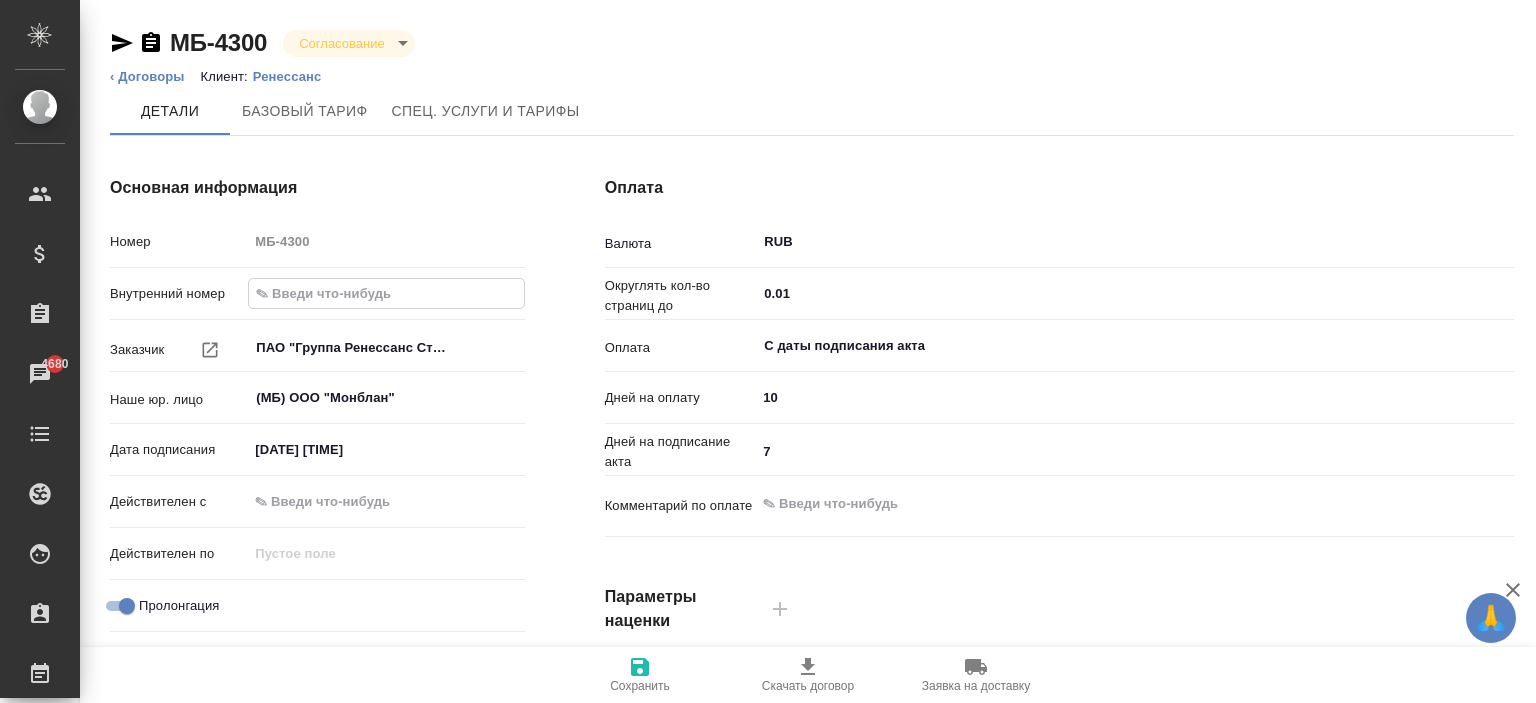 paste on "0012-001-2025/3226" 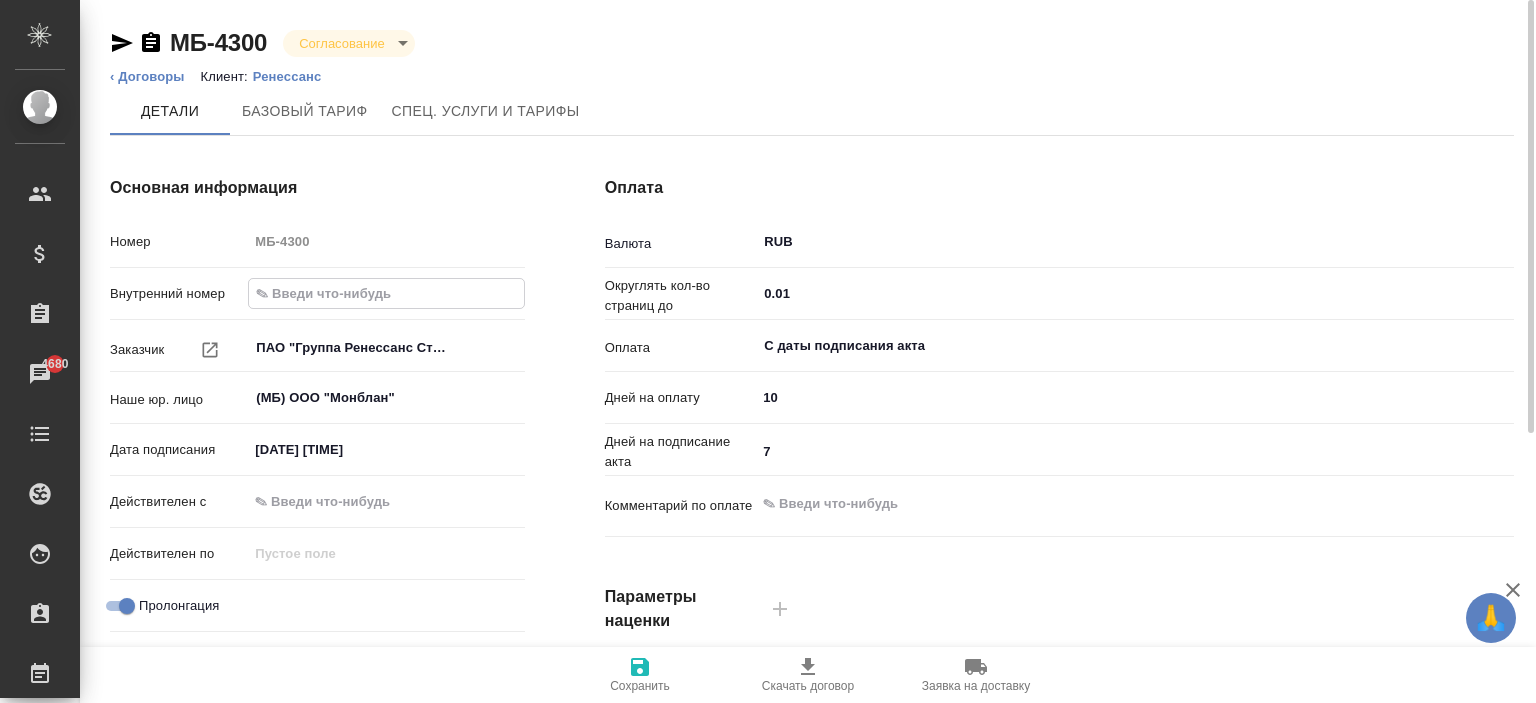 type on "0012-001-2025/3226" 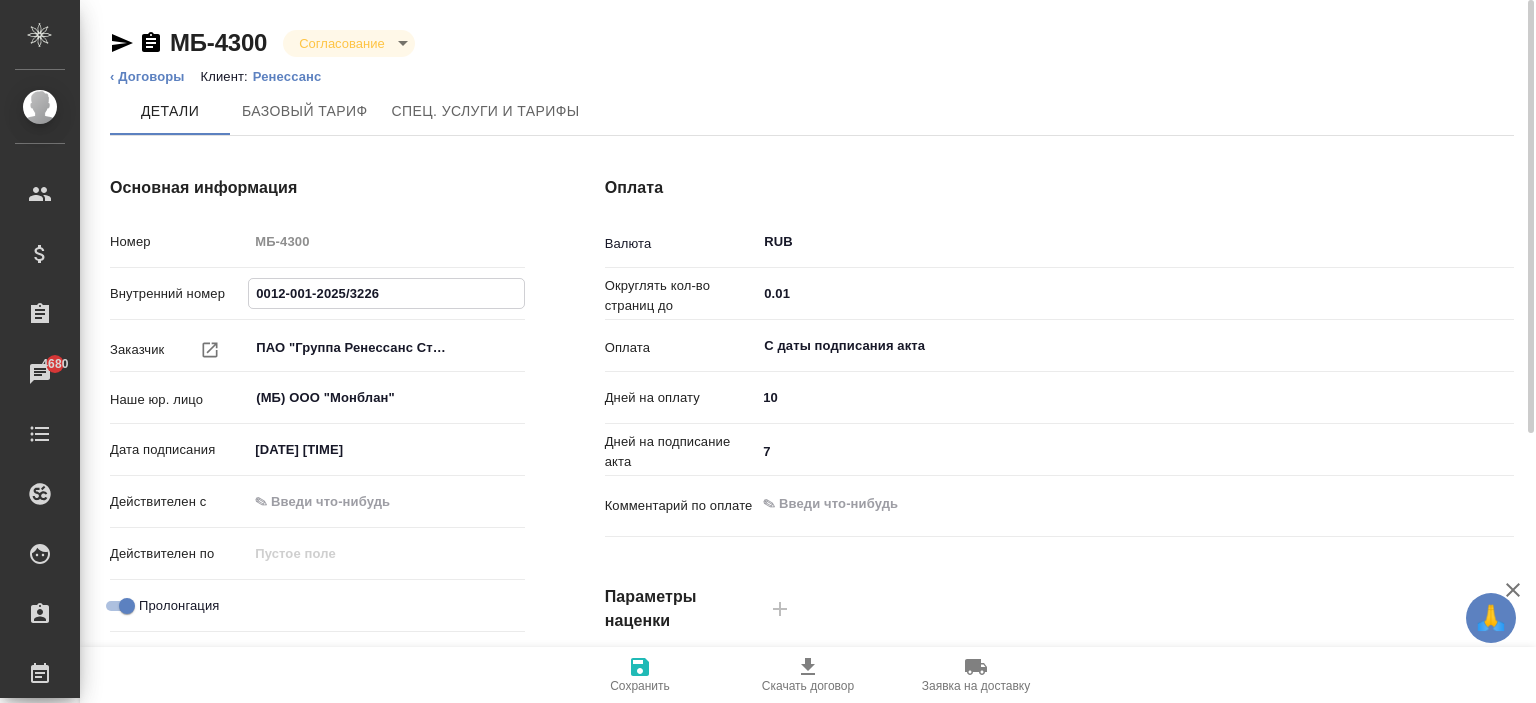 type on "0012-001-2025/3226" 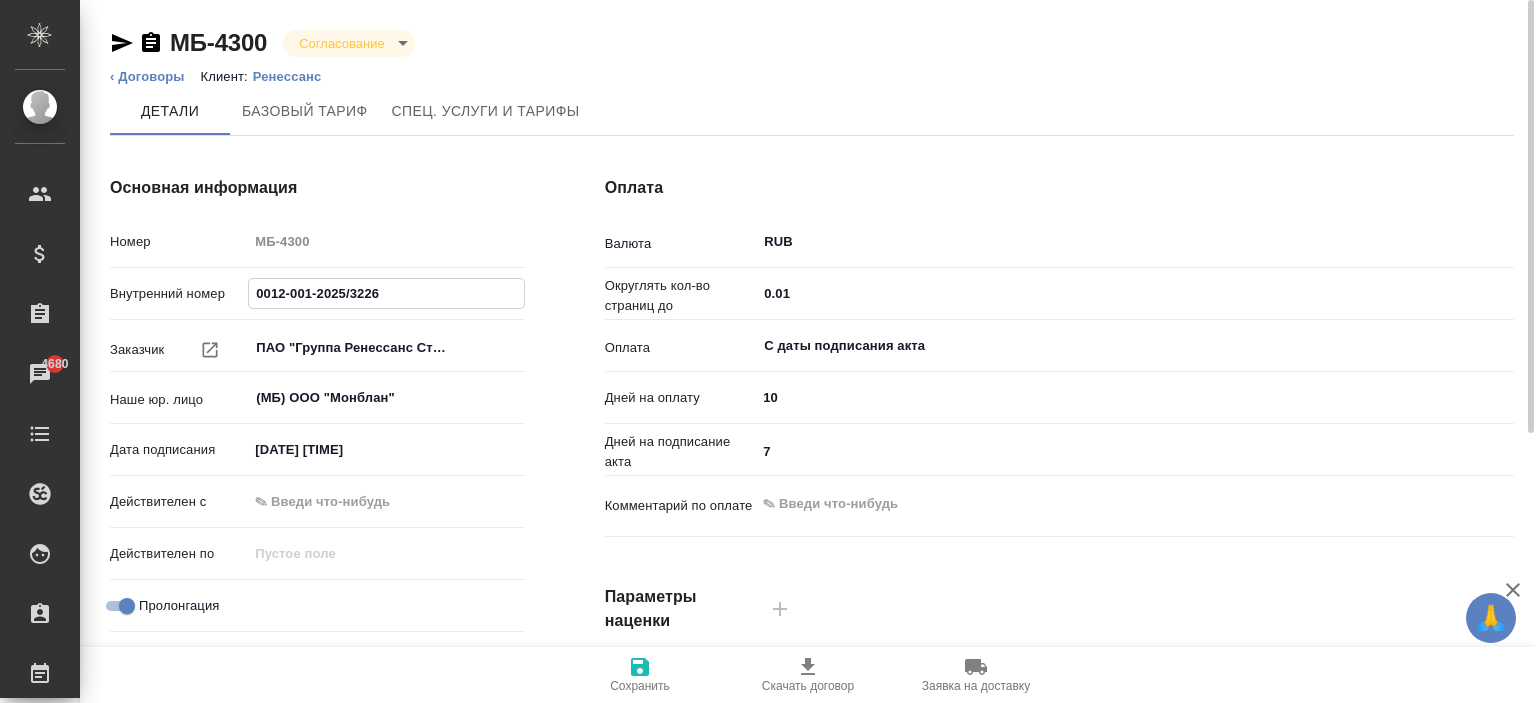 click on "02.07.2025 17:11" at bounding box center [335, 449] 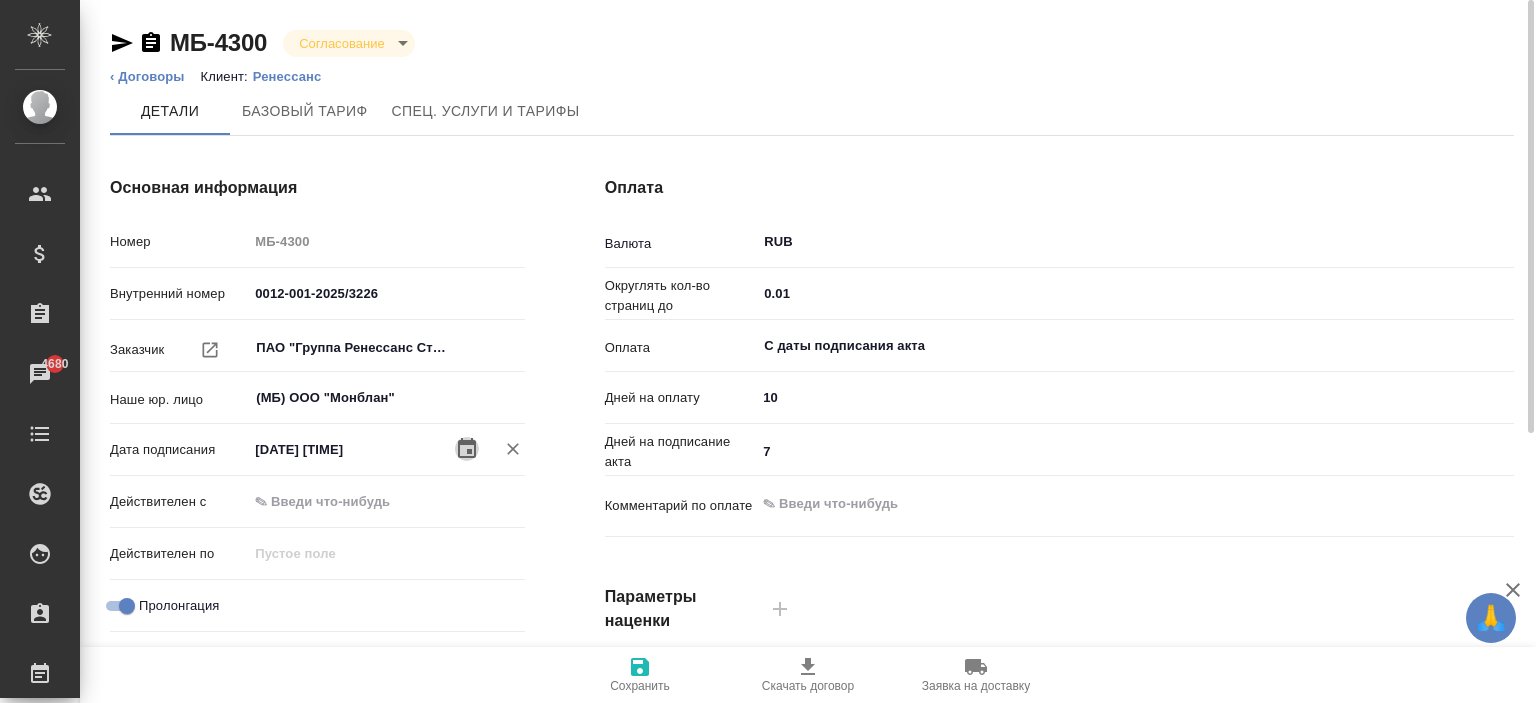 click 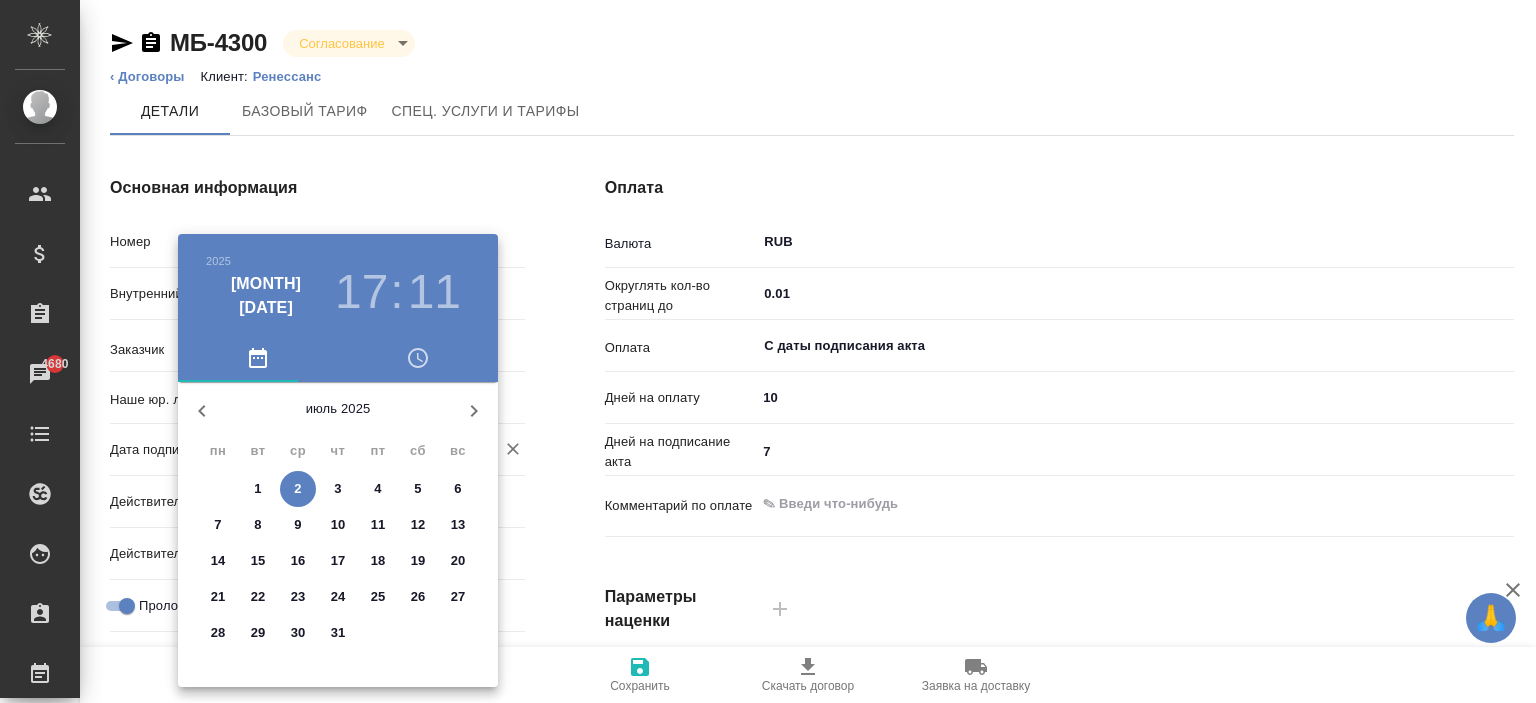 click on "21" at bounding box center [218, 597] 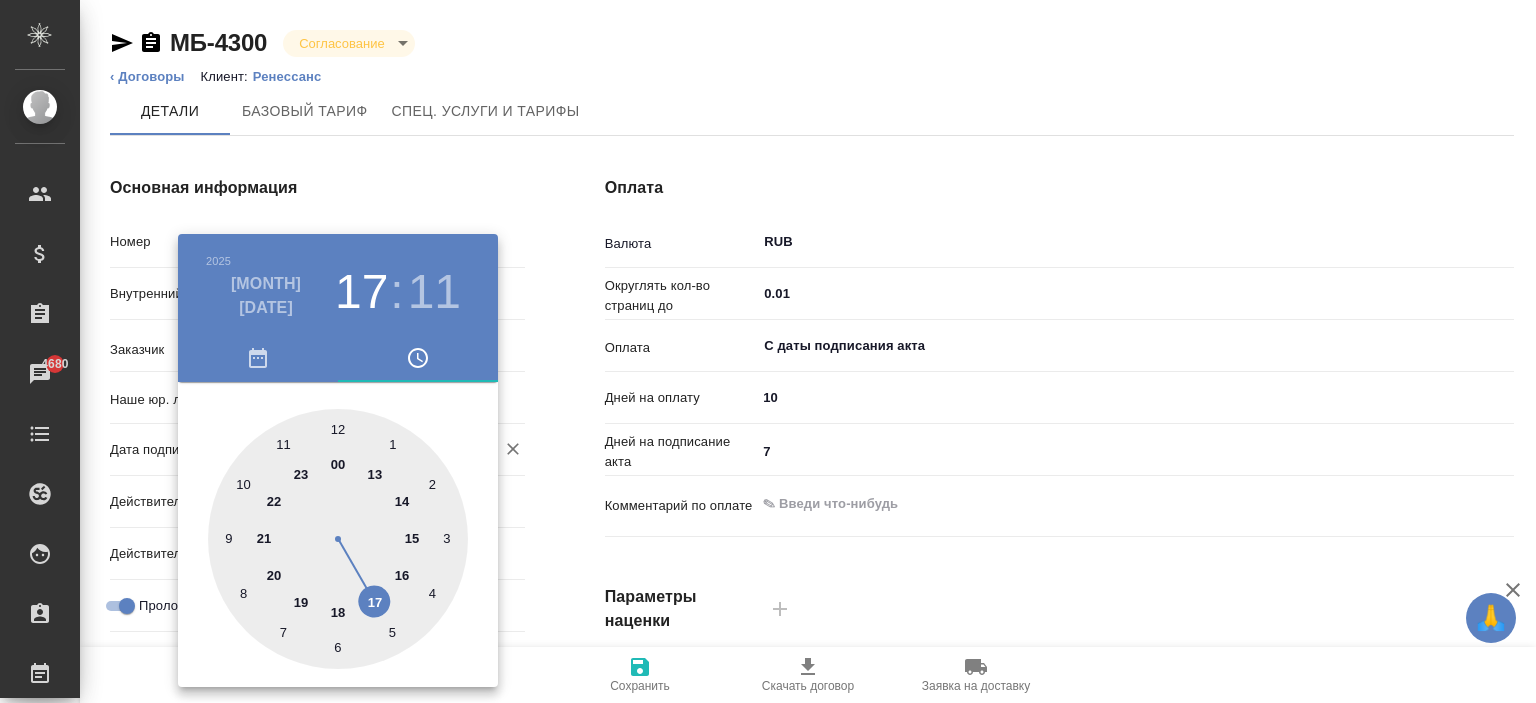 click at bounding box center (768, 351) 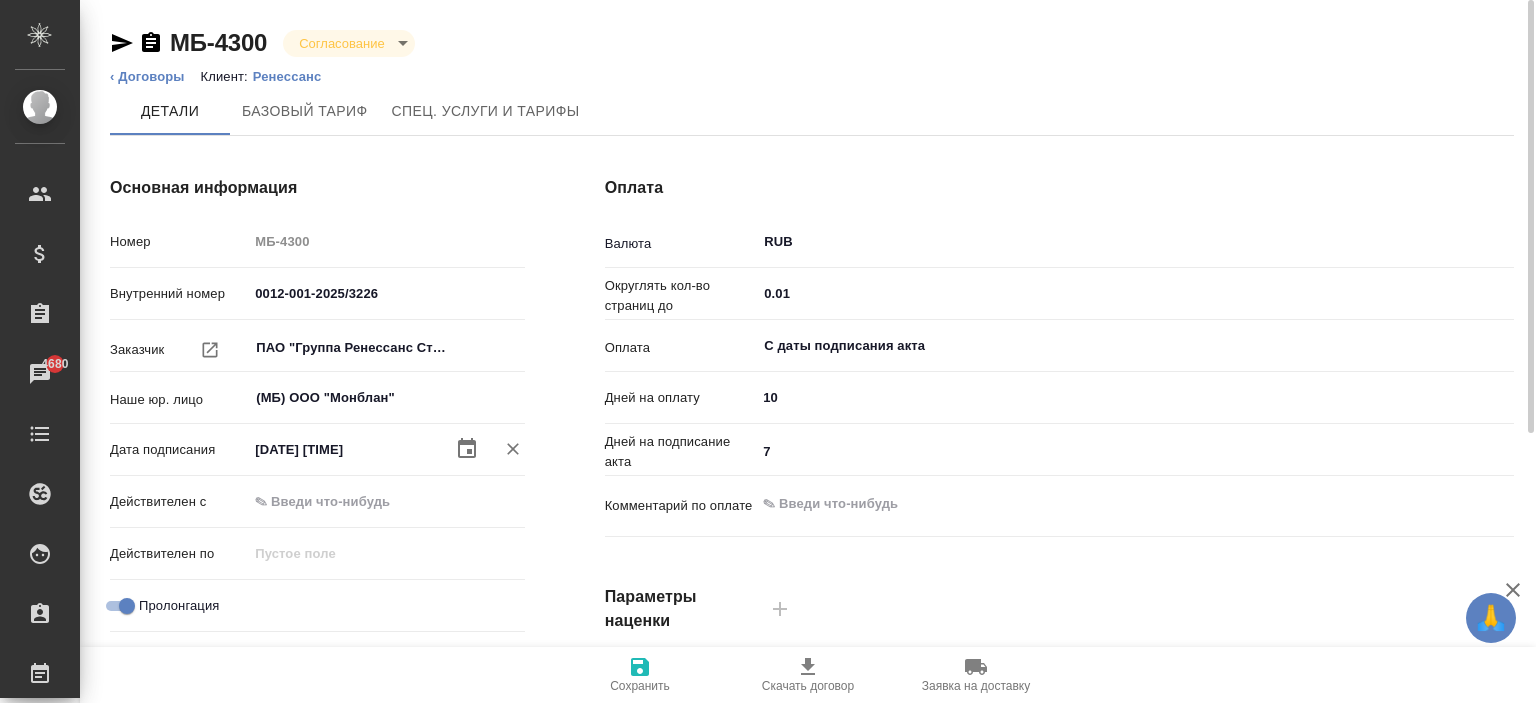click 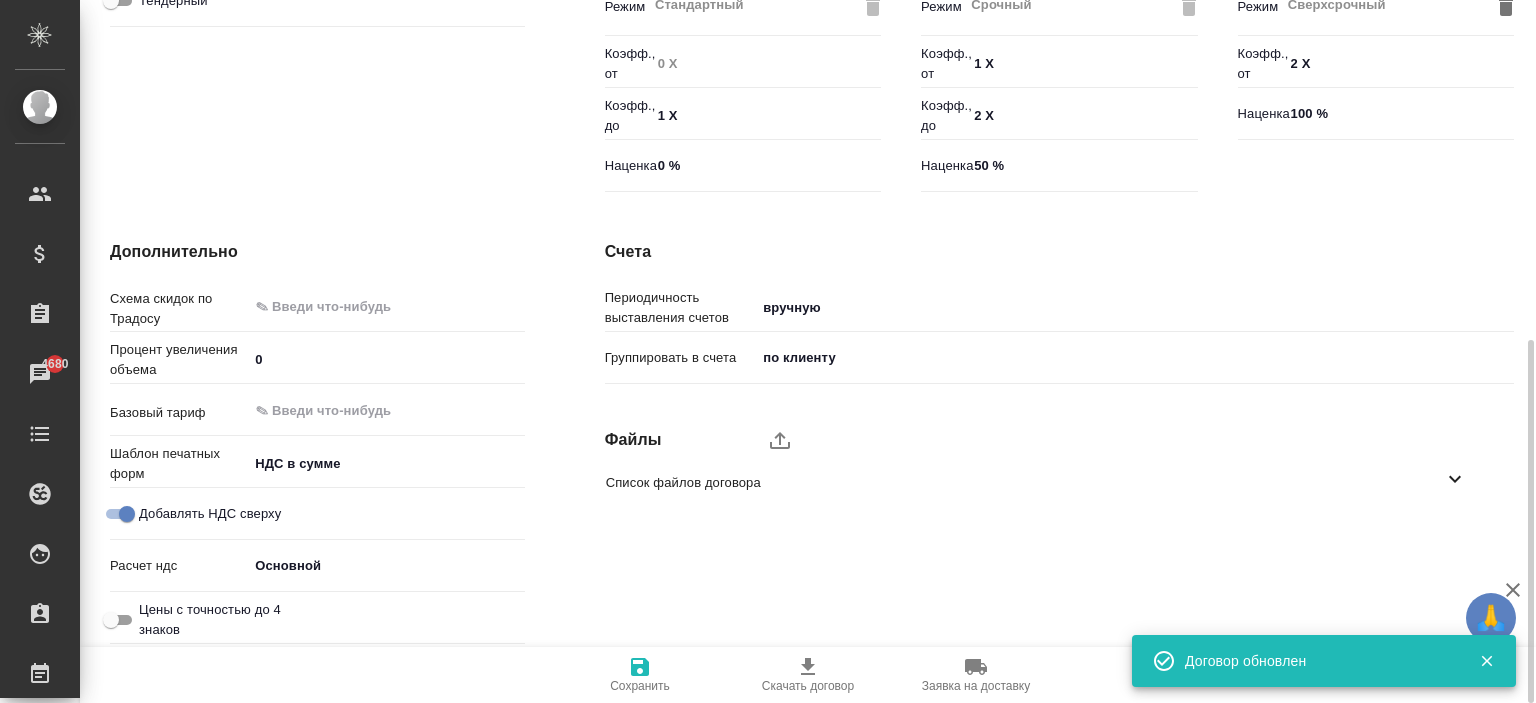 scroll, scrollTop: 0, scrollLeft: 0, axis: both 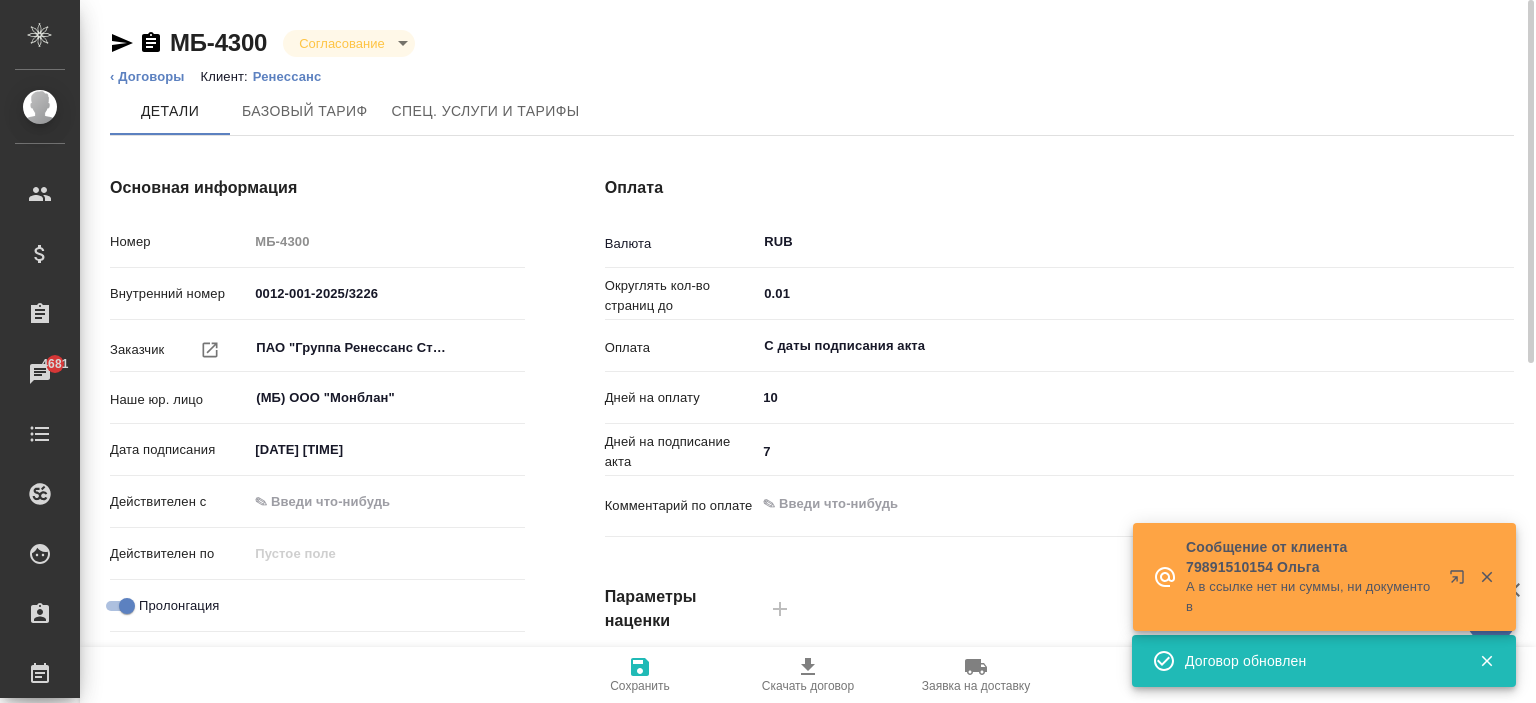 click 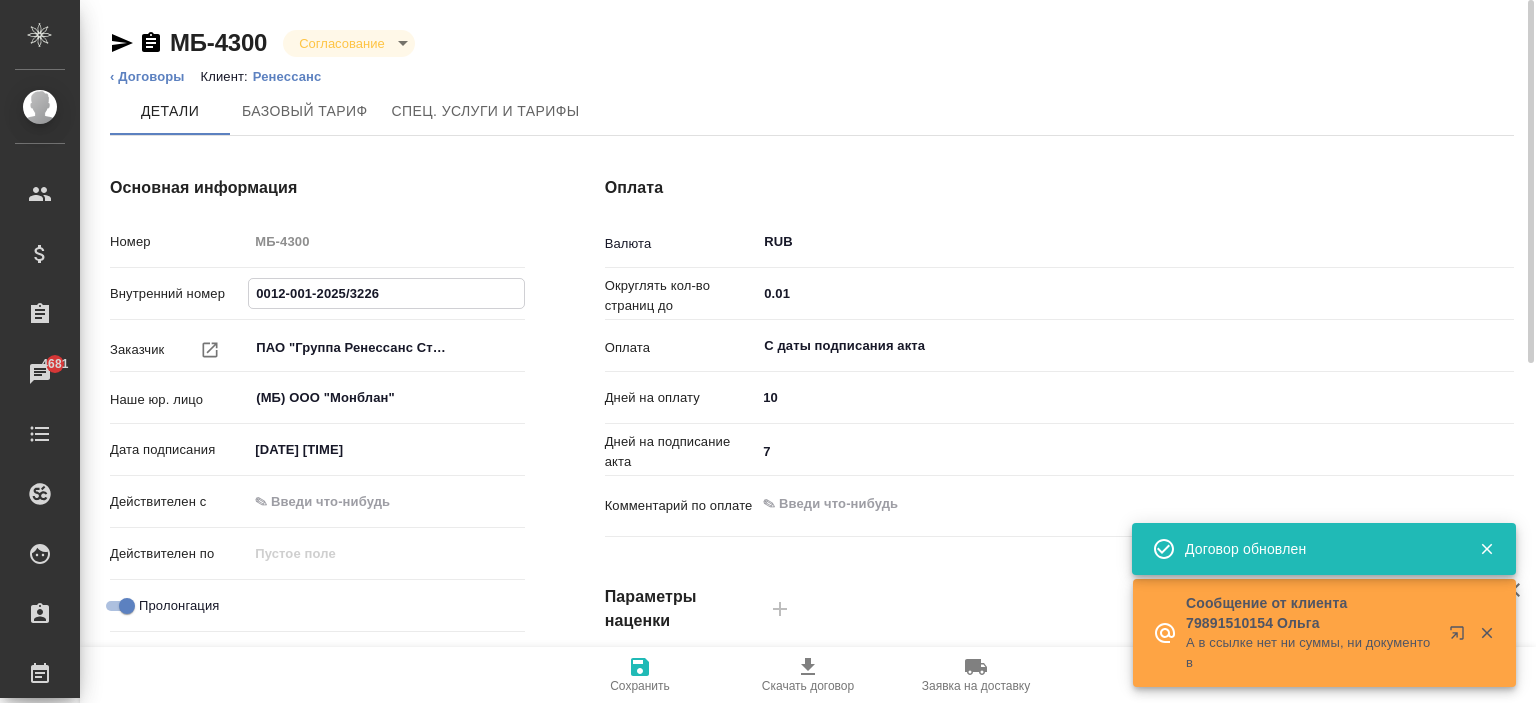 drag, startPoint x: 426, startPoint y: 291, endPoint x: 272, endPoint y: 282, distance: 154.26276 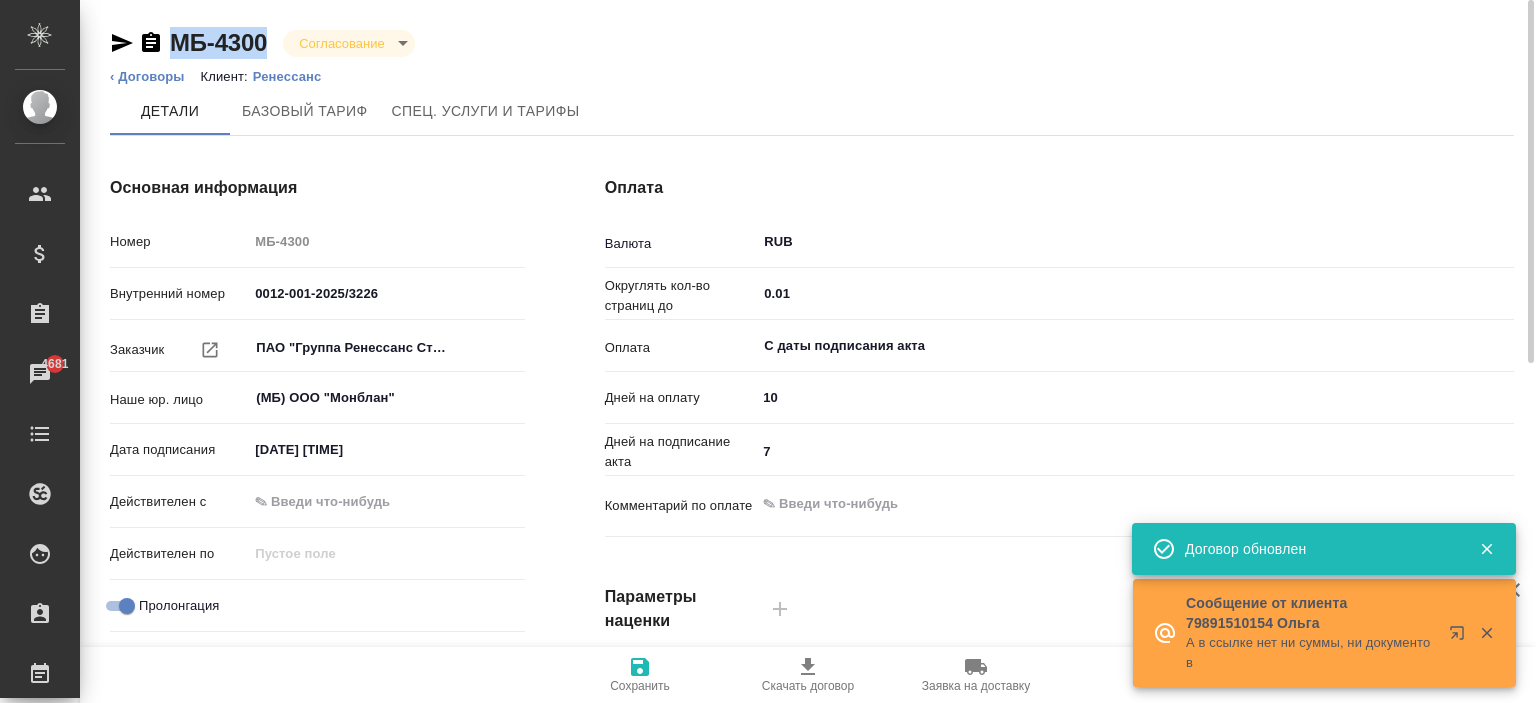 drag, startPoint x: 273, startPoint y: 23, endPoint x: 167, endPoint y: 51, distance: 109.63576 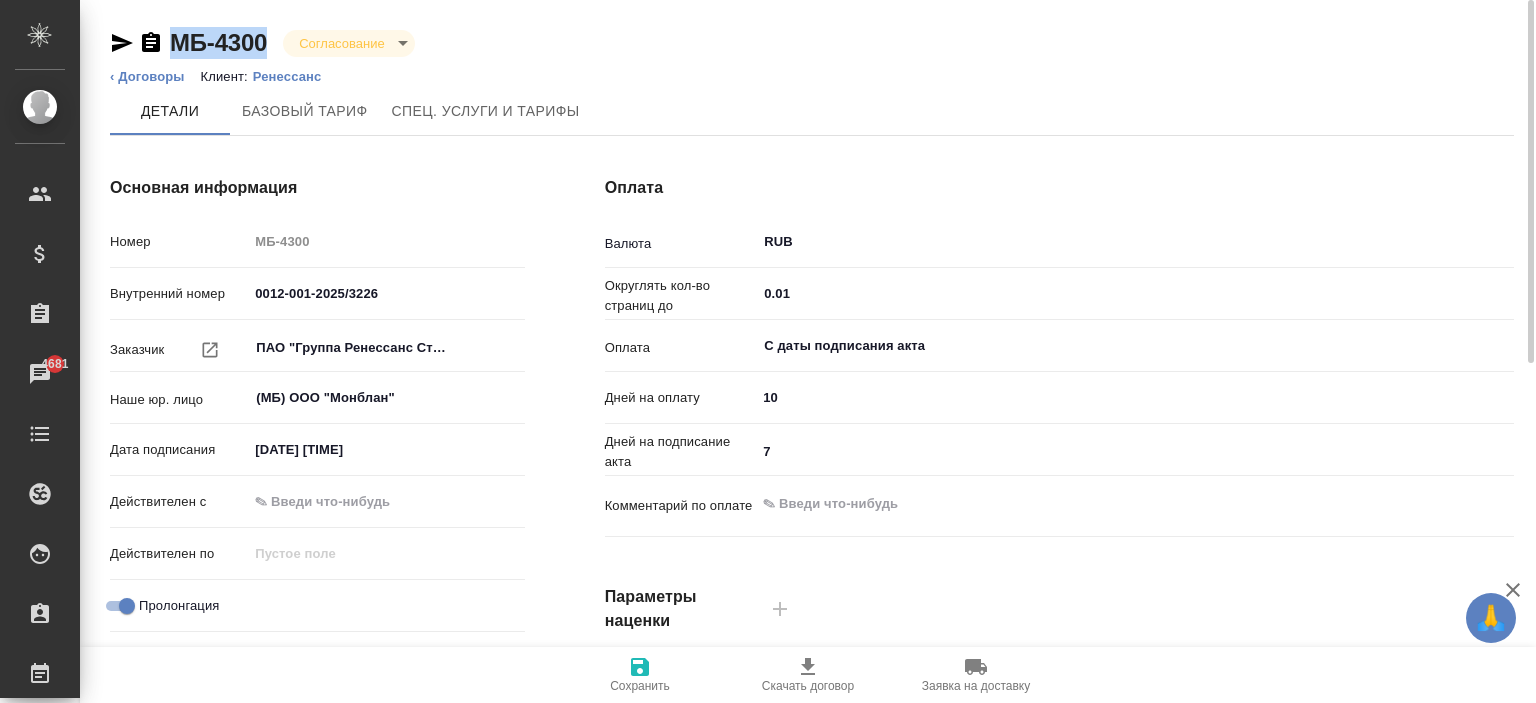copy on "МБ-4300" 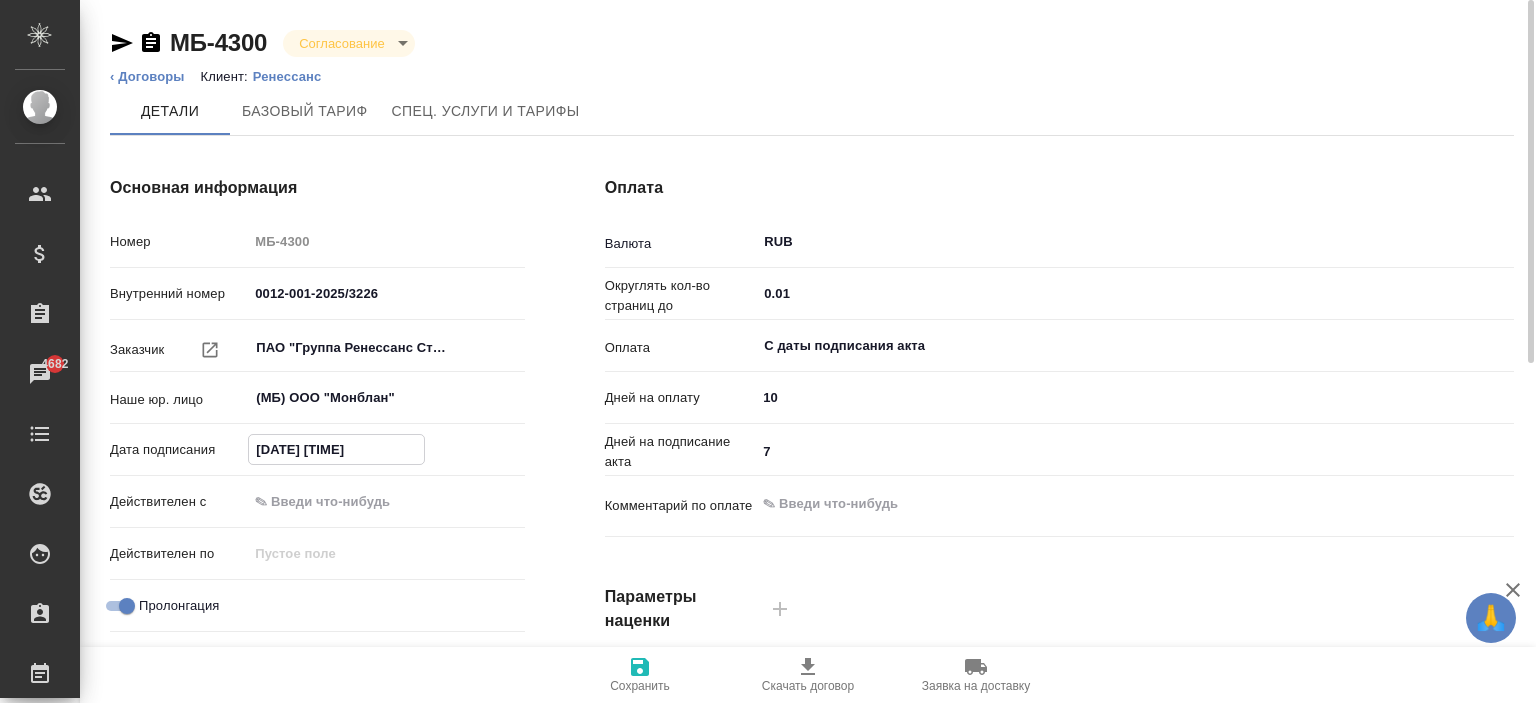 drag, startPoint x: 379, startPoint y: 448, endPoint x: 185, endPoint y: 435, distance: 194.43507 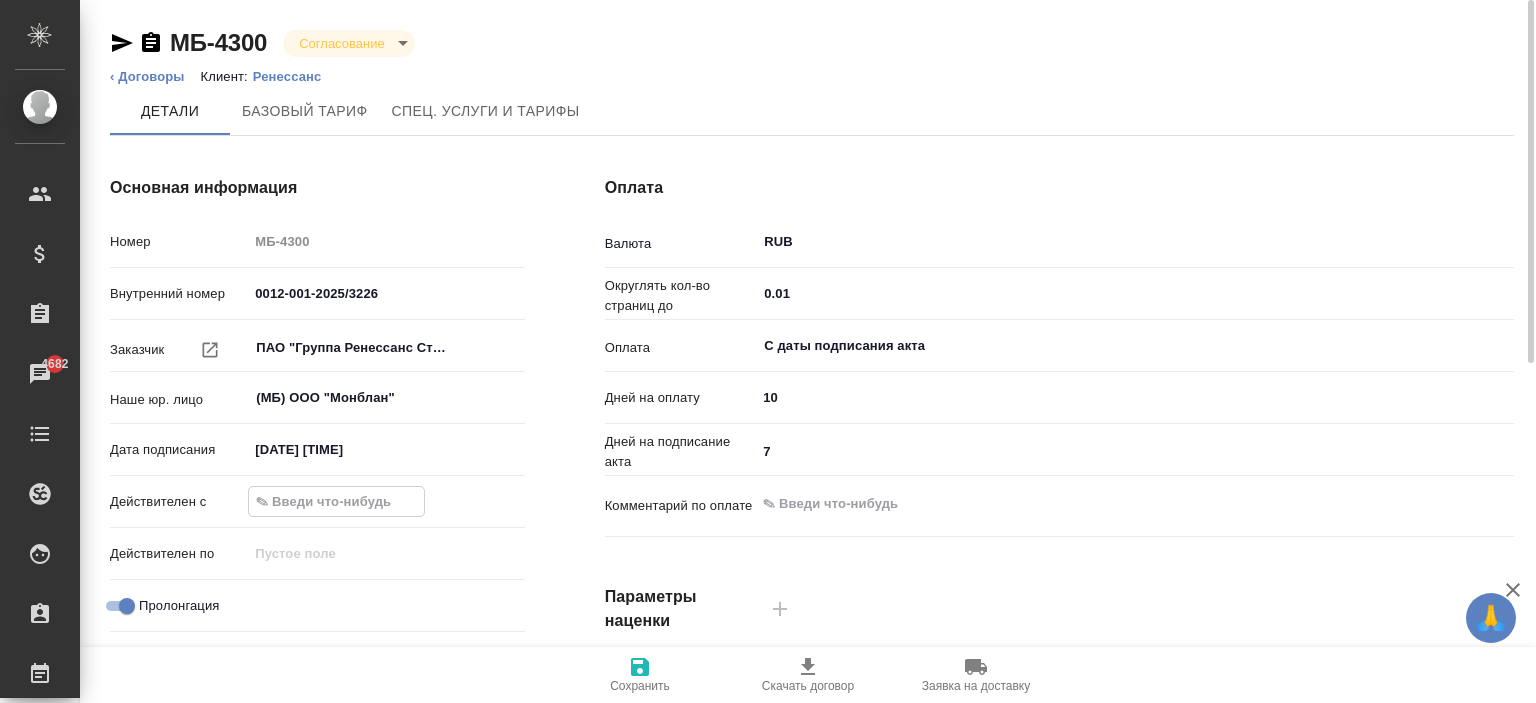 paste on "21.07.2025 17:11" 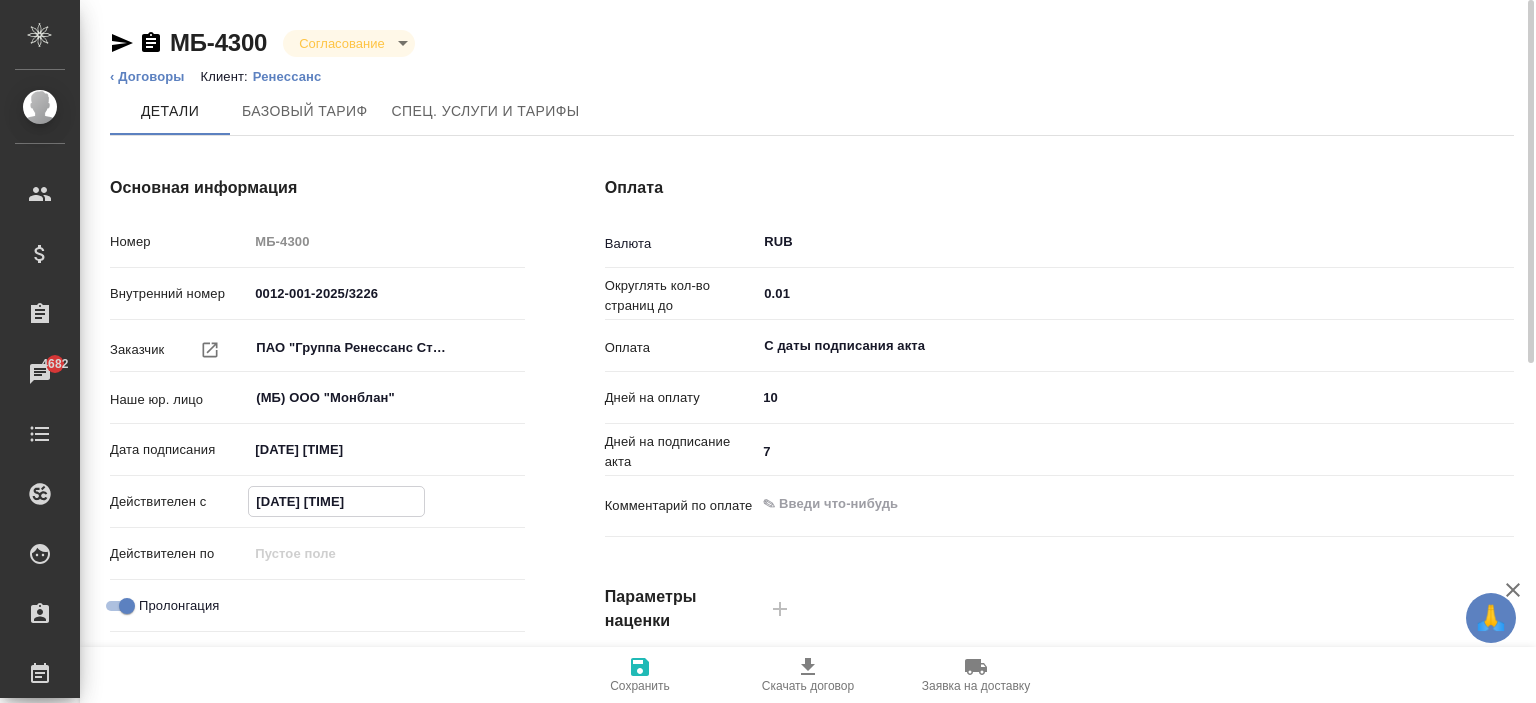 type on "21.07.2025 17:11" 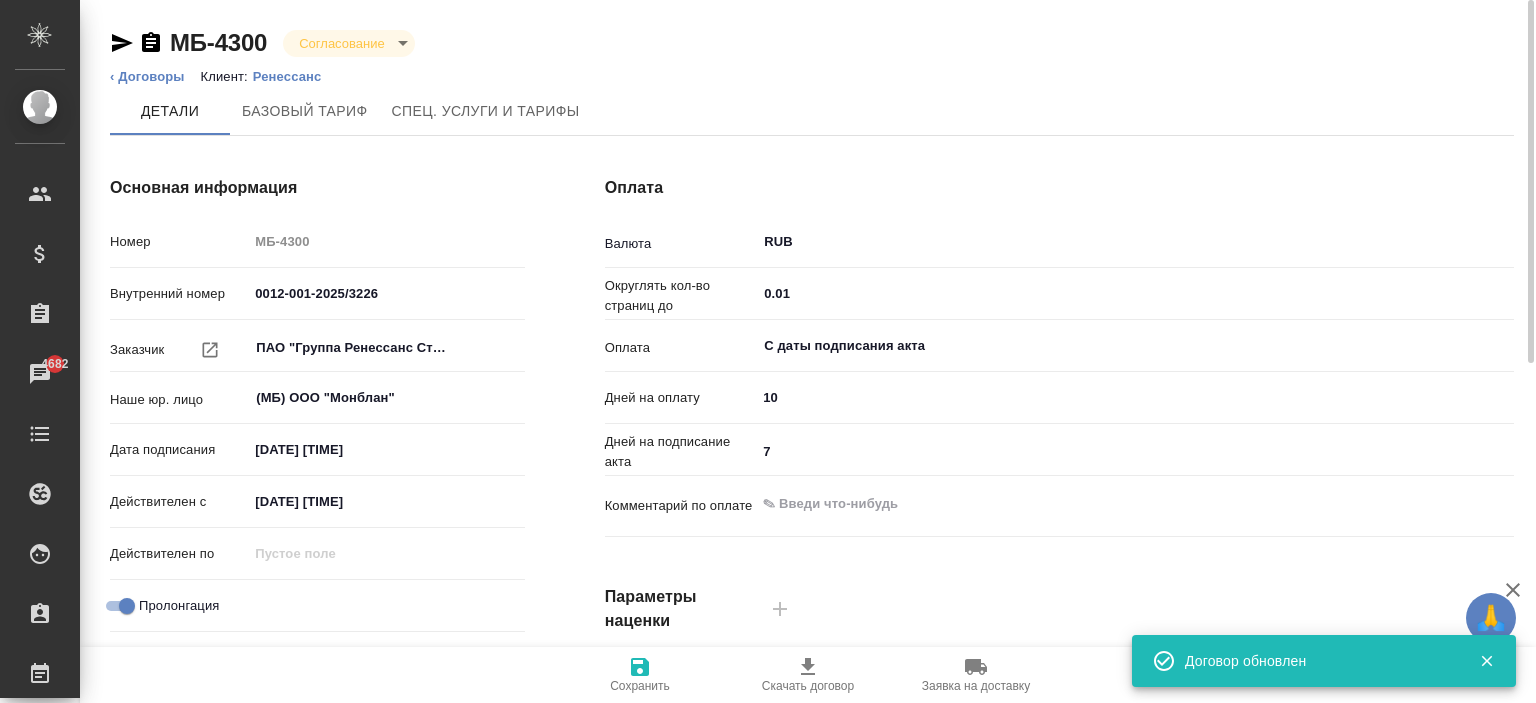 click on "Сохранить" at bounding box center [640, 674] 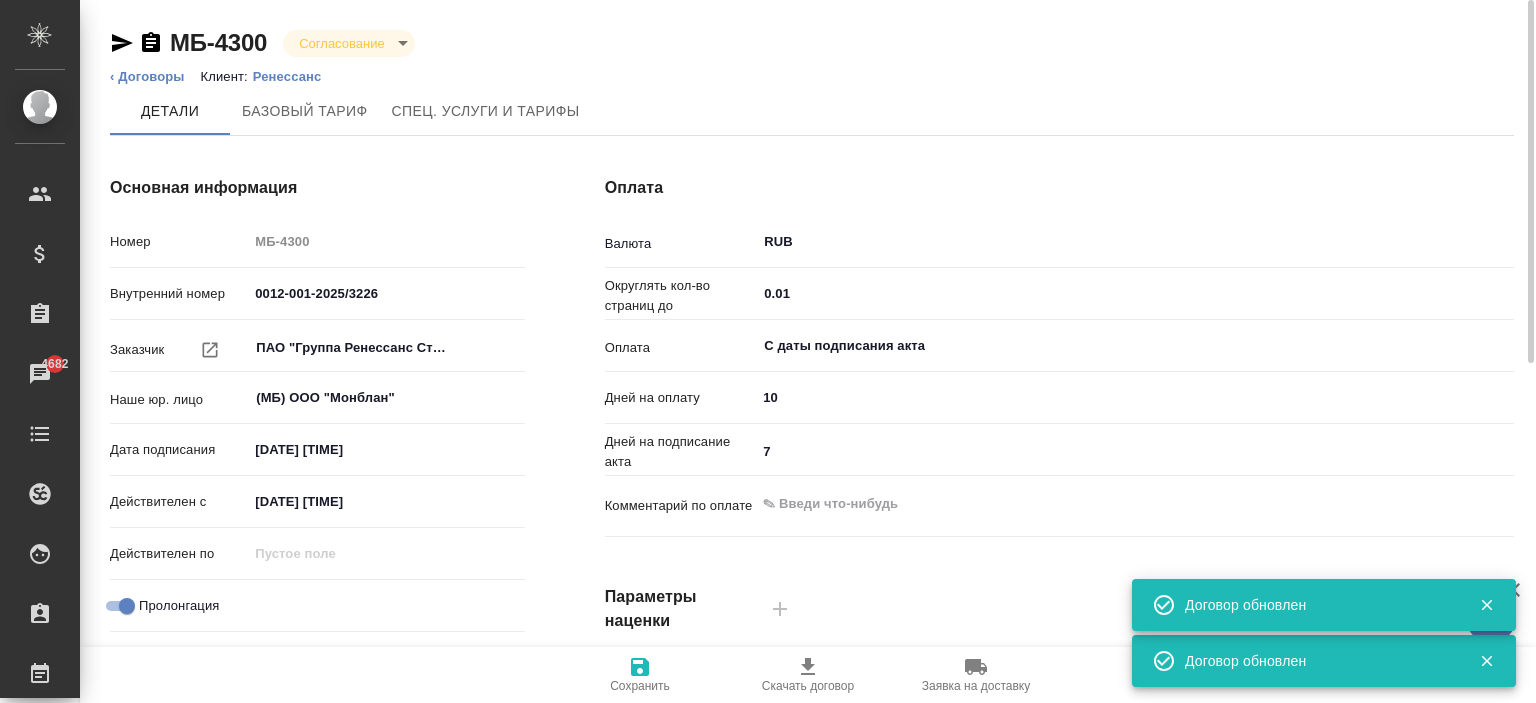 click on "Сохранить" at bounding box center [640, 674] 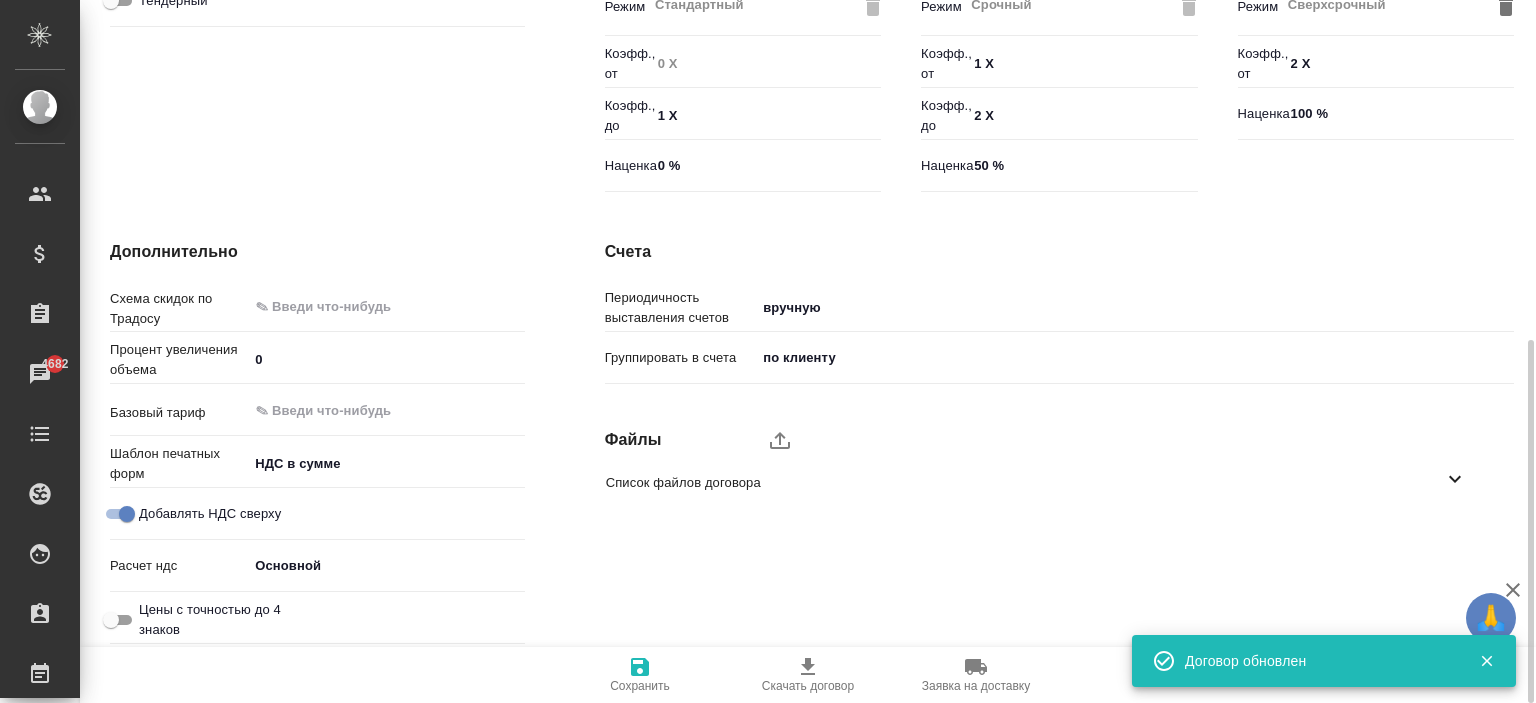 scroll, scrollTop: 0, scrollLeft: 0, axis: both 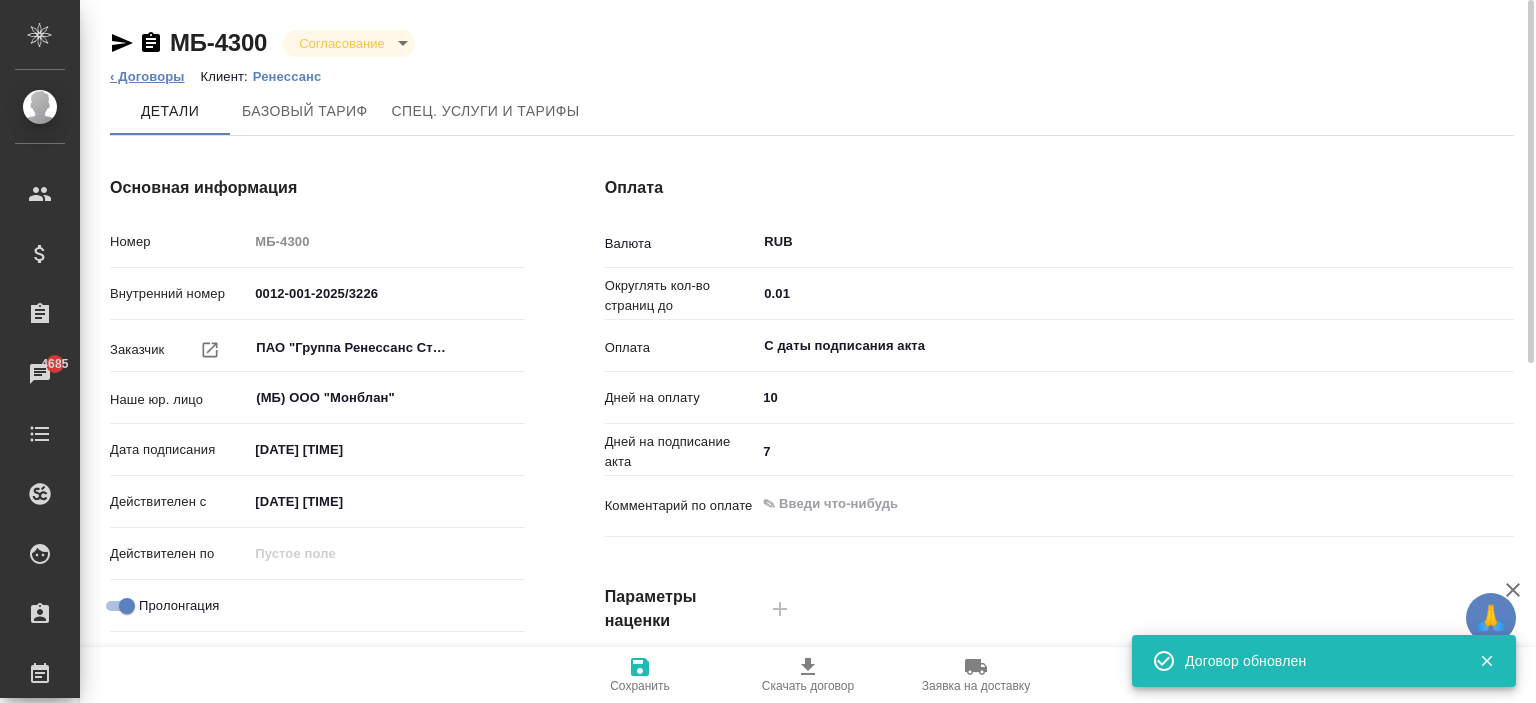 click on "‹ Договоры" at bounding box center (147, 76) 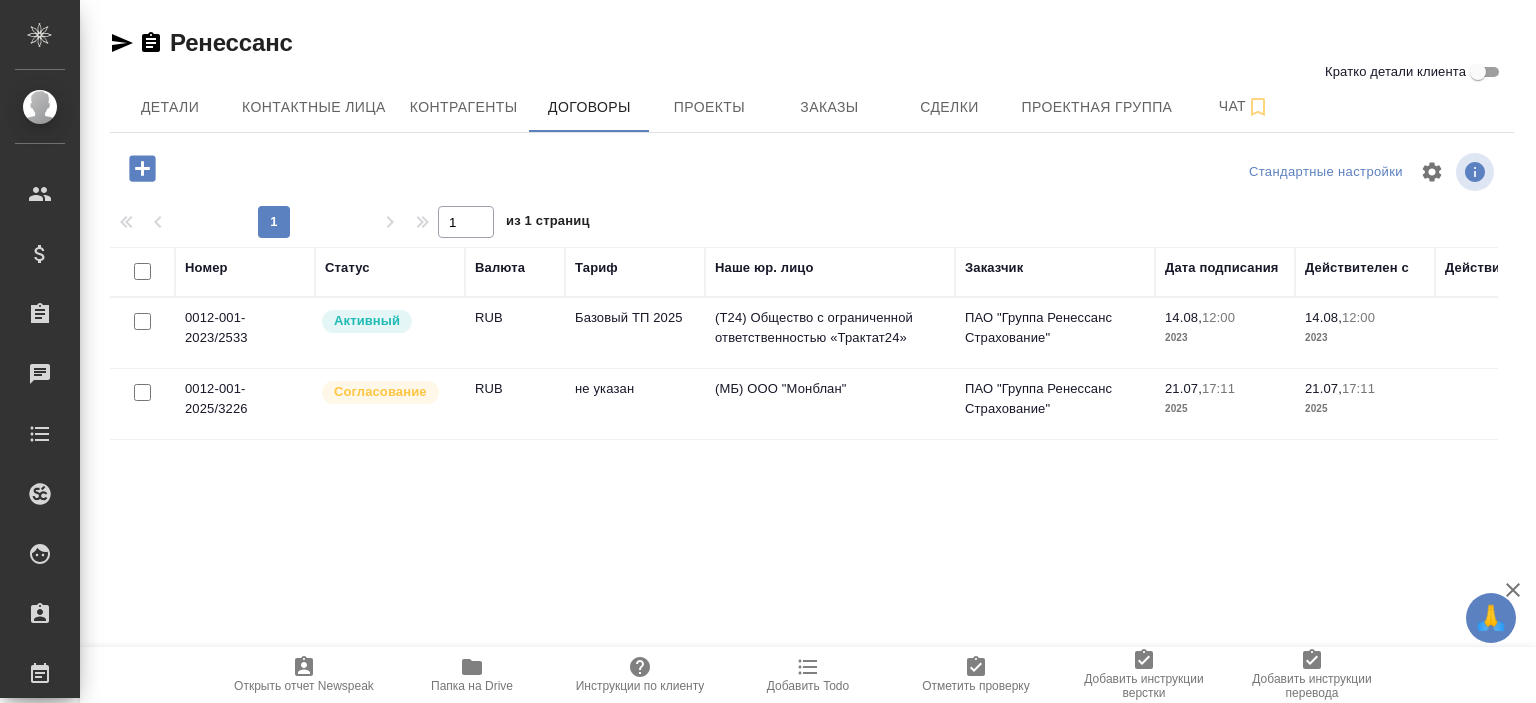 scroll, scrollTop: 0, scrollLeft: 0, axis: both 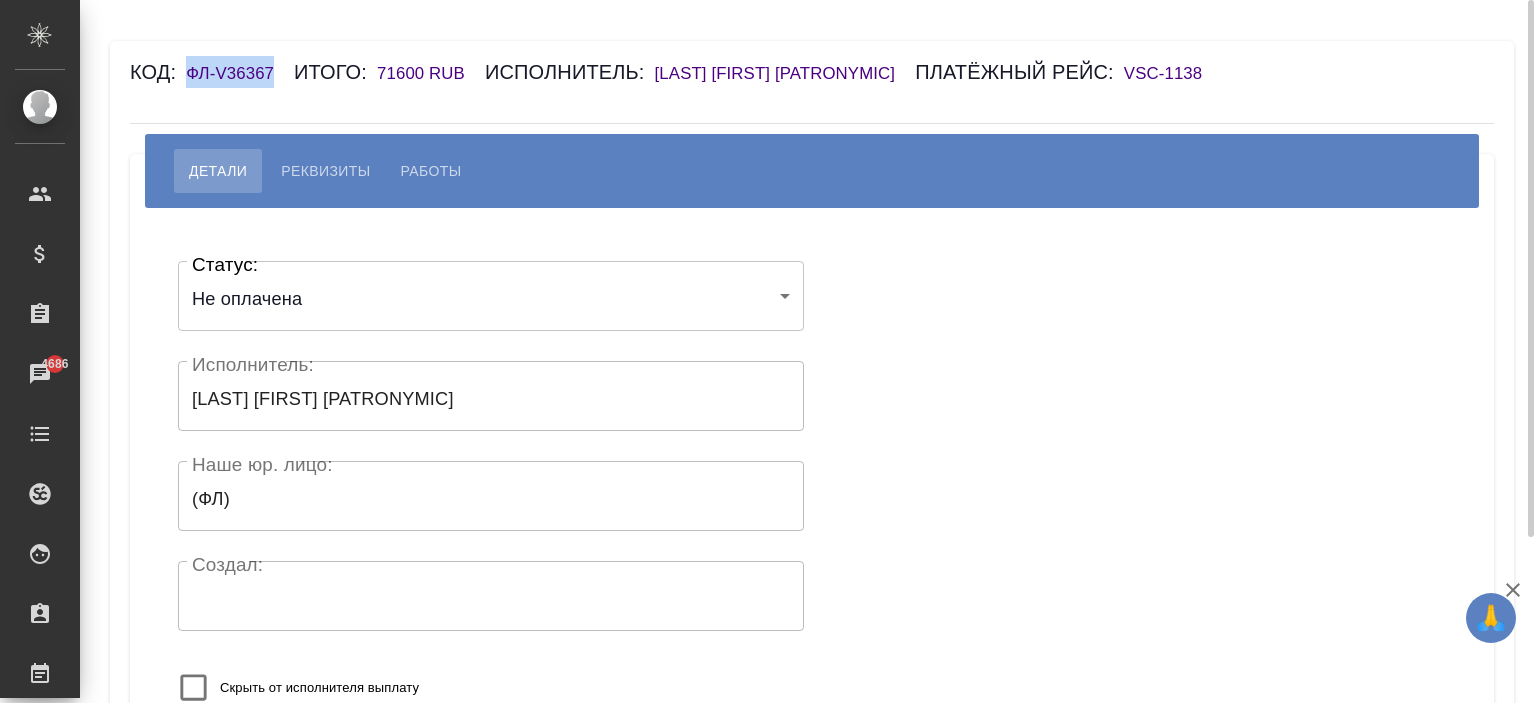 drag, startPoint x: 276, startPoint y: 77, endPoint x: 186, endPoint y: 80, distance: 90.04999 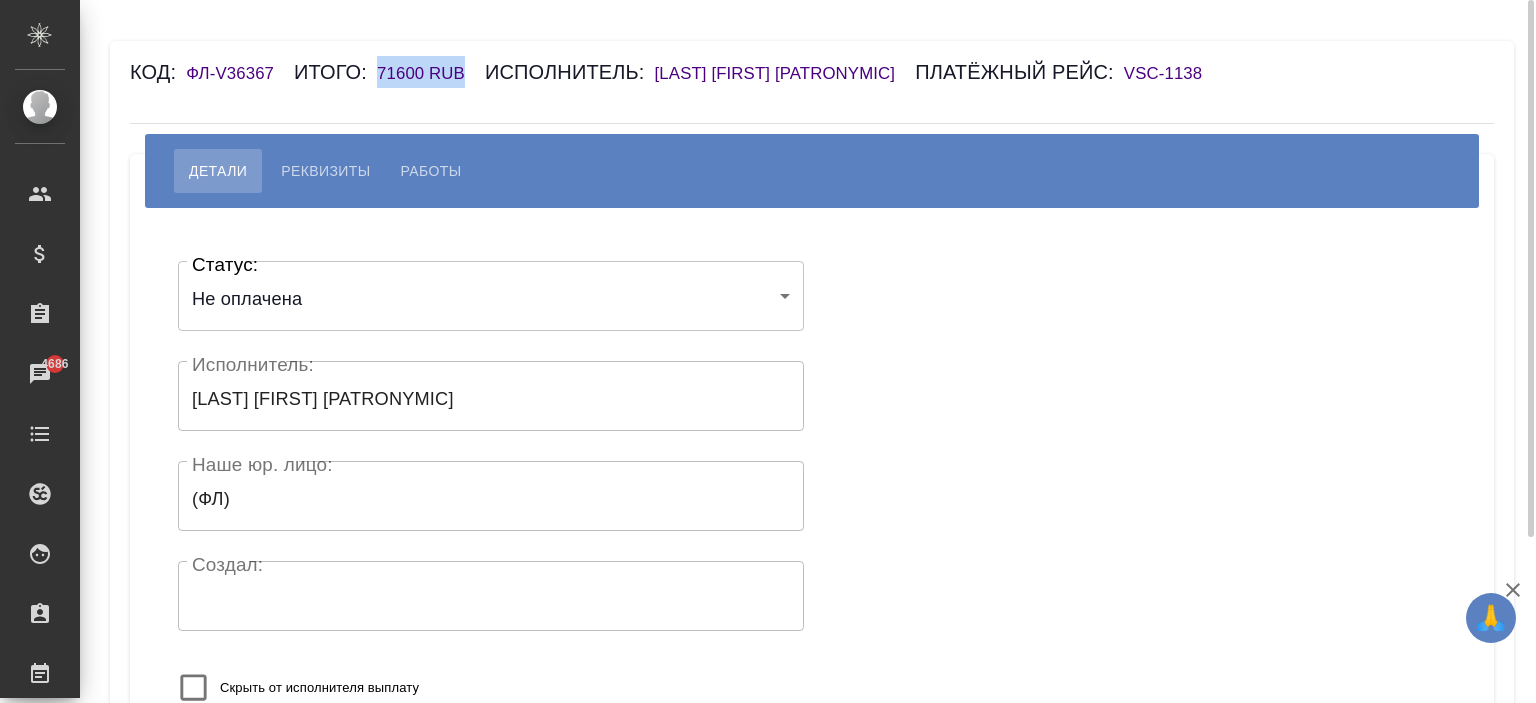 drag, startPoint x: 474, startPoint y: 67, endPoint x: 378, endPoint y: 79, distance: 96.74709 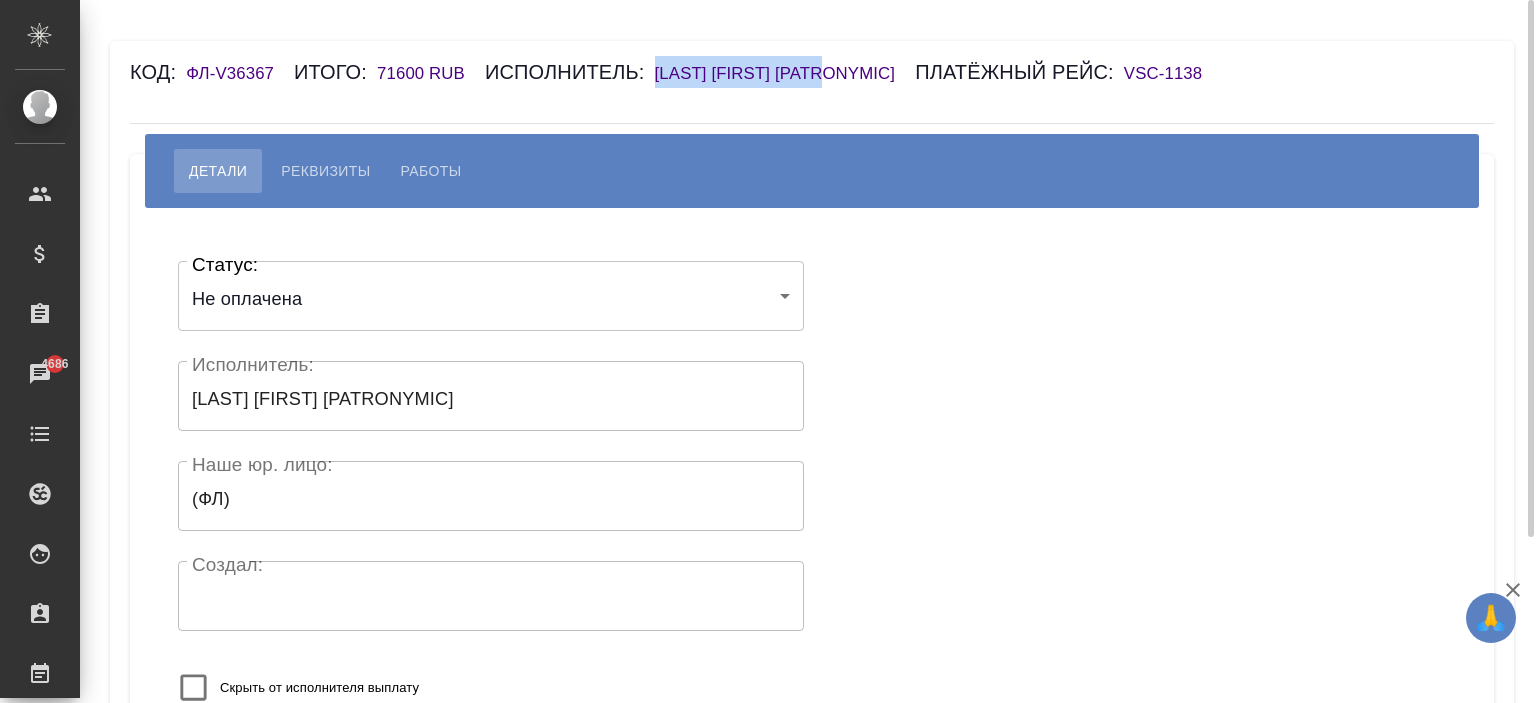 drag, startPoint x: 652, startPoint y: 68, endPoint x: 872, endPoint y: 70, distance: 220.0091 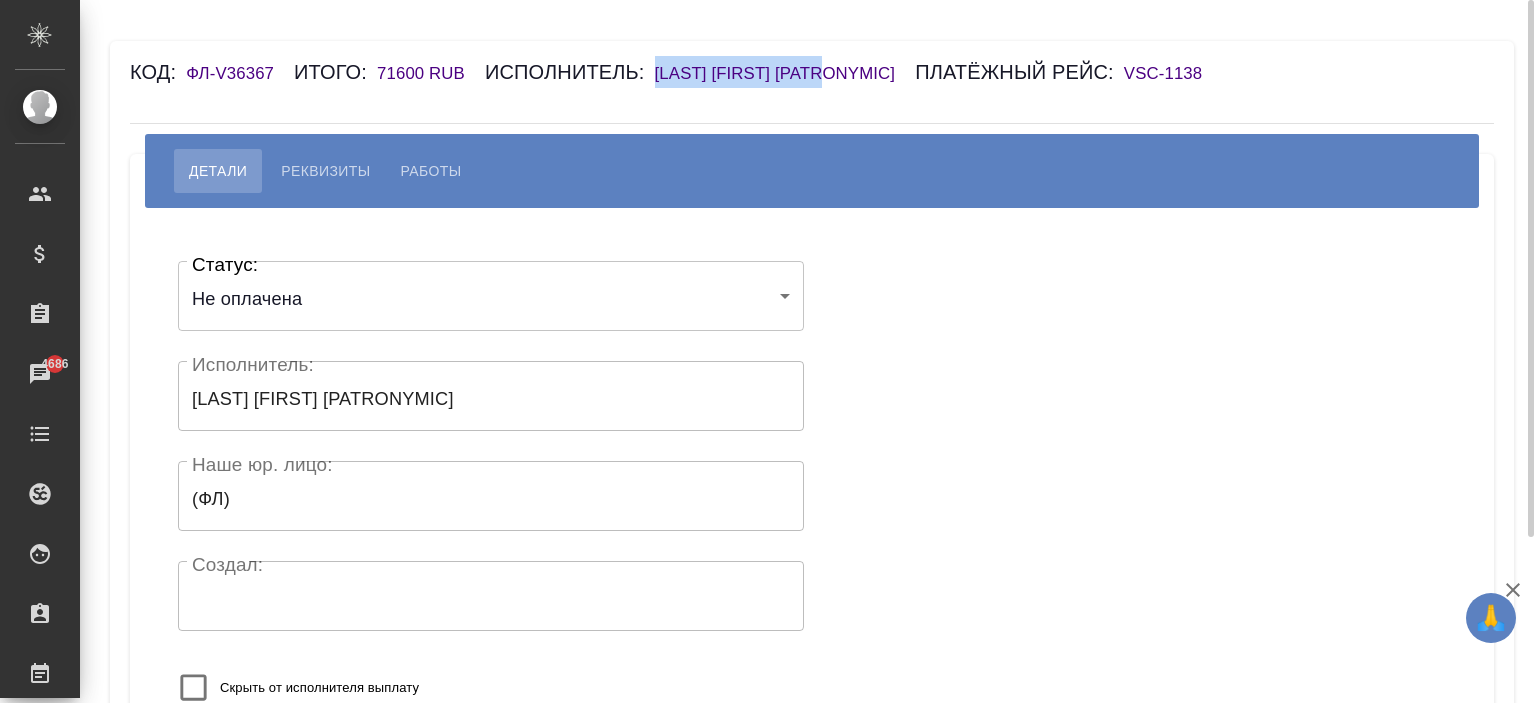 copy on "Гущин Виктор Юрьевич" 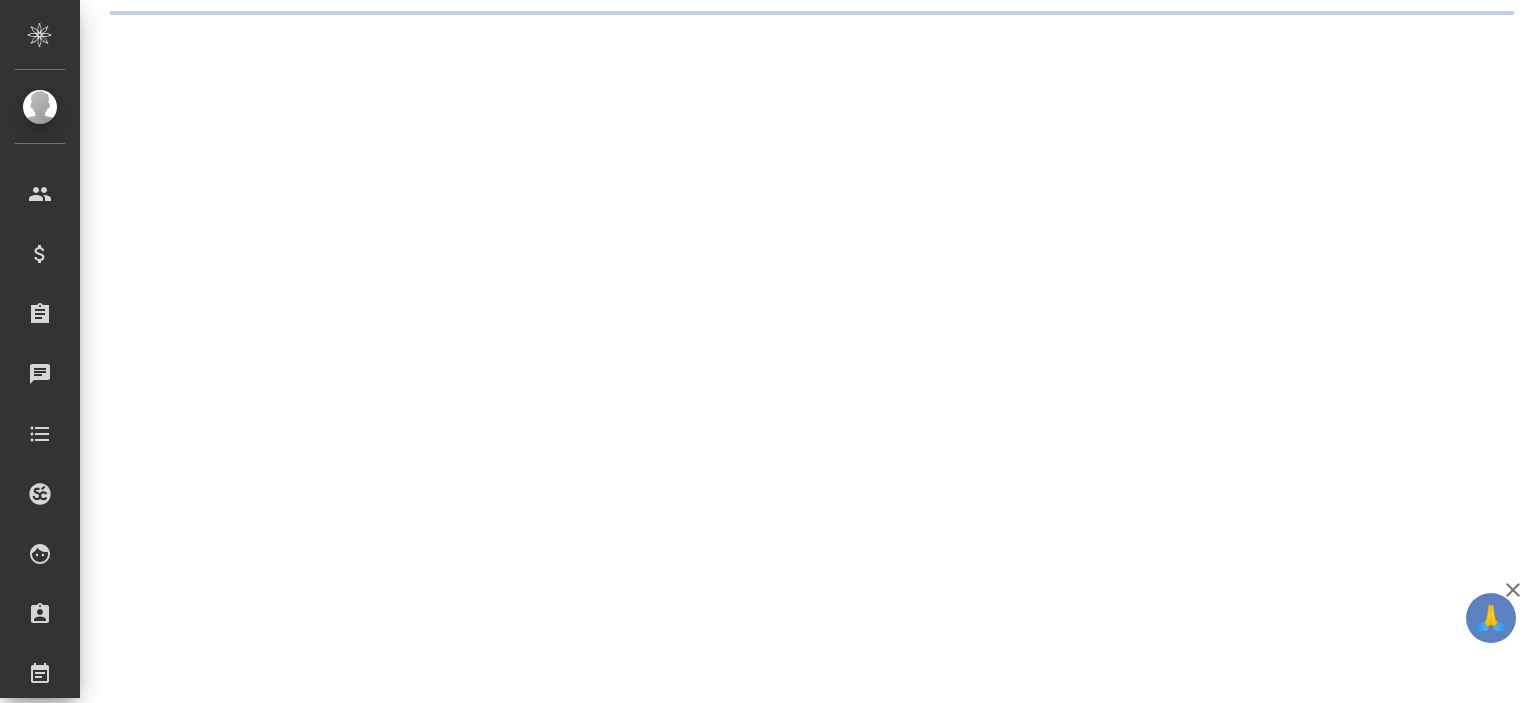 scroll, scrollTop: 0, scrollLeft: 0, axis: both 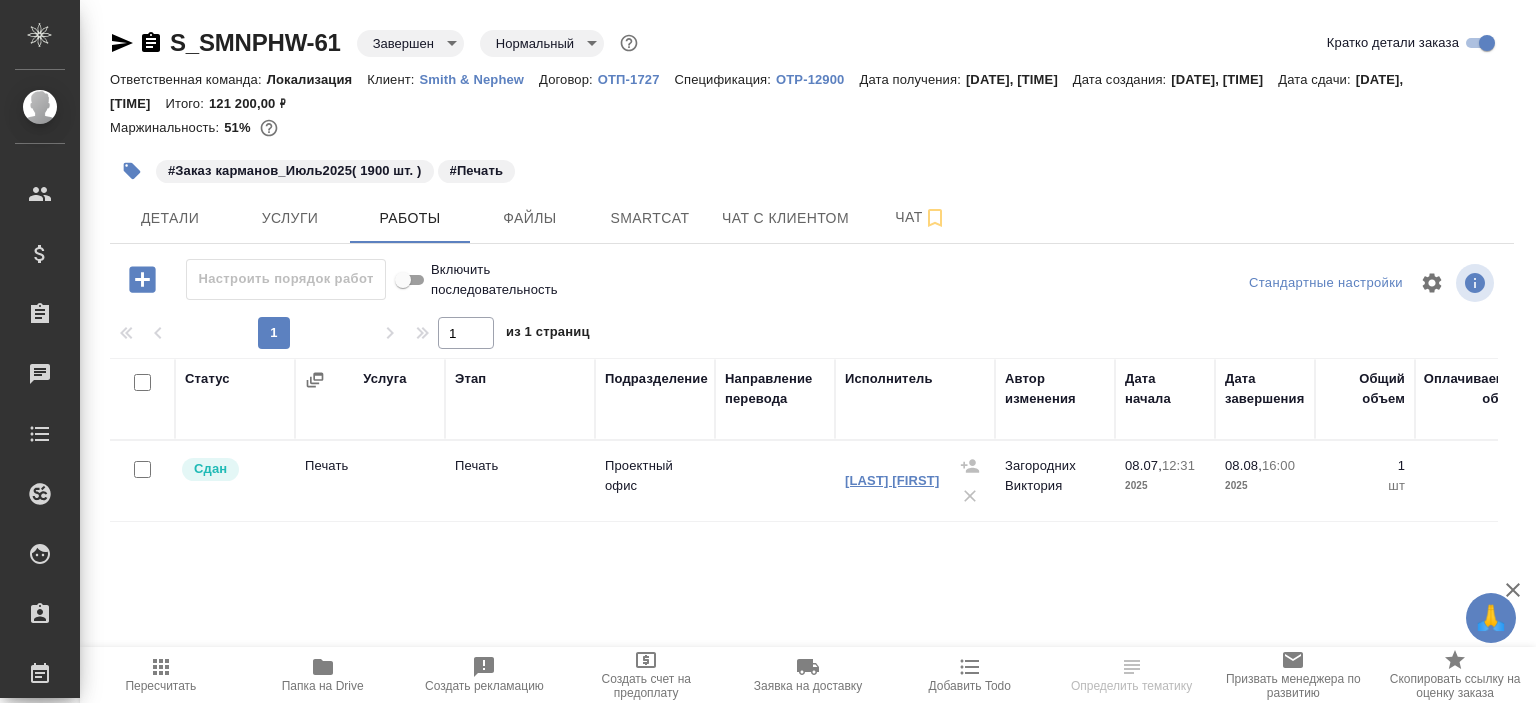 click on "[LAST] [FIRST]" at bounding box center [892, 480] 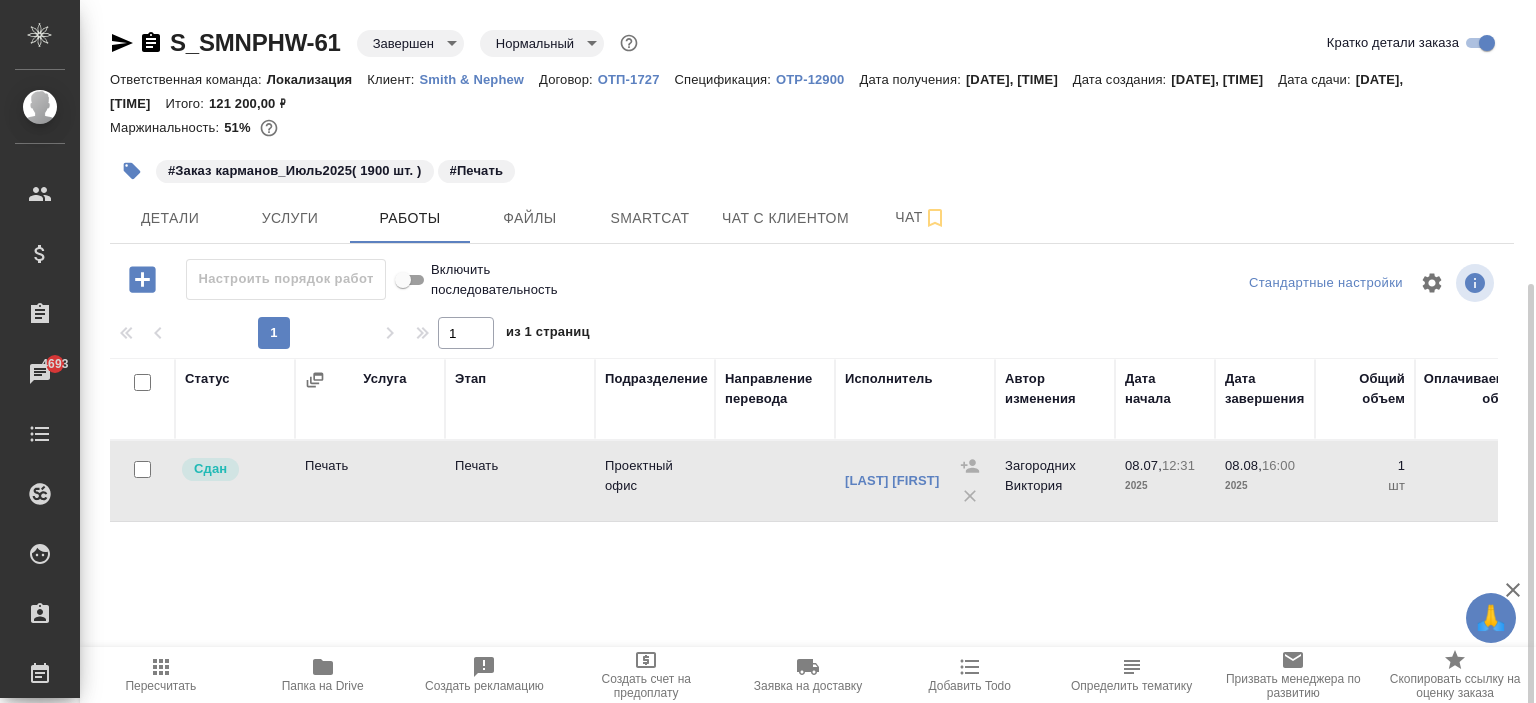 scroll, scrollTop: 156, scrollLeft: 0, axis: vertical 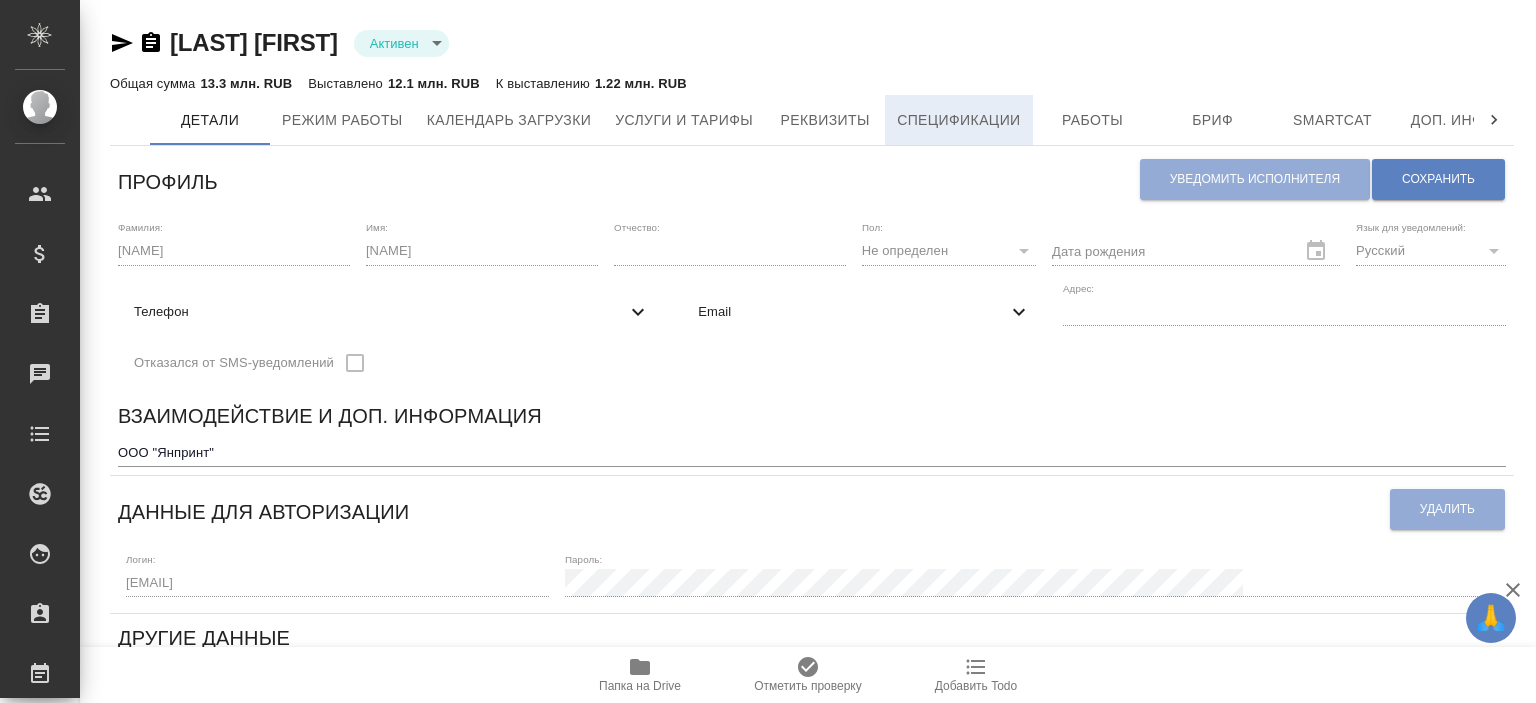click on "Спецификации" at bounding box center (958, 120) 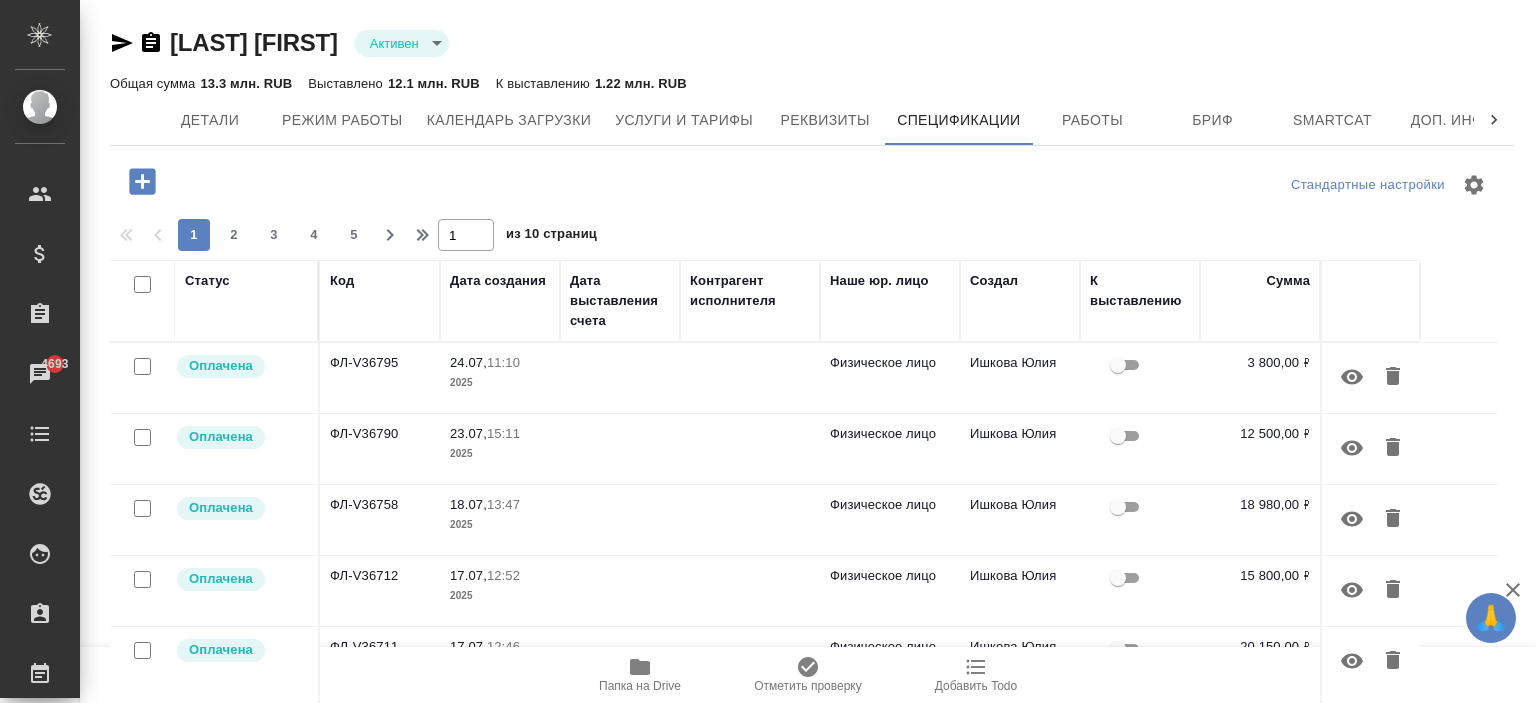 click 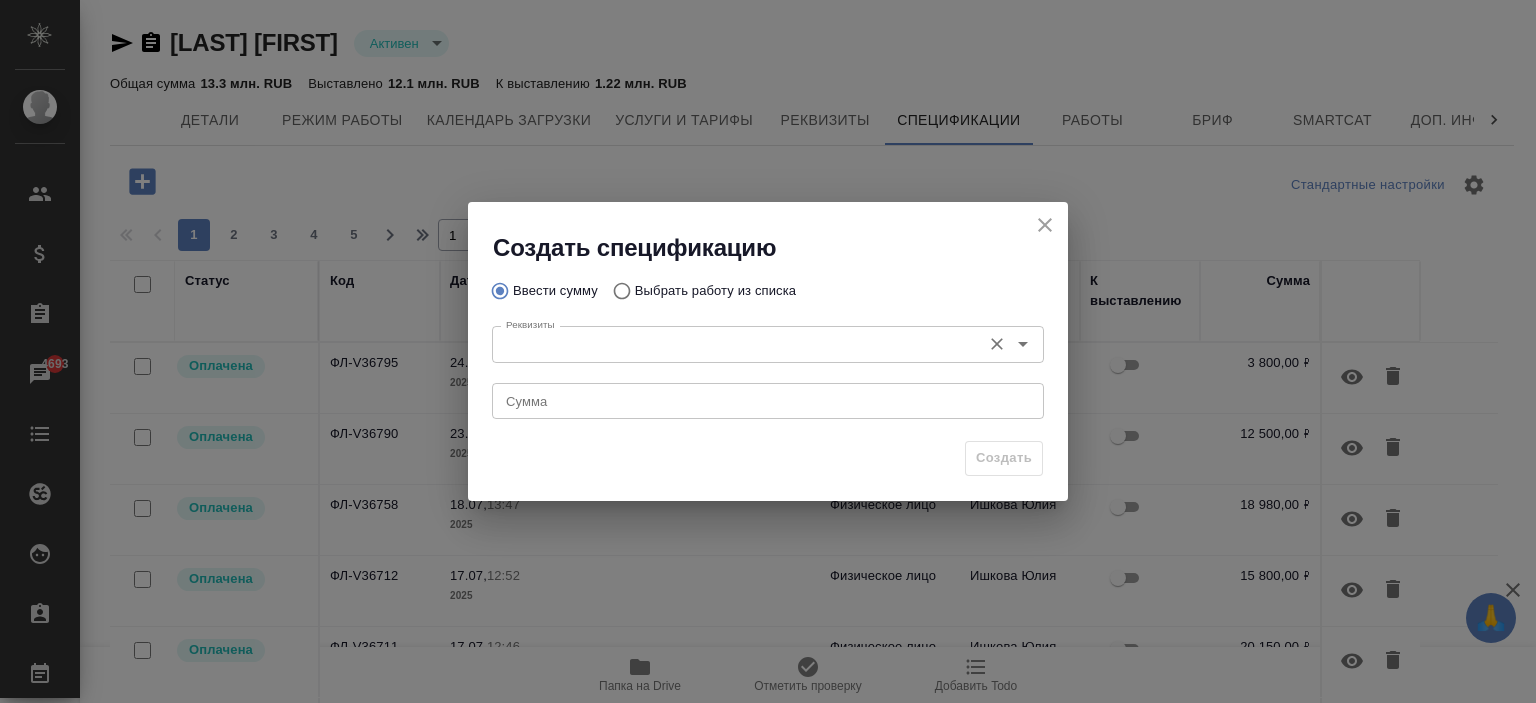 click on "Реквизиты Реквизиты" at bounding box center [768, 342] 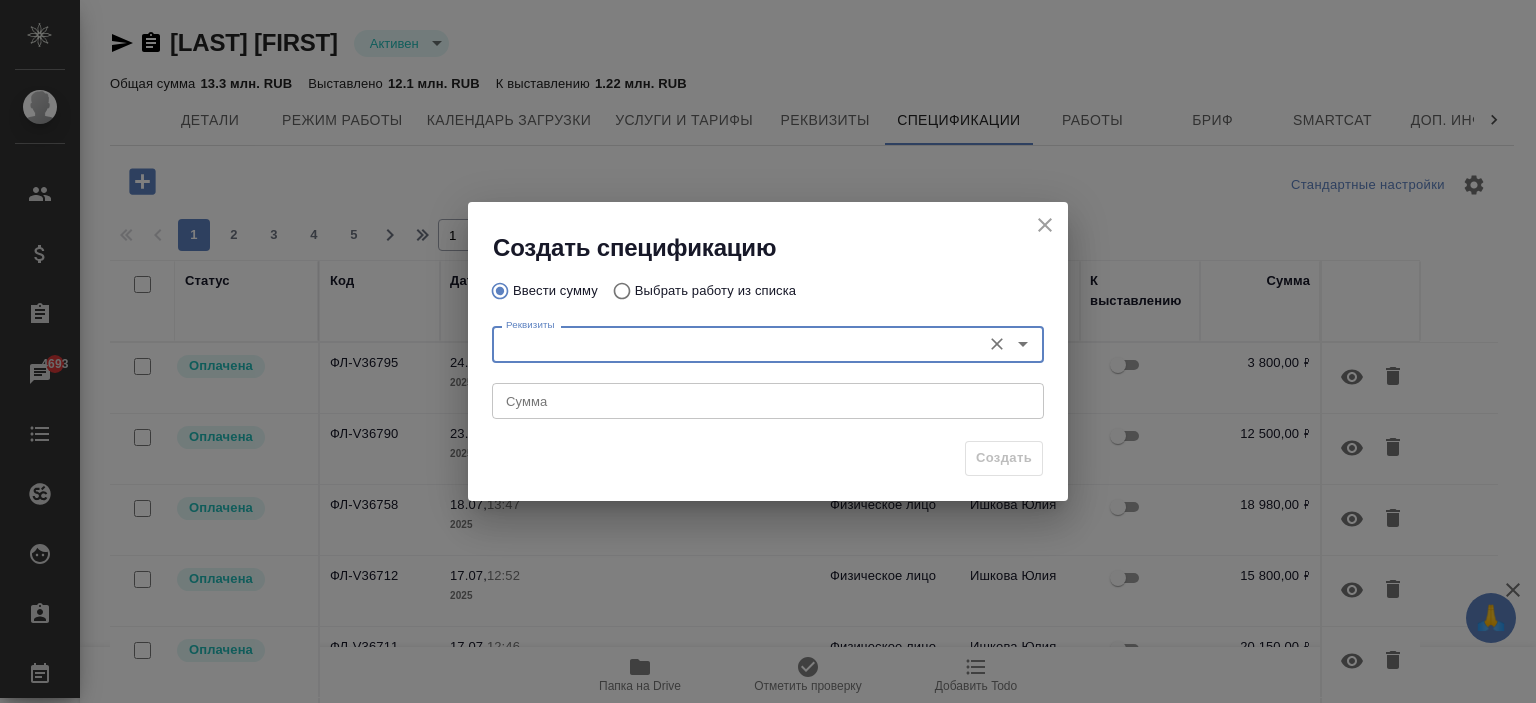 click on "Реквизиты" at bounding box center (734, 344) 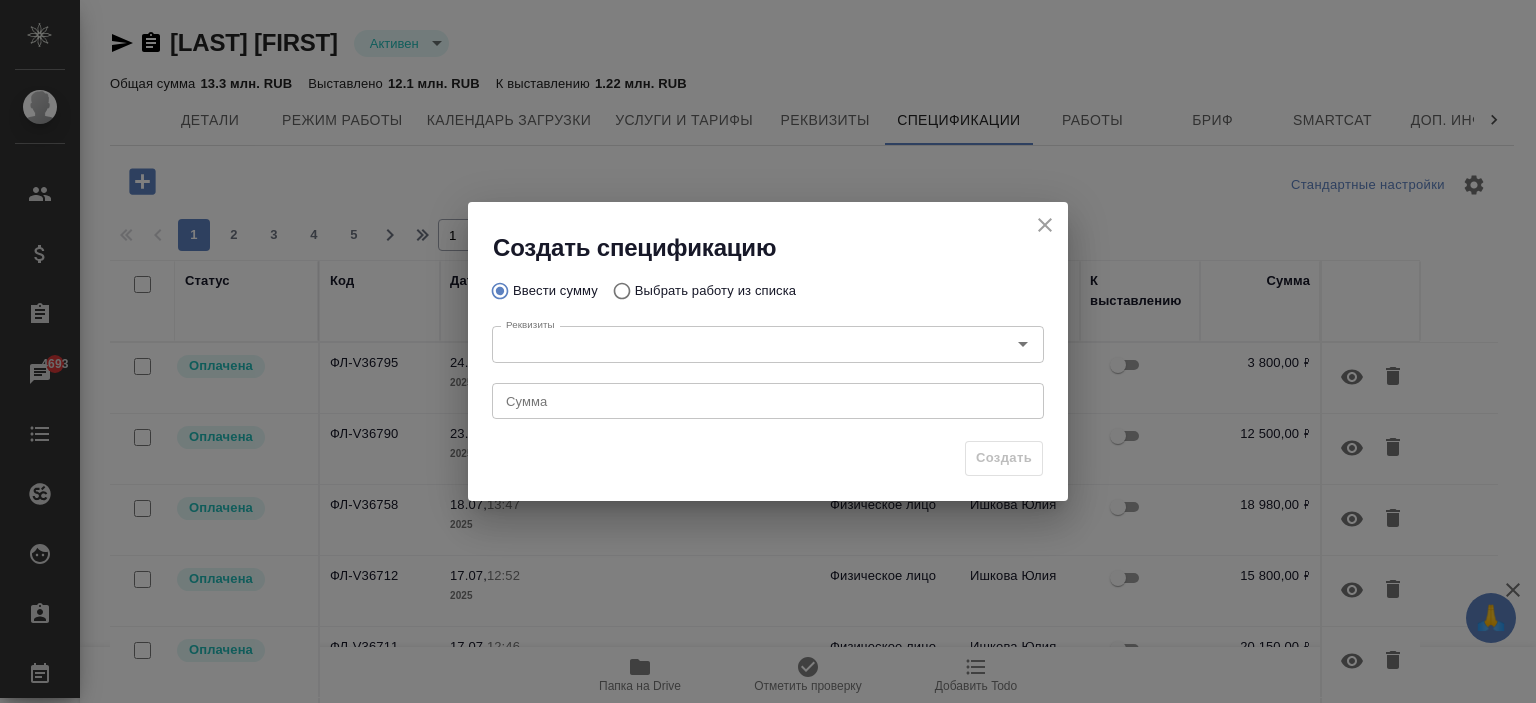 click on "Выбрать работу из списка" at bounding box center (715, 291) 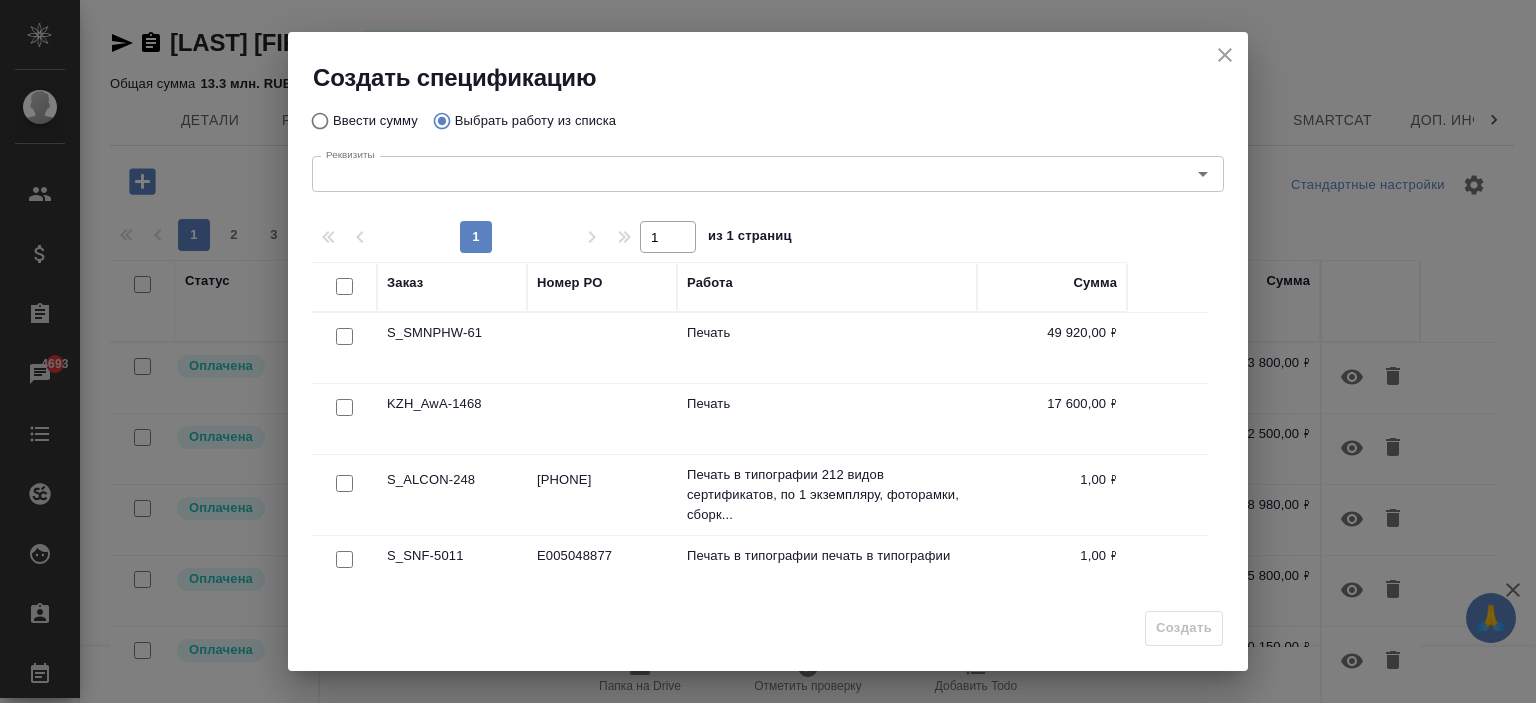 click on "S_SMNPHW-61" at bounding box center (452, 348) 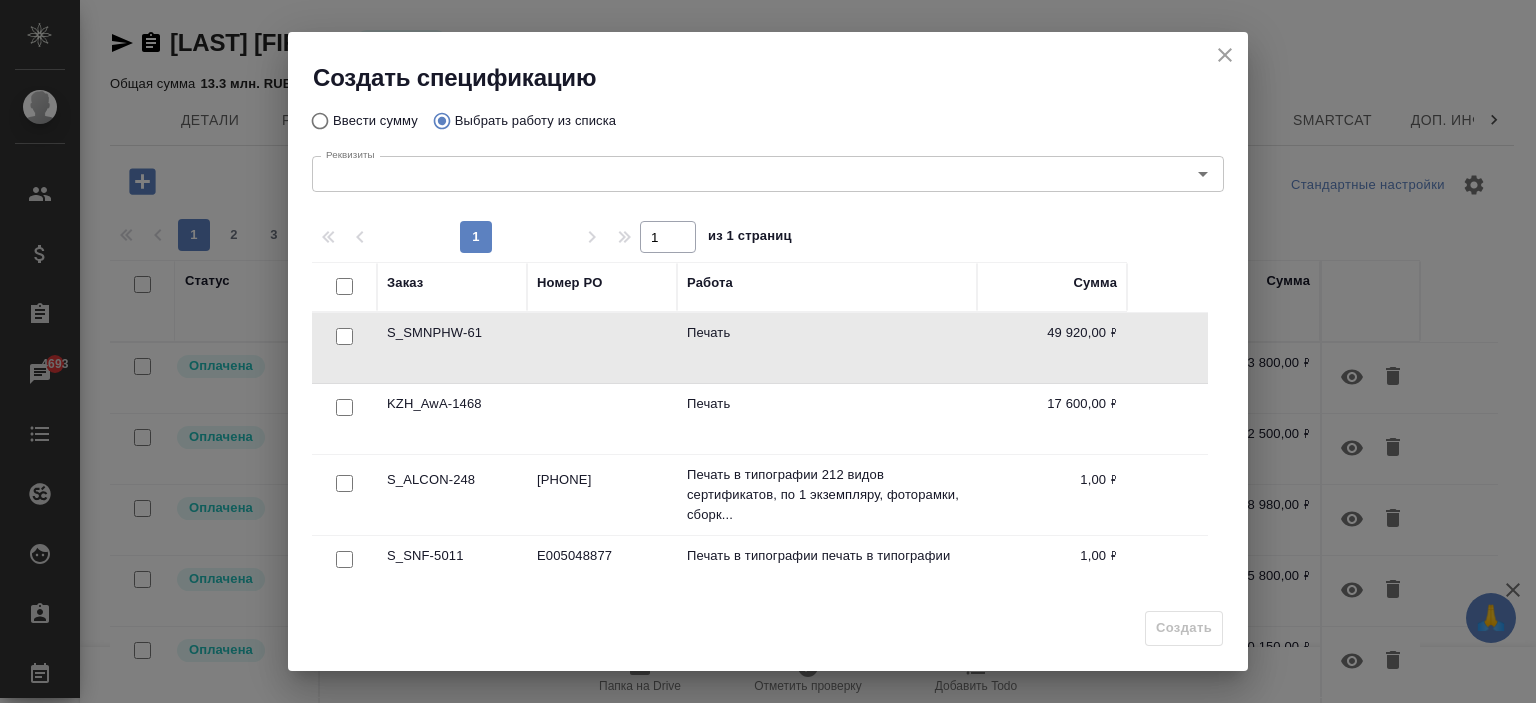 click at bounding box center [344, 336] 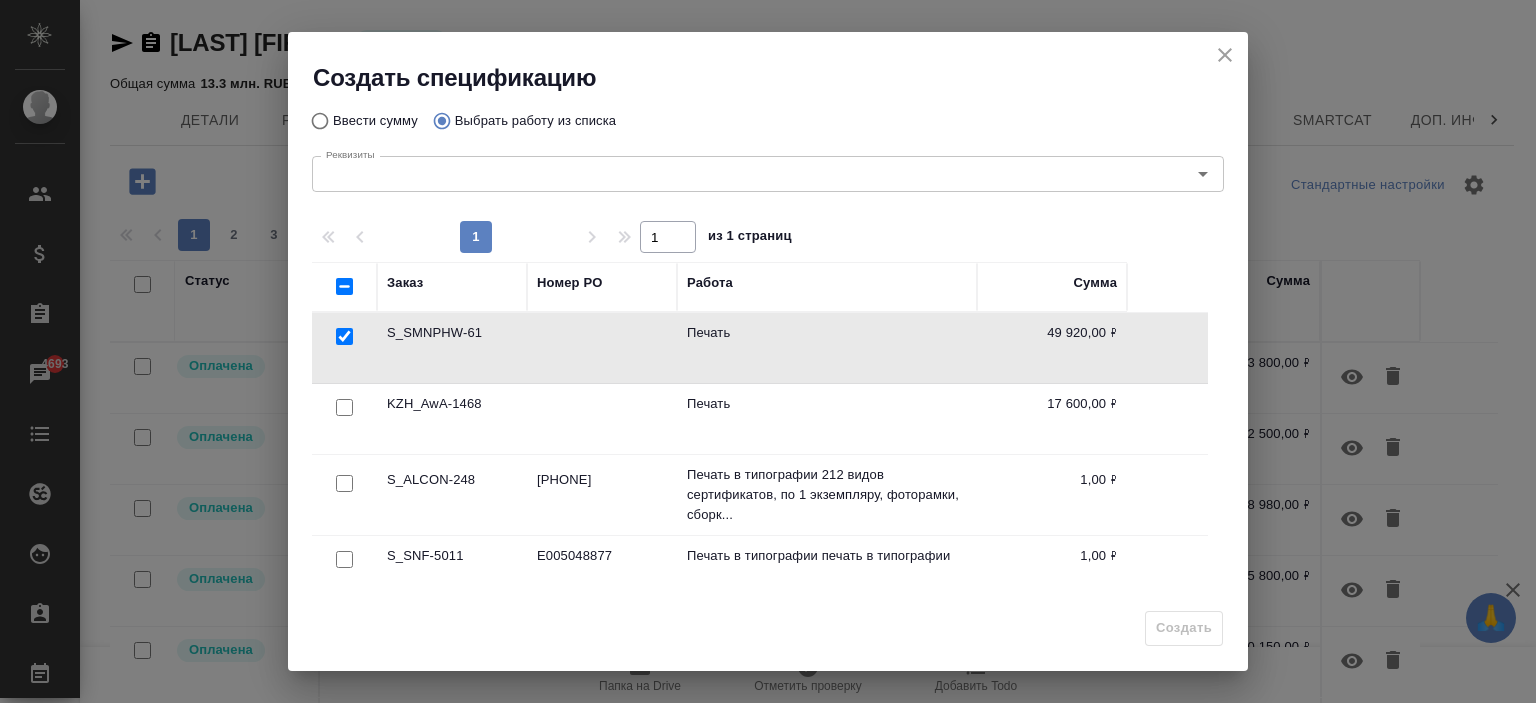 checkbox on "true" 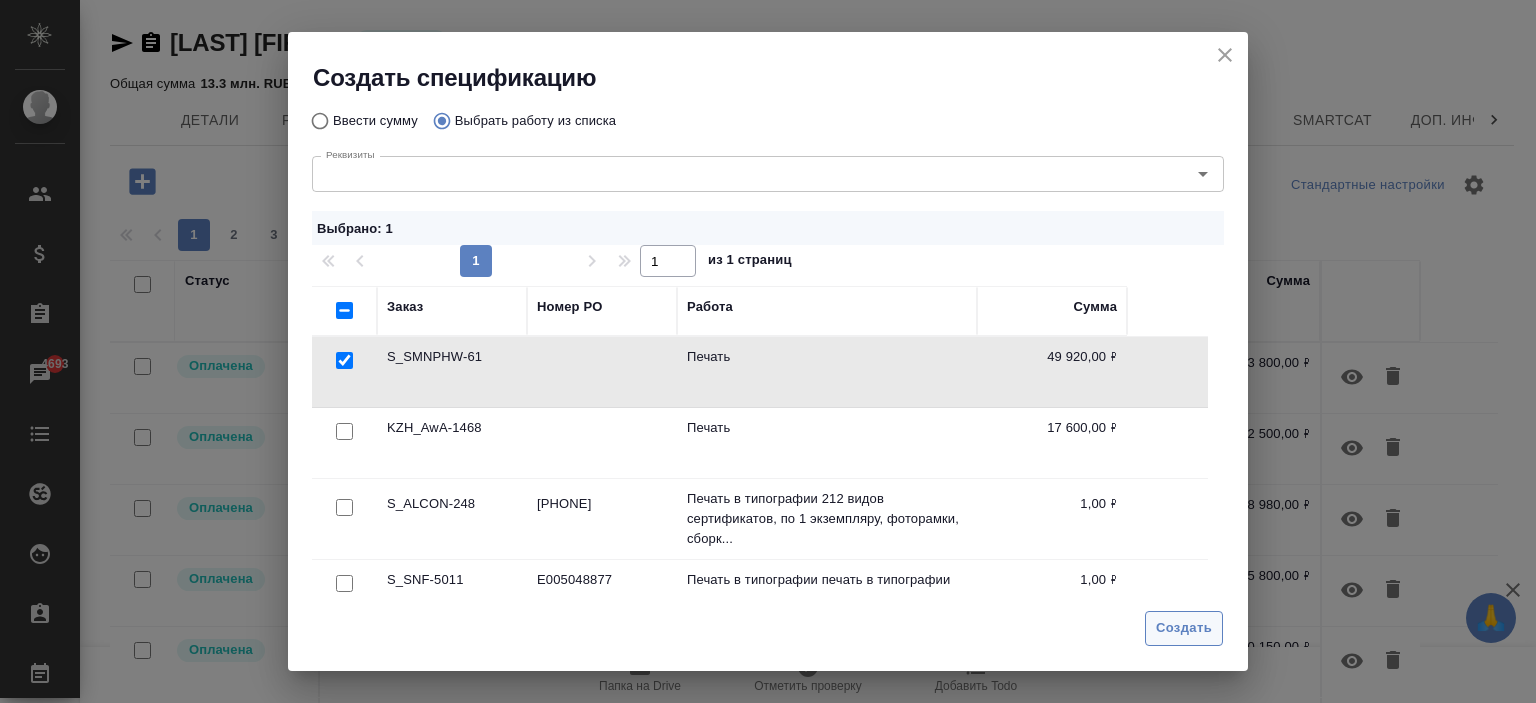 click on "Создать" at bounding box center [1184, 628] 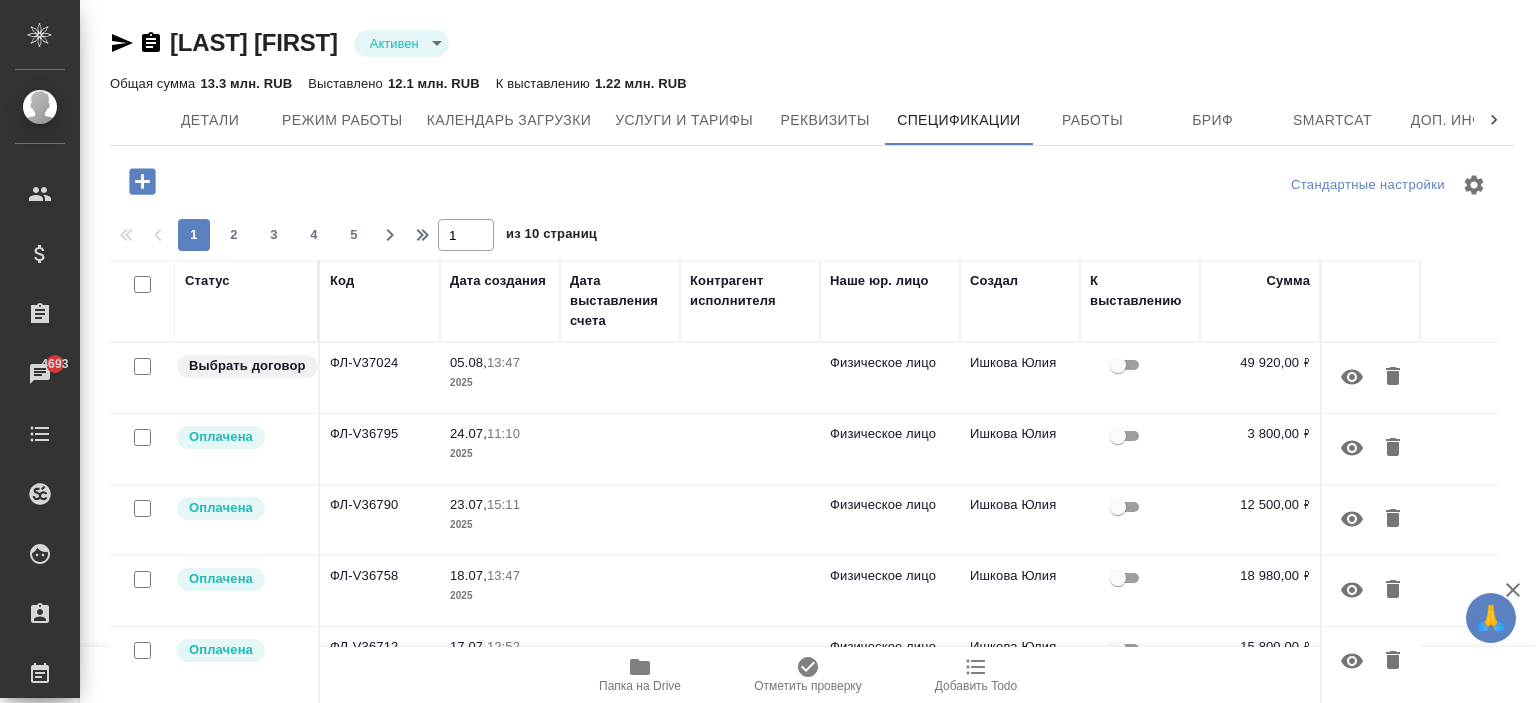 click on "Выбрать договор" at bounding box center [247, 378] 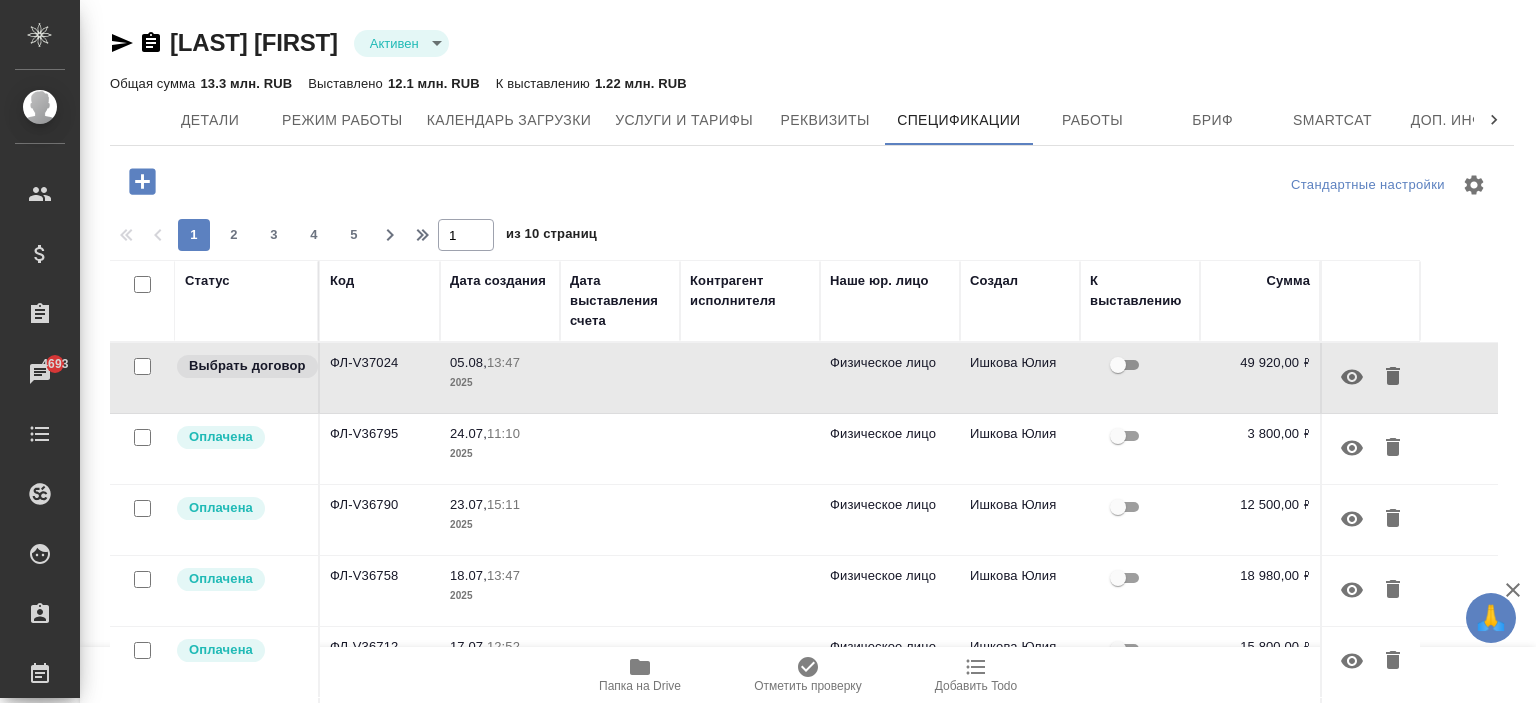 click at bounding box center (620, 378) 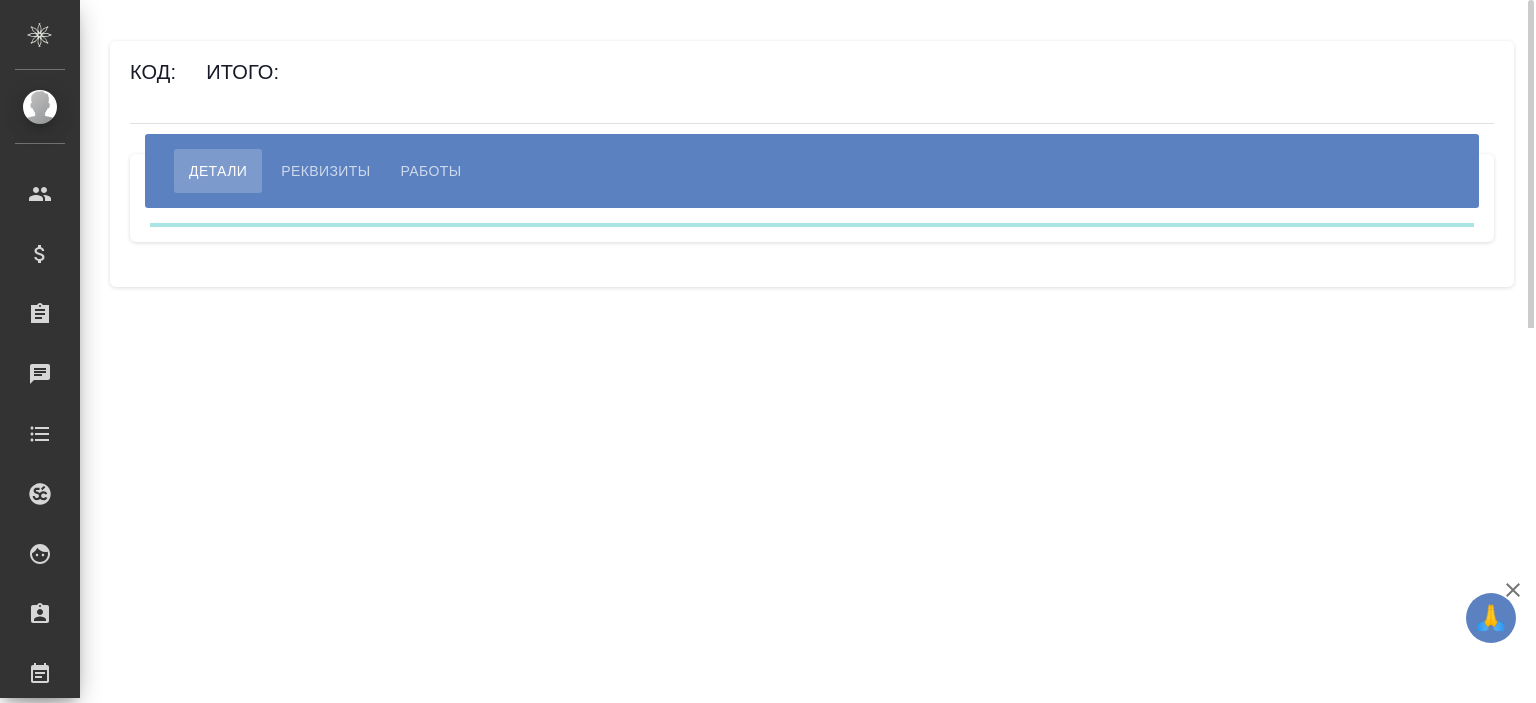 scroll, scrollTop: 0, scrollLeft: 0, axis: both 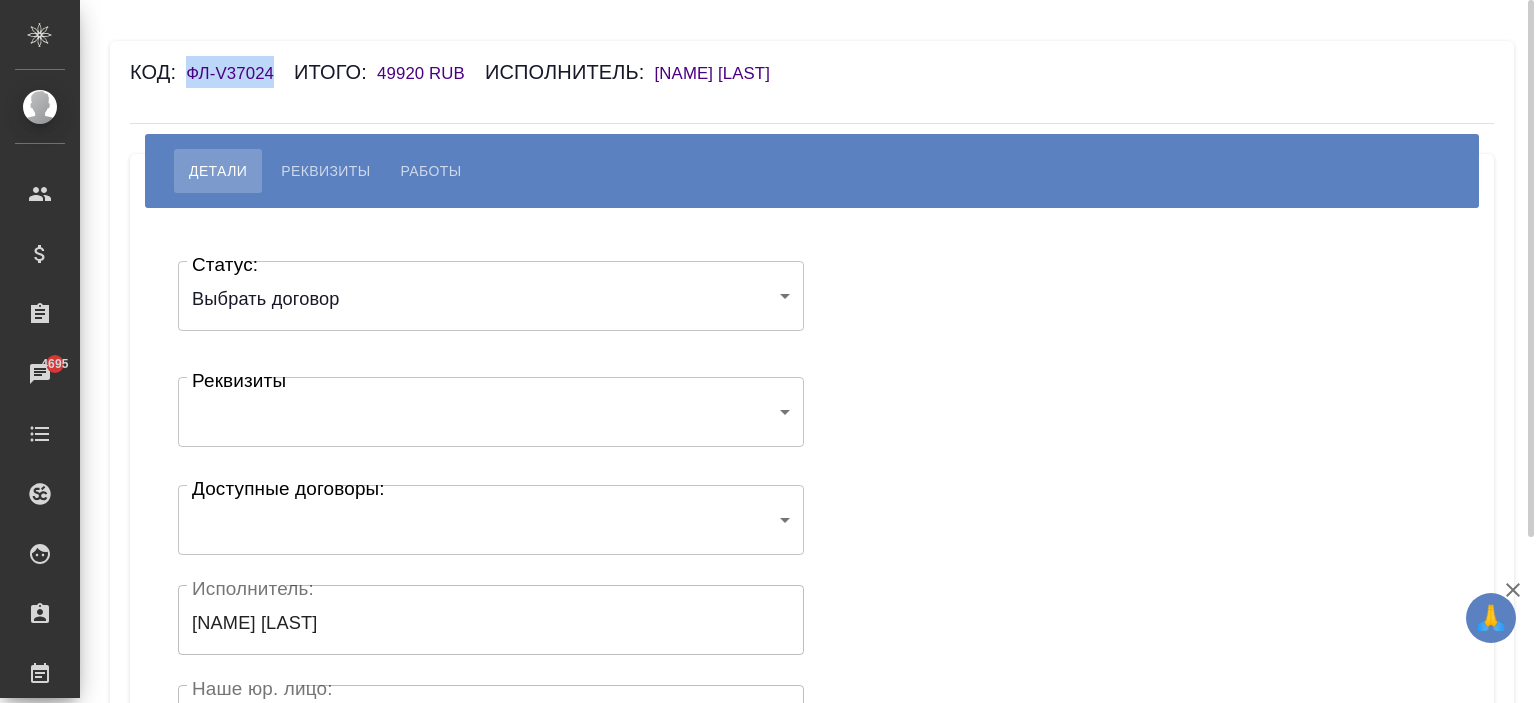drag, startPoint x: 276, startPoint y: 73, endPoint x: 176, endPoint y: 74, distance: 100.005 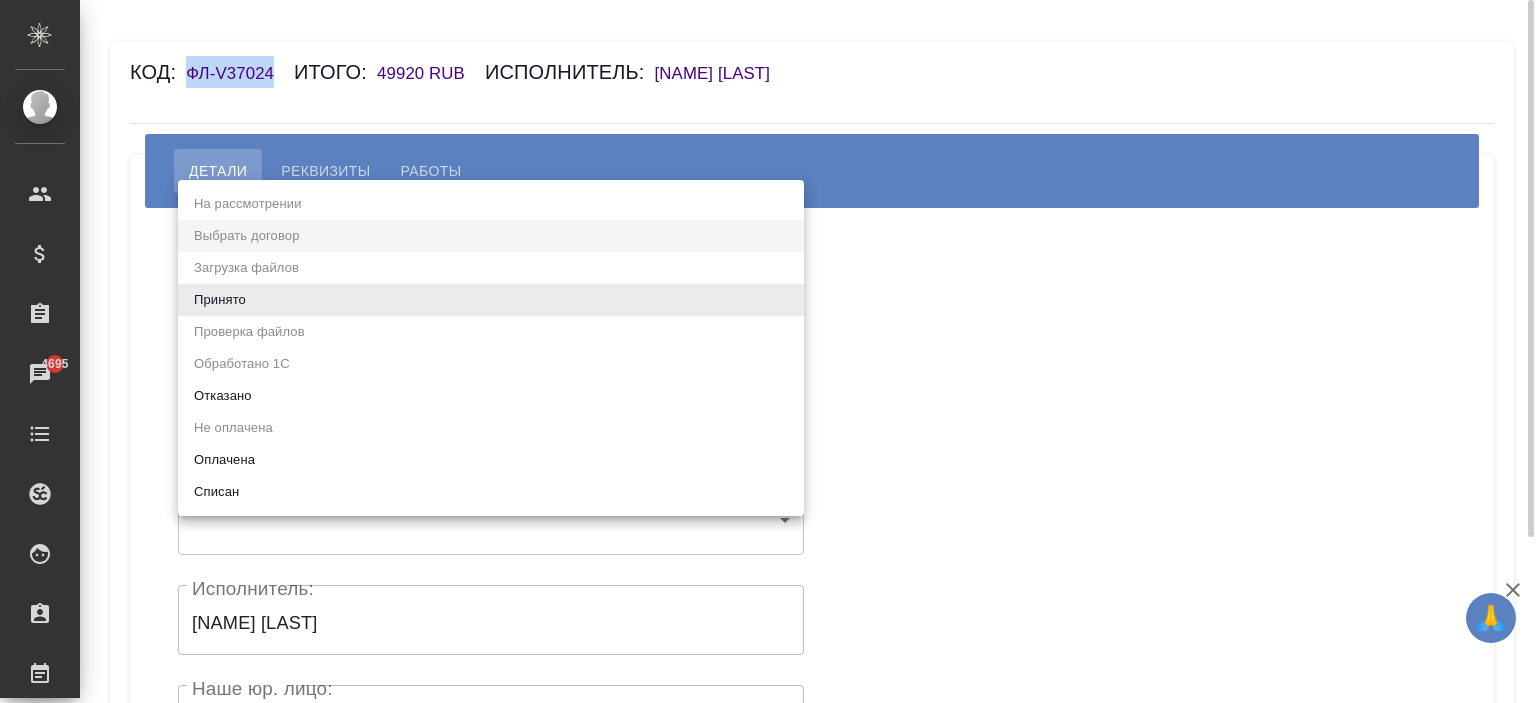 click on "🙏 .cls-1
fill:#fff;
AWATERA [LAST] [NAME] Клиенты Спецификации Заказы 4695 Чаты Todo Проекты SC Исполнители Кандидаты Работы Входящие заявки Заявки на доставку Рекламации Проекты процессинга Конференции Выйти Код: ФЛ-V37024 Итого: 49920 RUB Исполнитель: [NAME] [LAST] Детали Реквизиты Работы Статус: Выбрать договор chooseContract Статус: Реквизиты ​ Реквизиты Доступные договоры: ​ Доступные договоры: Исполнитель: [NAME] [LAST] Исполнитель: Наше юр. лицо: (ФЛ) Наше юр. лицо: Создал: [NAME] [LAST] Создал: Скрыть от исполнителя выплату Сохранить .cls-1
fill:#fff;
AWATERA [LAST] [NAME] Todo" at bounding box center (768, 351) 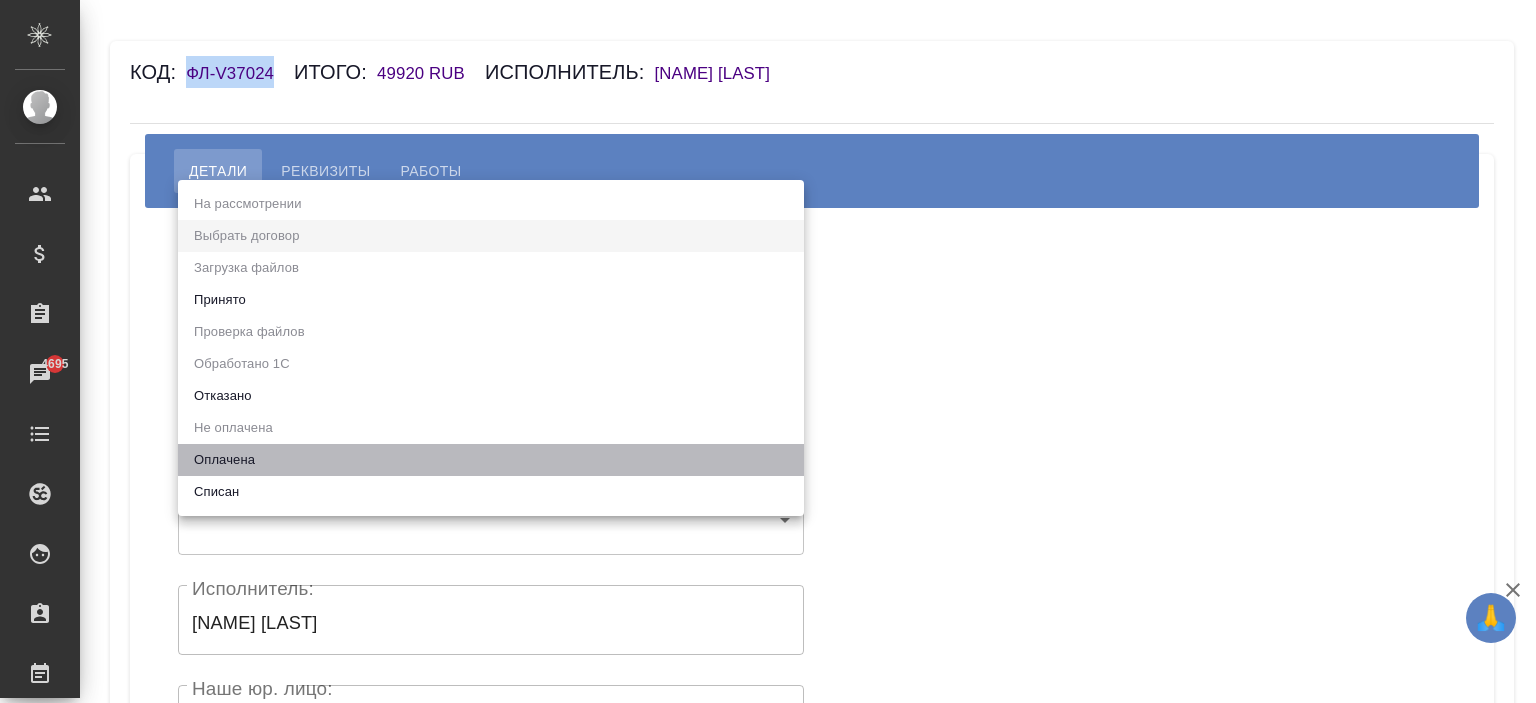click on "Оплачена" at bounding box center [491, 460] 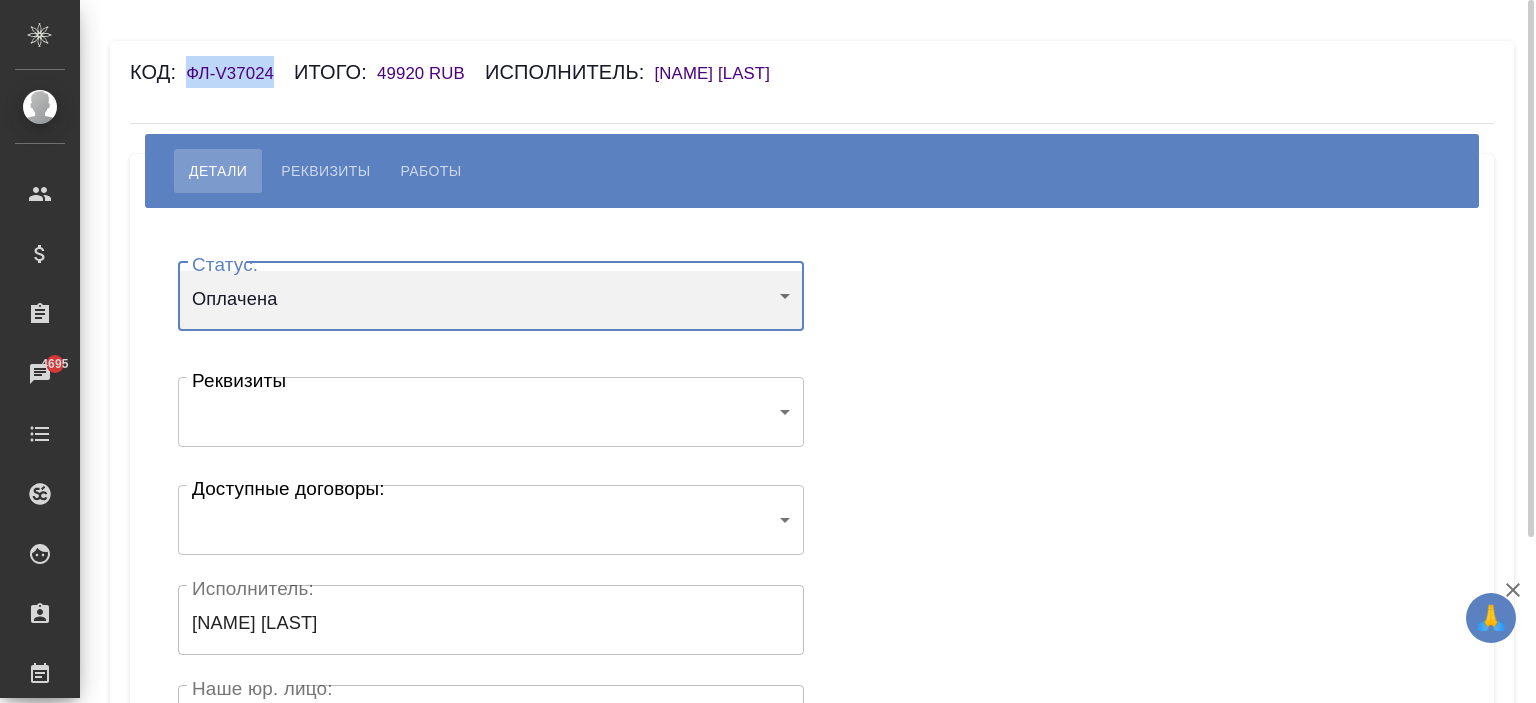 scroll, scrollTop: 440, scrollLeft: 0, axis: vertical 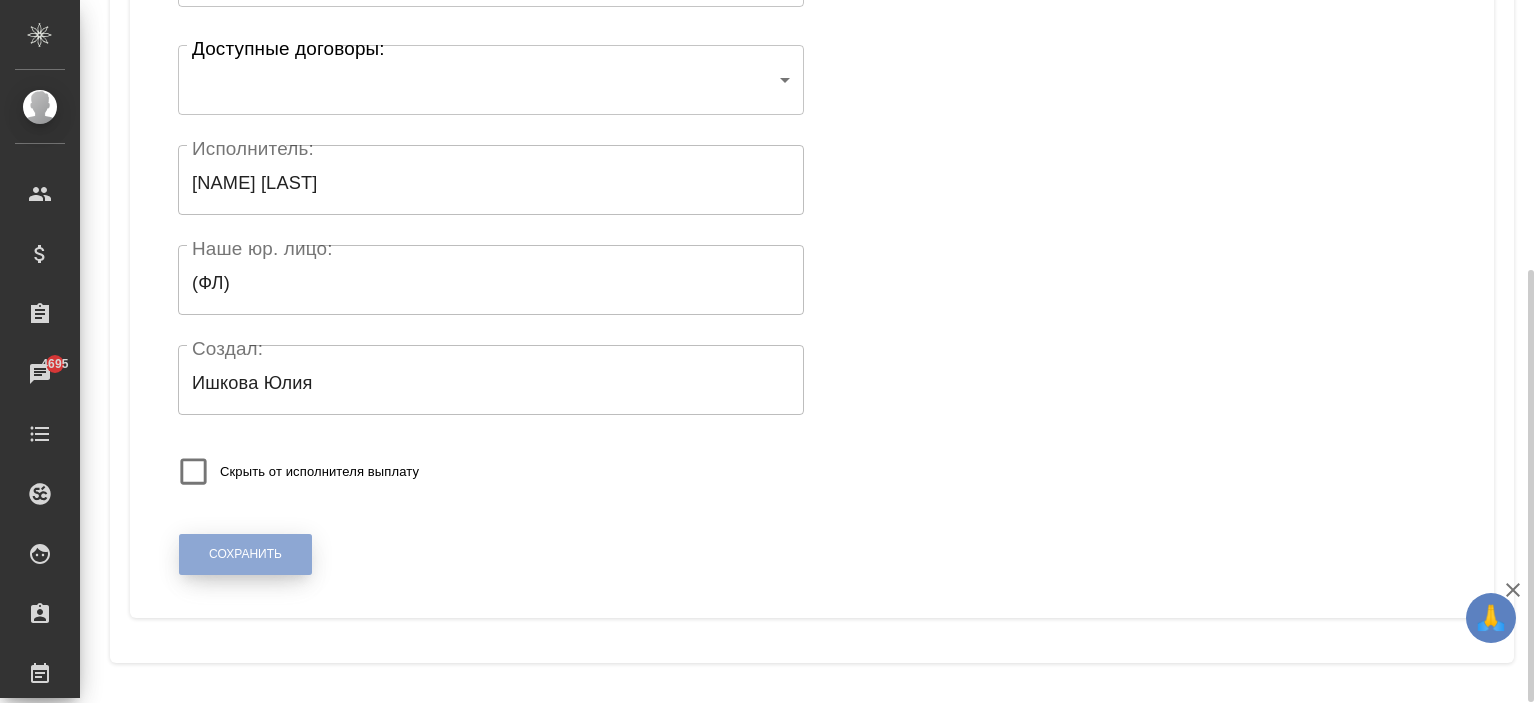 click on "Сохранить" at bounding box center [245, 554] 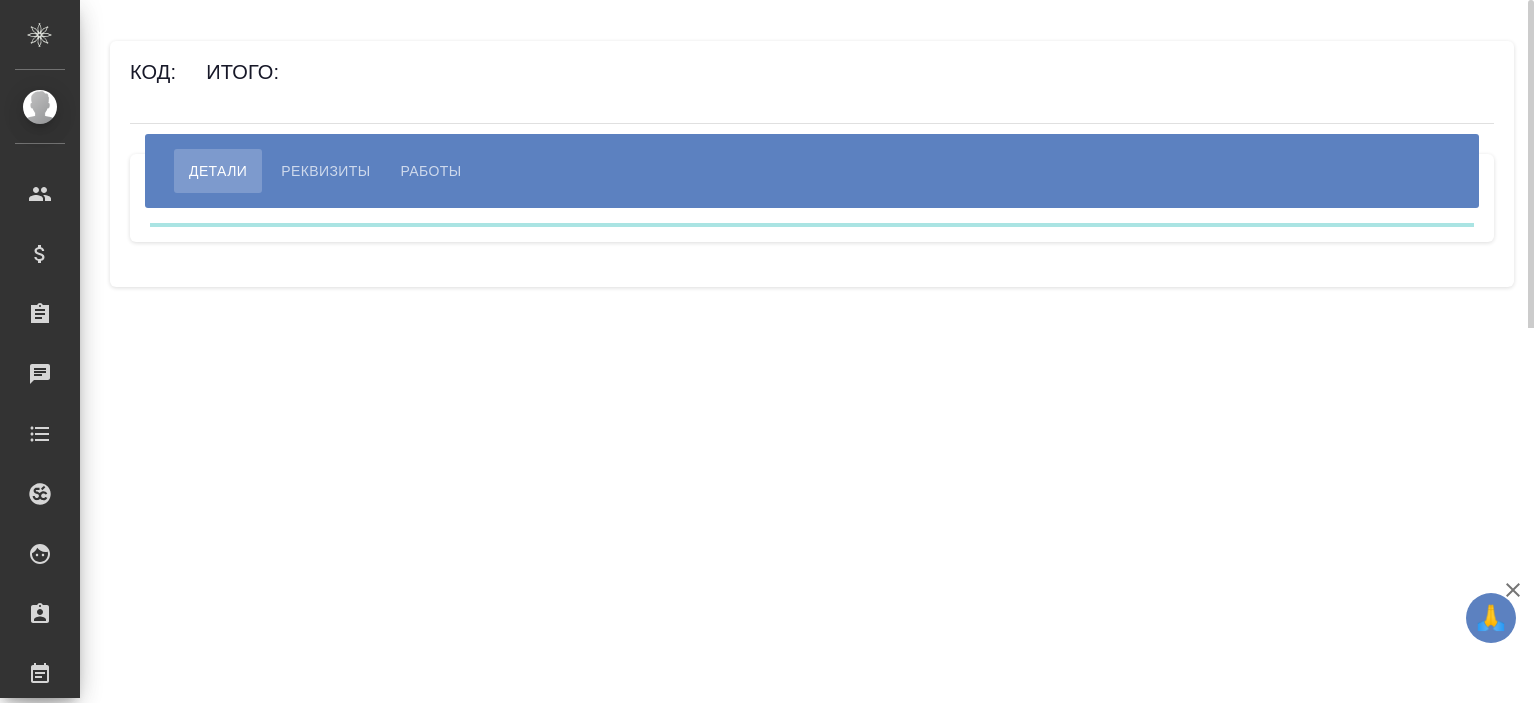 scroll, scrollTop: 0, scrollLeft: 0, axis: both 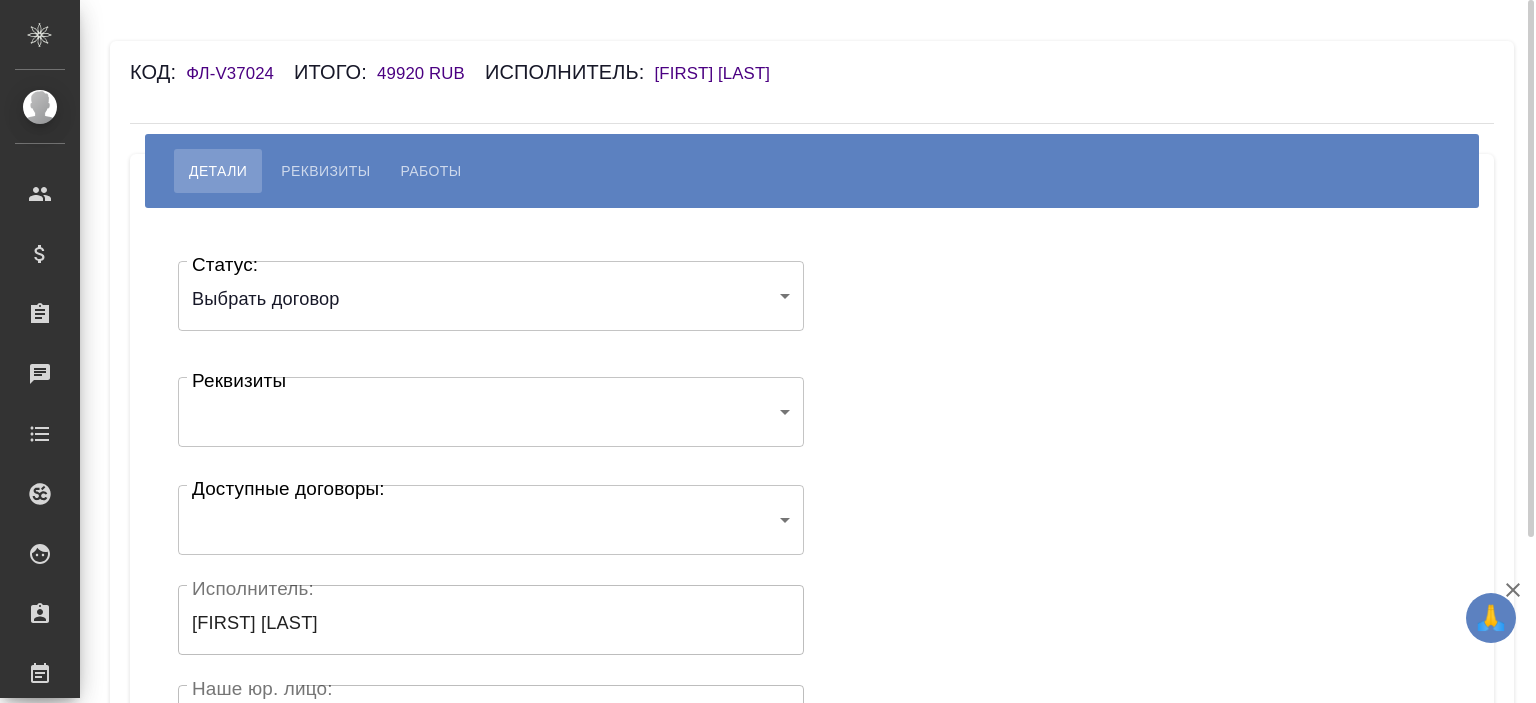 click on "Работы" at bounding box center [431, 171] 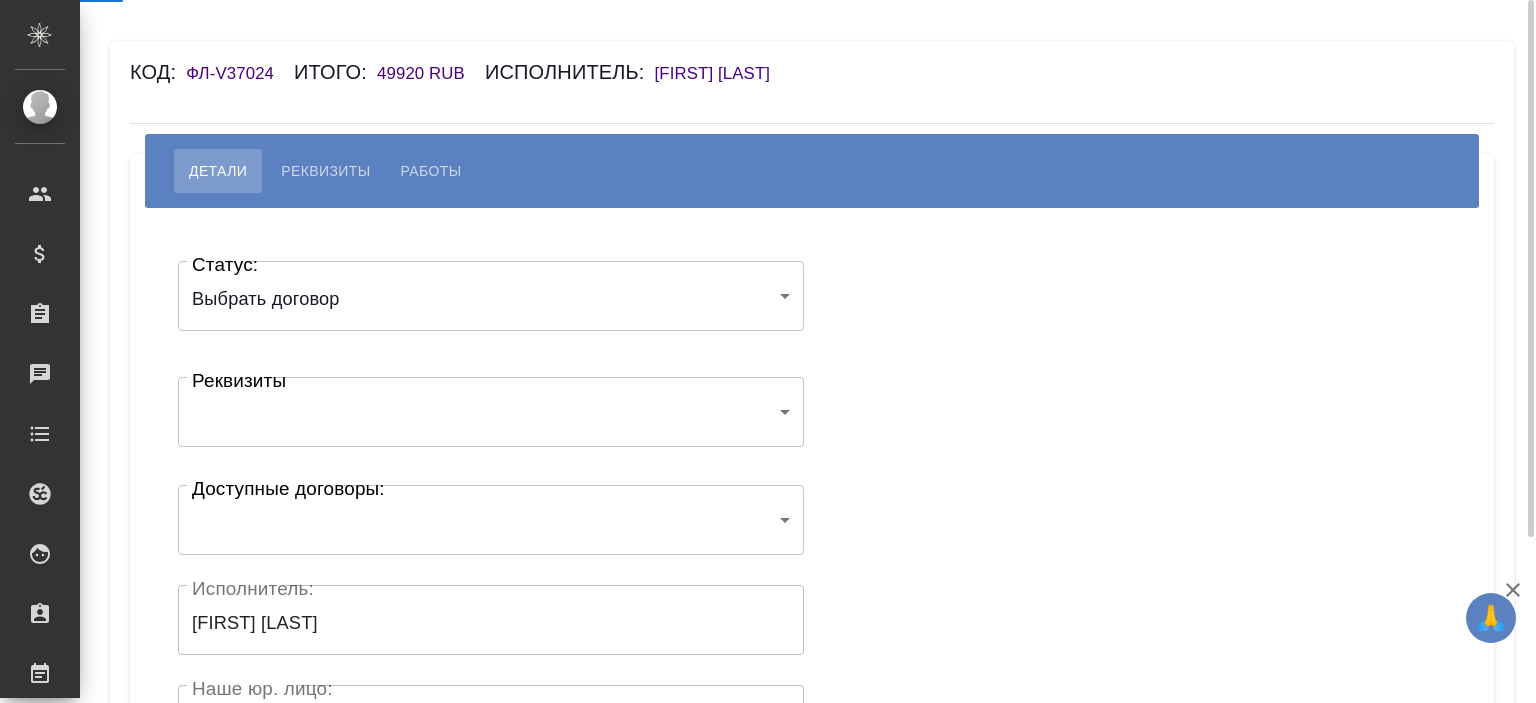 select on "10" 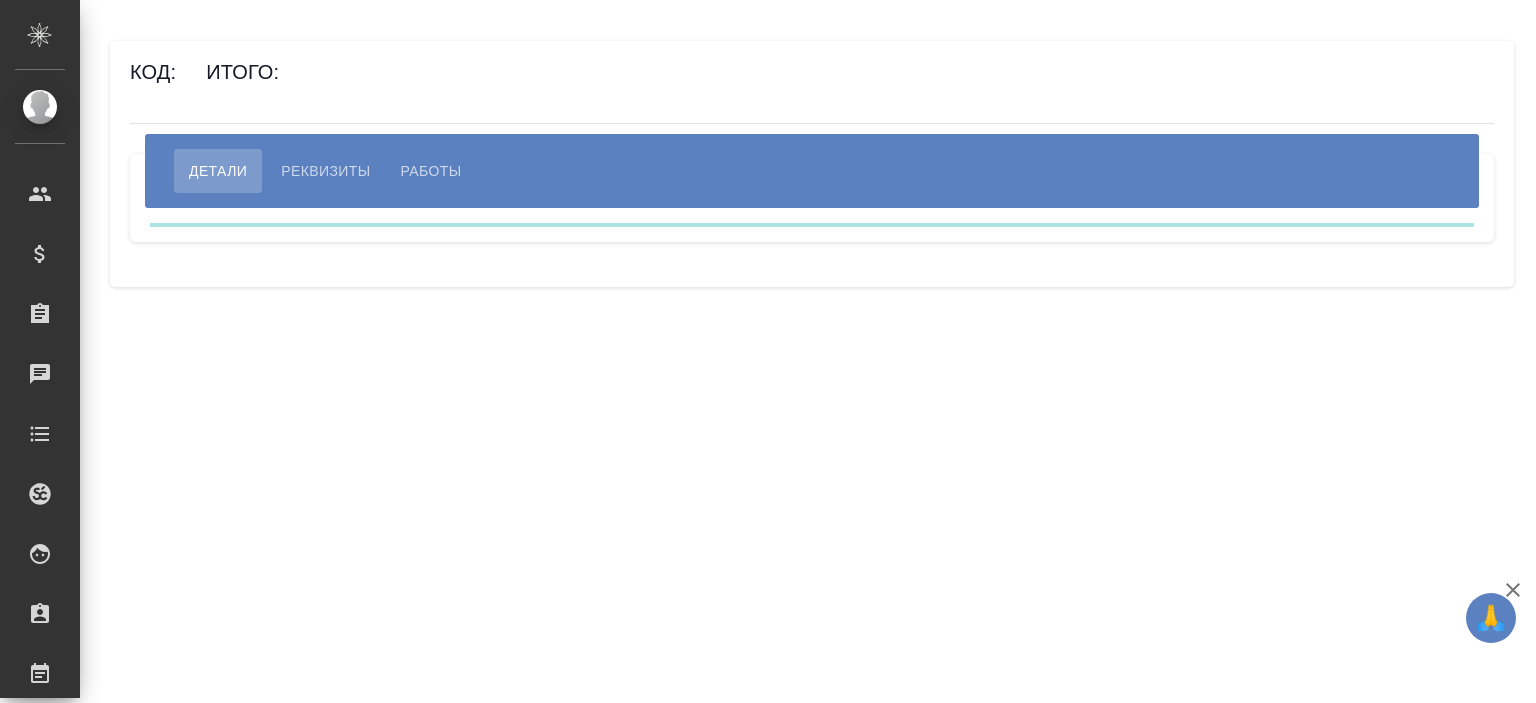 scroll, scrollTop: 0, scrollLeft: 0, axis: both 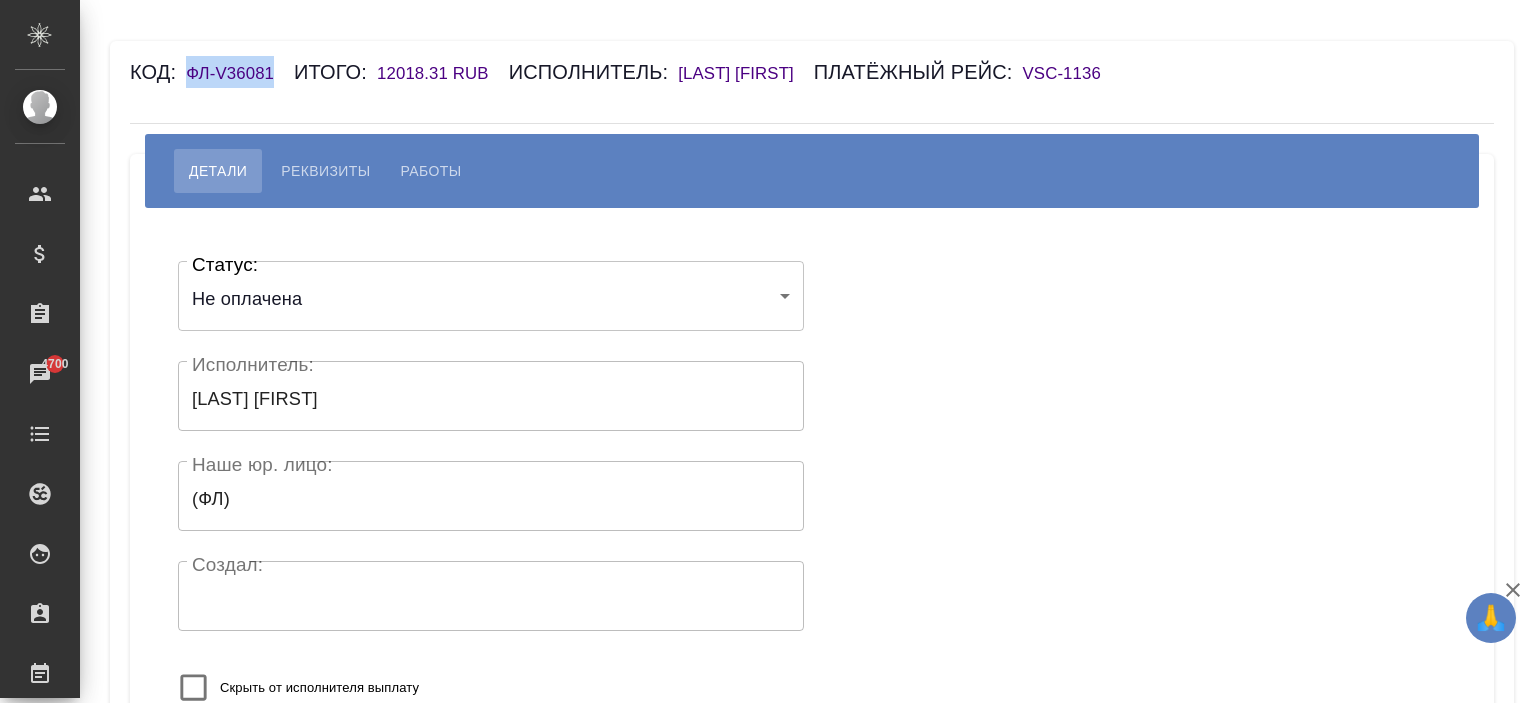 drag, startPoint x: 282, startPoint y: 71, endPoint x: 186, endPoint y: 71, distance: 96 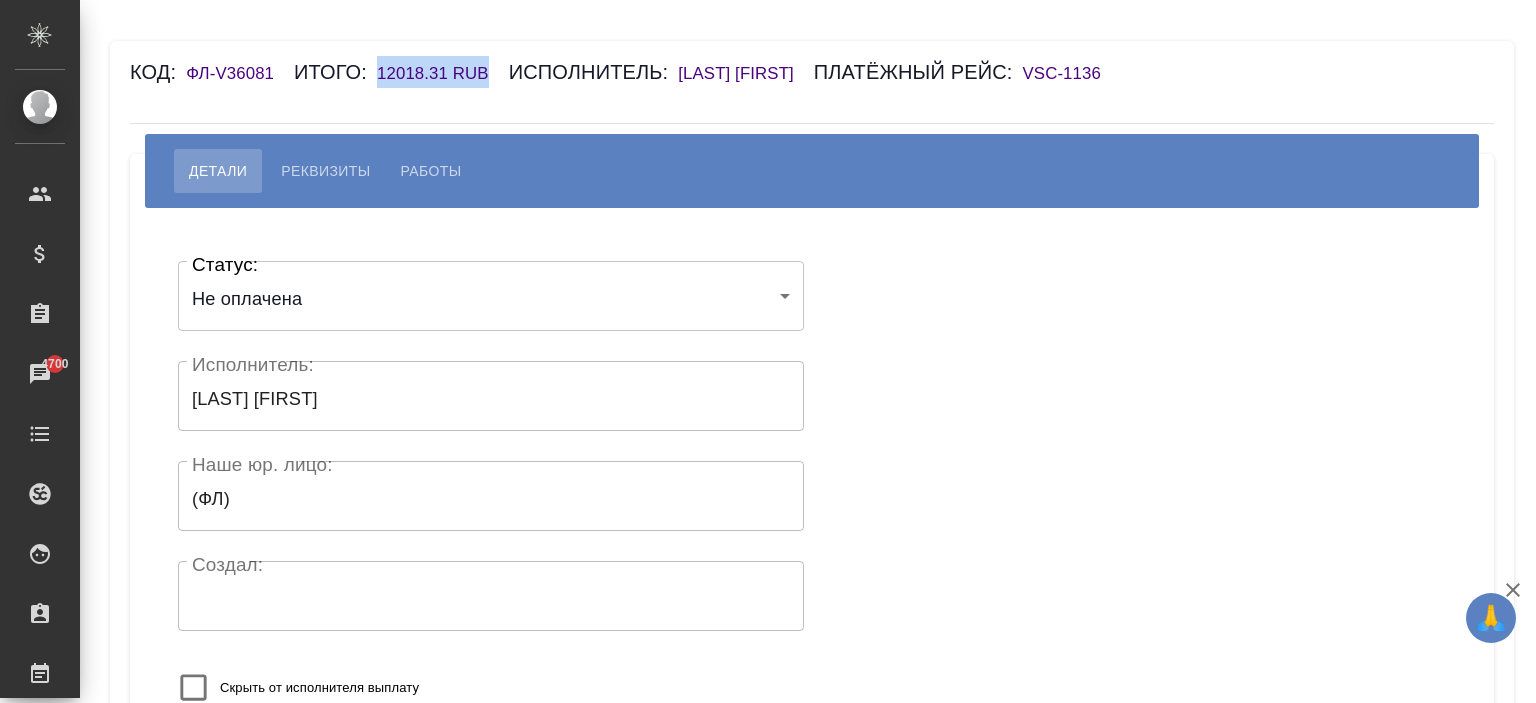 drag, startPoint x: 487, startPoint y: 71, endPoint x: 375, endPoint y: 87, distance: 113.137085 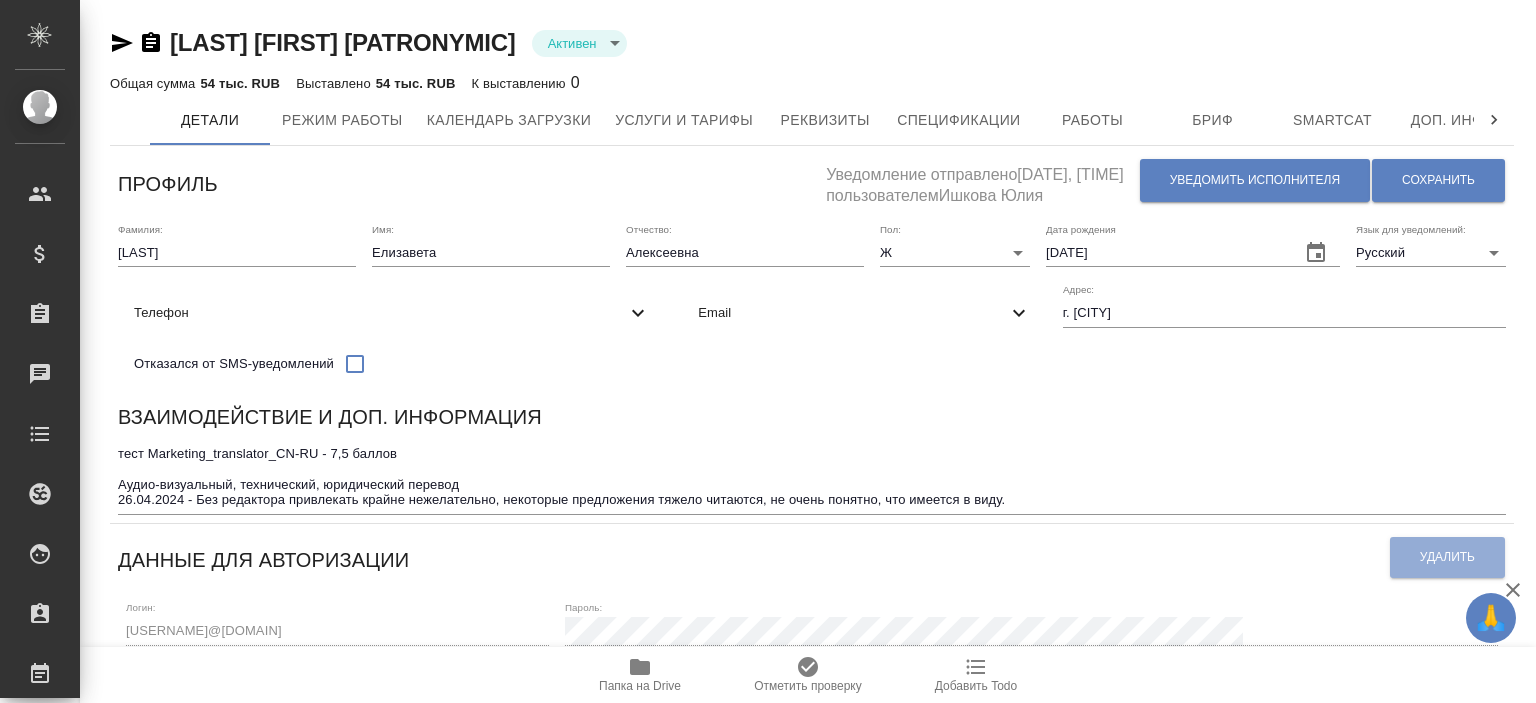 scroll, scrollTop: 0, scrollLeft: 0, axis: both 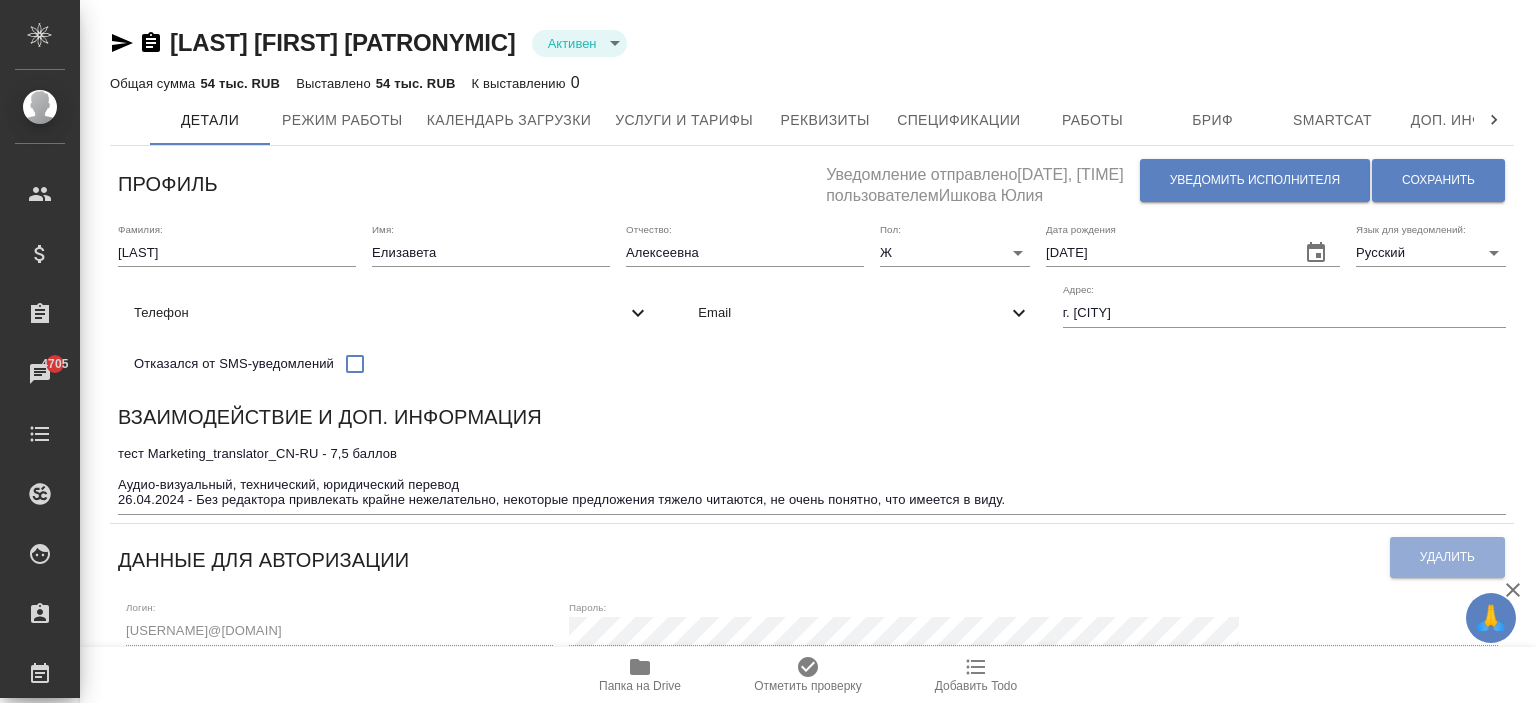 click on "Уведомление отправлено  [DATE], [TIME] пользователем  [LAST] [FIRST]" at bounding box center [982, 180] 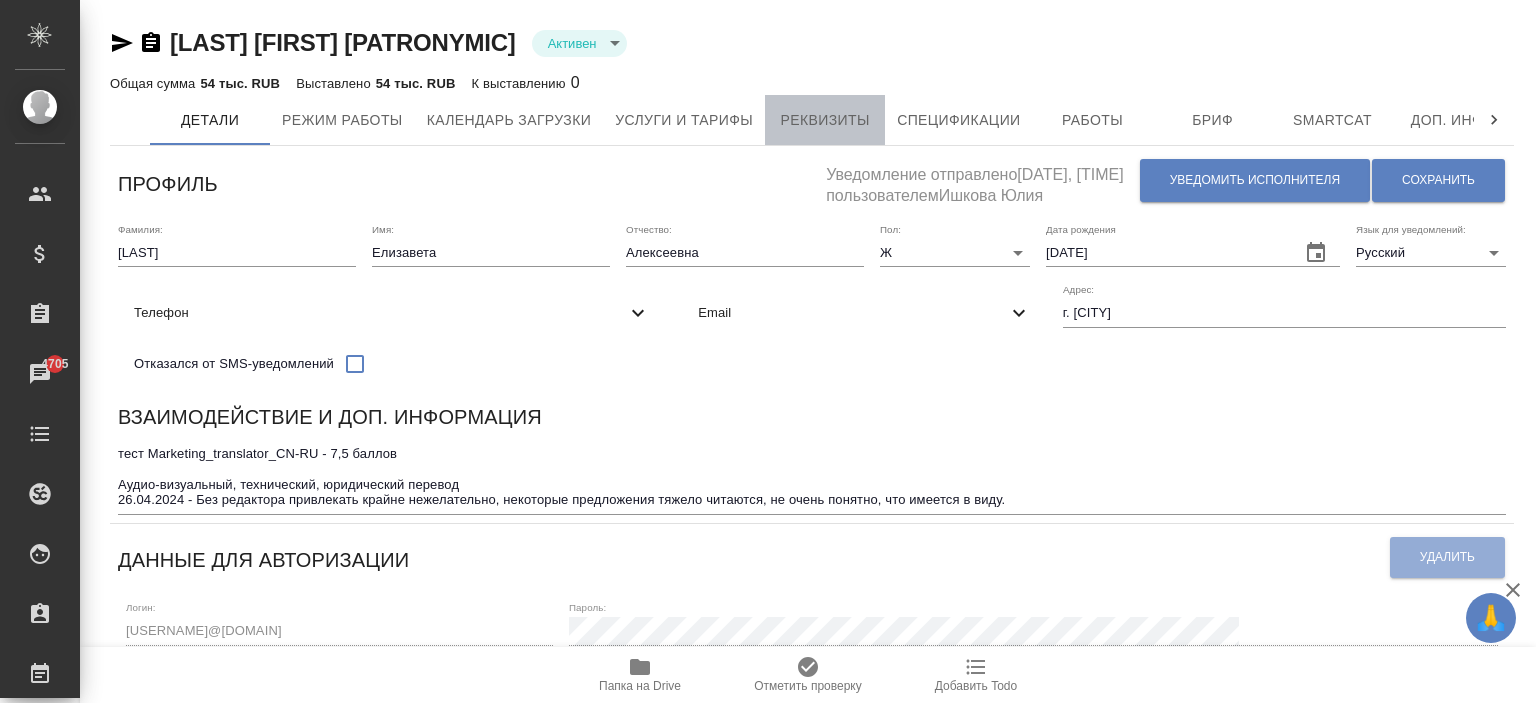 click on "Реквизиты" at bounding box center (825, 120) 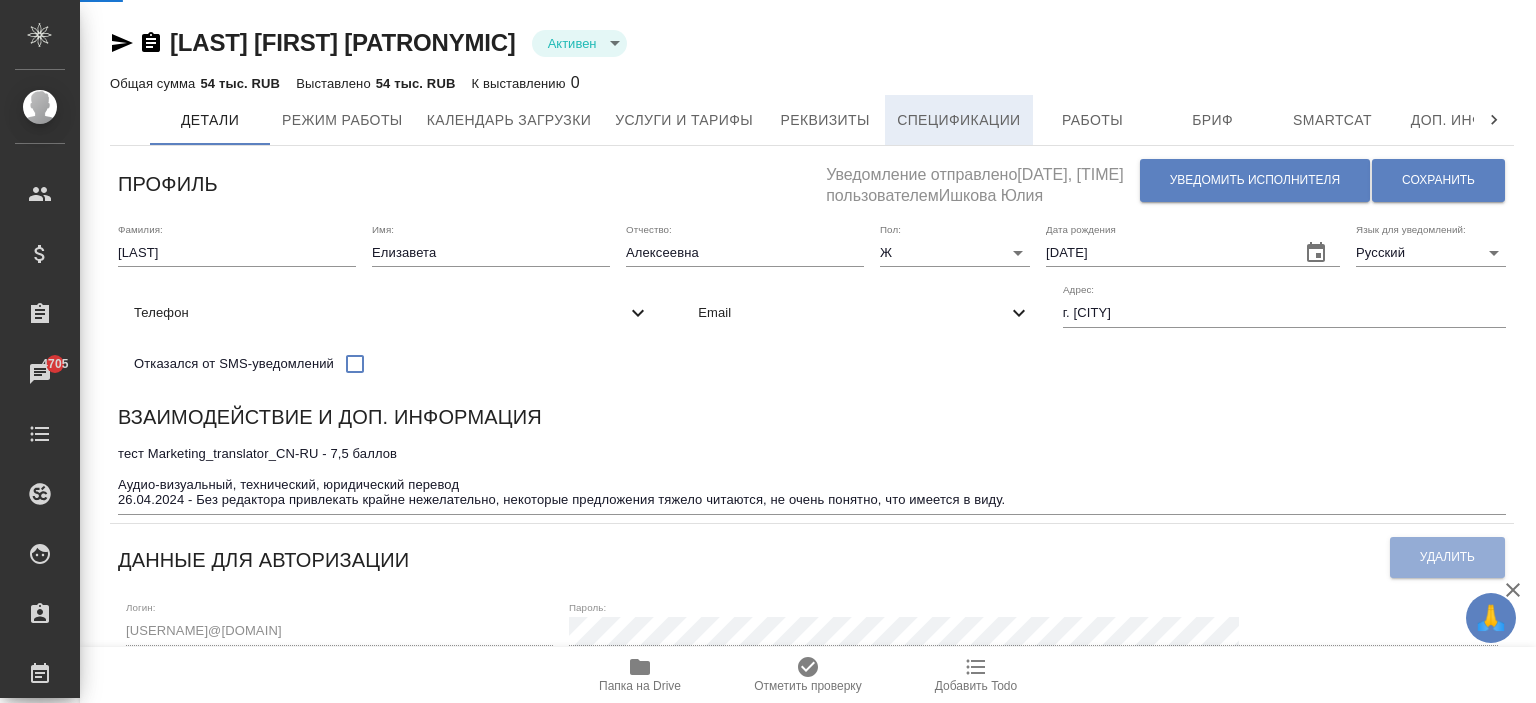 select on "10" 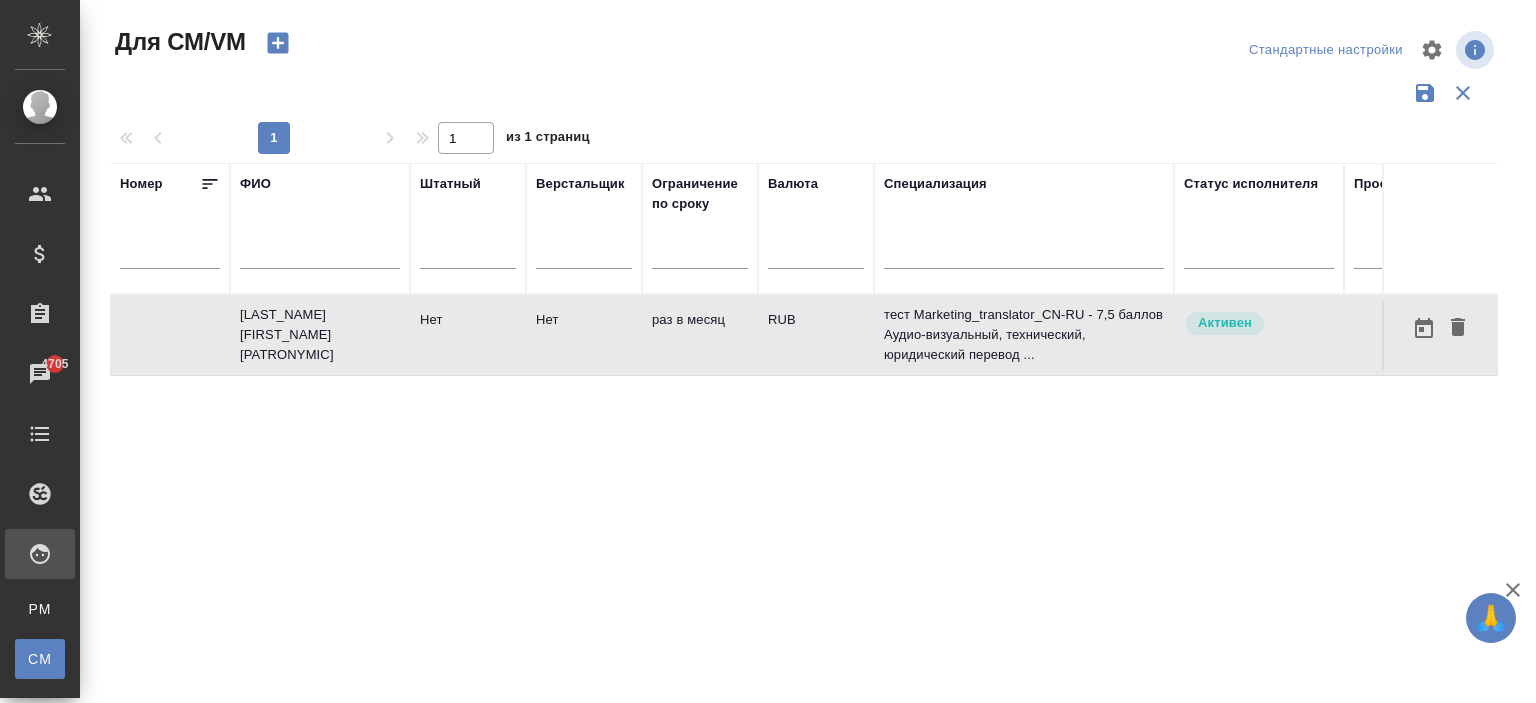 scroll, scrollTop: 0, scrollLeft: 0, axis: both 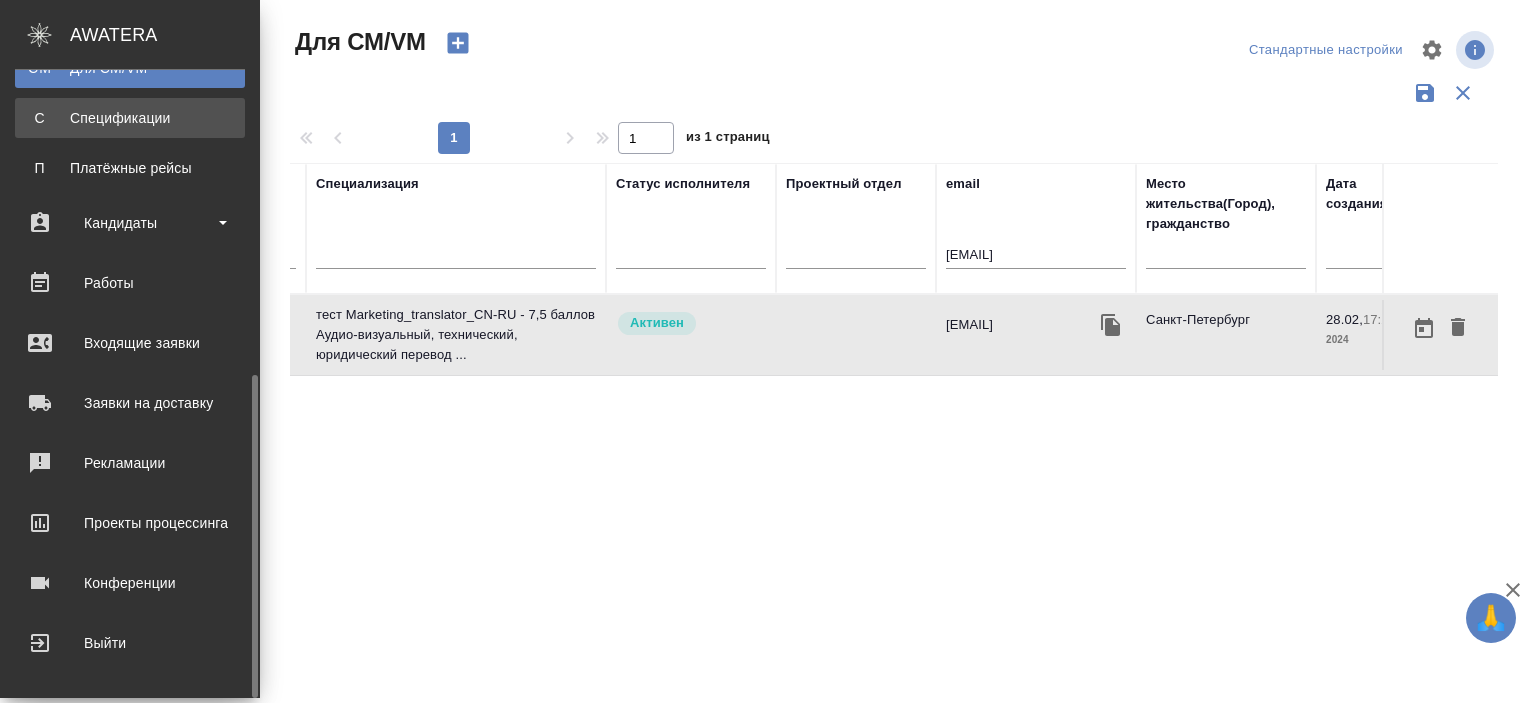 click on "С Спецификации" at bounding box center [130, 118] 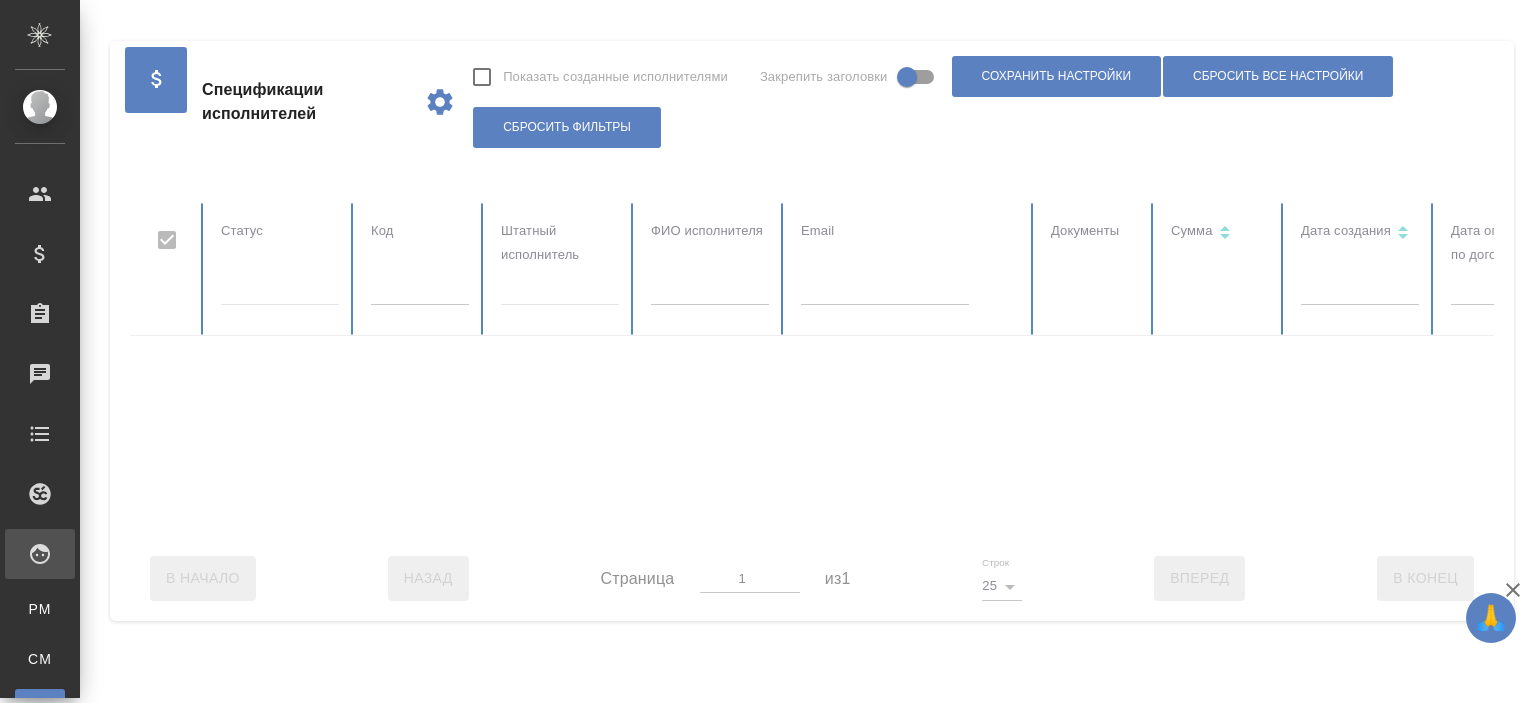 checkbox on "false" 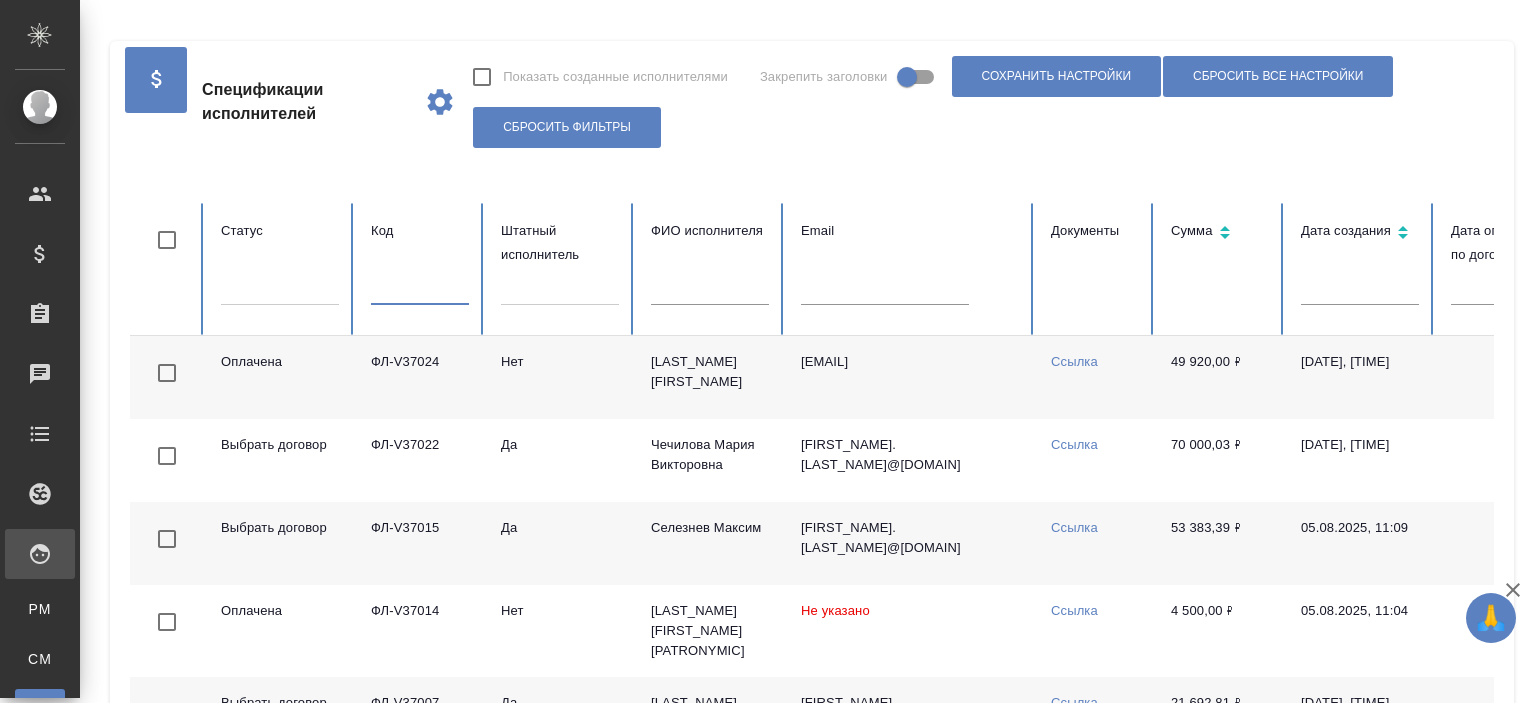 paste on "ФЛ-V35047" 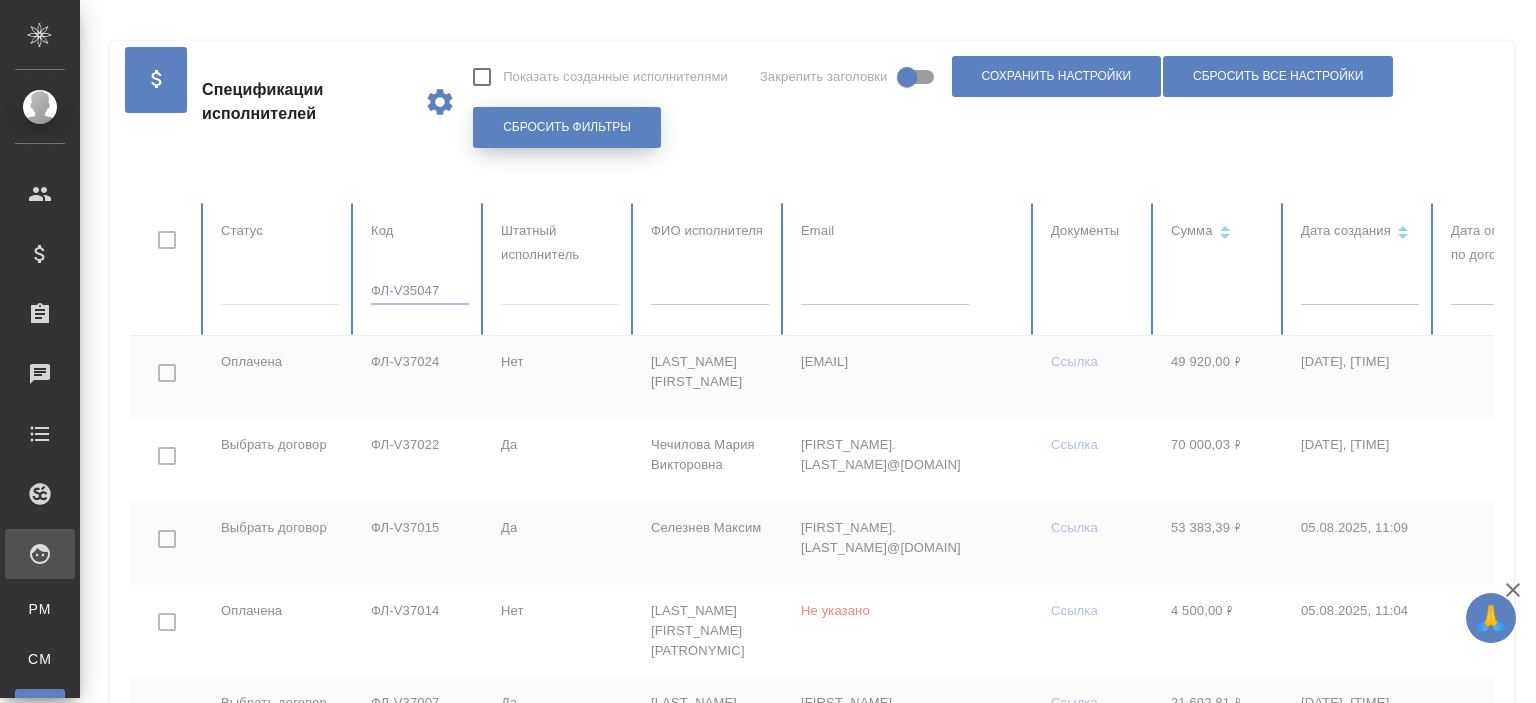 checkbox on "true" 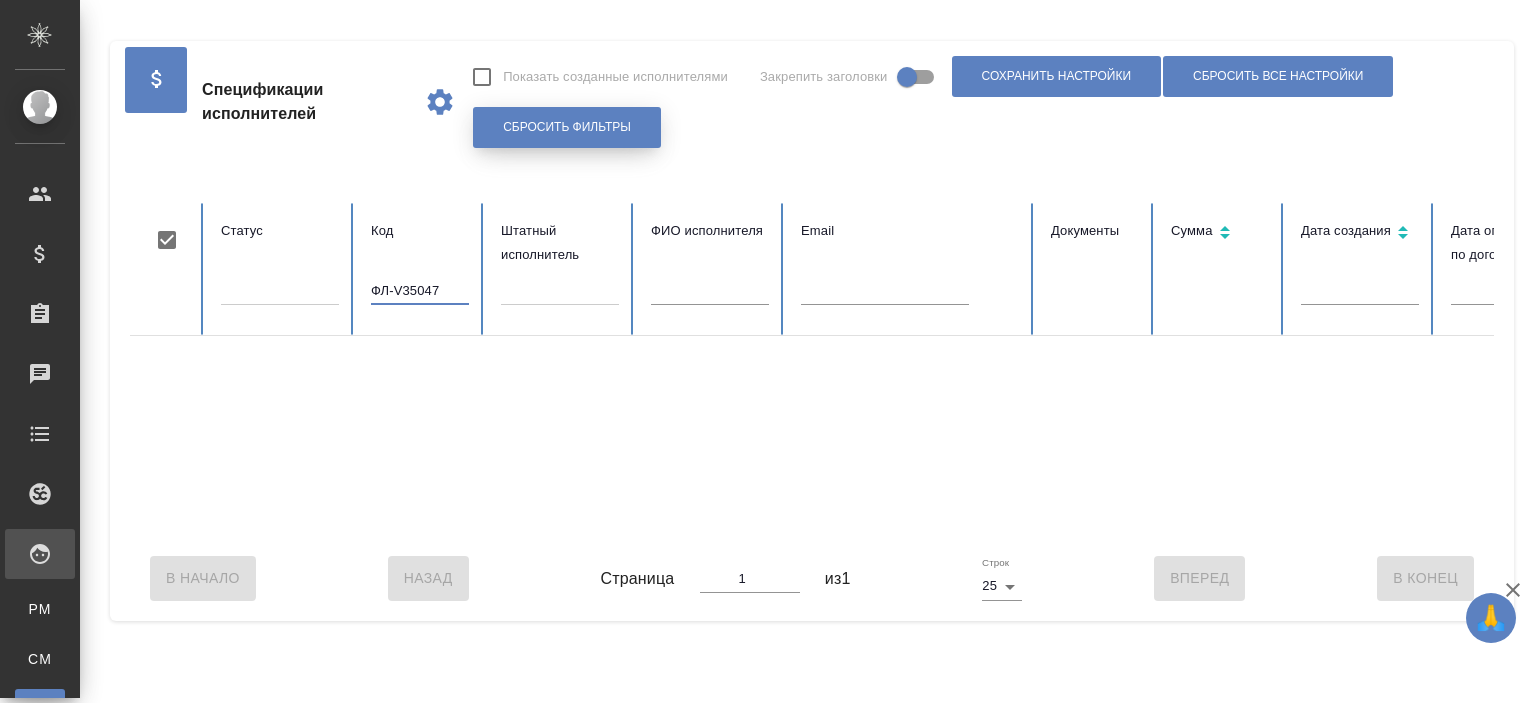 type on "ФЛ-V35047" 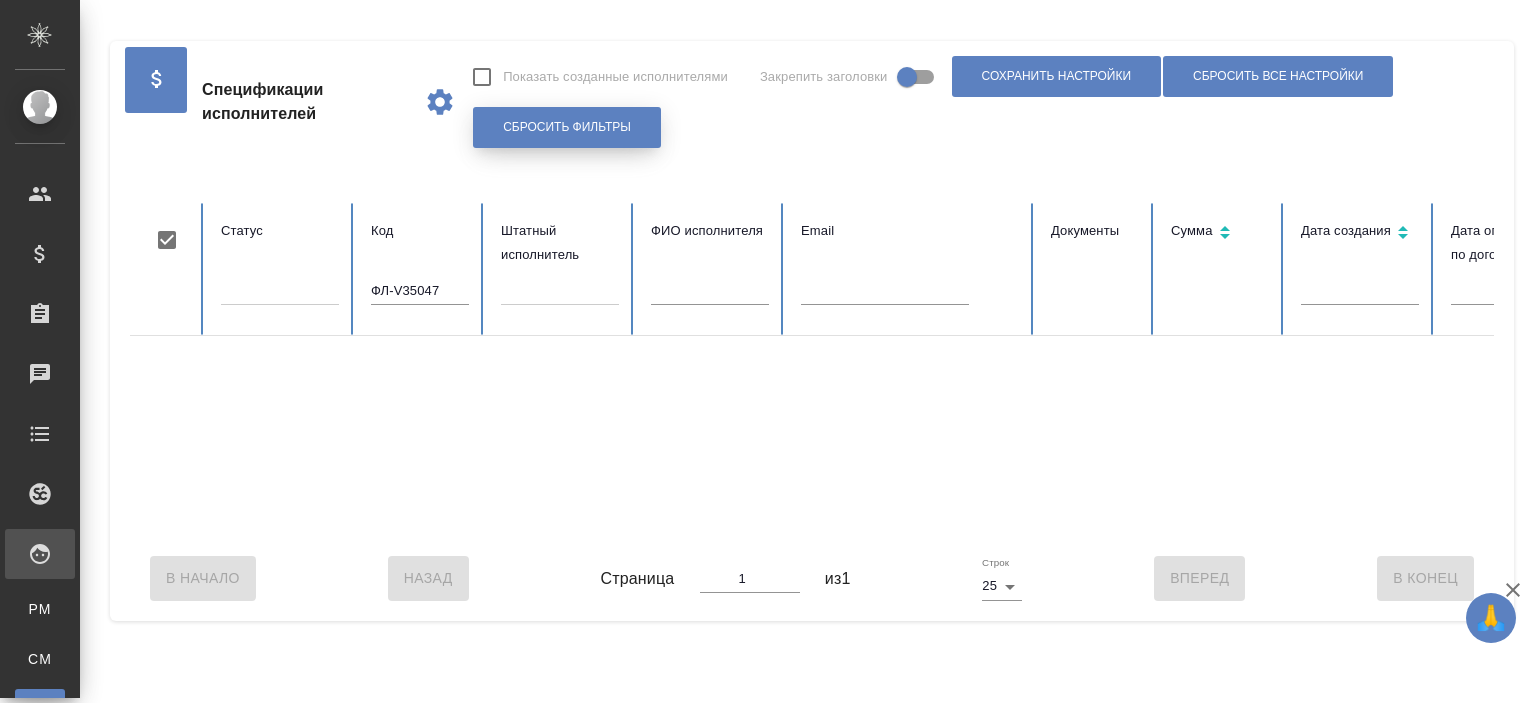 type 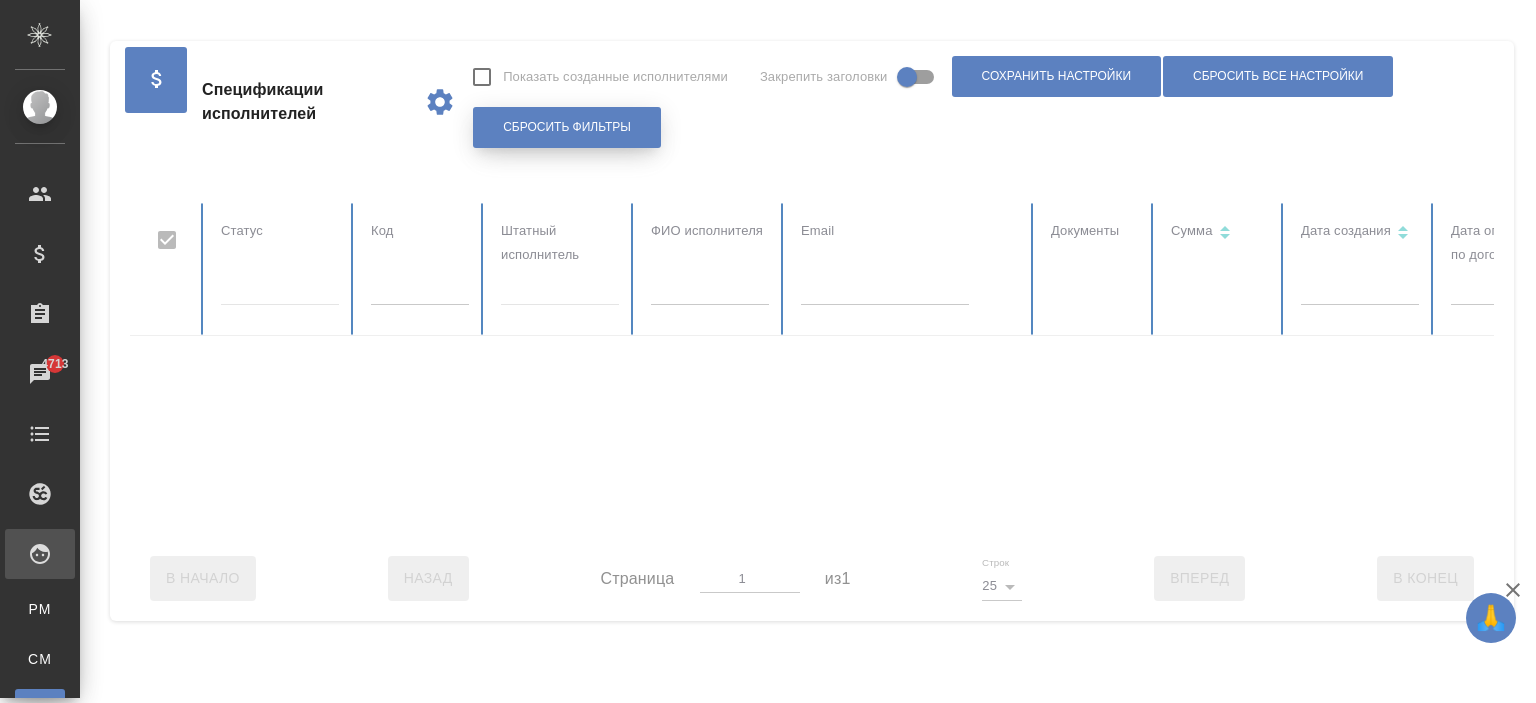 checkbox on "false" 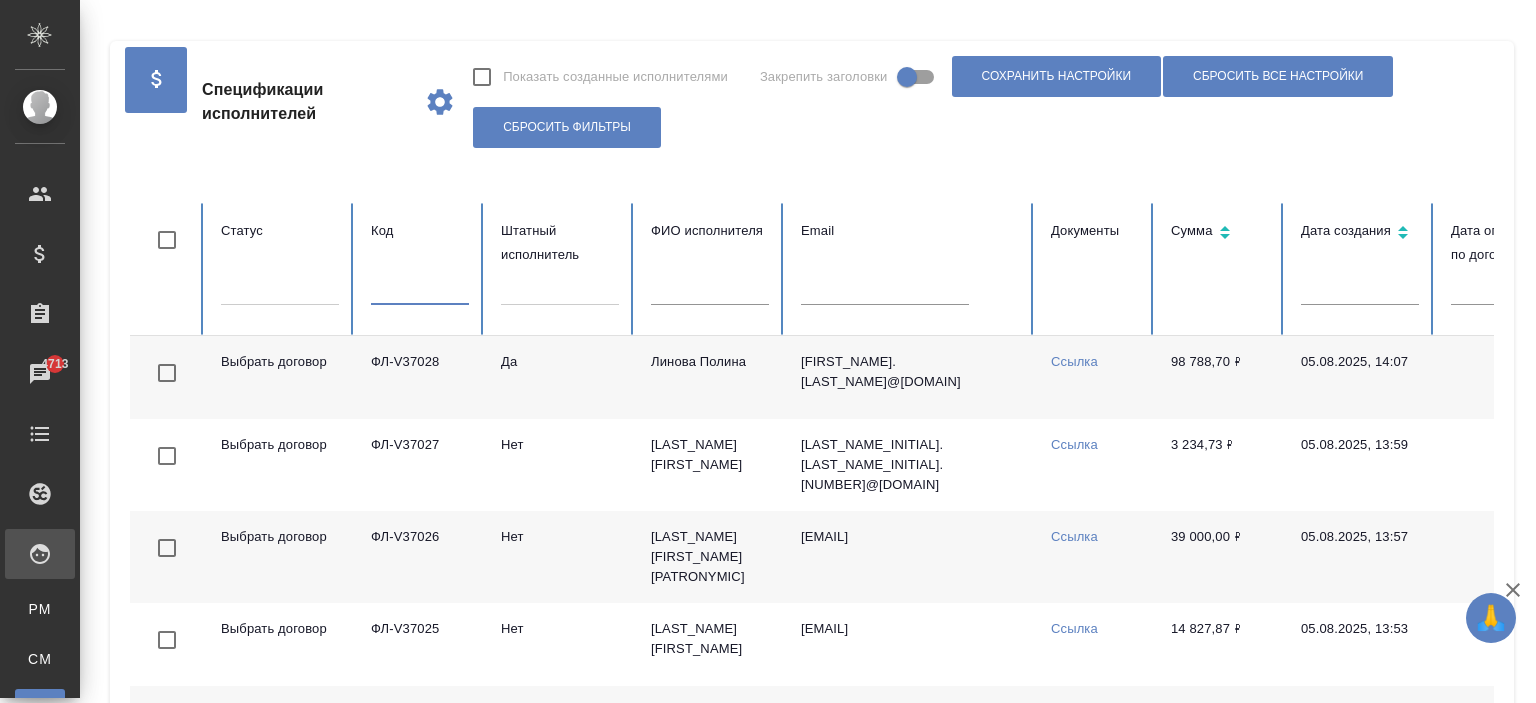 paste on "ФЛ-V35047" 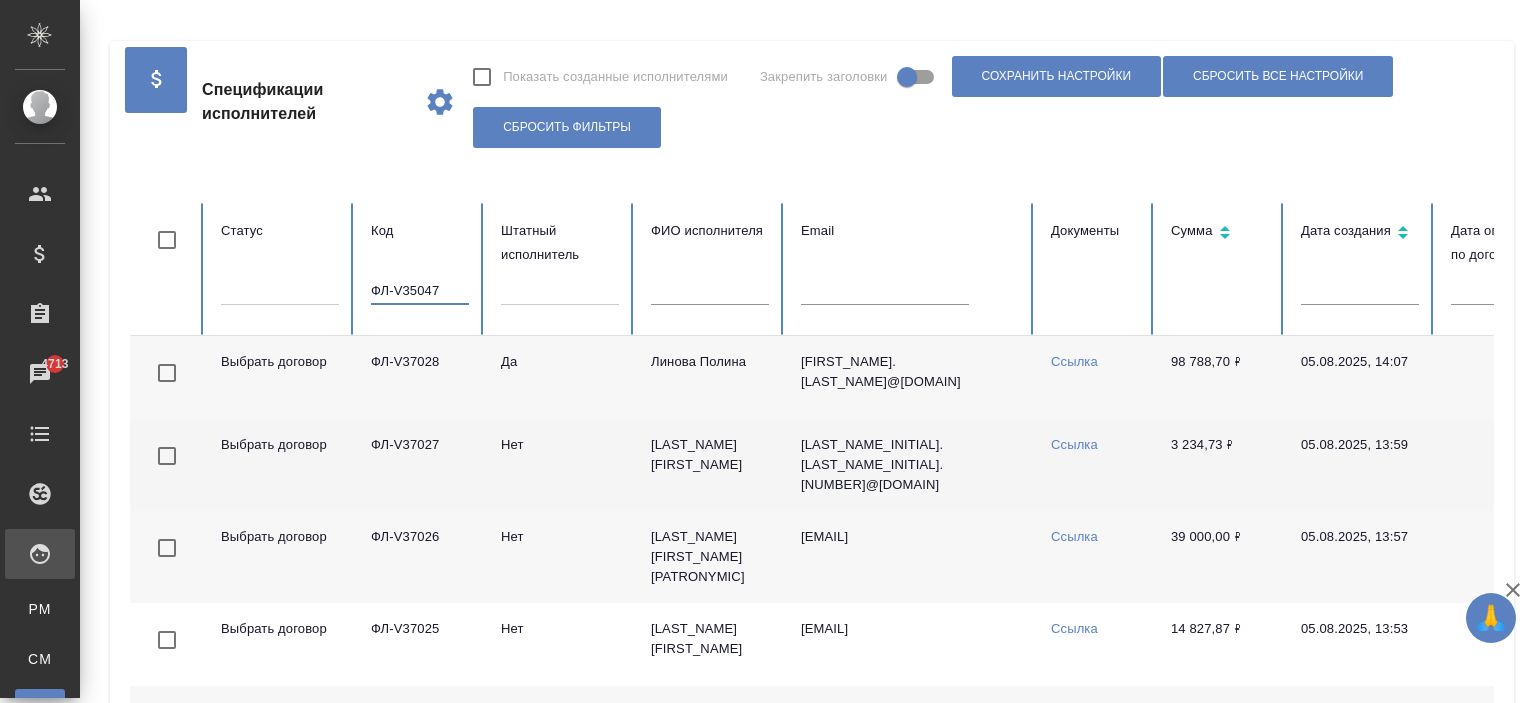 type on "ФЛ-V35047" 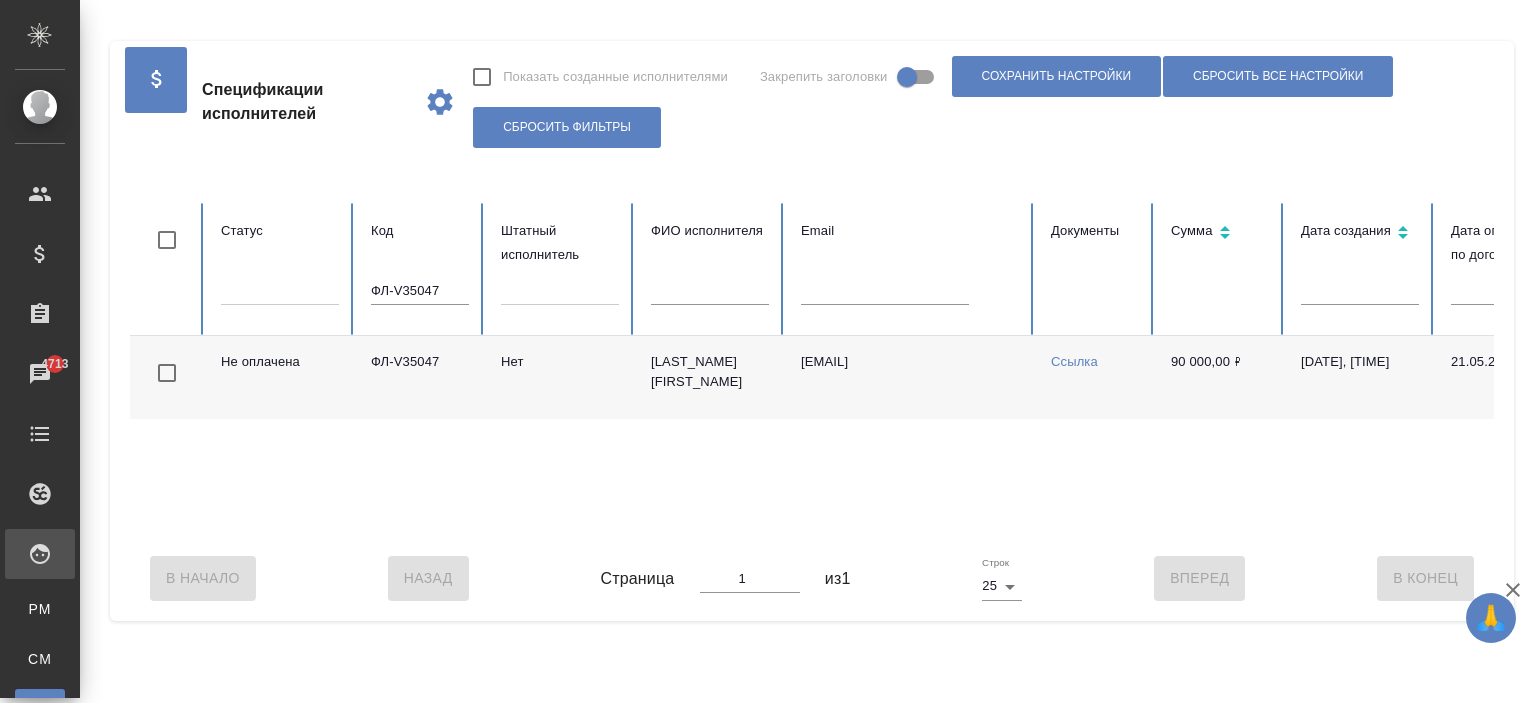 click on "Ссылка" at bounding box center (1074, 361) 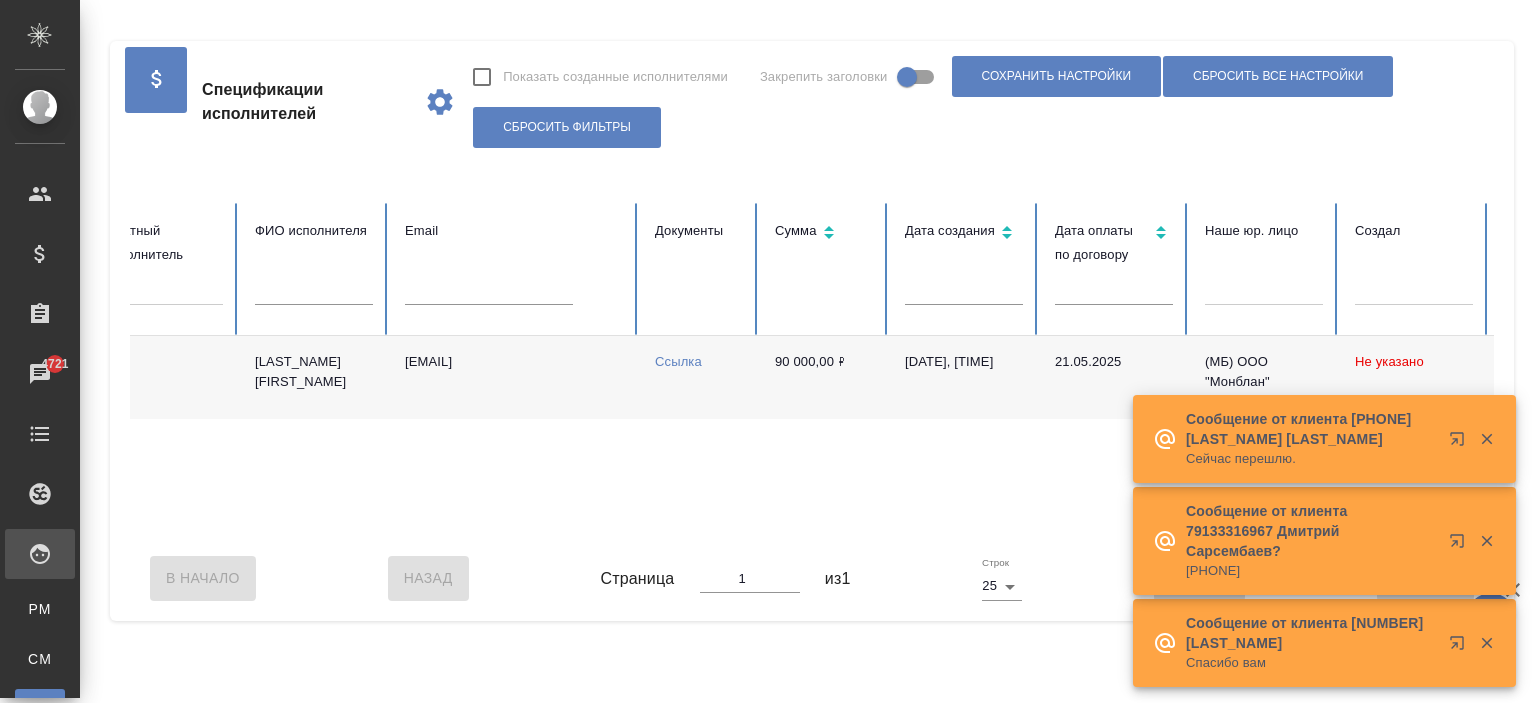 scroll, scrollTop: 0, scrollLeft: 777, axis: horizontal 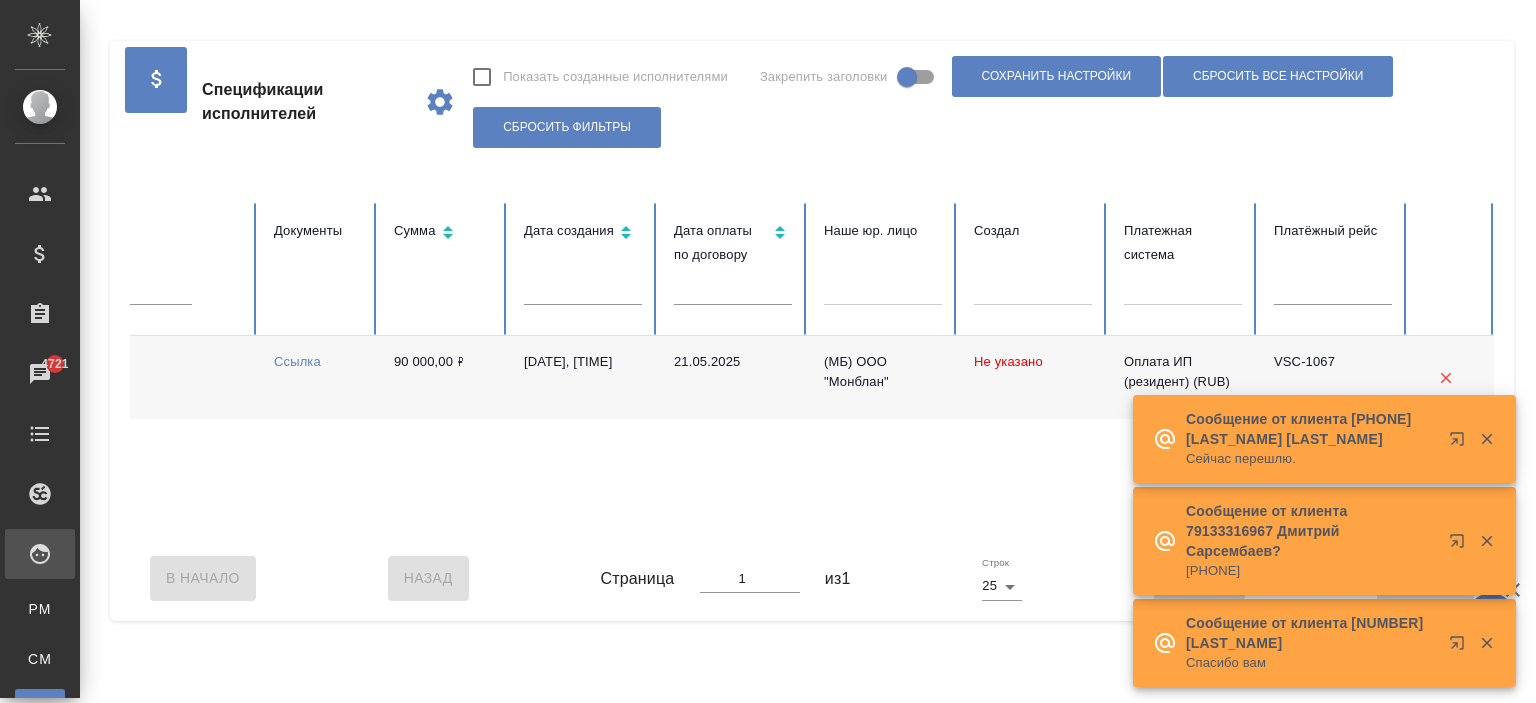 click on "Не оплачена ФЛ-V35047 Нет Ершов Александр alexandre.ershov@gmail.com Ссылка 90 000,00 ₽ 04.04.2025, 14:56 21.05.2025 (МБ) ООО "Монблан" Не указано Оплата ИП (резидент) (RUB) VSC-1067" at bounding box center (424, 436) 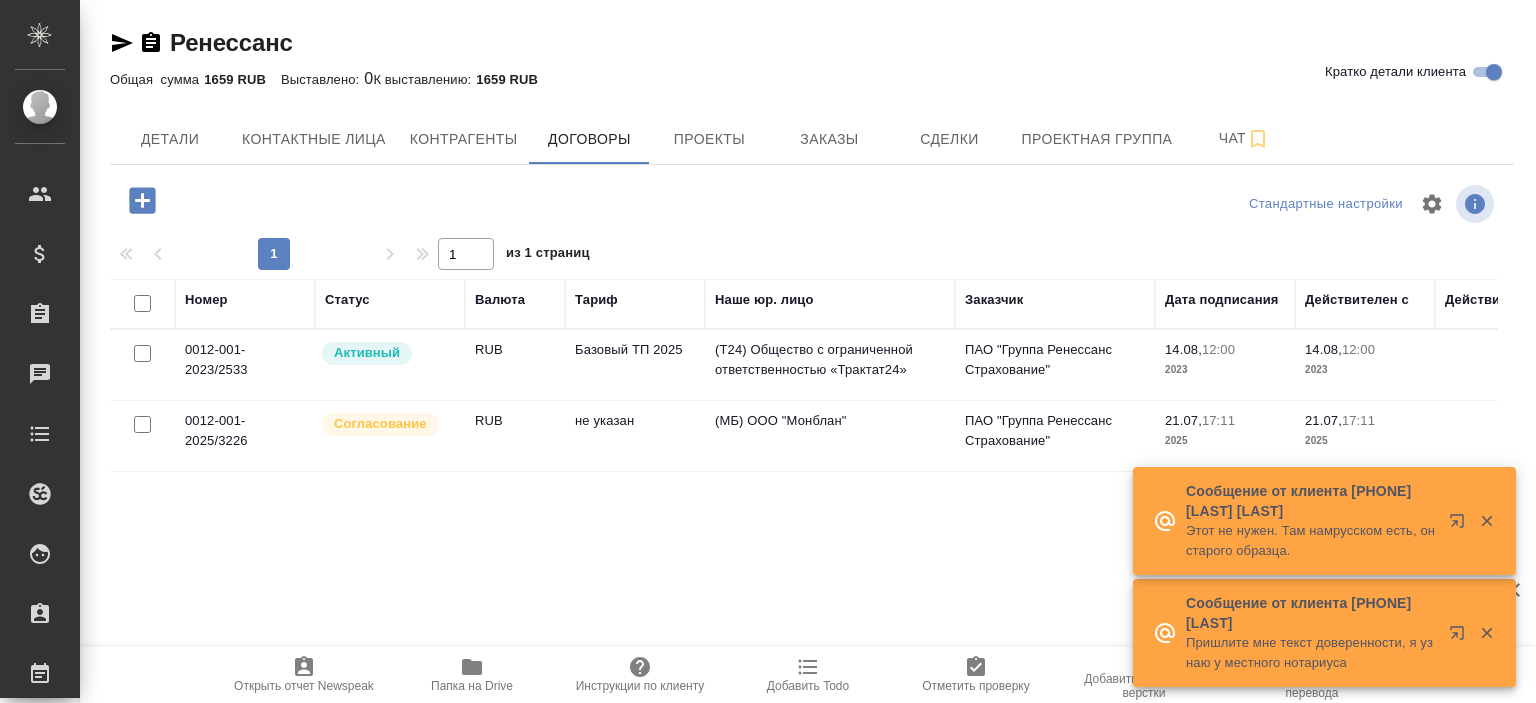 scroll, scrollTop: 0, scrollLeft: 0, axis: both 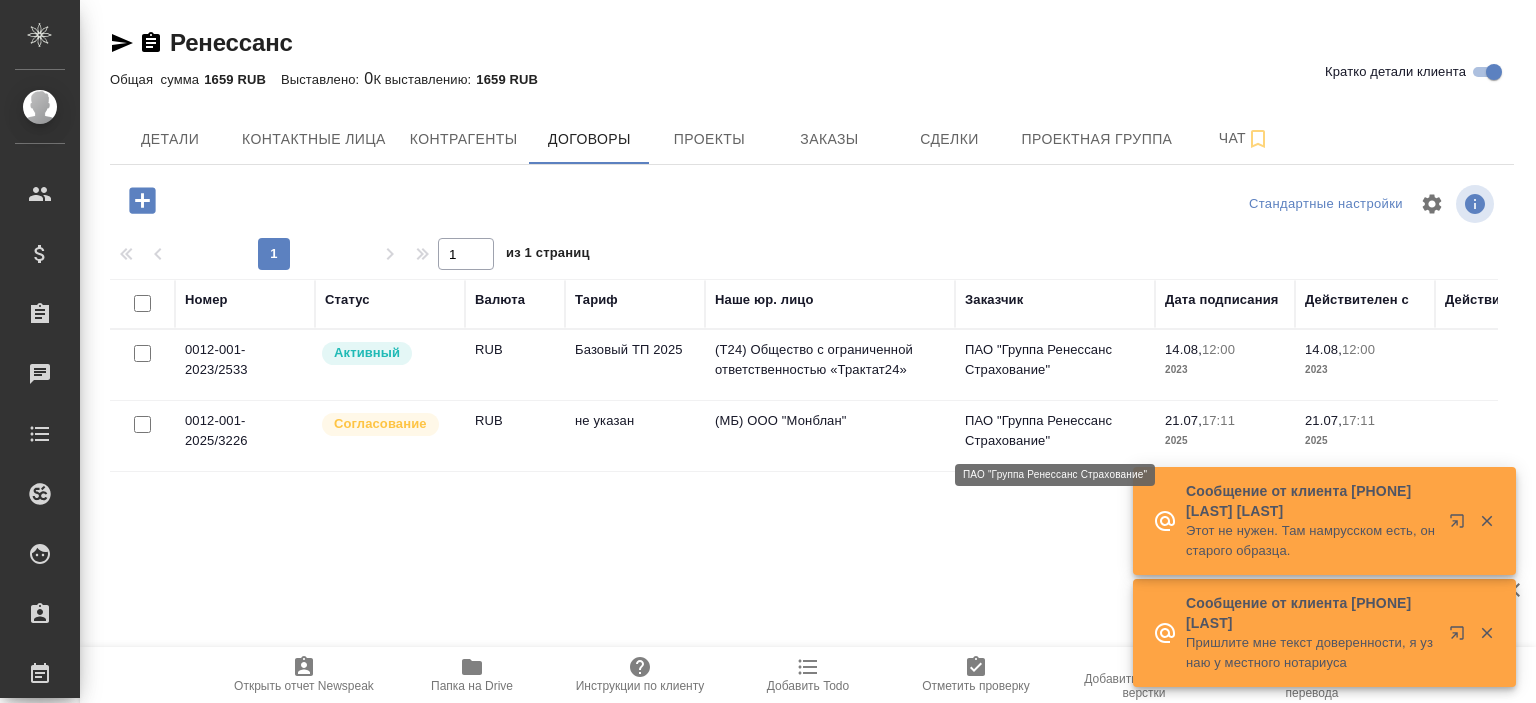 checkbox on "false" 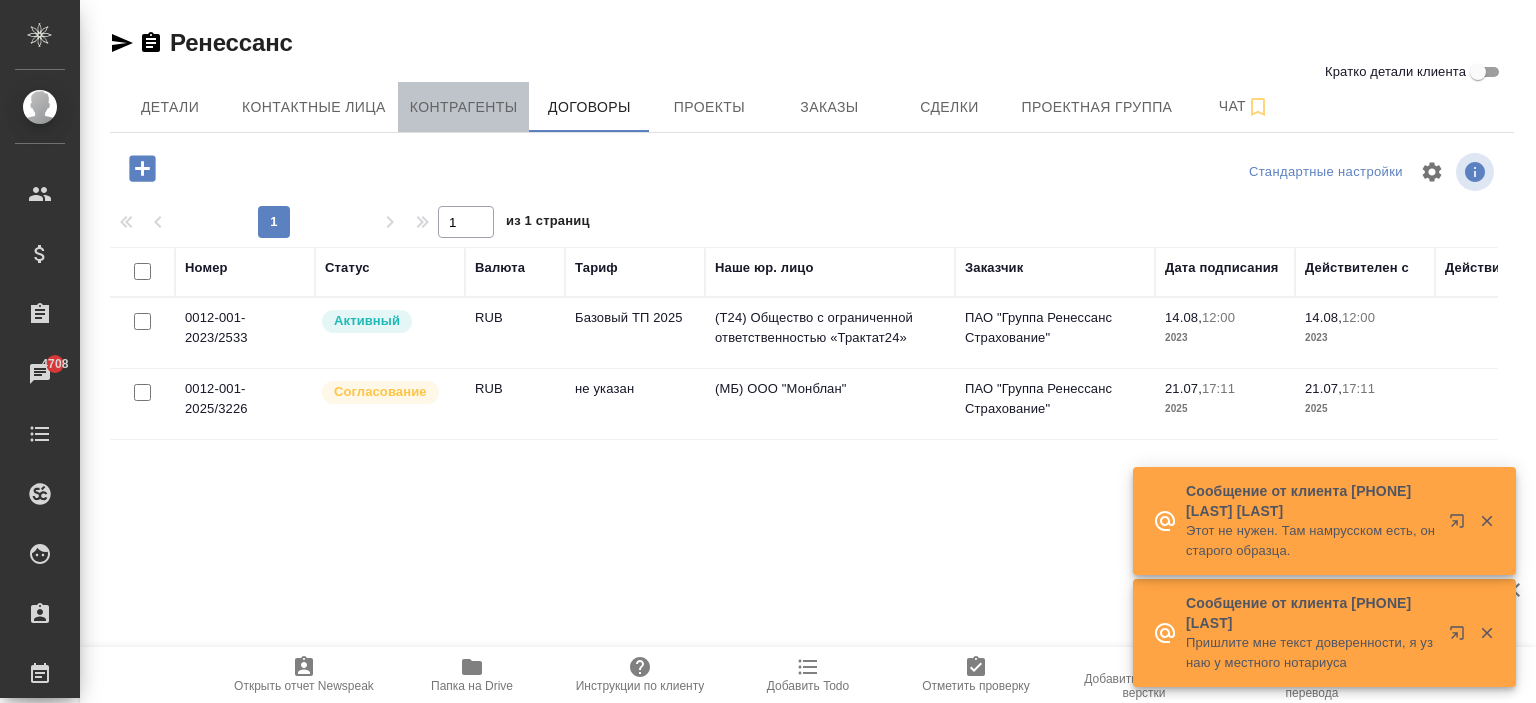 click on "Контрагенты" at bounding box center [464, 107] 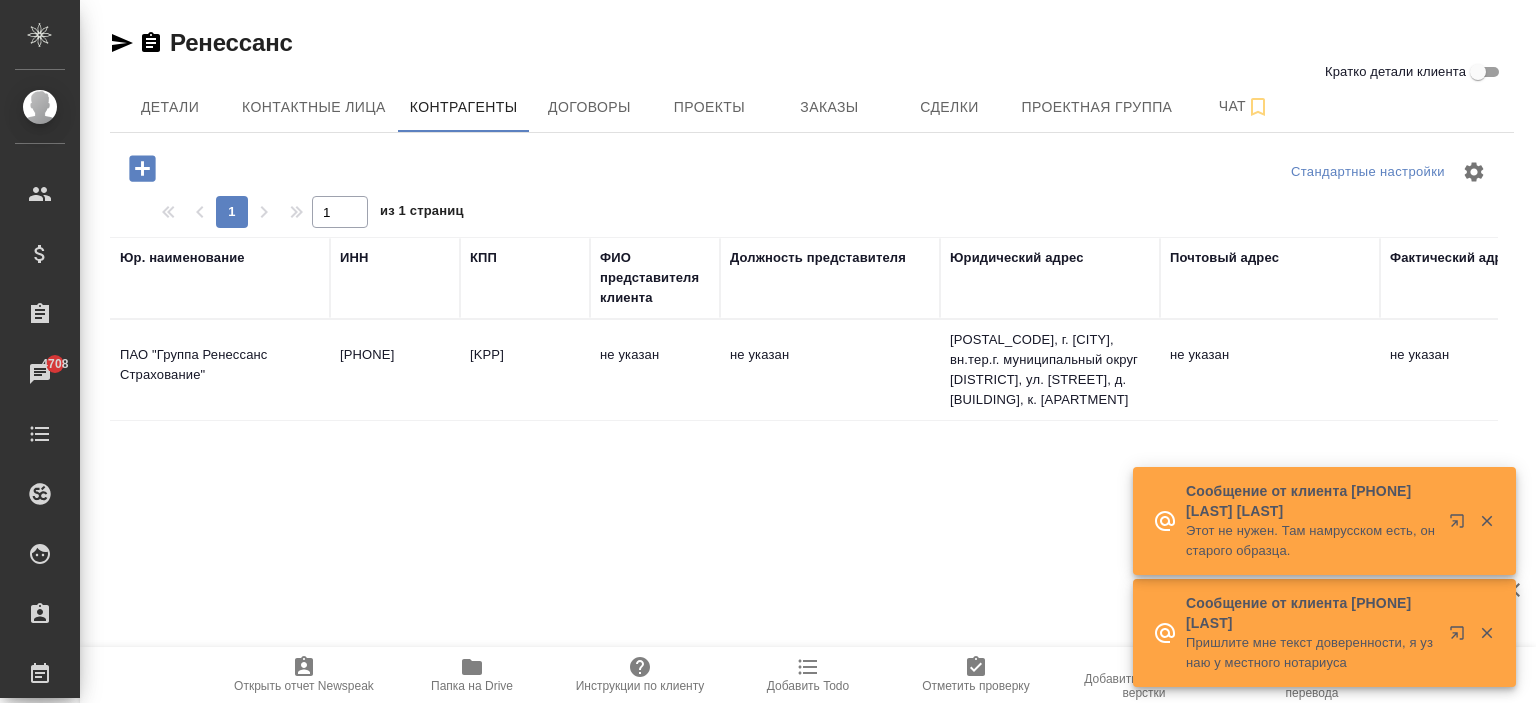 click on "7725497022" at bounding box center [395, 370] 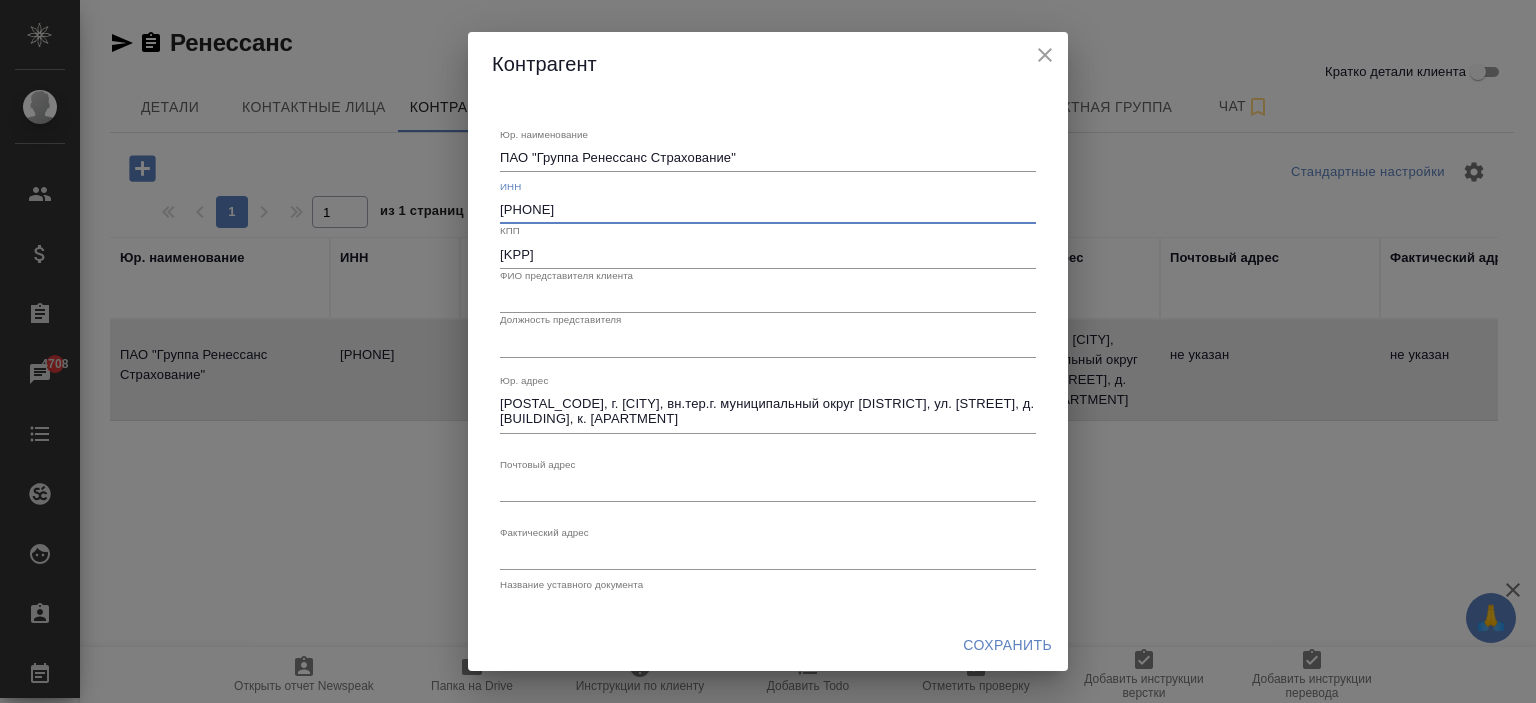 drag, startPoint x: 621, startPoint y: 222, endPoint x: 485, endPoint y: 202, distance: 137.46272 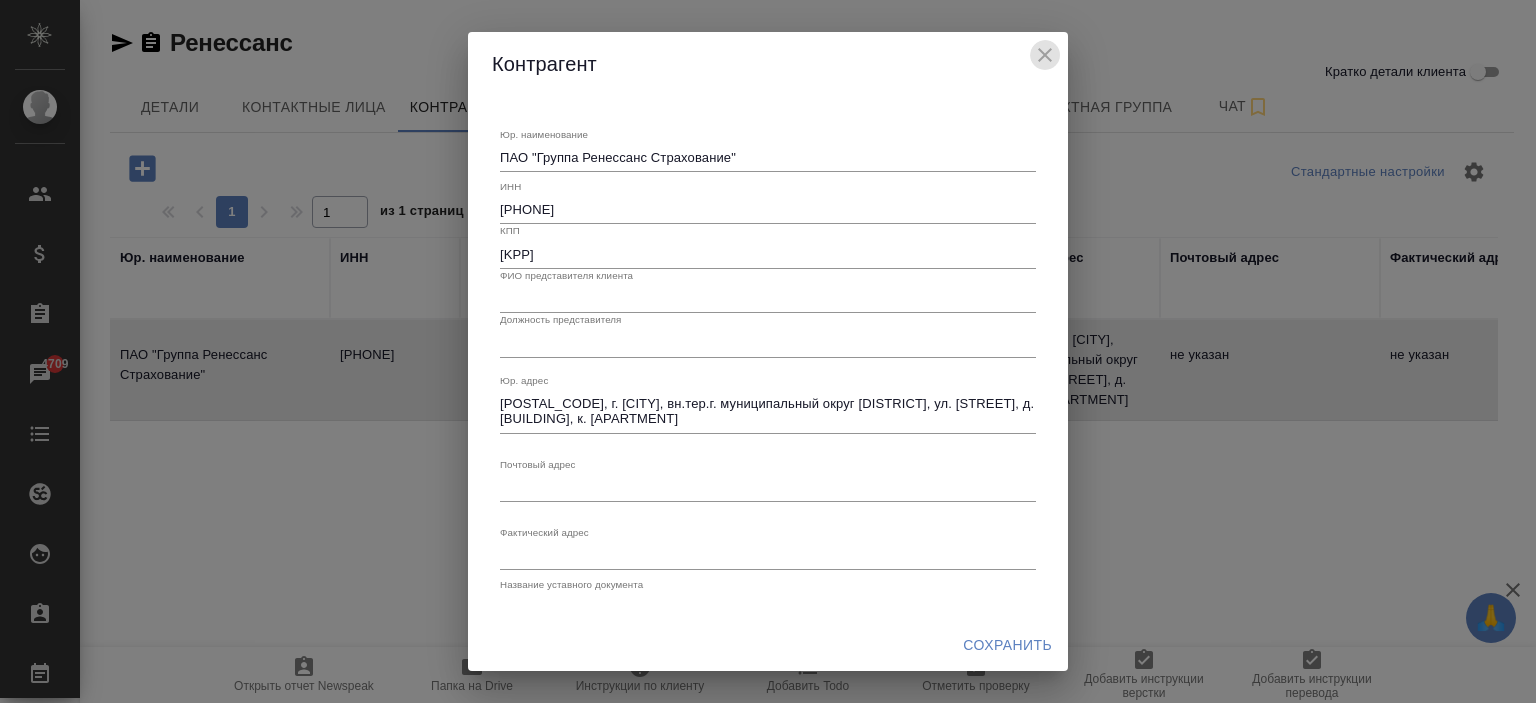click 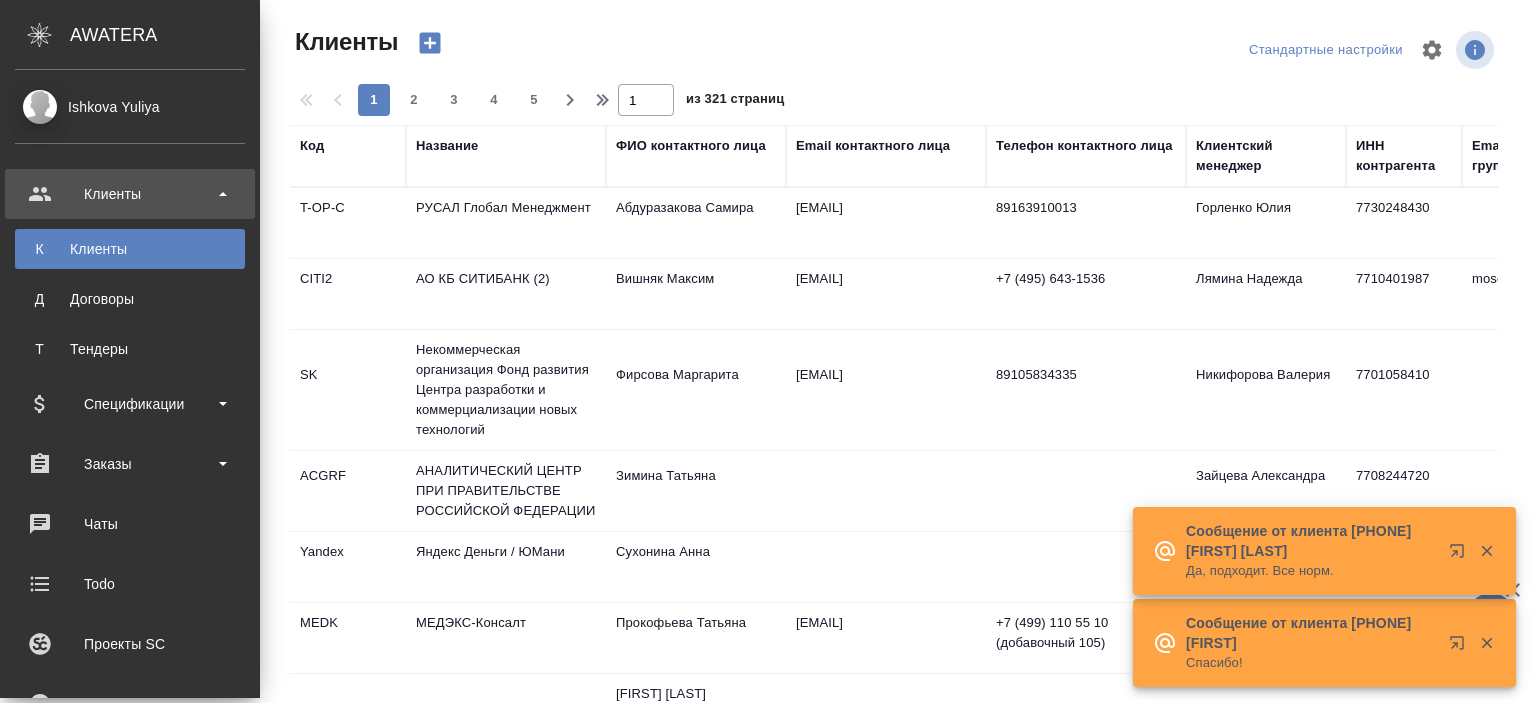 select on "RU" 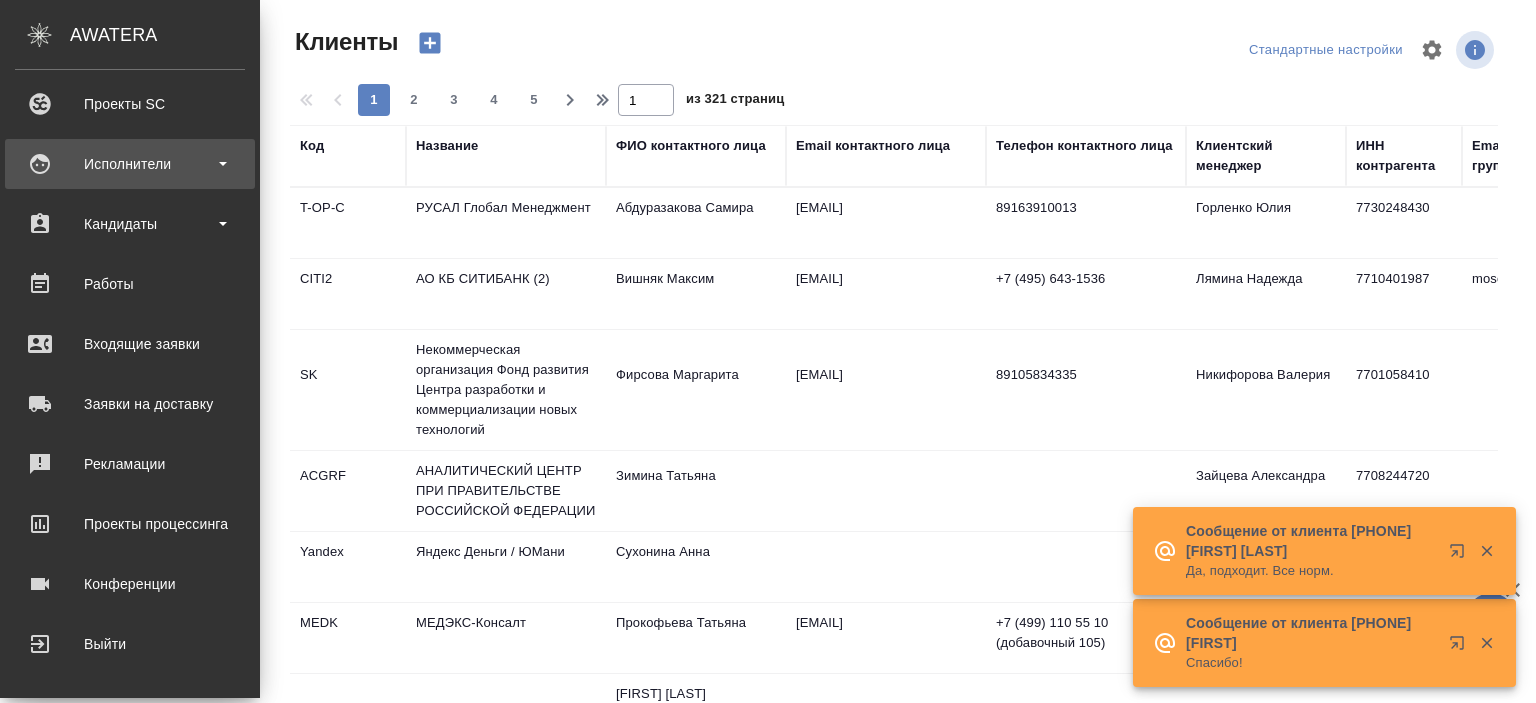 click on "Исполнители" at bounding box center (130, 164) 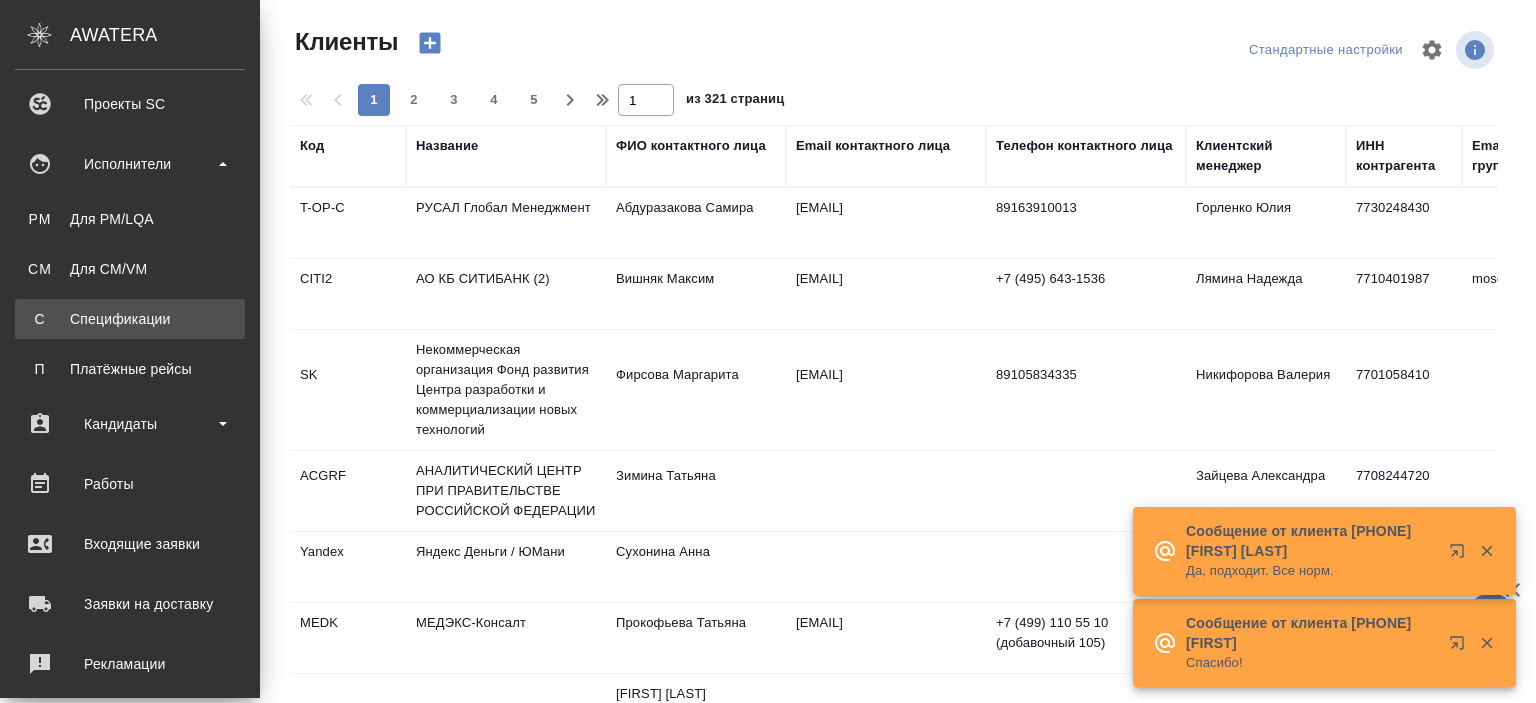 click on "Спецификации" at bounding box center [130, 319] 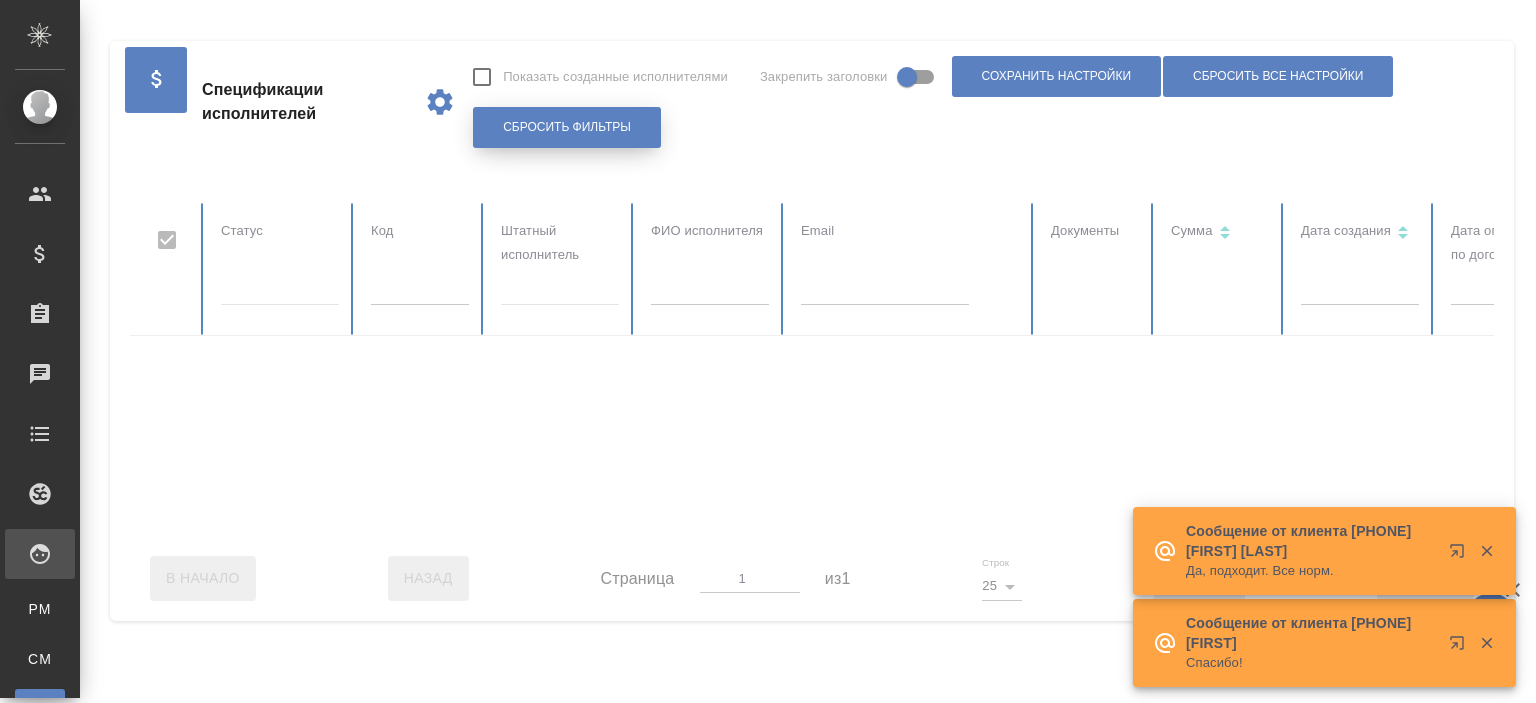 checkbox on "false" 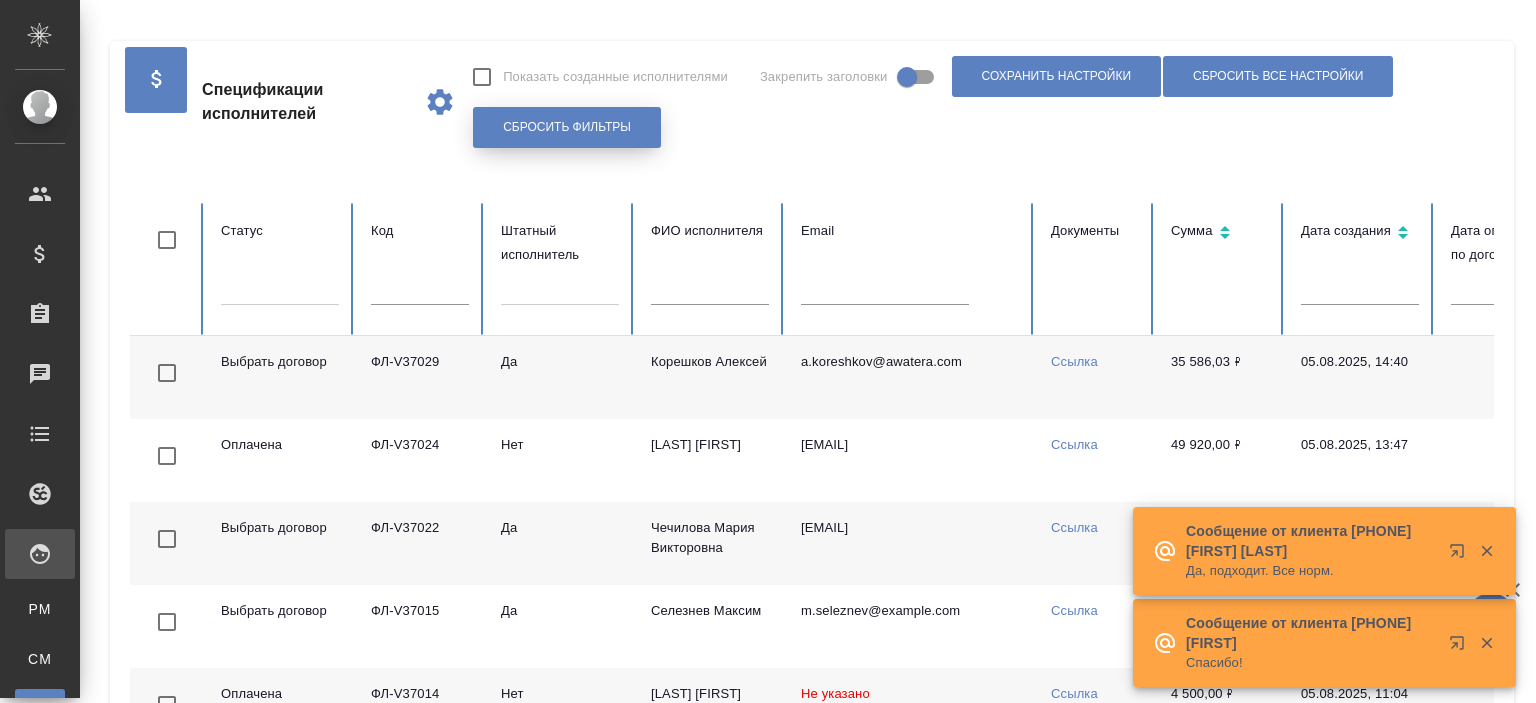 click on "Сбросить фильтры" at bounding box center (567, 127) 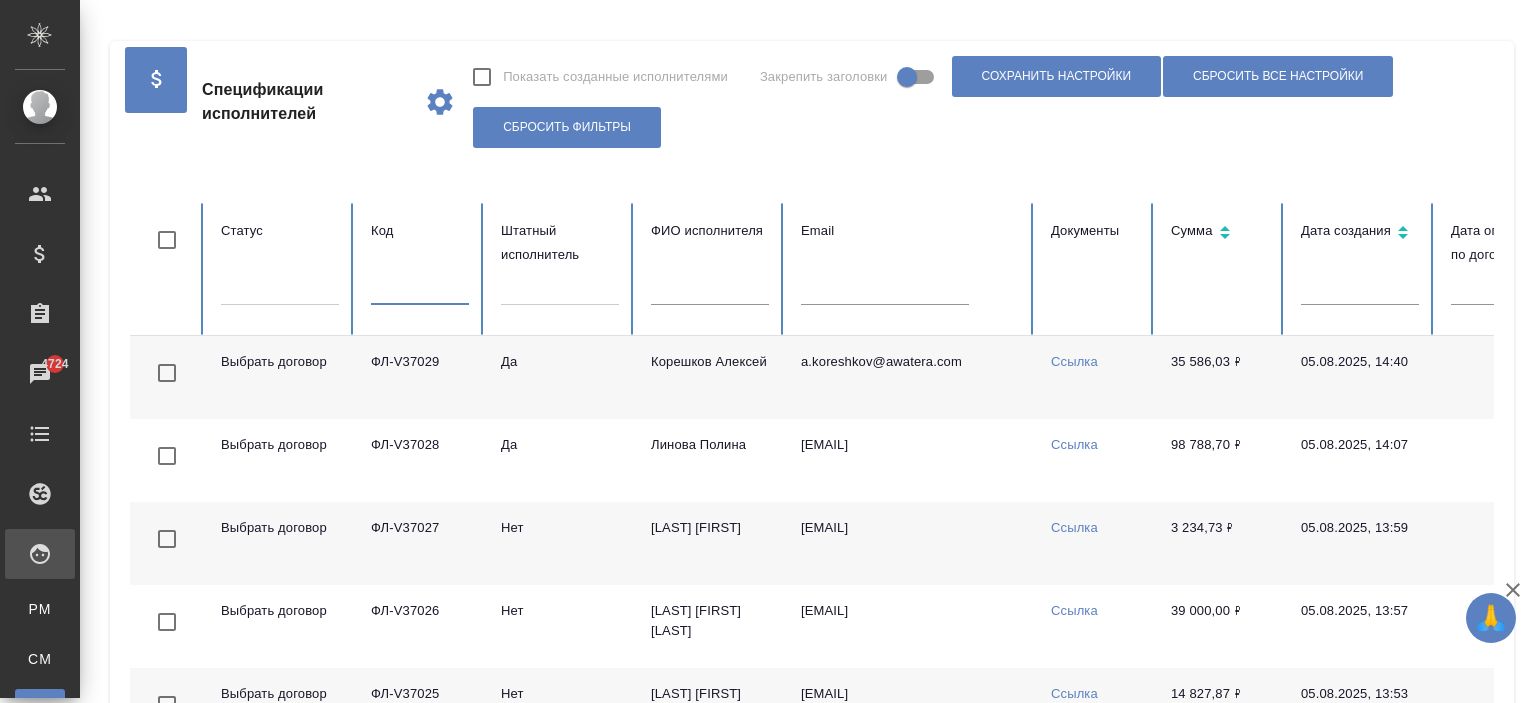 paste on "ФЛ-V35998" 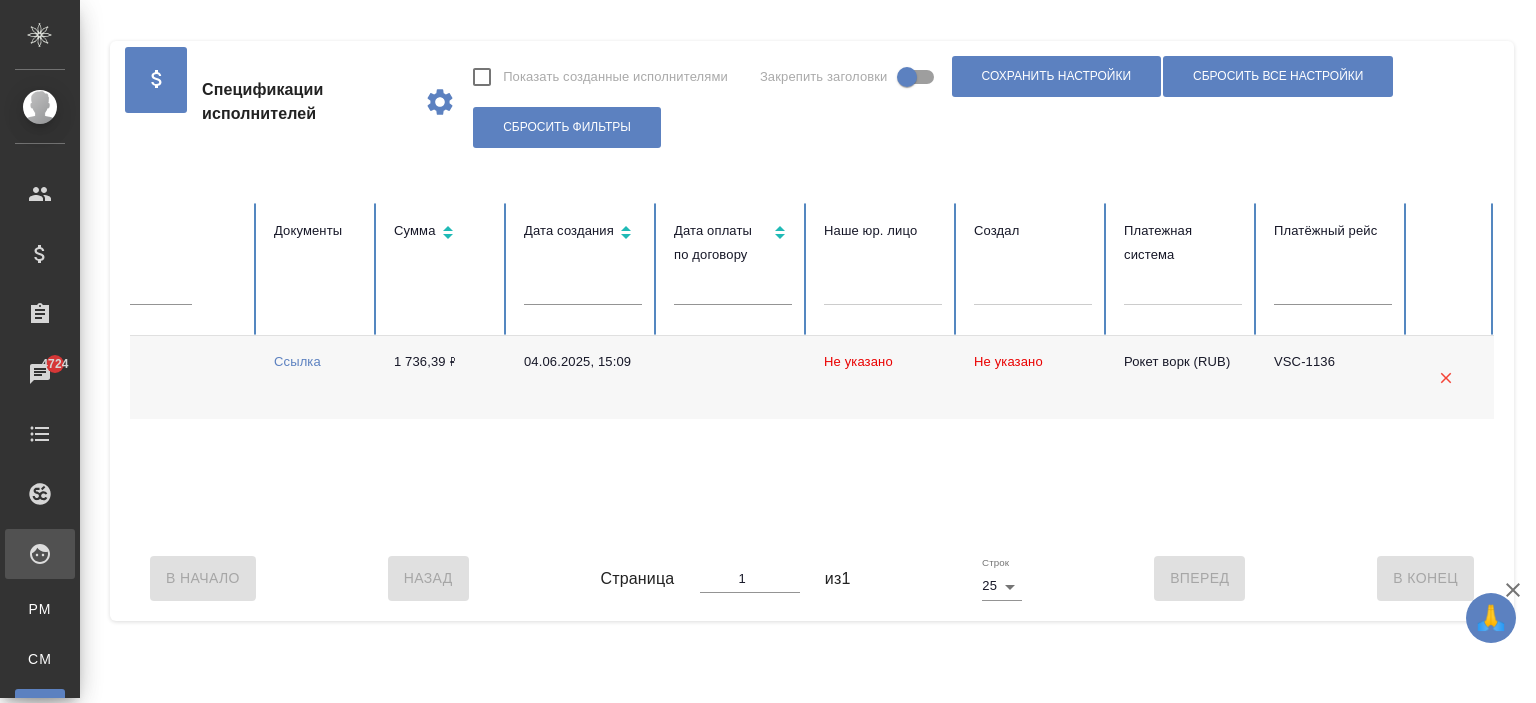 scroll, scrollTop: 0, scrollLeft: 0, axis: both 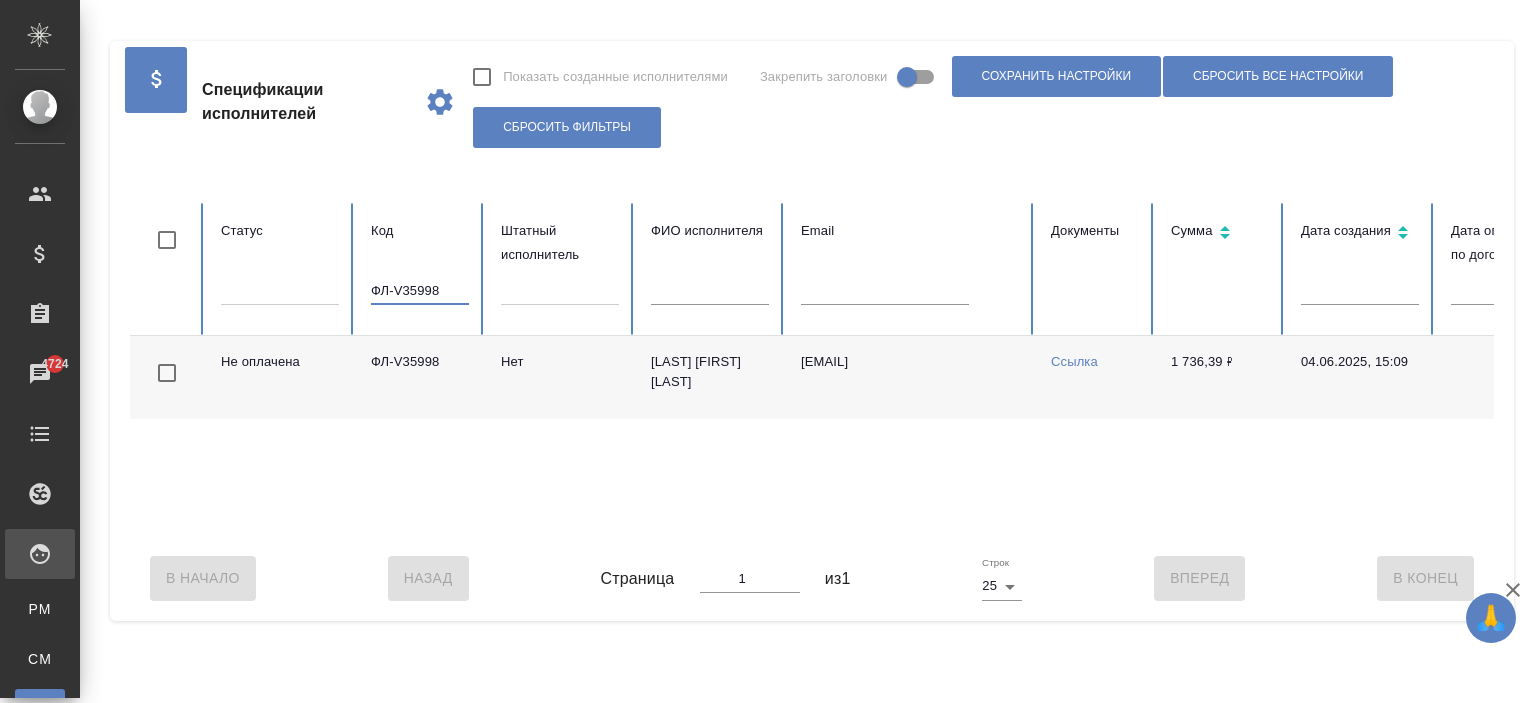 type on "ФЛ-V35998" 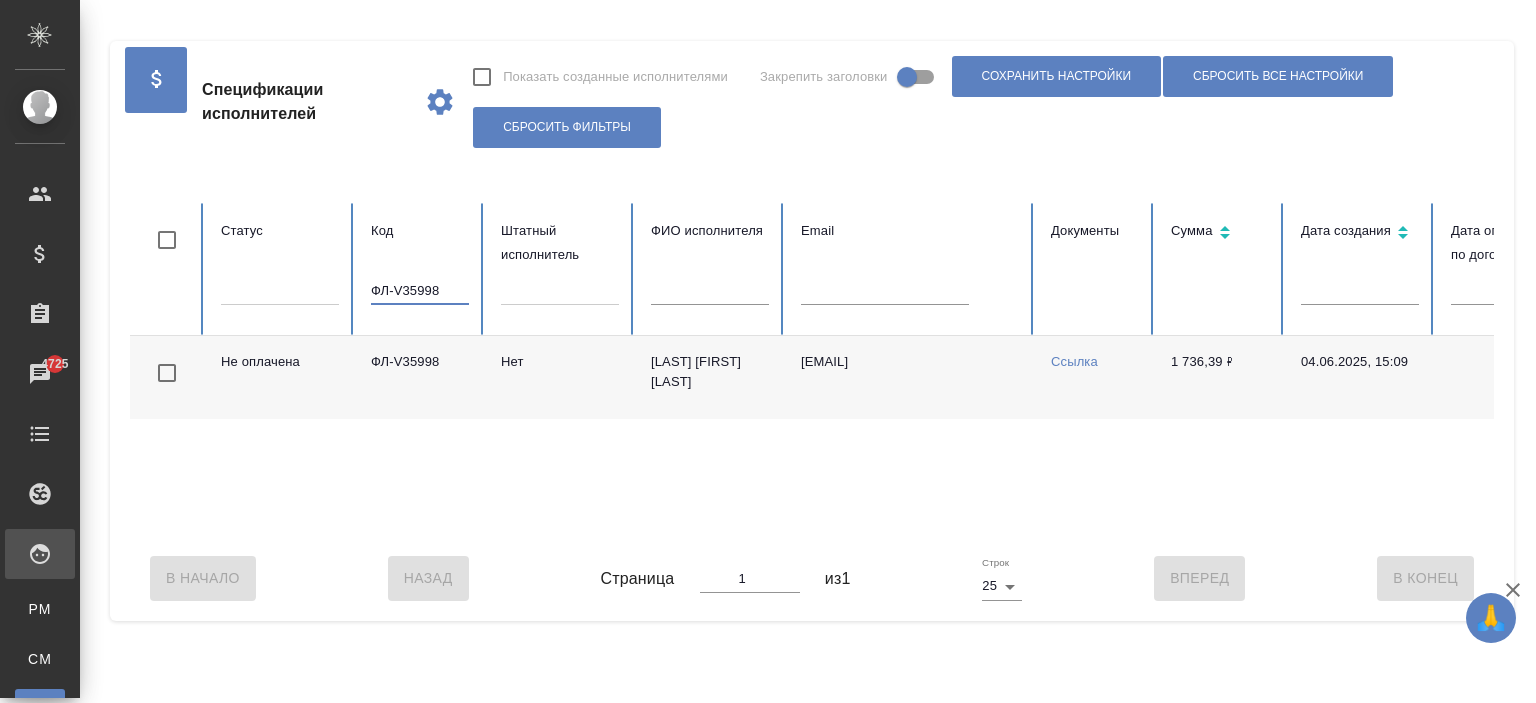 click on "Нет" at bounding box center (560, 377) 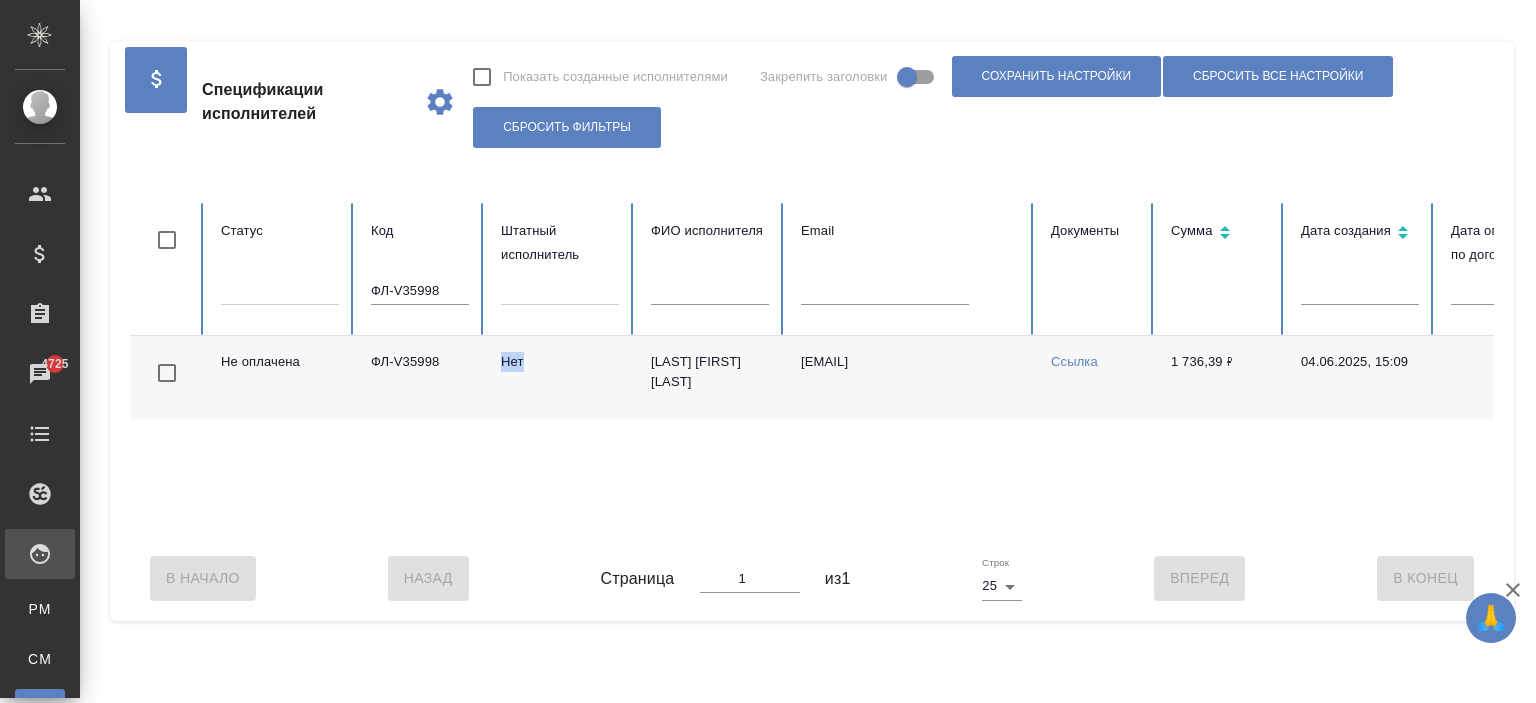 click on "Нет" at bounding box center [560, 377] 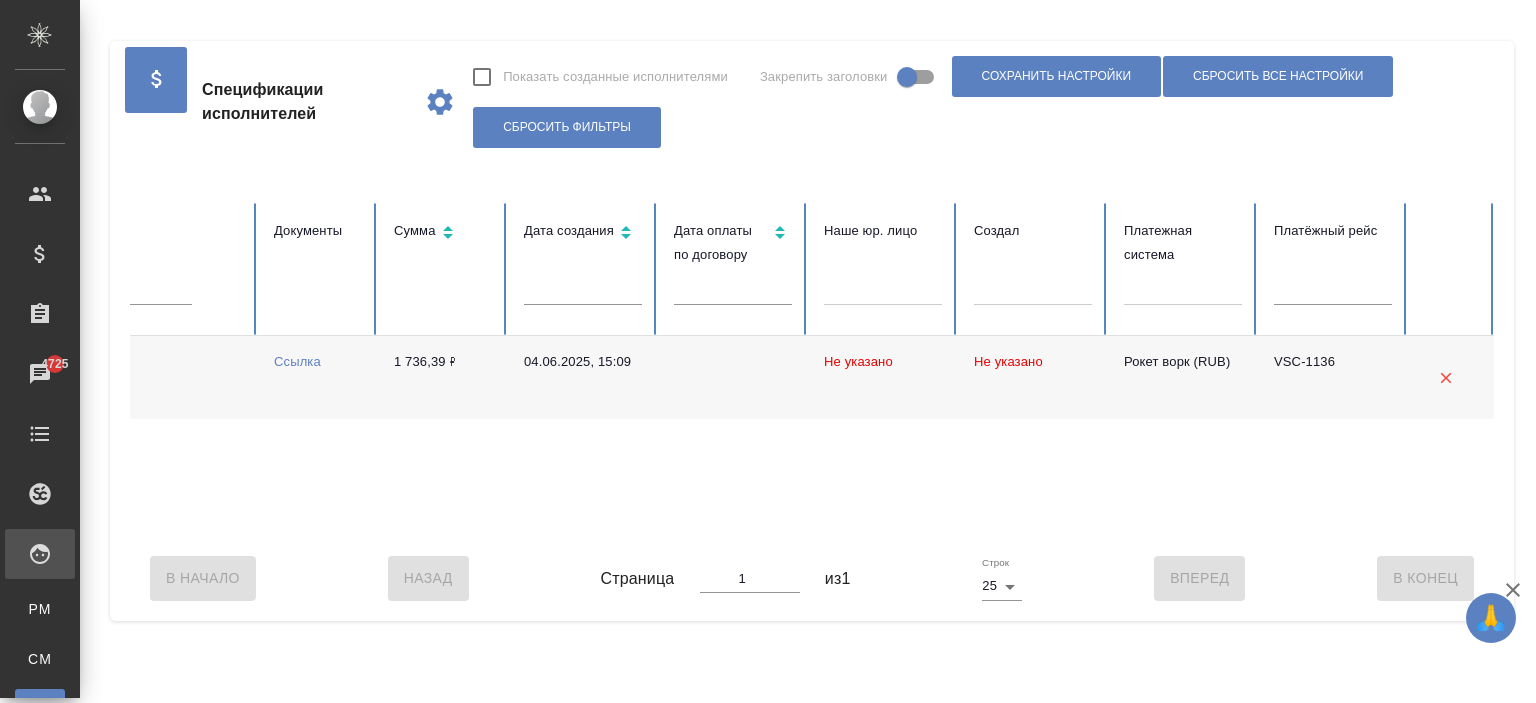 scroll, scrollTop: 0, scrollLeft: 0, axis: both 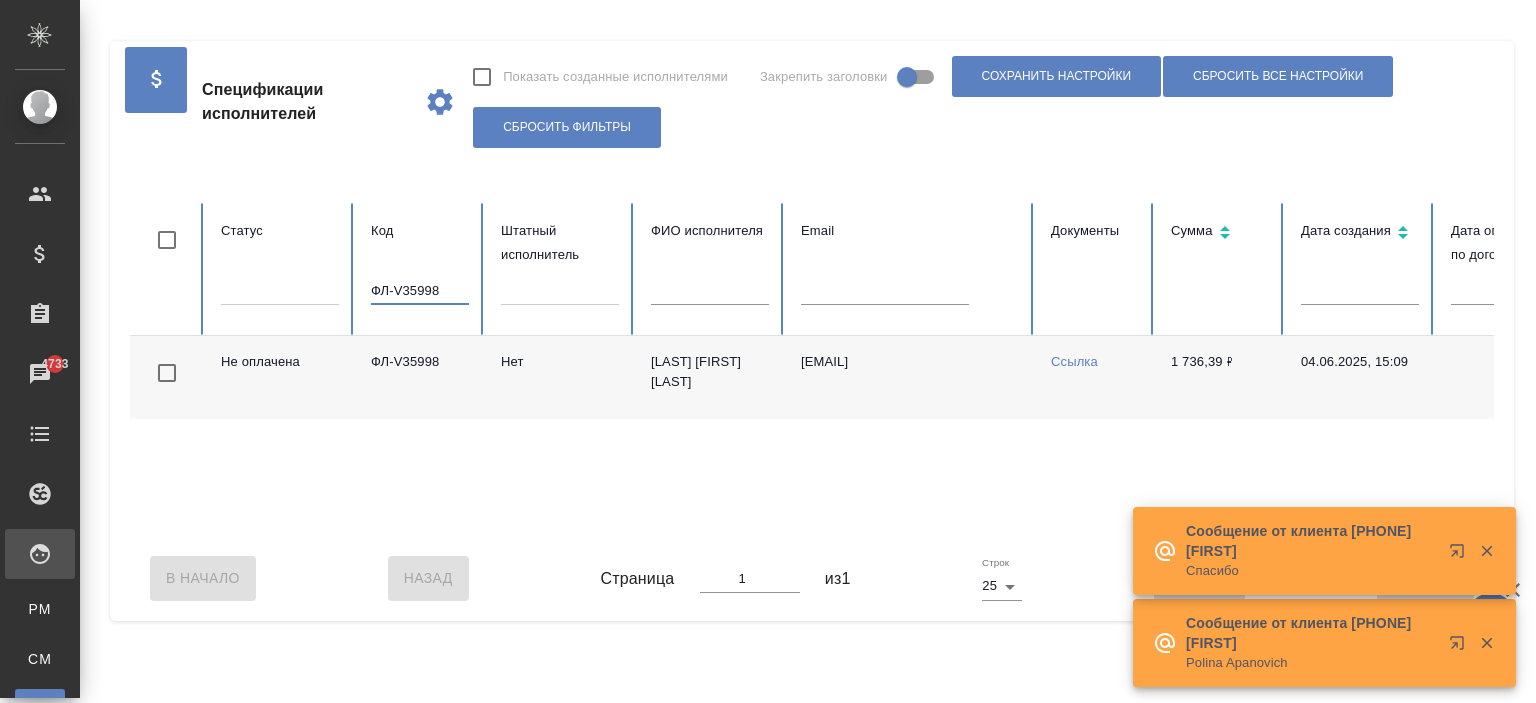 drag, startPoint x: 450, startPoint y: 291, endPoint x: 302, endPoint y: 283, distance: 148.21606 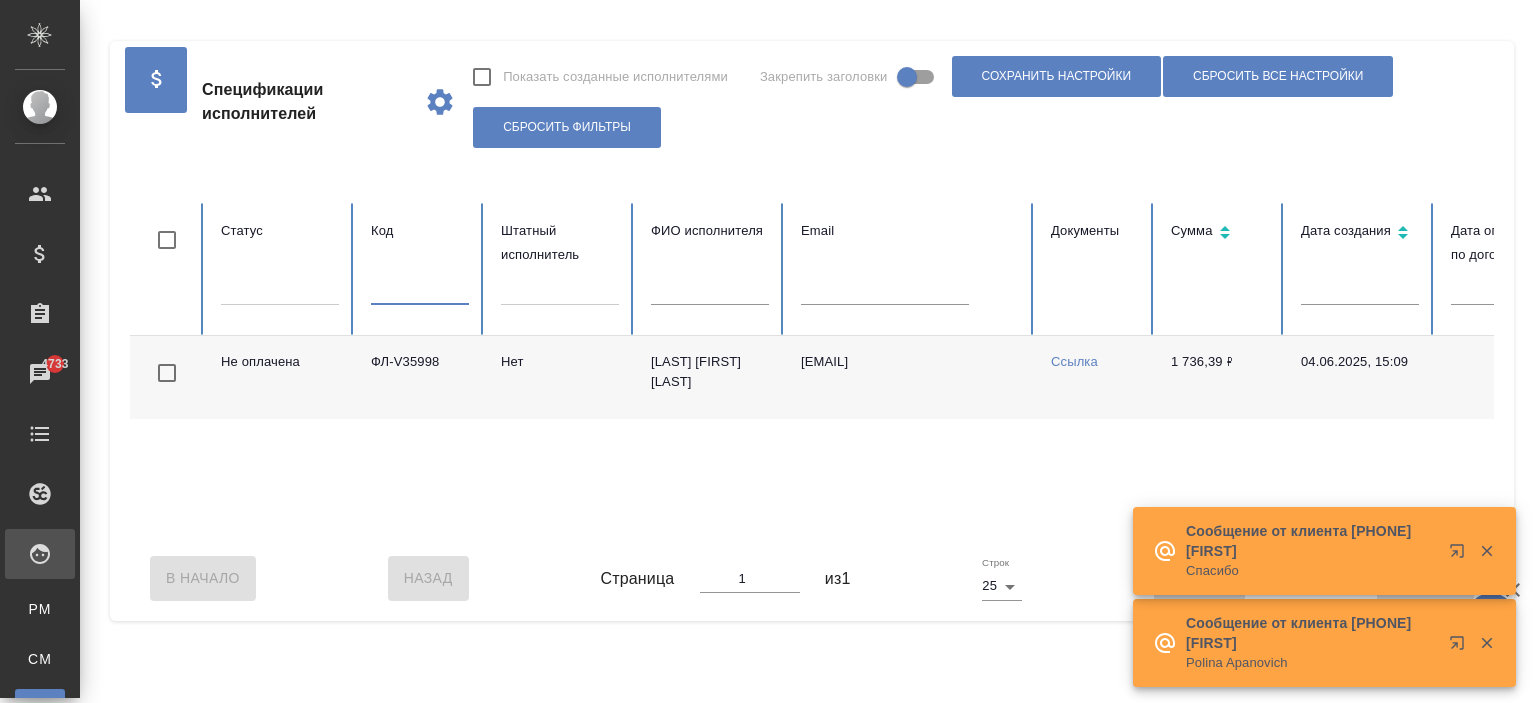 type 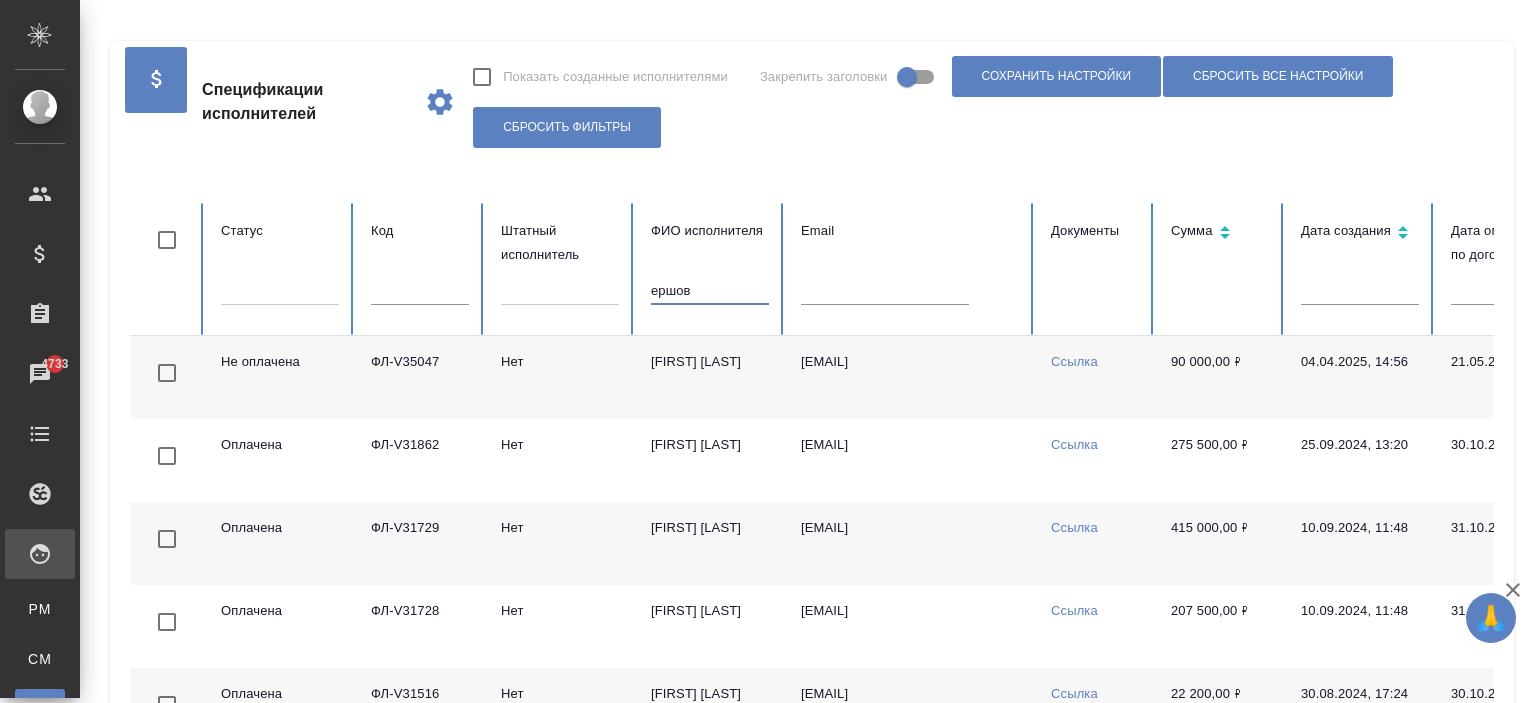 click on "ФЛ-V35047" at bounding box center (420, 377) 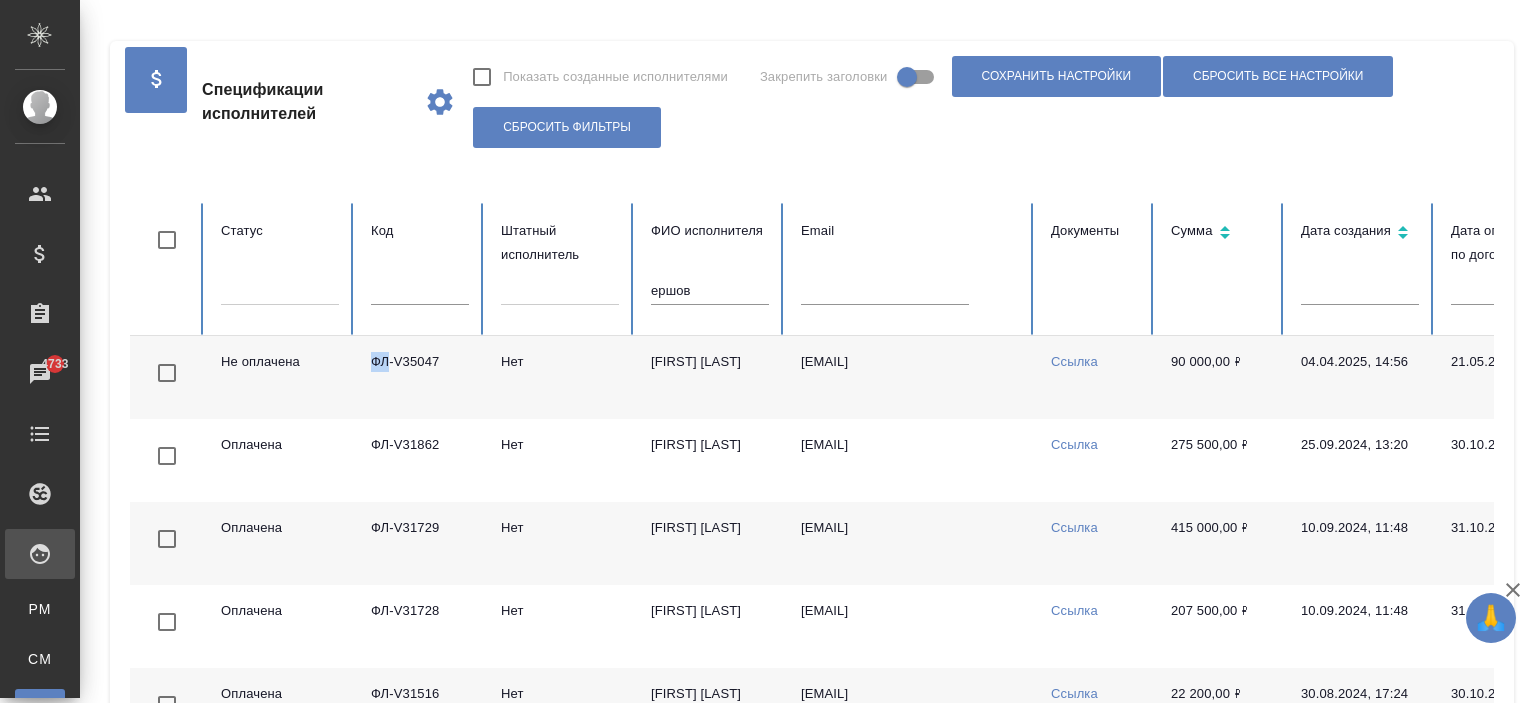 click on "ФЛ-V35047" at bounding box center (420, 377) 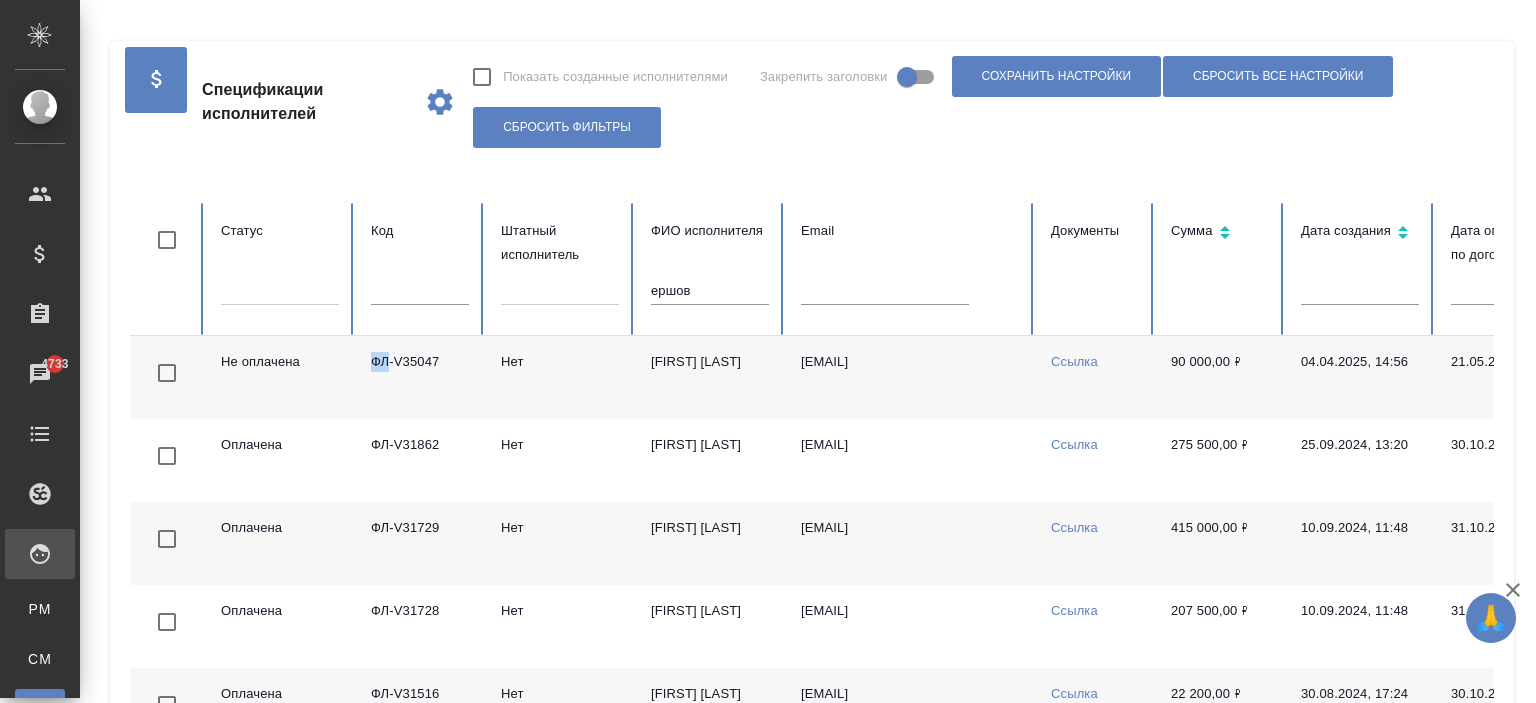 click on "ершов" at bounding box center (710, 291) 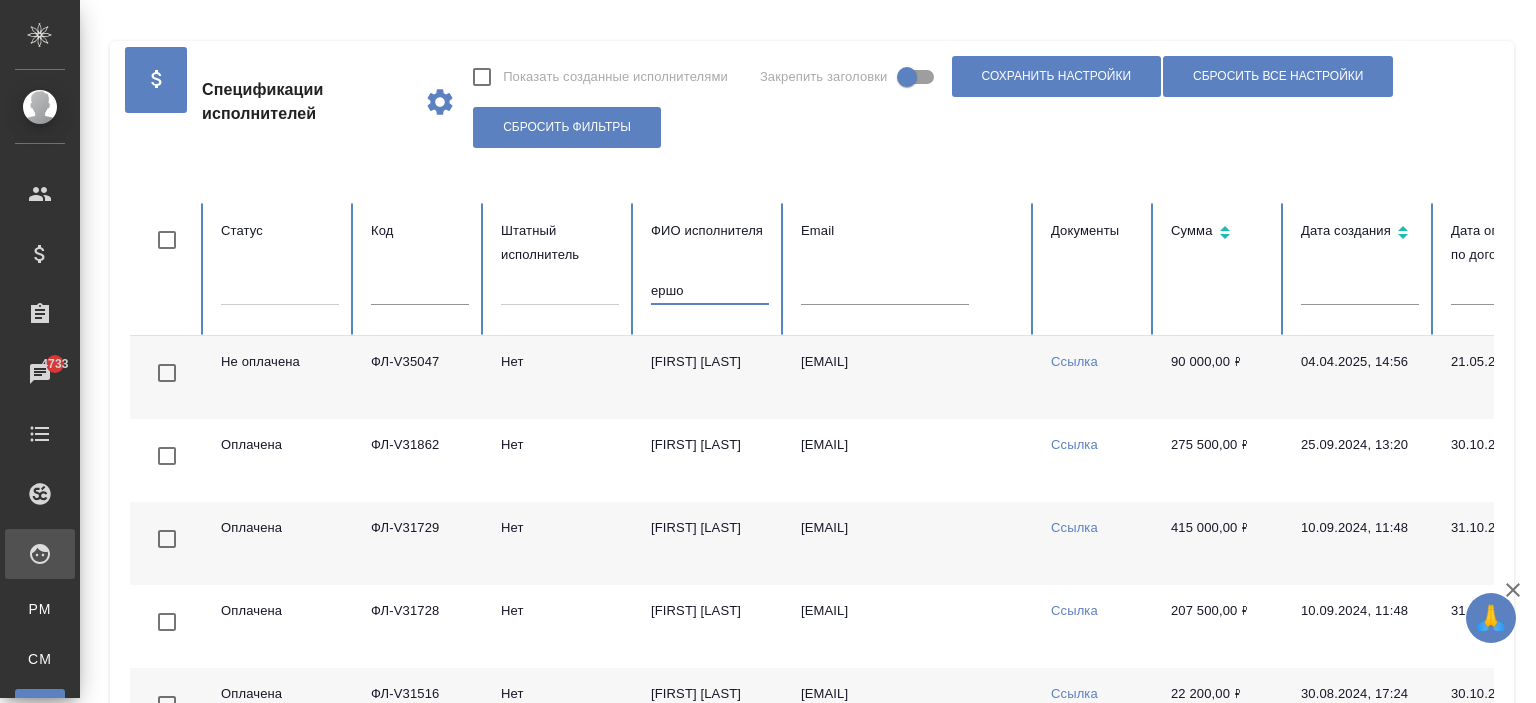 type on "ершов" 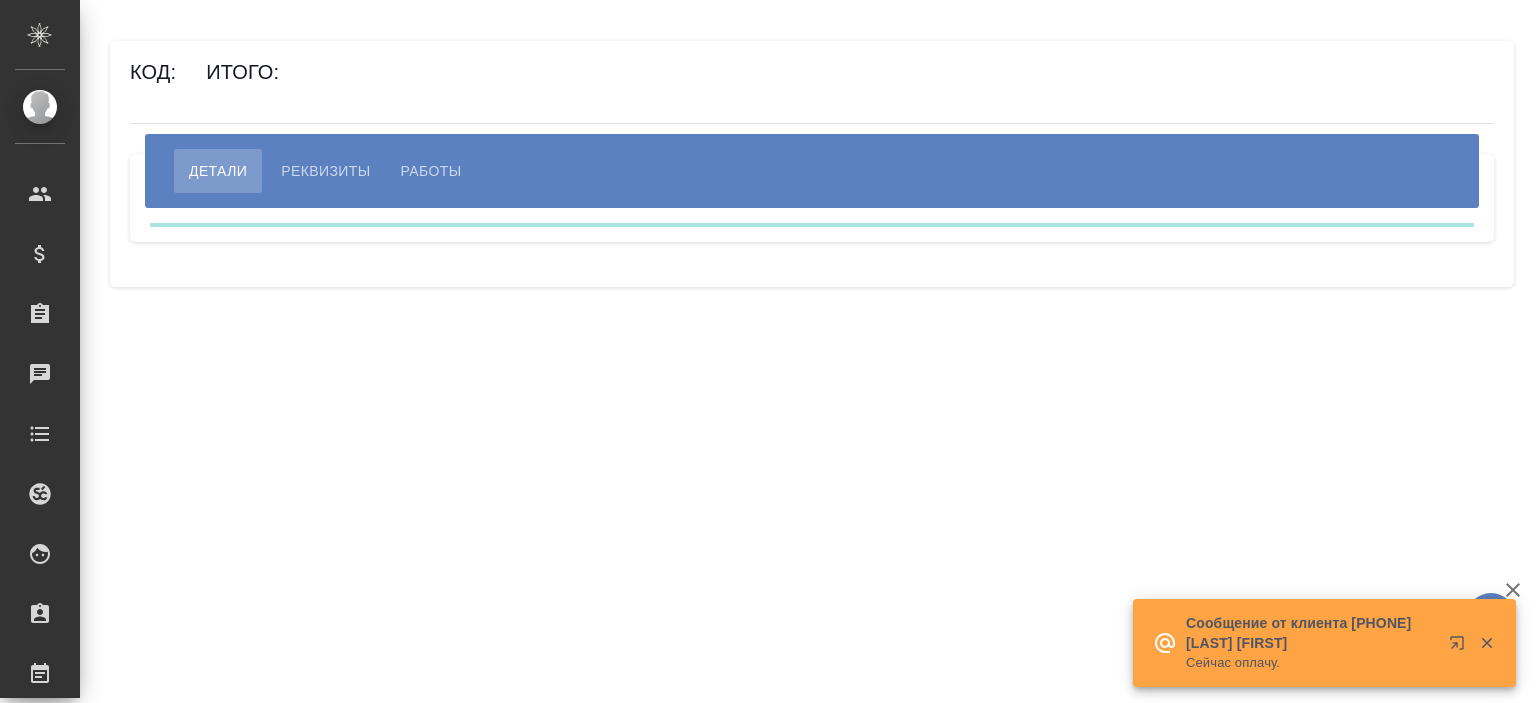 scroll, scrollTop: 0, scrollLeft: 0, axis: both 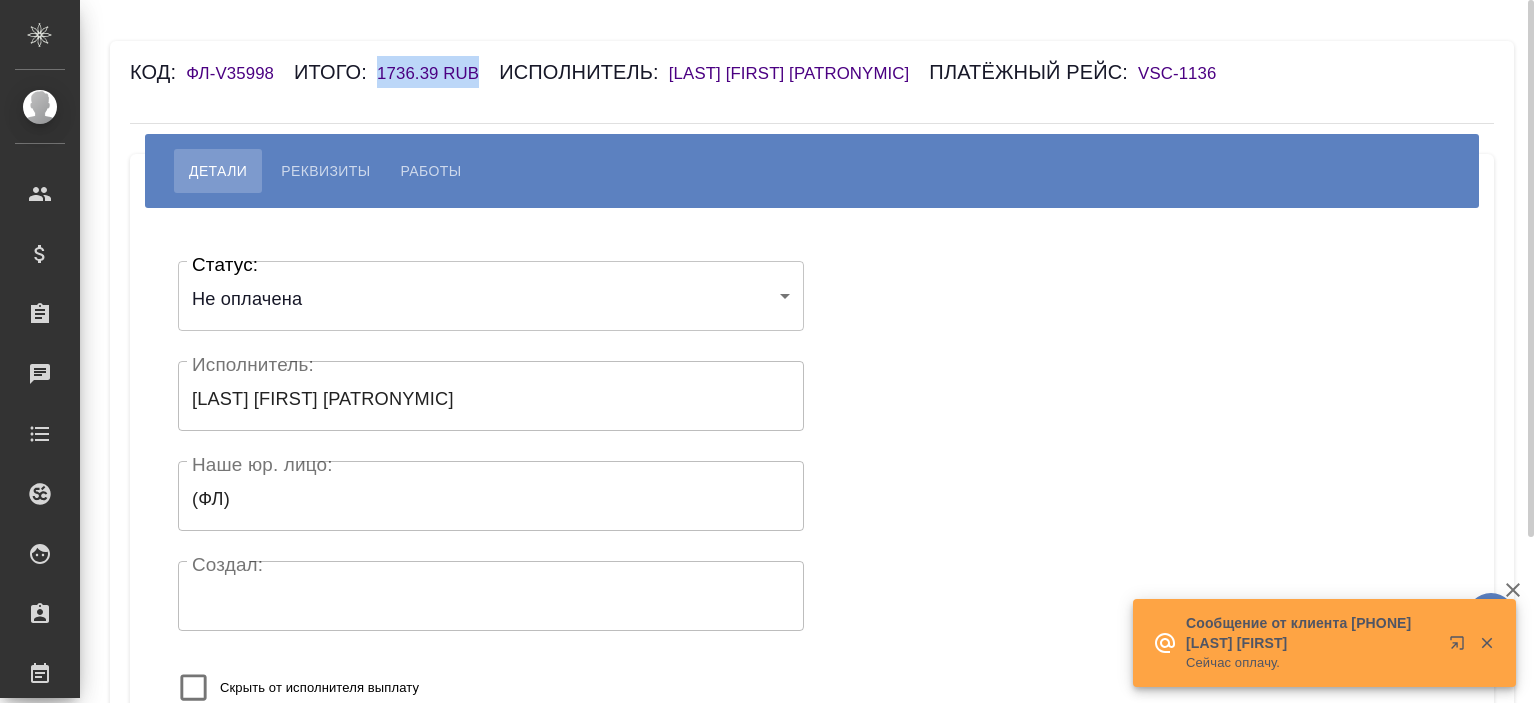 drag, startPoint x: 482, startPoint y: 68, endPoint x: 377, endPoint y: 73, distance: 105.11898 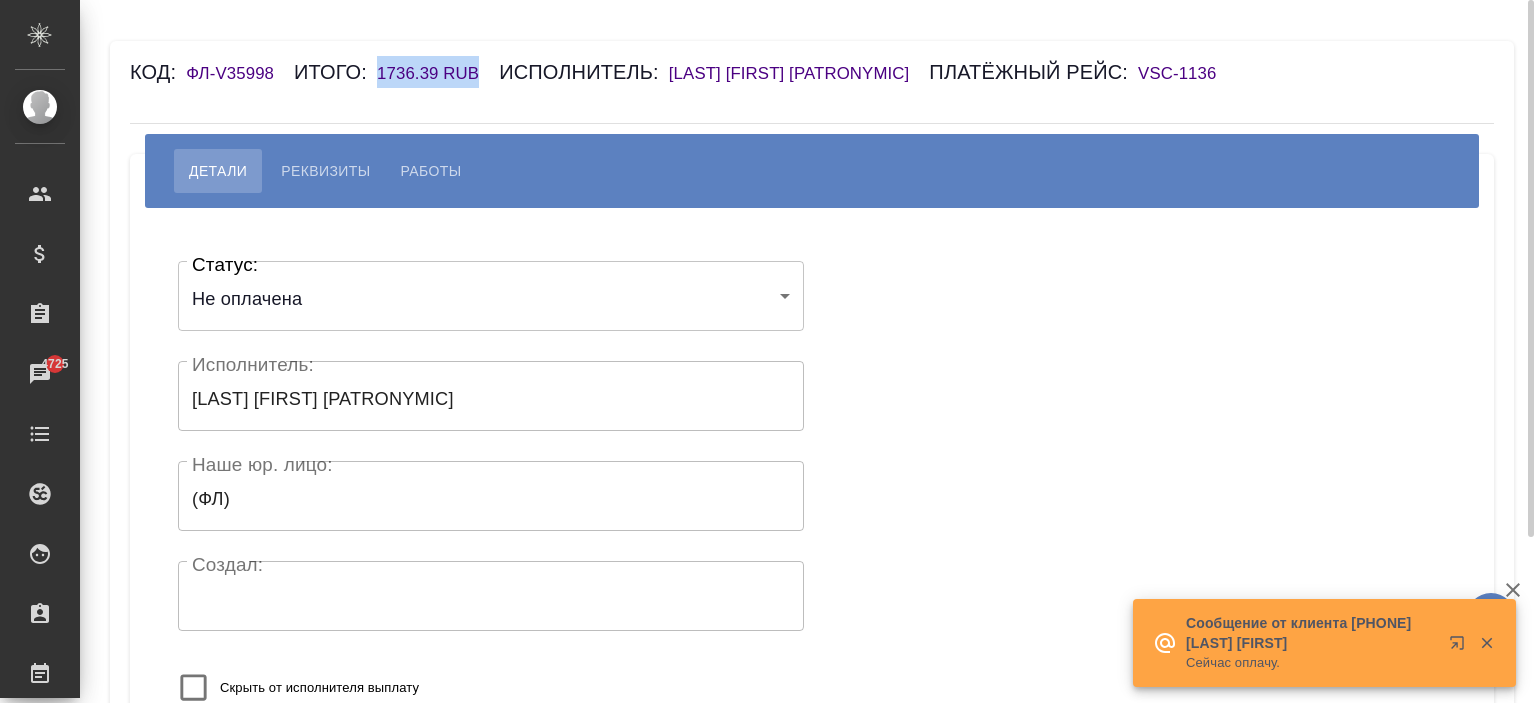 drag, startPoint x: 664, startPoint y: 64, endPoint x: 1019, endPoint y: 71, distance: 355.069 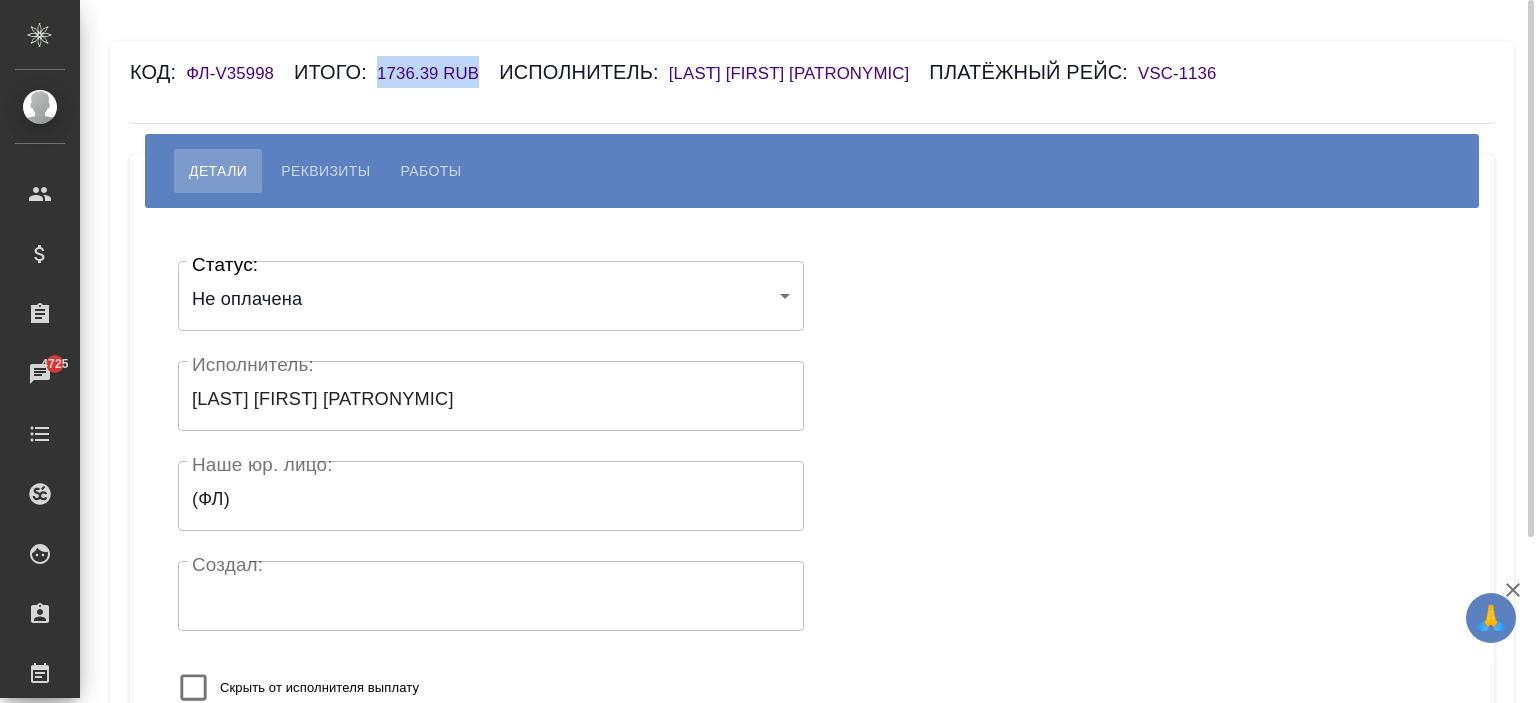 copy on "[LAST] [FIRST] [PATRONYMIC]" 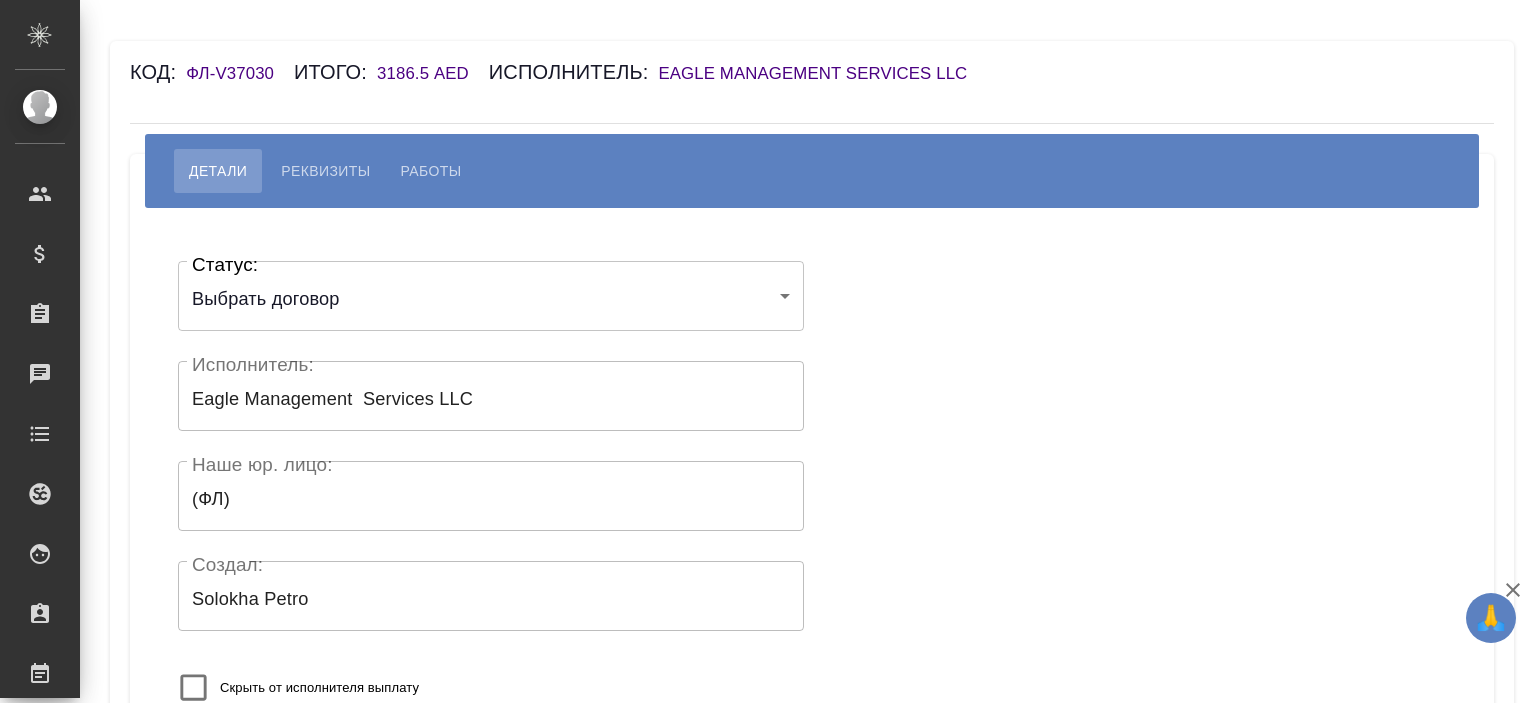 scroll, scrollTop: 0, scrollLeft: 0, axis: both 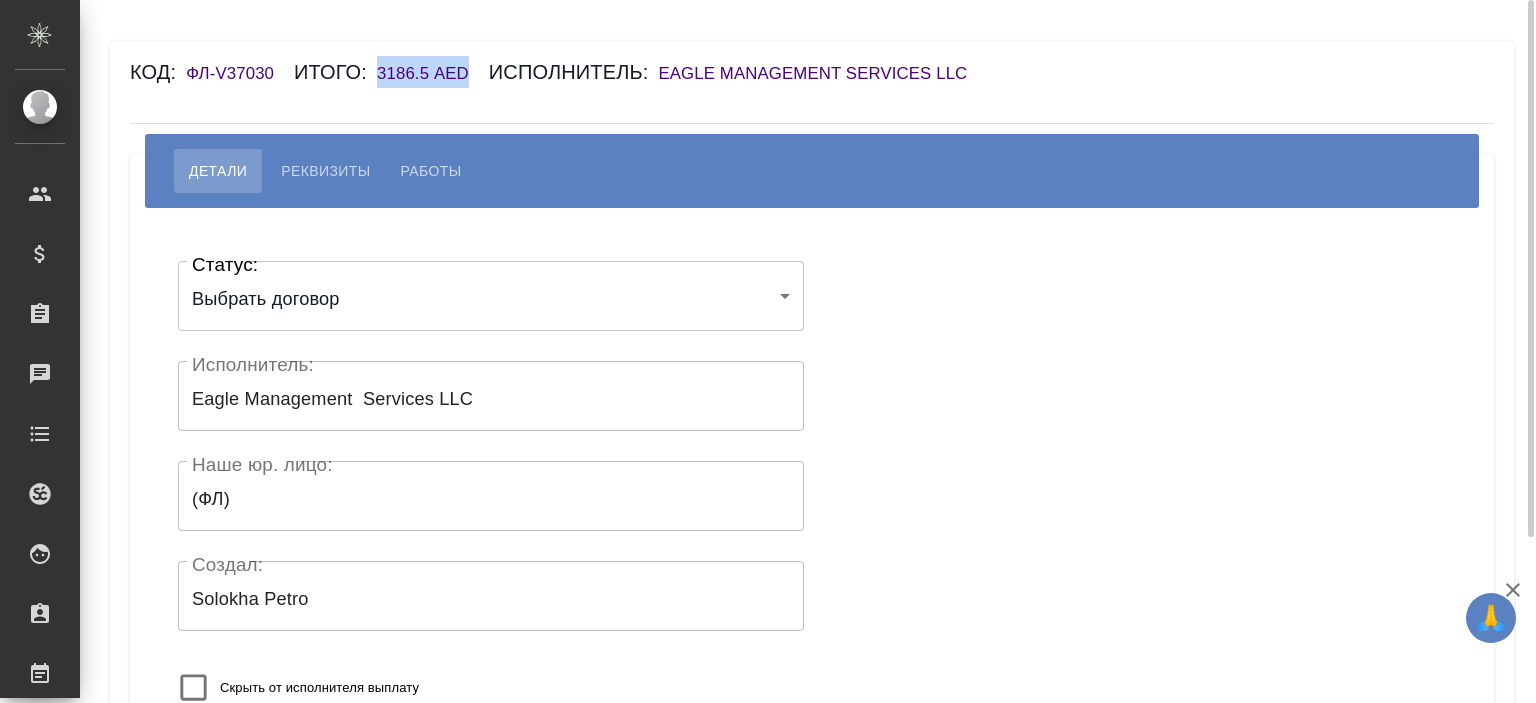 drag, startPoint x: 473, startPoint y: 68, endPoint x: 377, endPoint y: 68, distance: 96 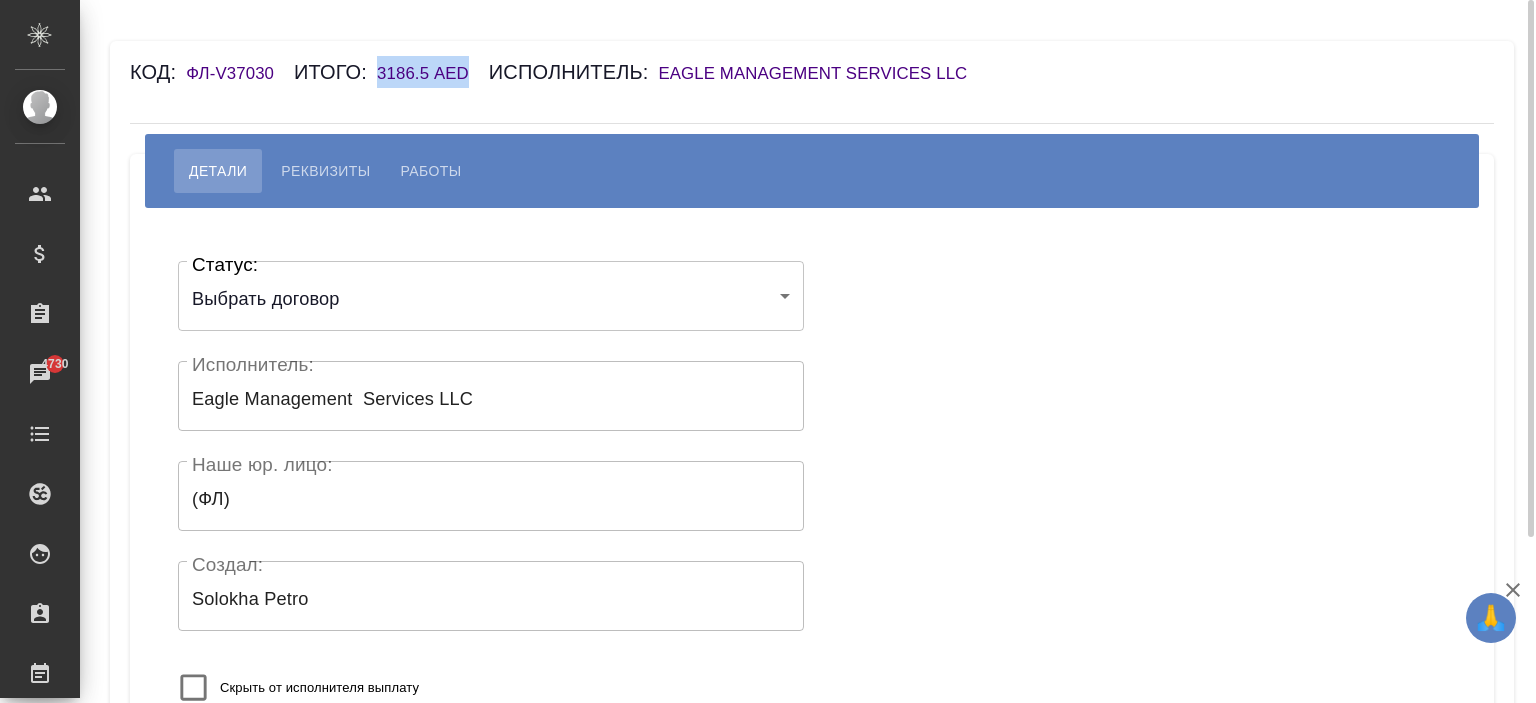 copy on "3186.5 AED" 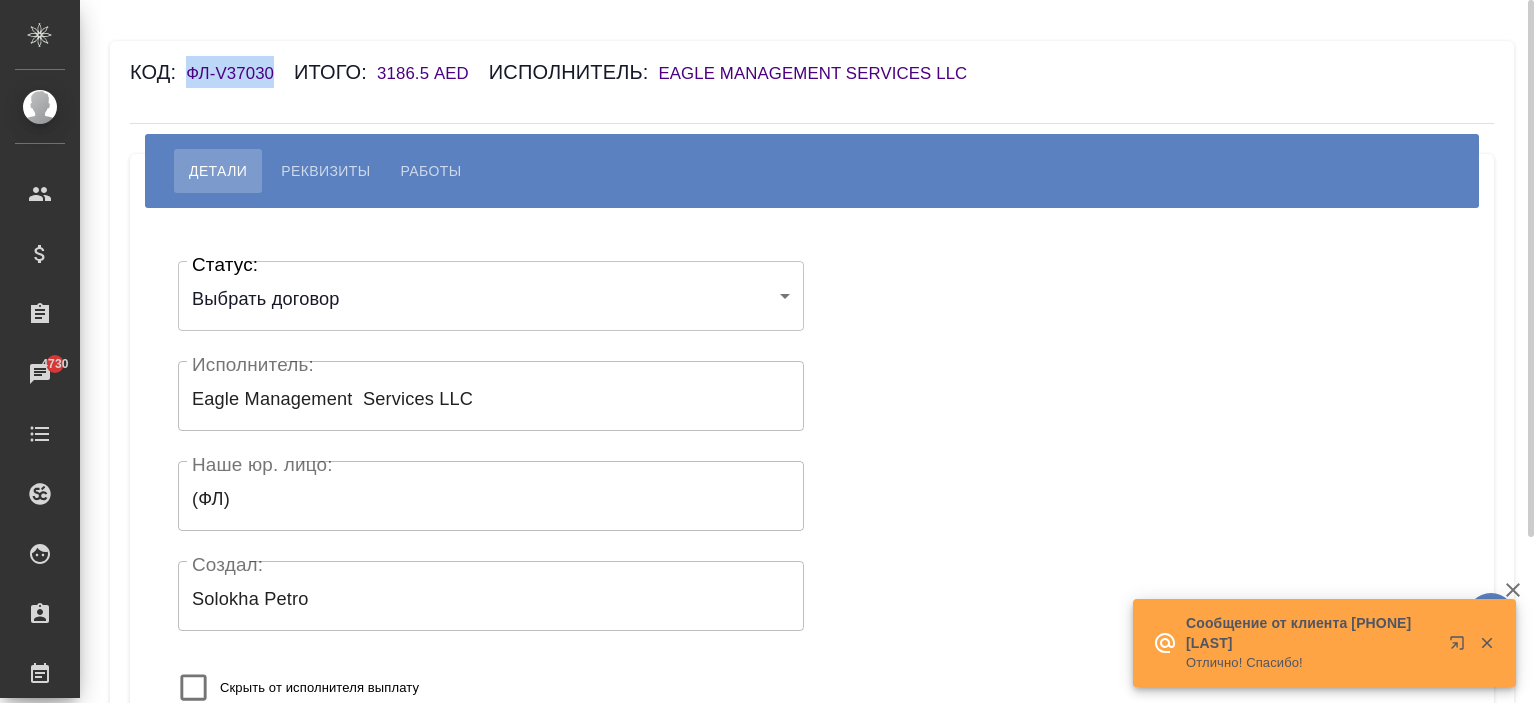 drag, startPoint x: 284, startPoint y: 64, endPoint x: 183, endPoint y: 86, distance: 103.36827 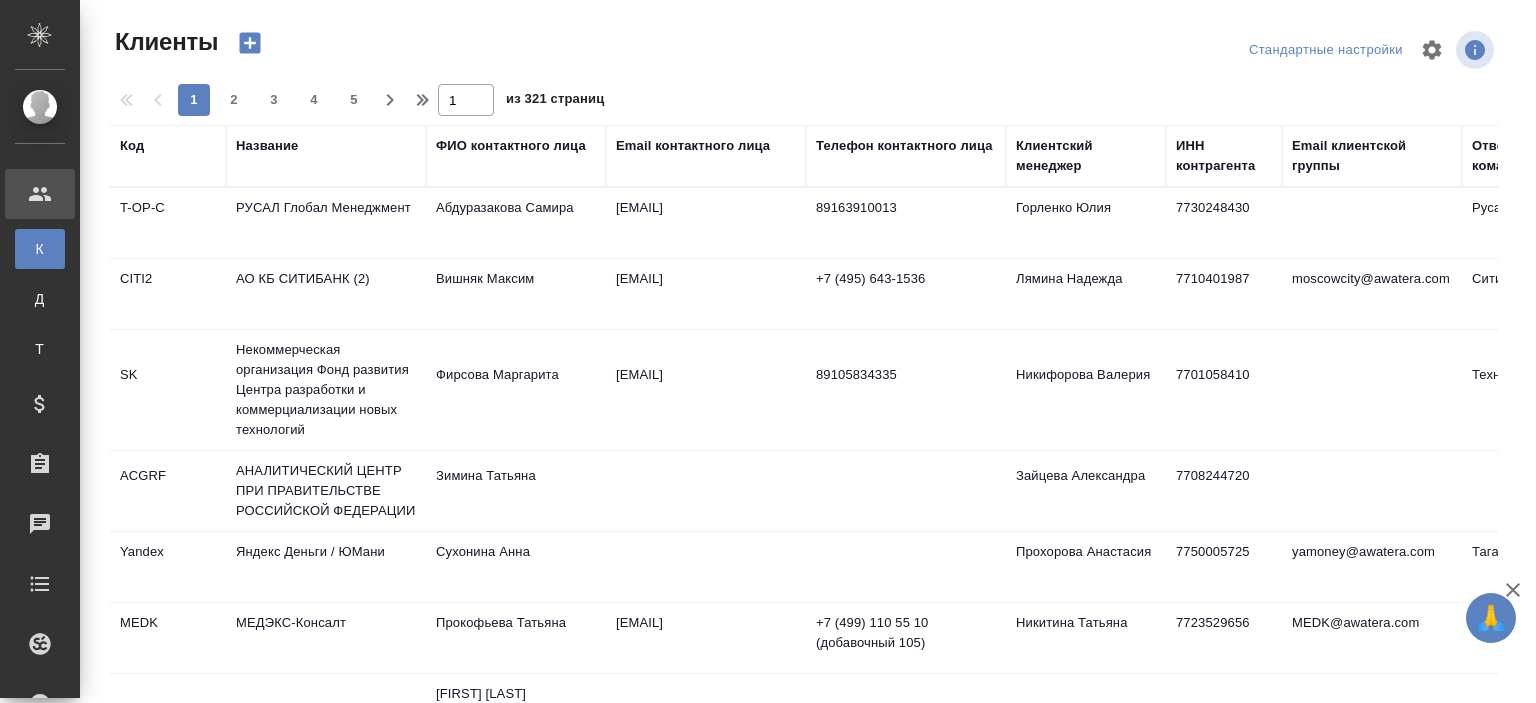 select on "RU" 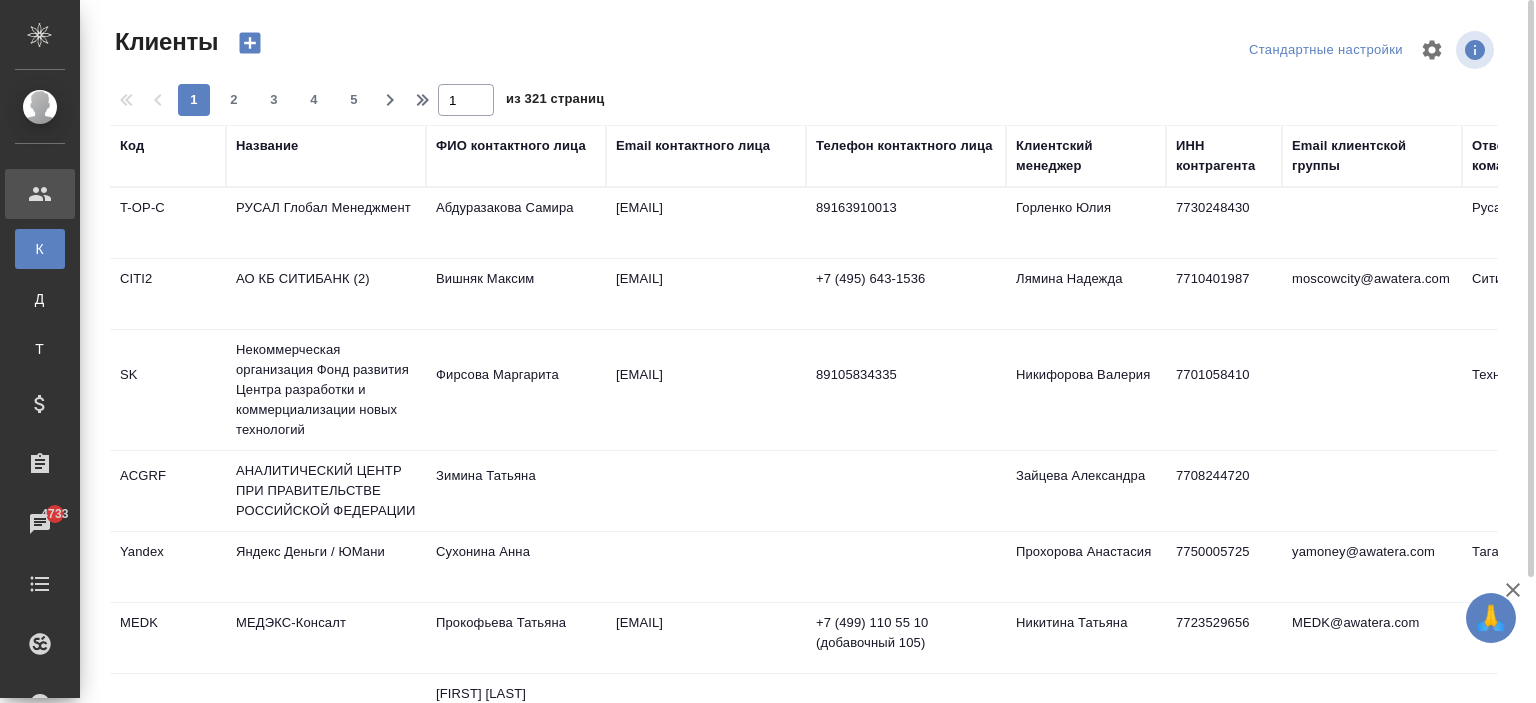 scroll, scrollTop: 0, scrollLeft: 0, axis: both 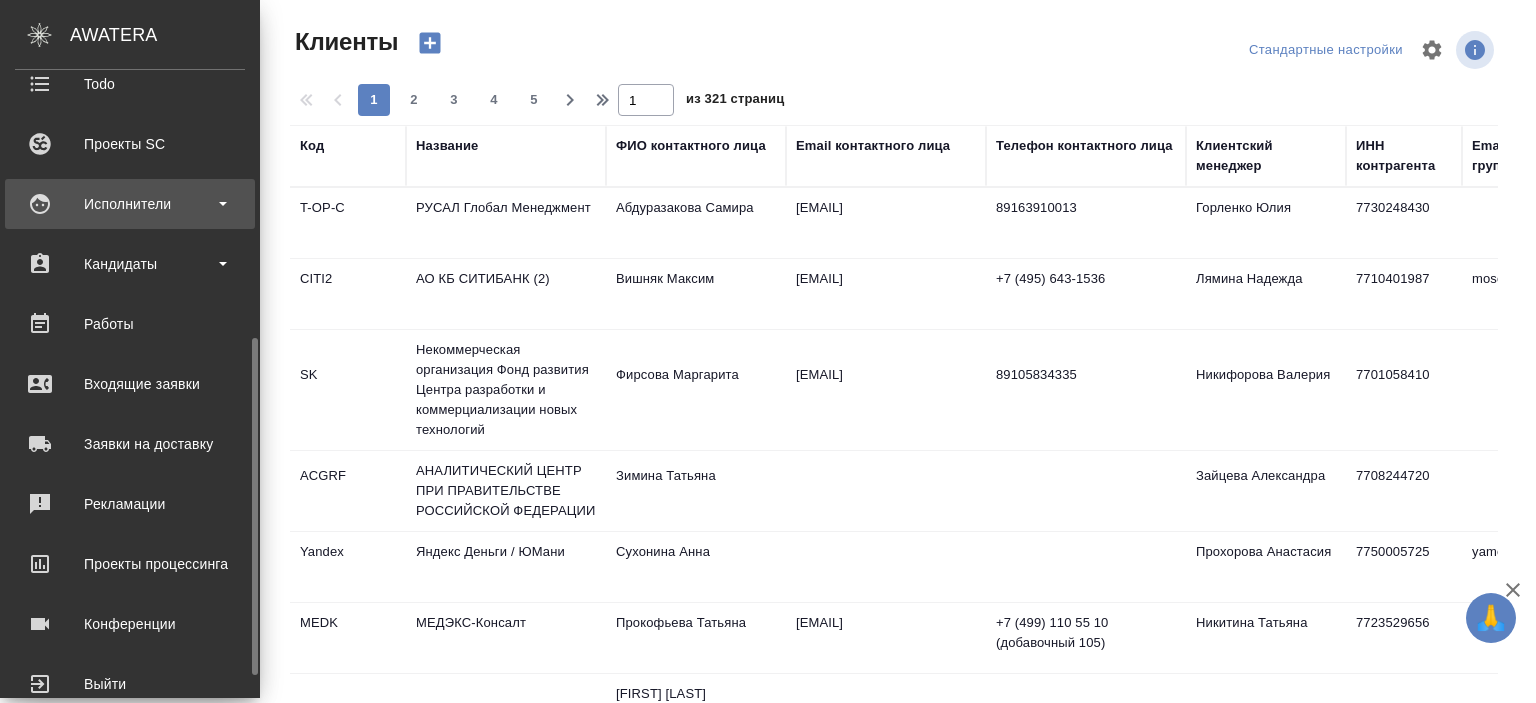click on "Исполнители" at bounding box center (130, 204) 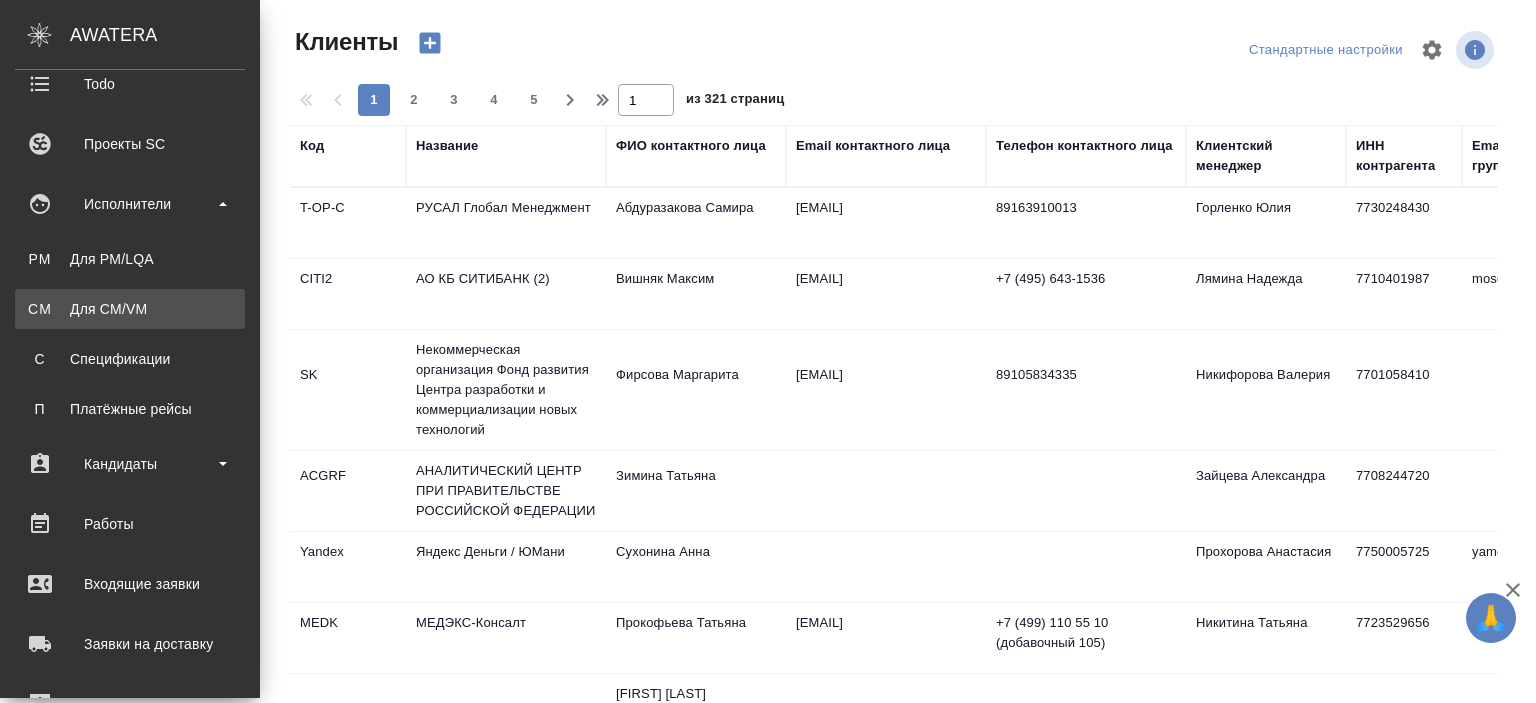 click on "CM Для CM/VM" at bounding box center (130, 309) 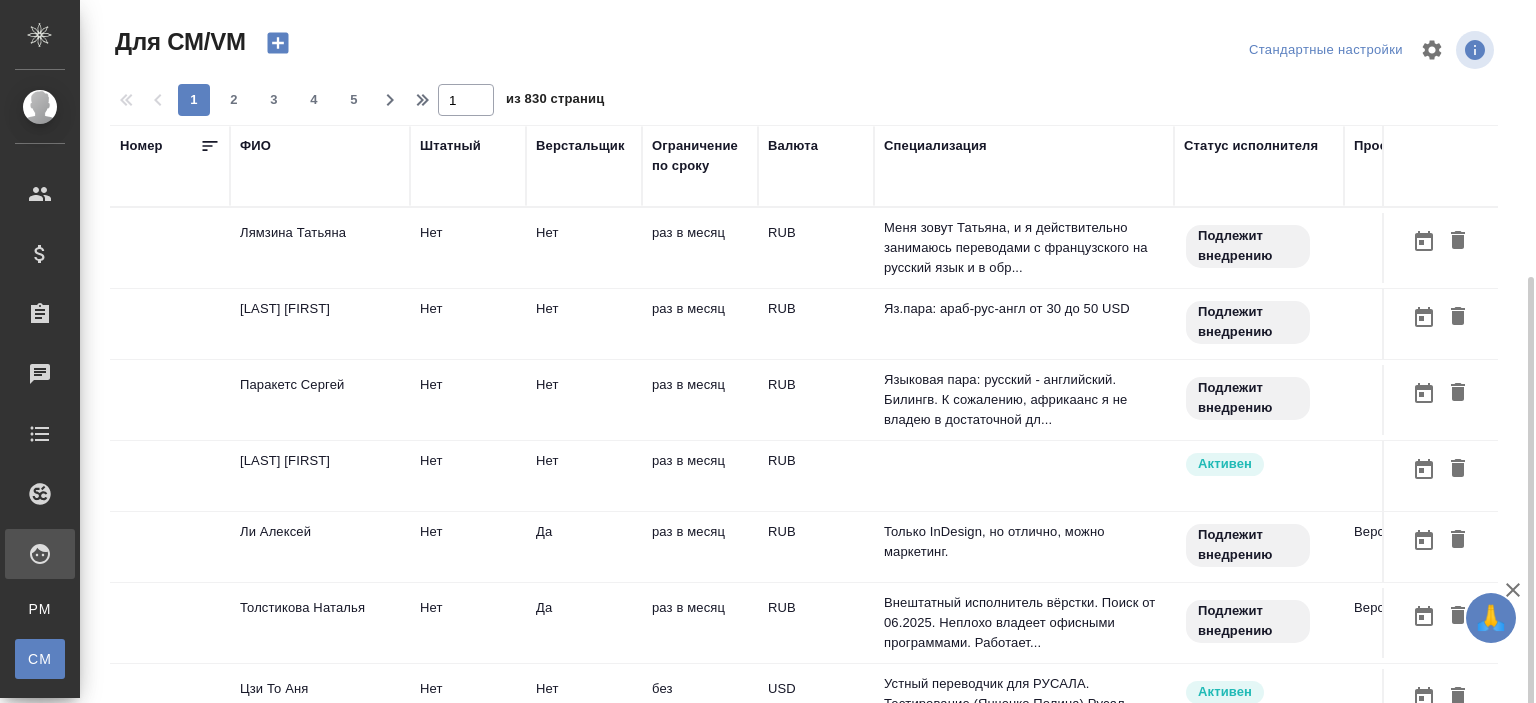 scroll, scrollTop: 152, scrollLeft: 0, axis: vertical 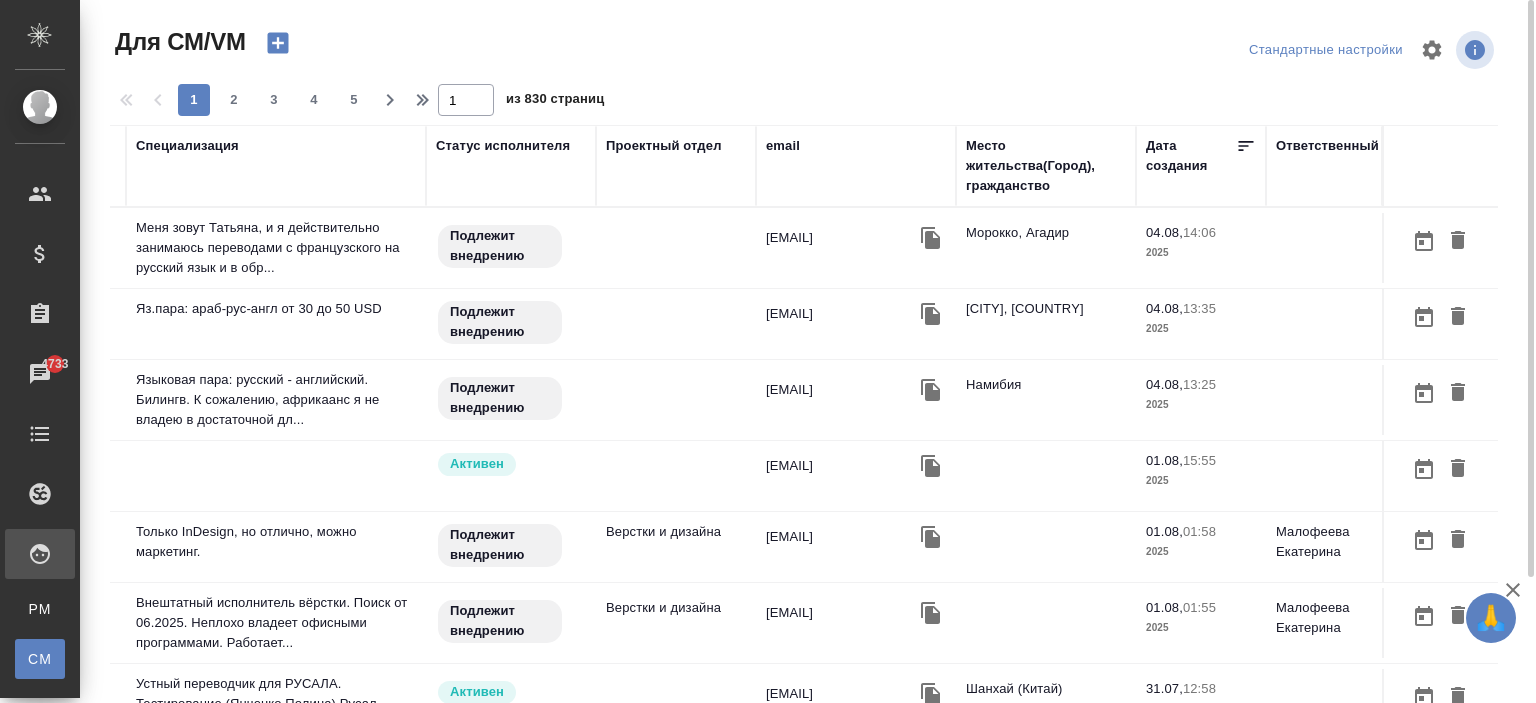 click on "email" at bounding box center (783, 146) 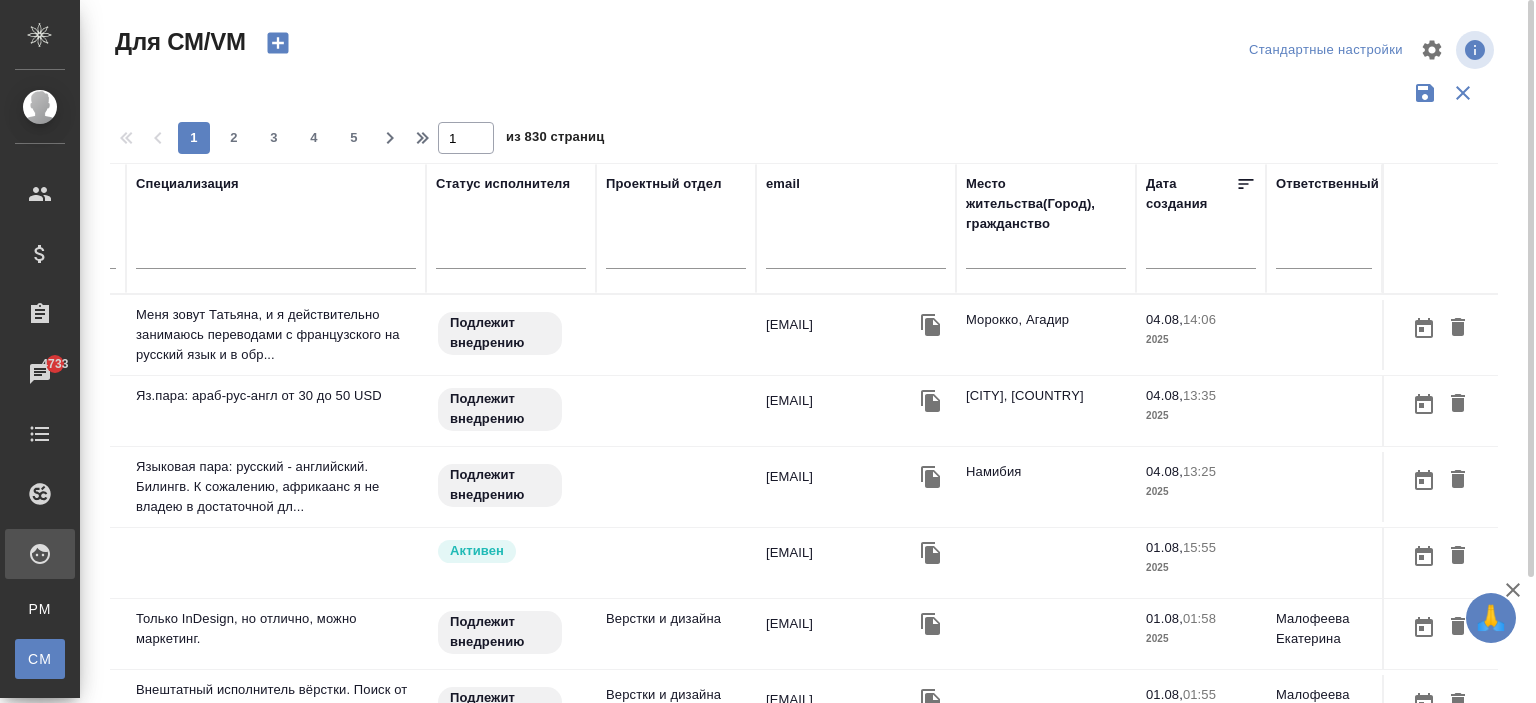 drag, startPoint x: 791, startPoint y: 239, endPoint x: 781, endPoint y: 244, distance: 11.18034 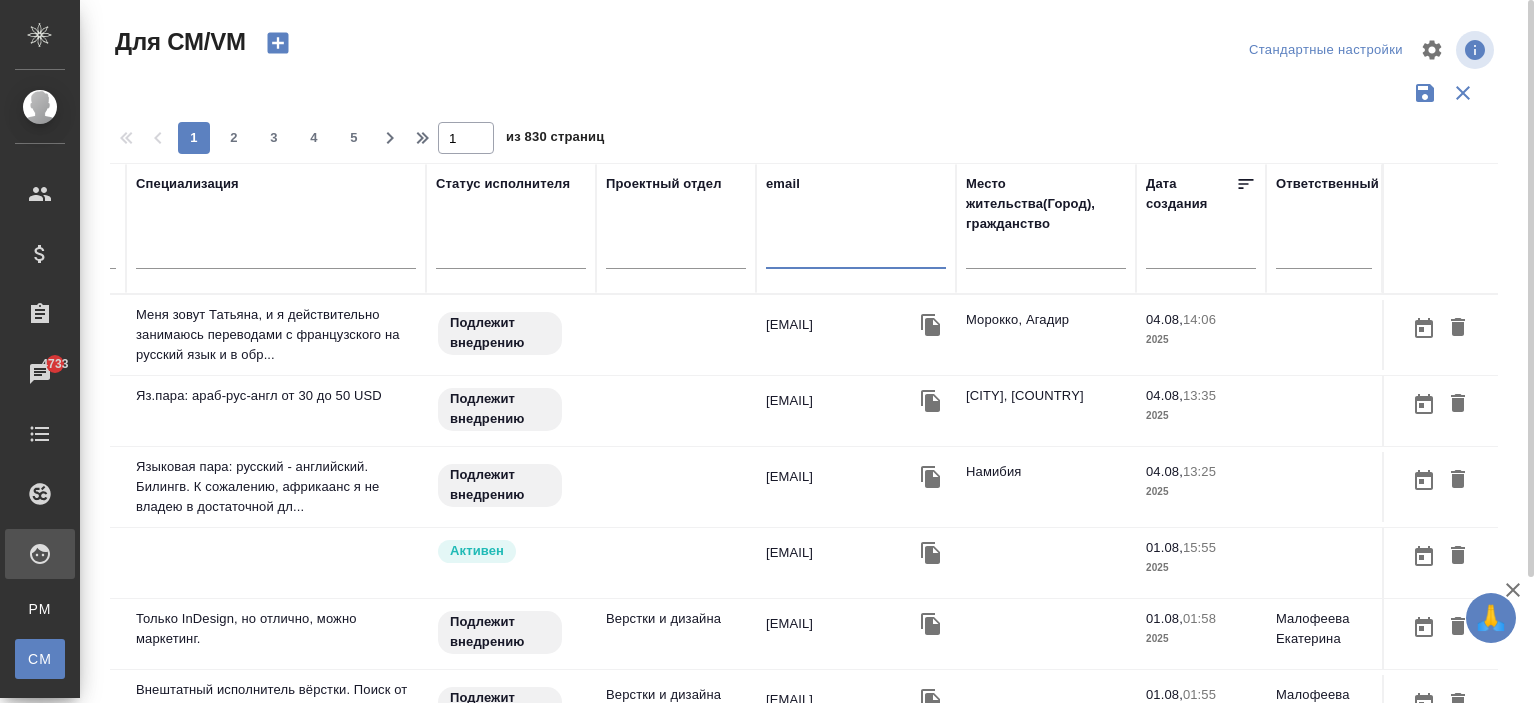 paste on "t.telitsyna2010@yandex.ru" 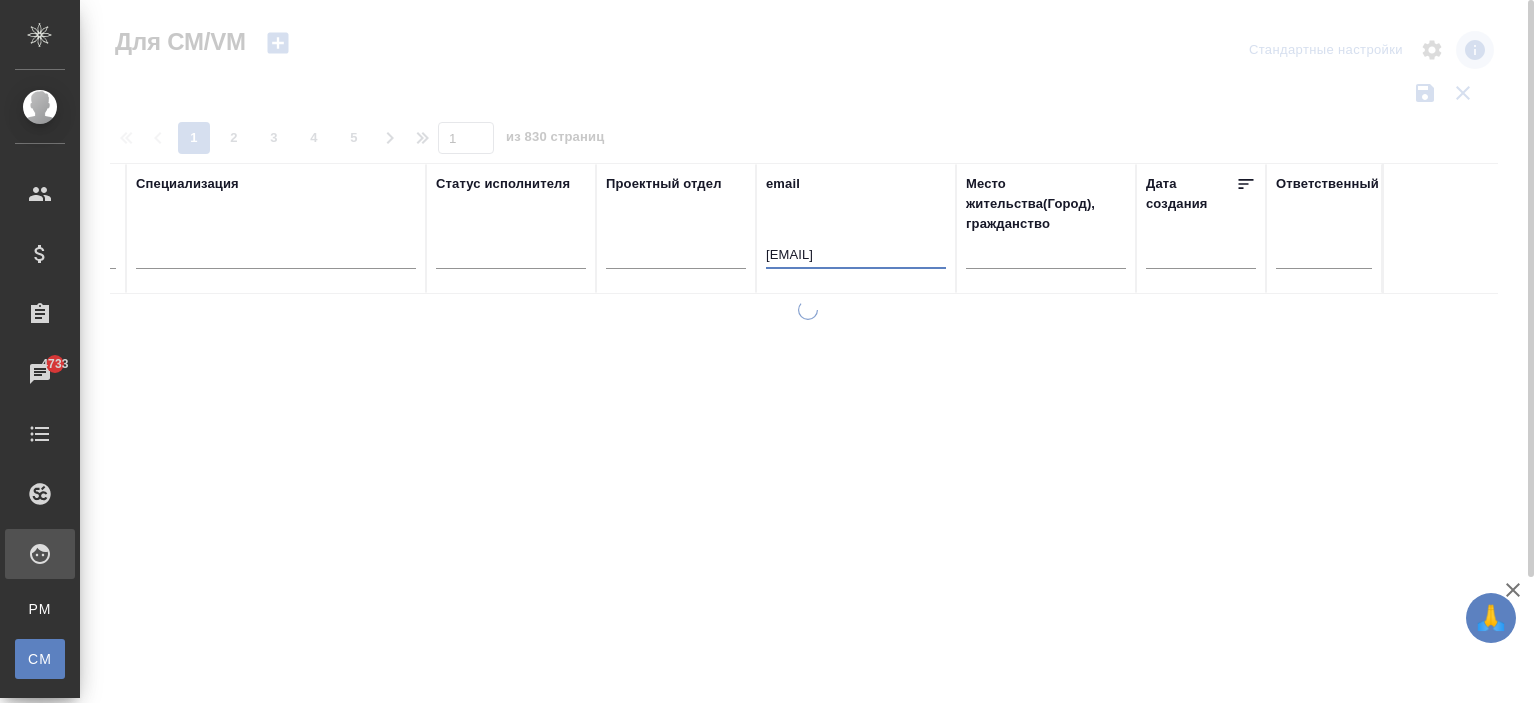 scroll, scrollTop: 0, scrollLeft: 748, axis: horizontal 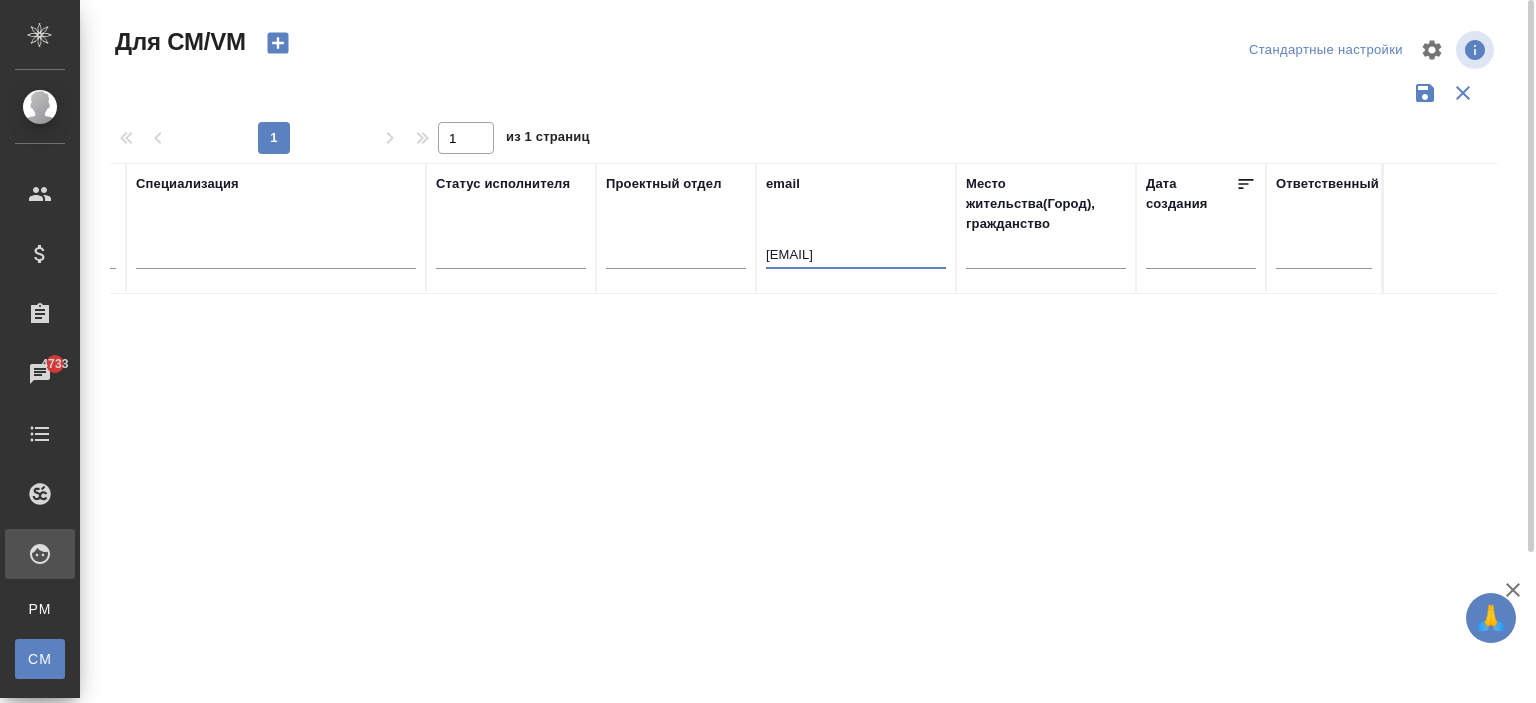 type on "t.telitsyna2010@yandex.ru" 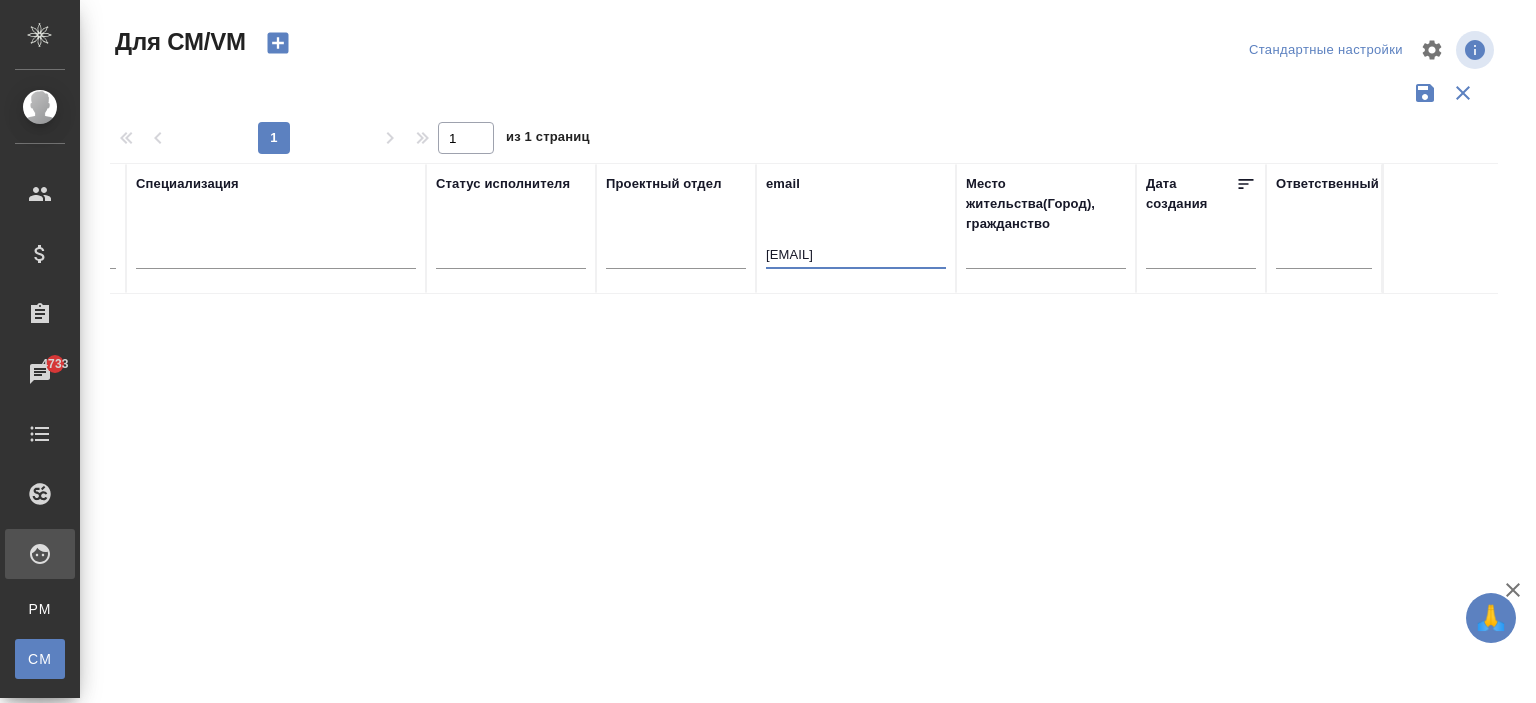 drag, startPoint x: 767, startPoint y: 254, endPoint x: 1046, endPoint y: 265, distance: 279.21677 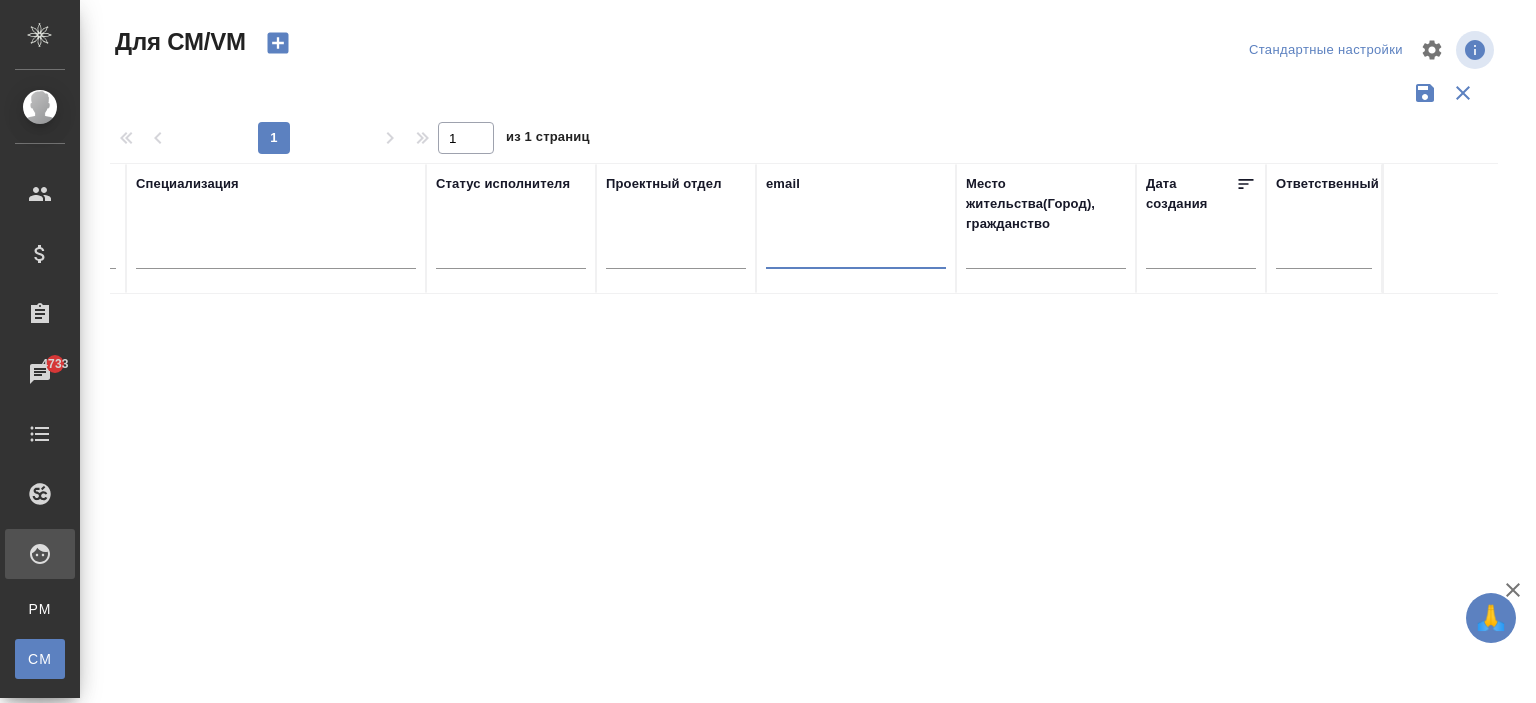 scroll, scrollTop: 191, scrollLeft: 0, axis: vertical 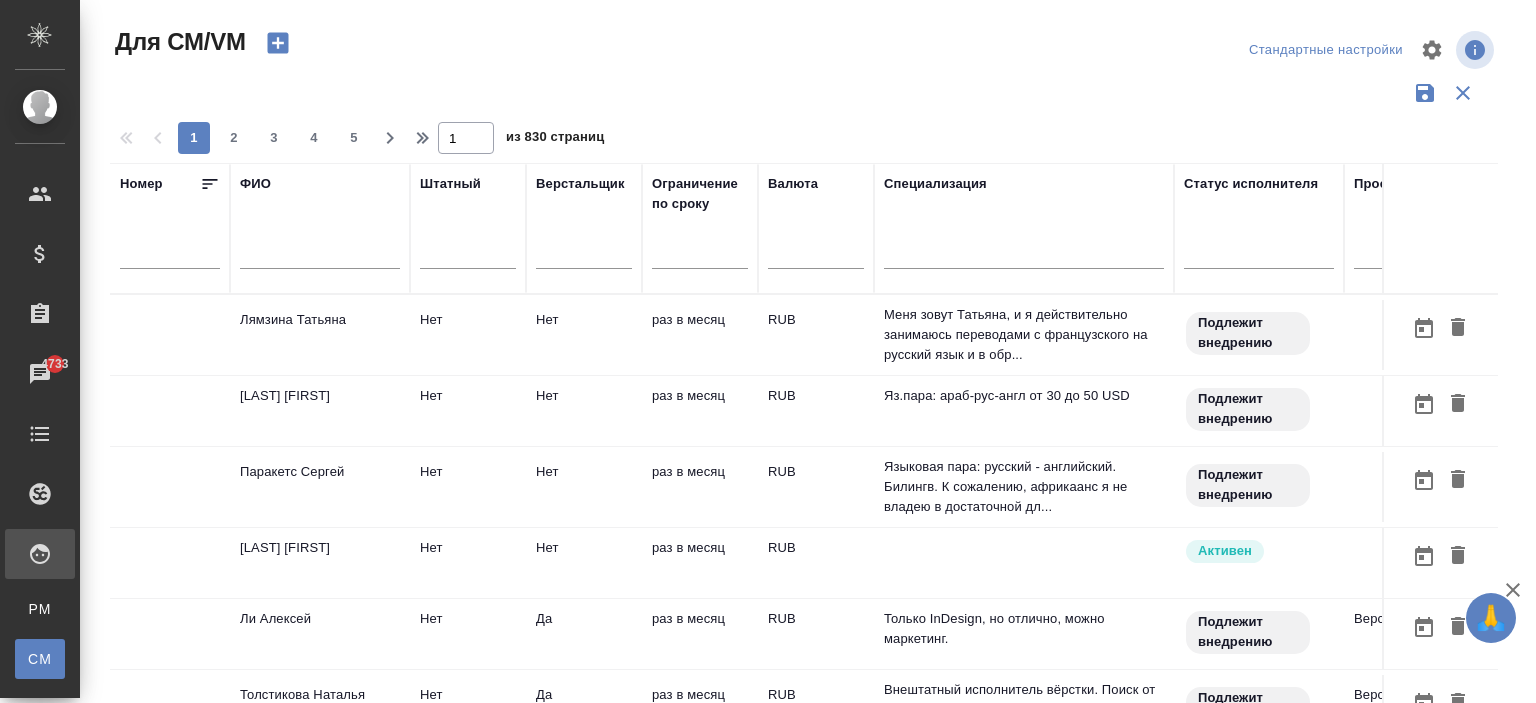 type 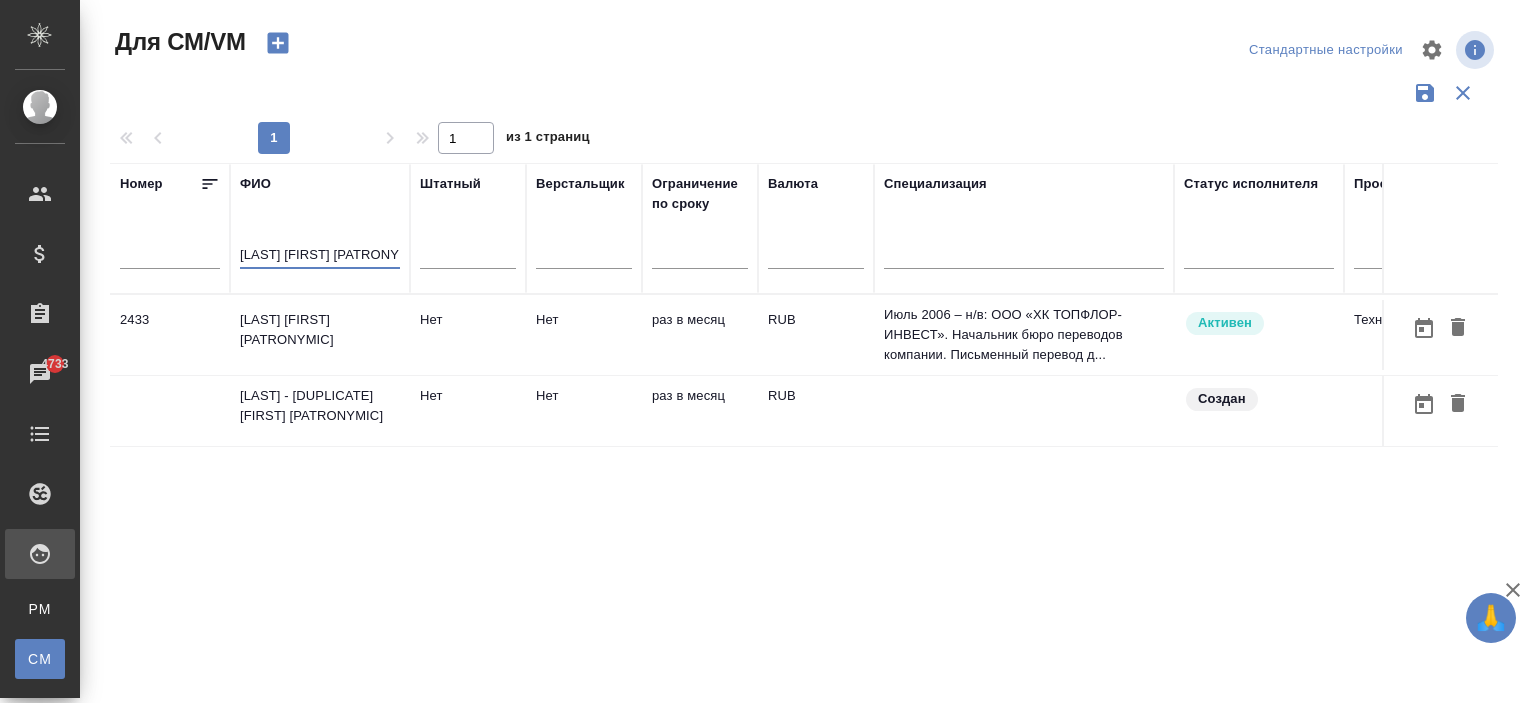 type on "захаров алексей" 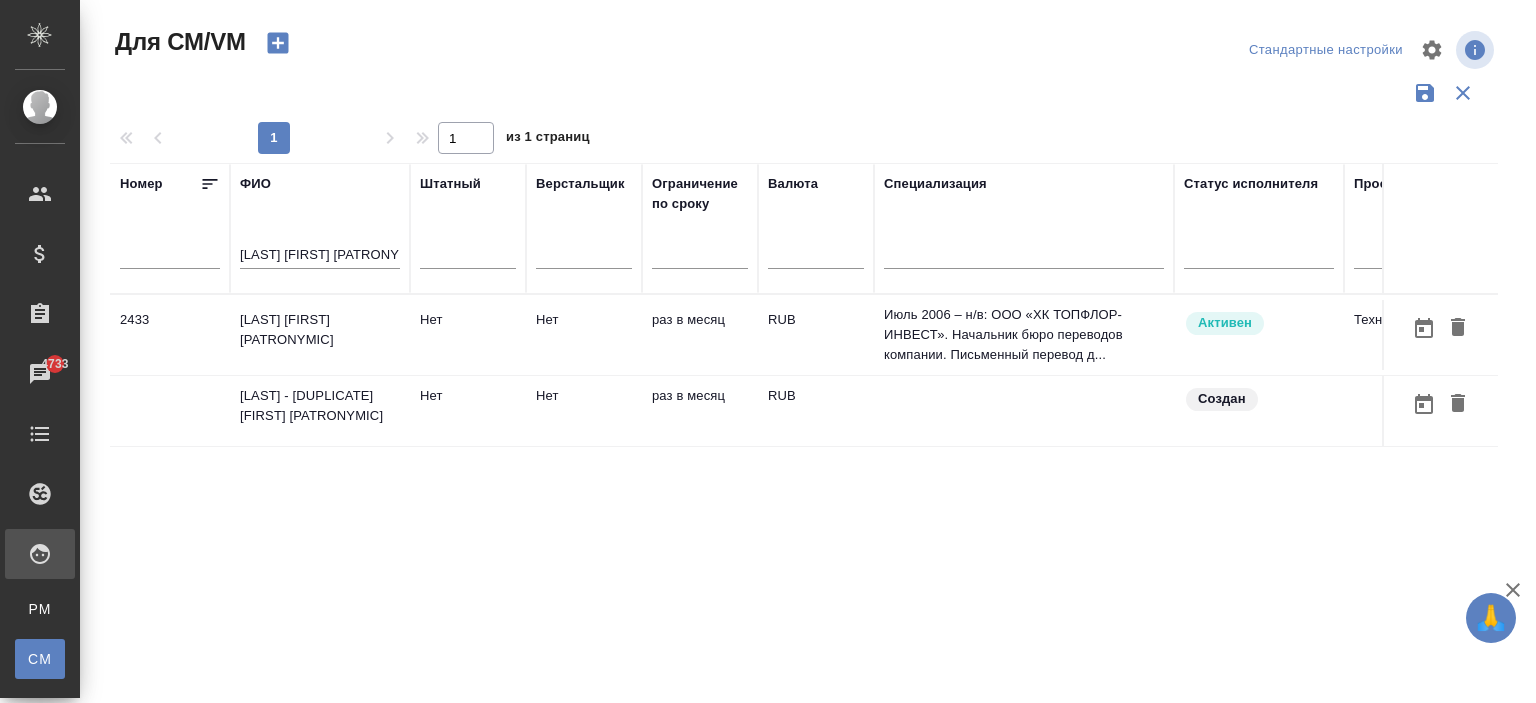 click on "Захаров Алексей Владимирович" at bounding box center (320, 335) 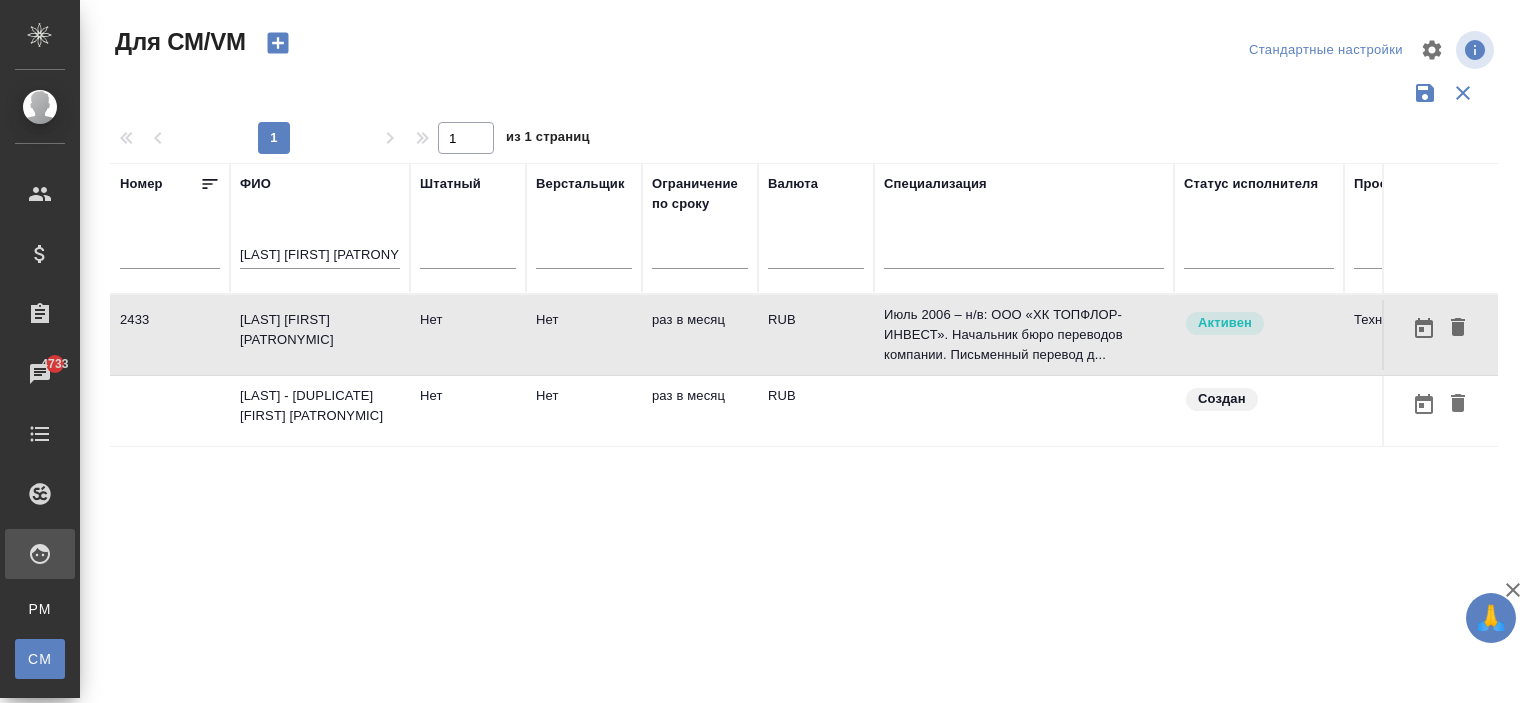 click on "Захаров Алексей Владимирович" at bounding box center (320, 335) 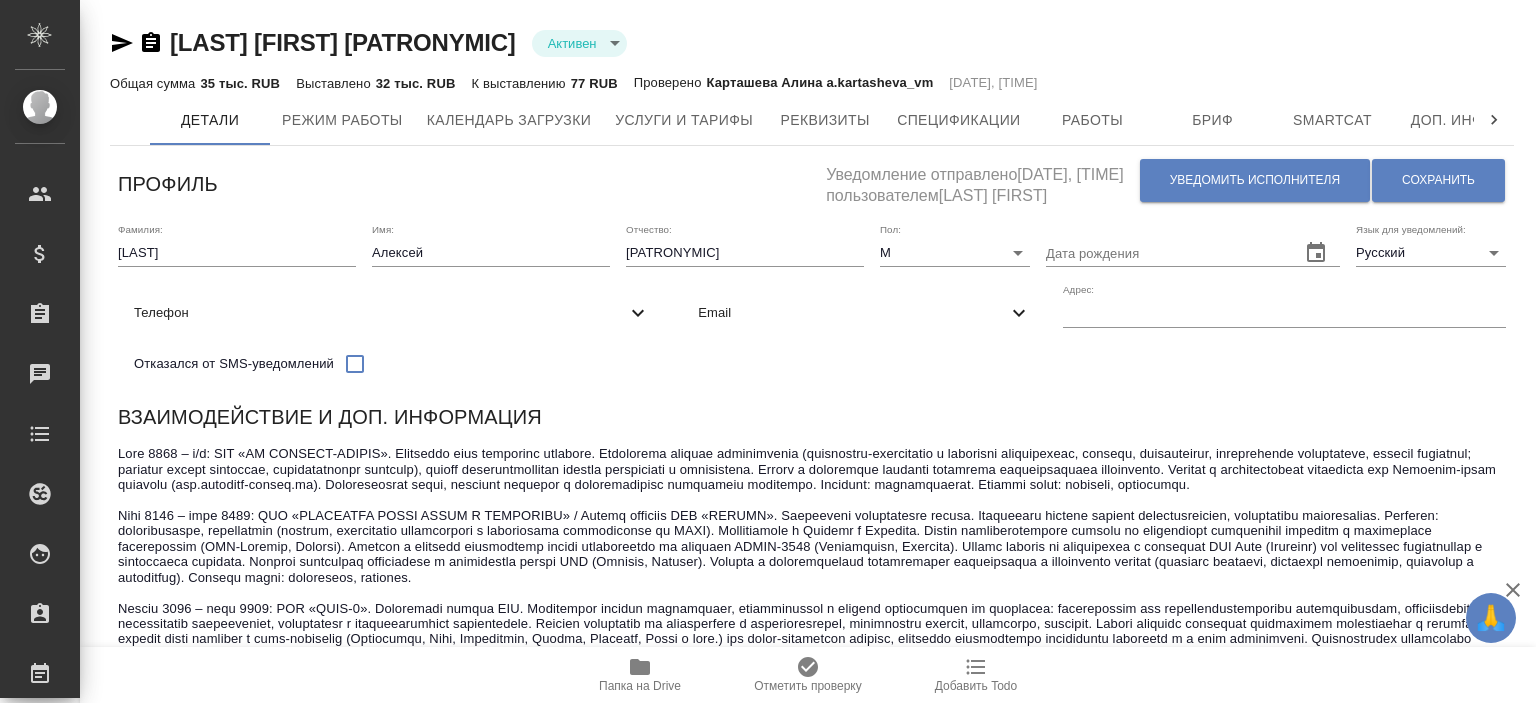 scroll, scrollTop: 0, scrollLeft: 0, axis: both 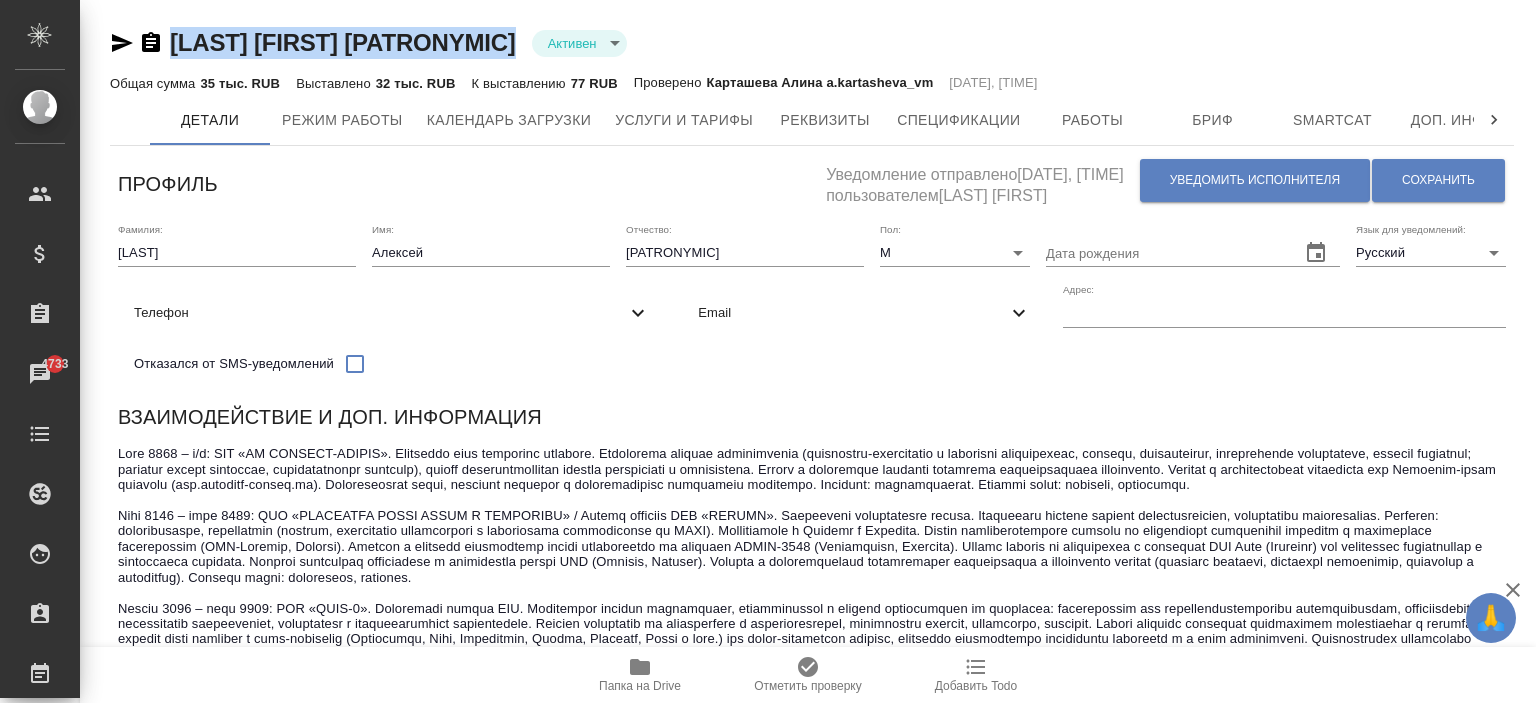 drag, startPoint x: 561, startPoint y: 42, endPoint x: 153, endPoint y: 47, distance: 408.03064 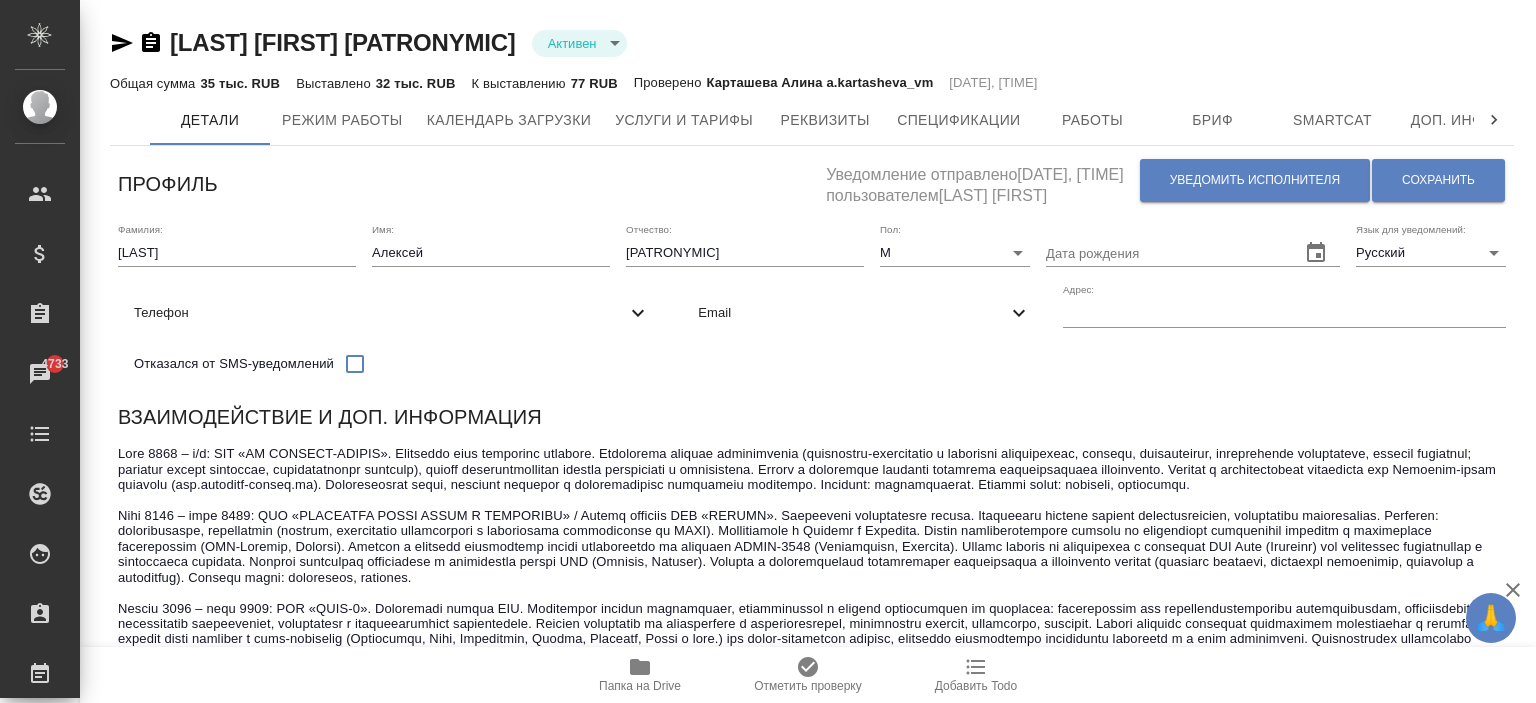 click on "Захаров Алексей Владимирович Активен active" at bounding box center [812, 43] 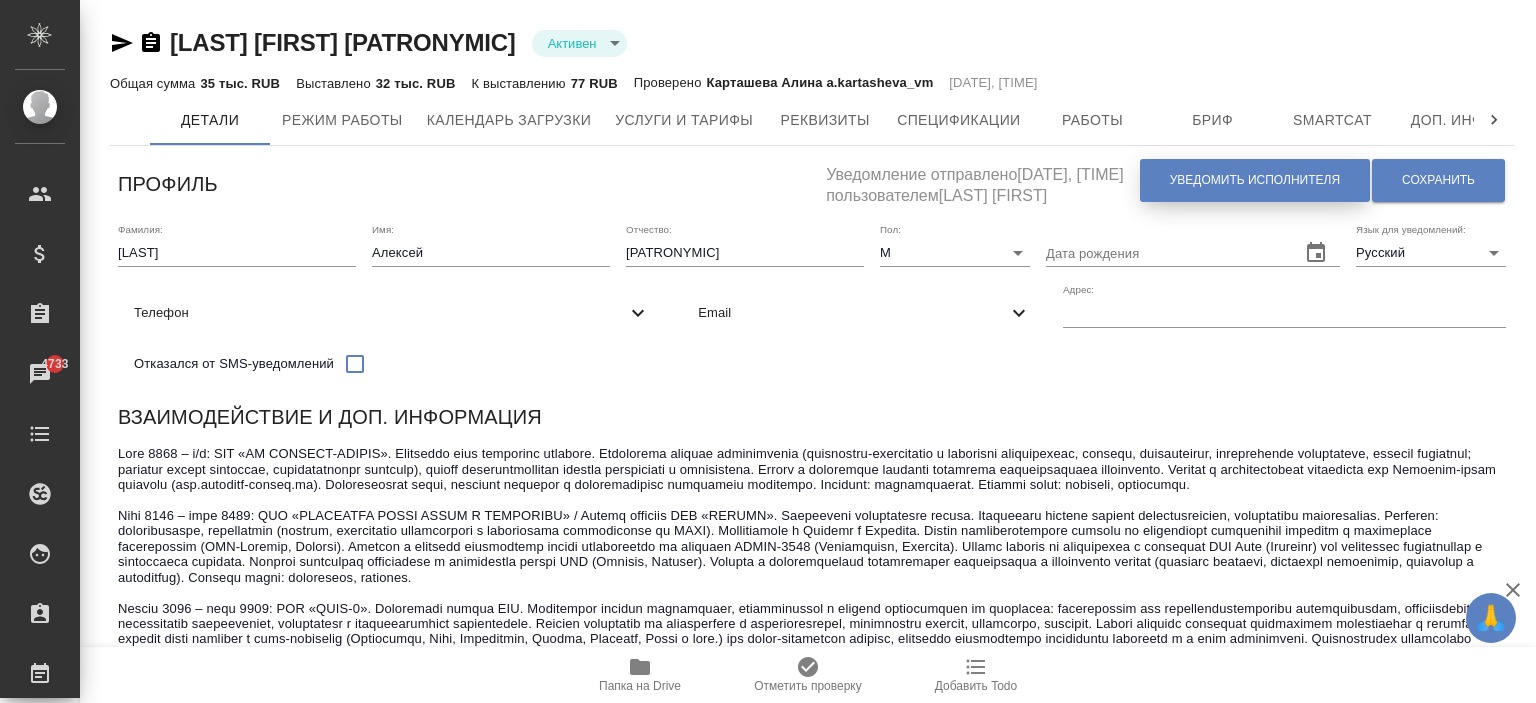 click on "Уведомить исполнителя" at bounding box center [1255, 180] 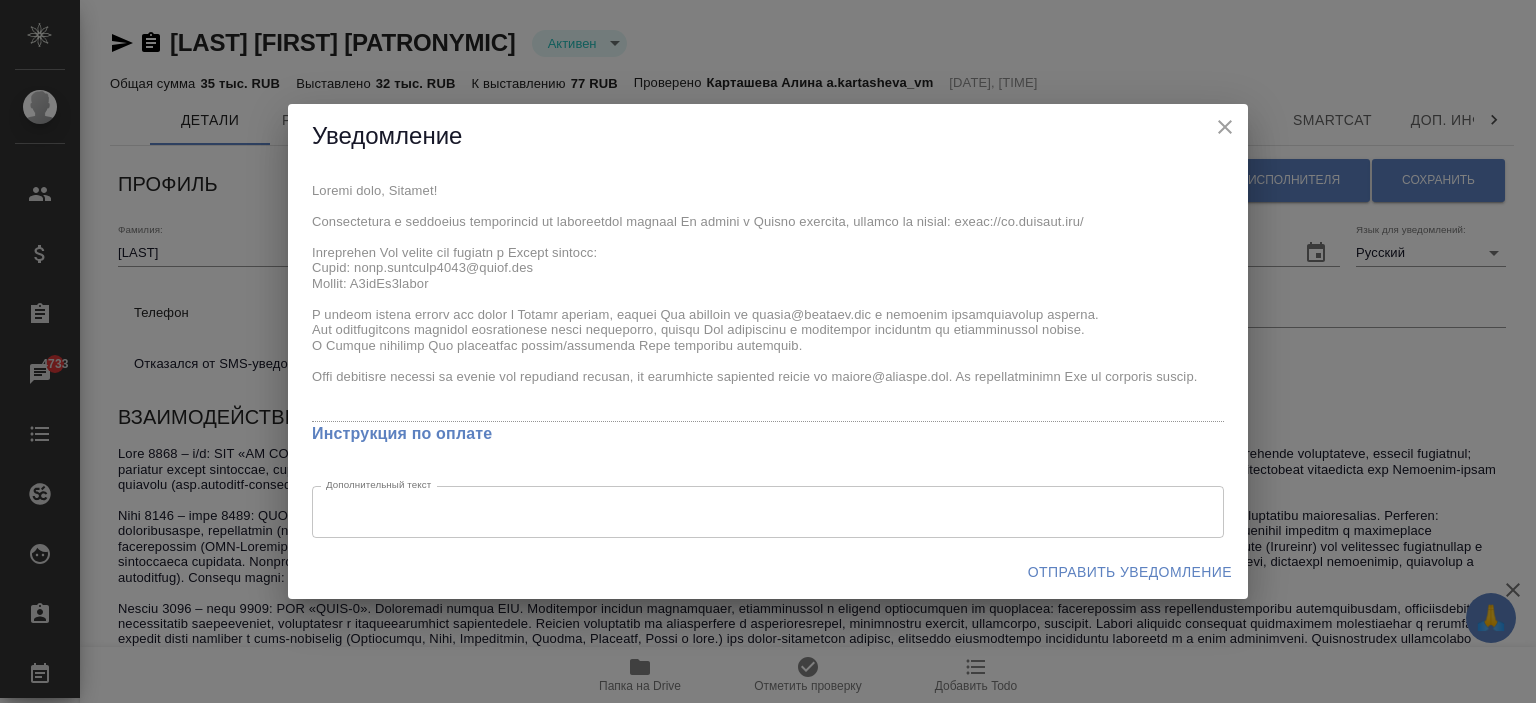 click on "Отправить уведомление" at bounding box center [1130, 572] 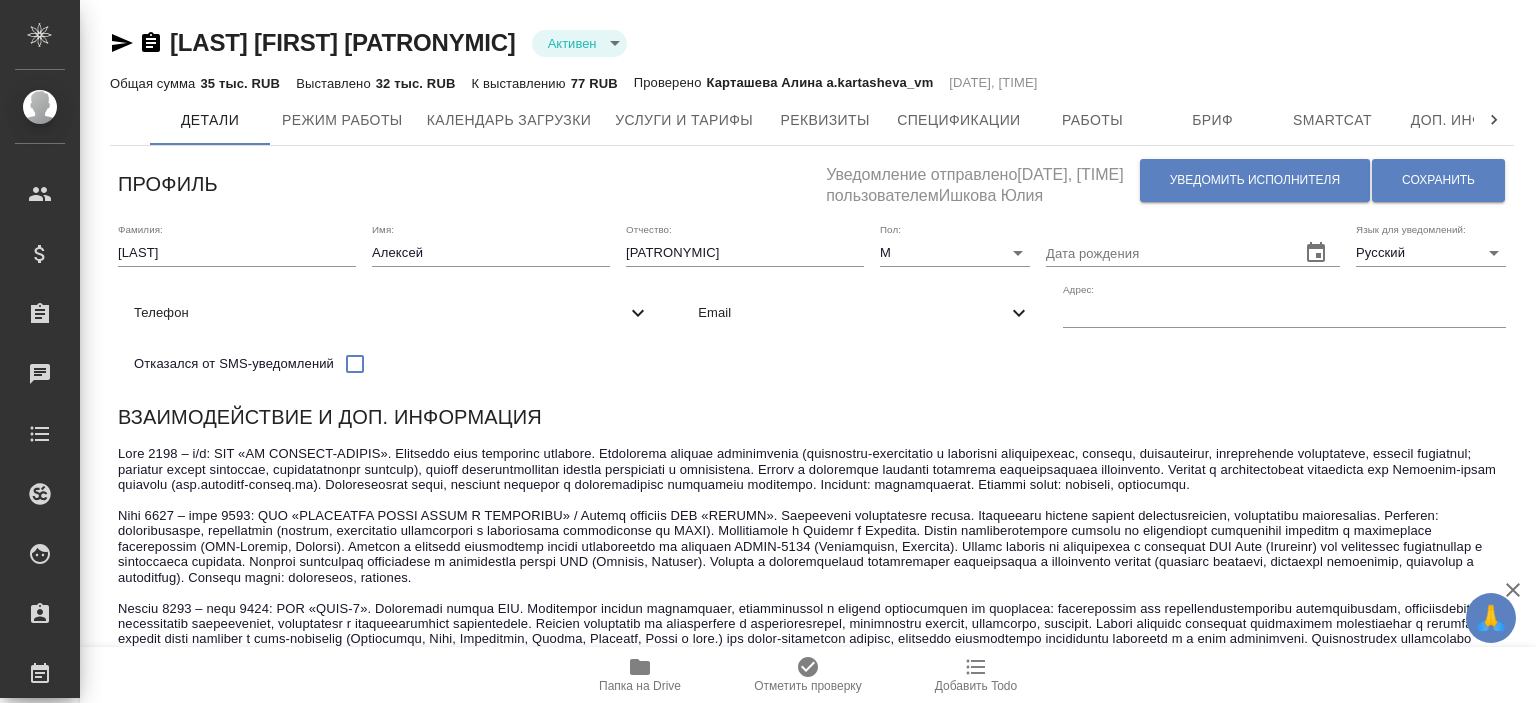 scroll, scrollTop: 0, scrollLeft: 0, axis: both 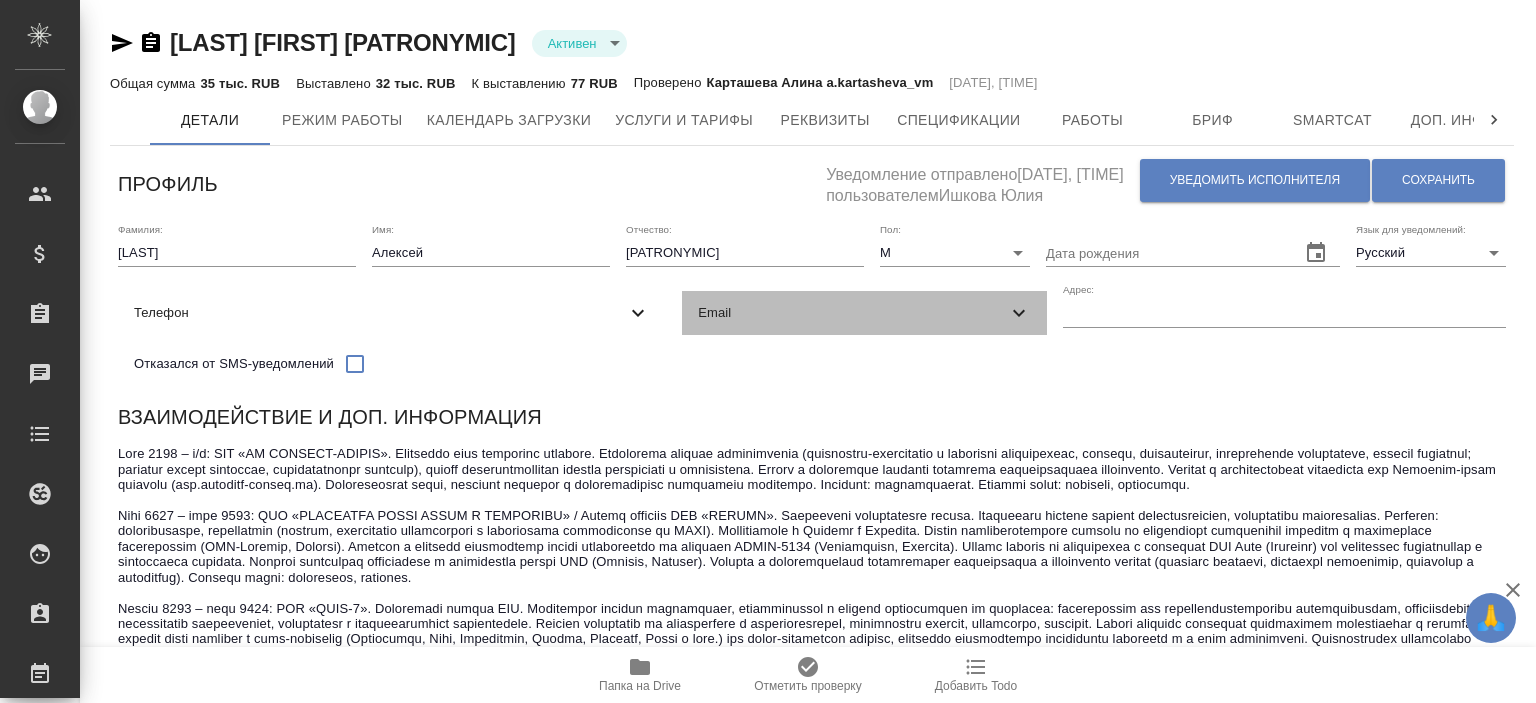 click on "Email" at bounding box center [852, 313] 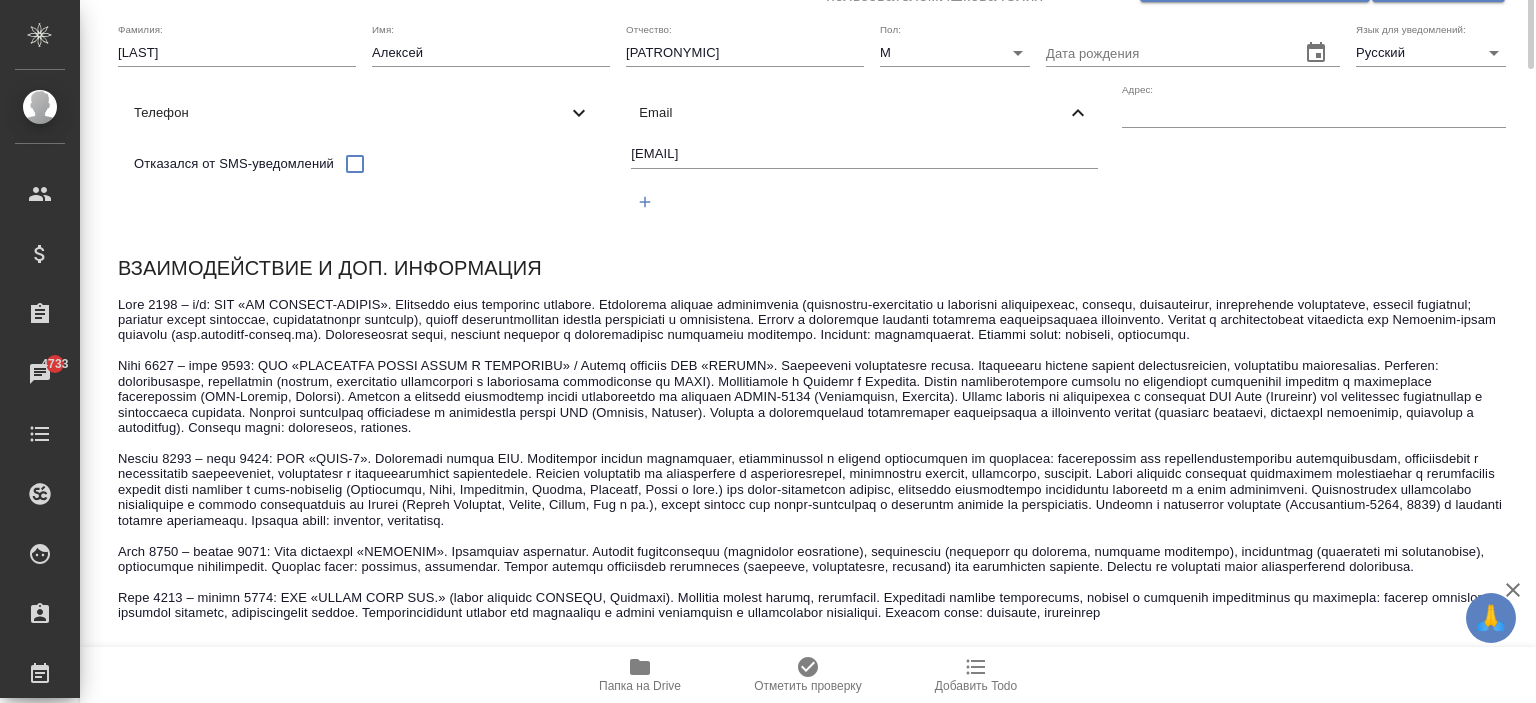 scroll, scrollTop: 0, scrollLeft: 0, axis: both 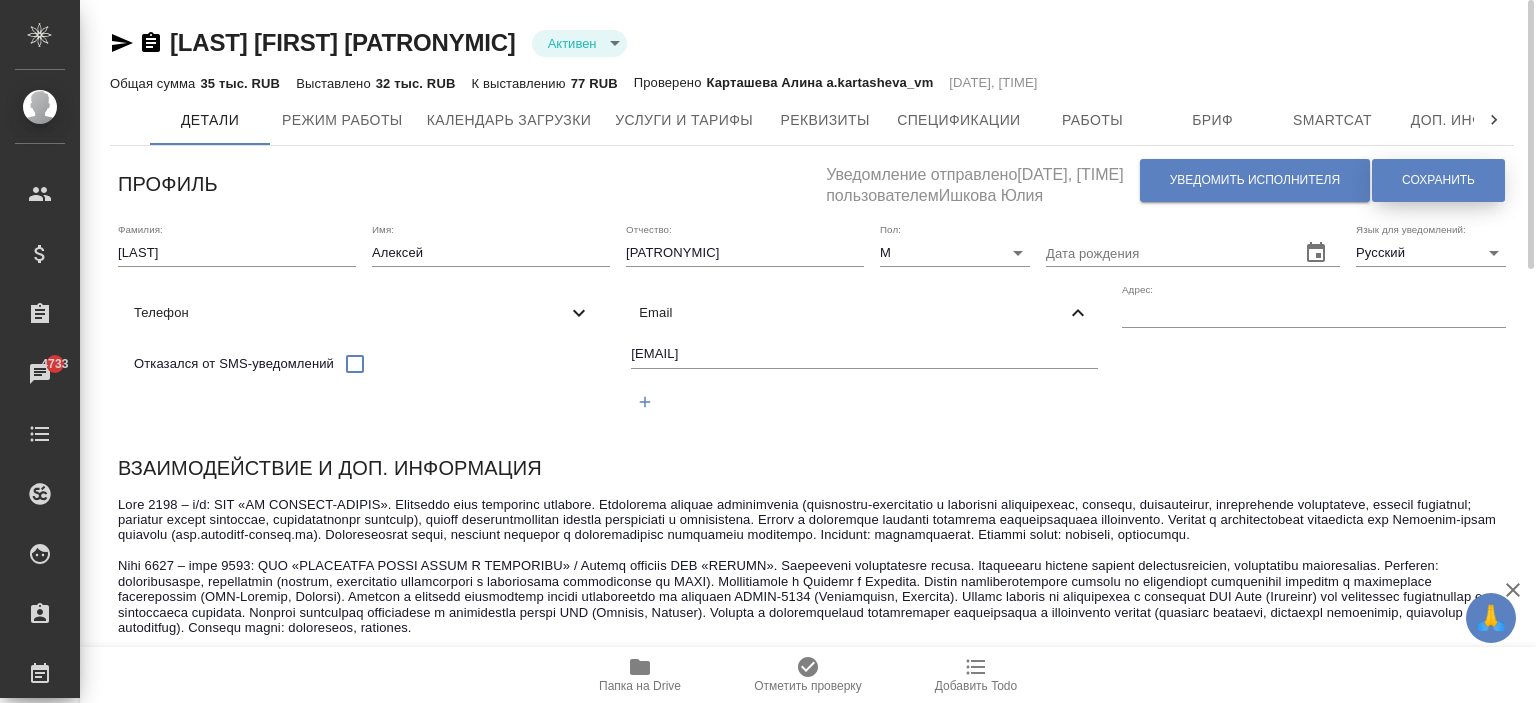 click on "Сохранить" at bounding box center (1438, 180) 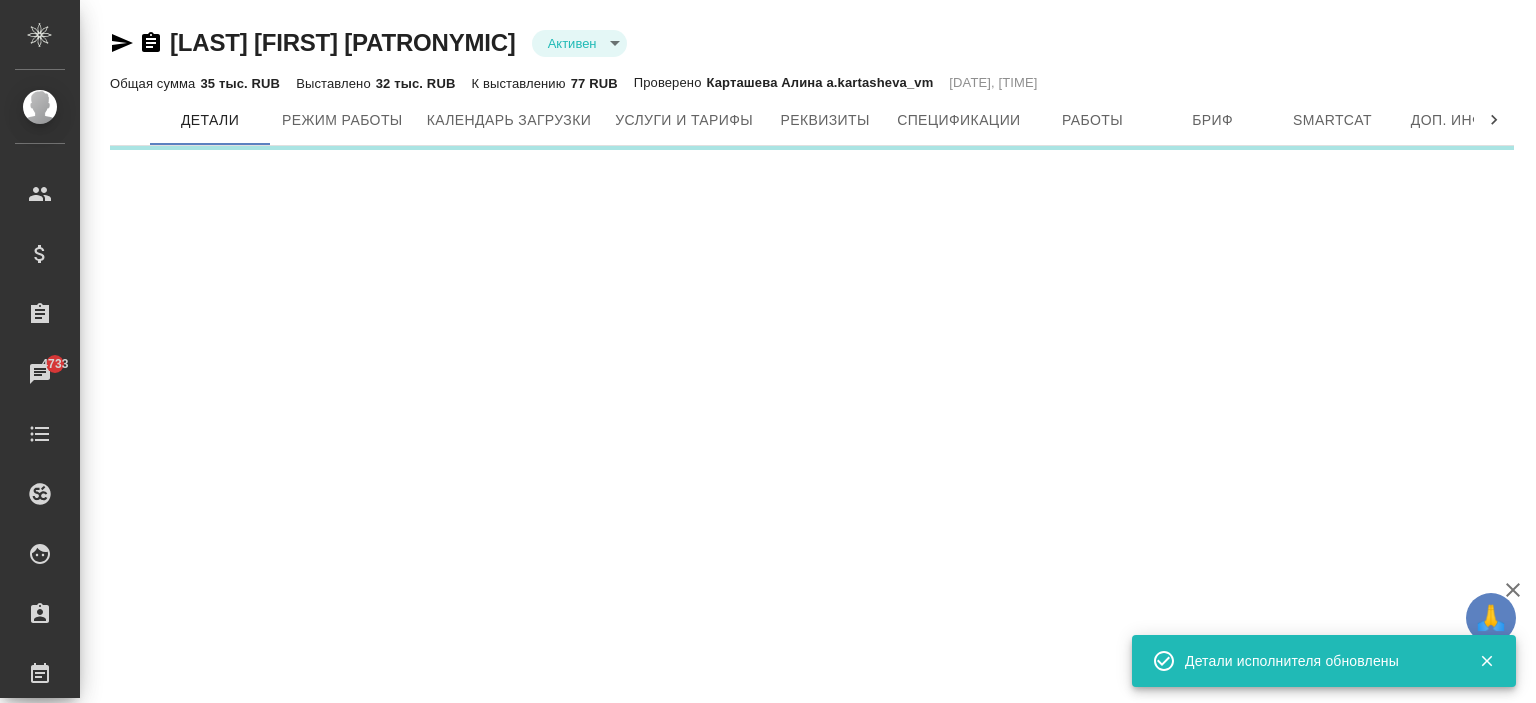 scroll, scrollTop: 200, scrollLeft: 0, axis: vertical 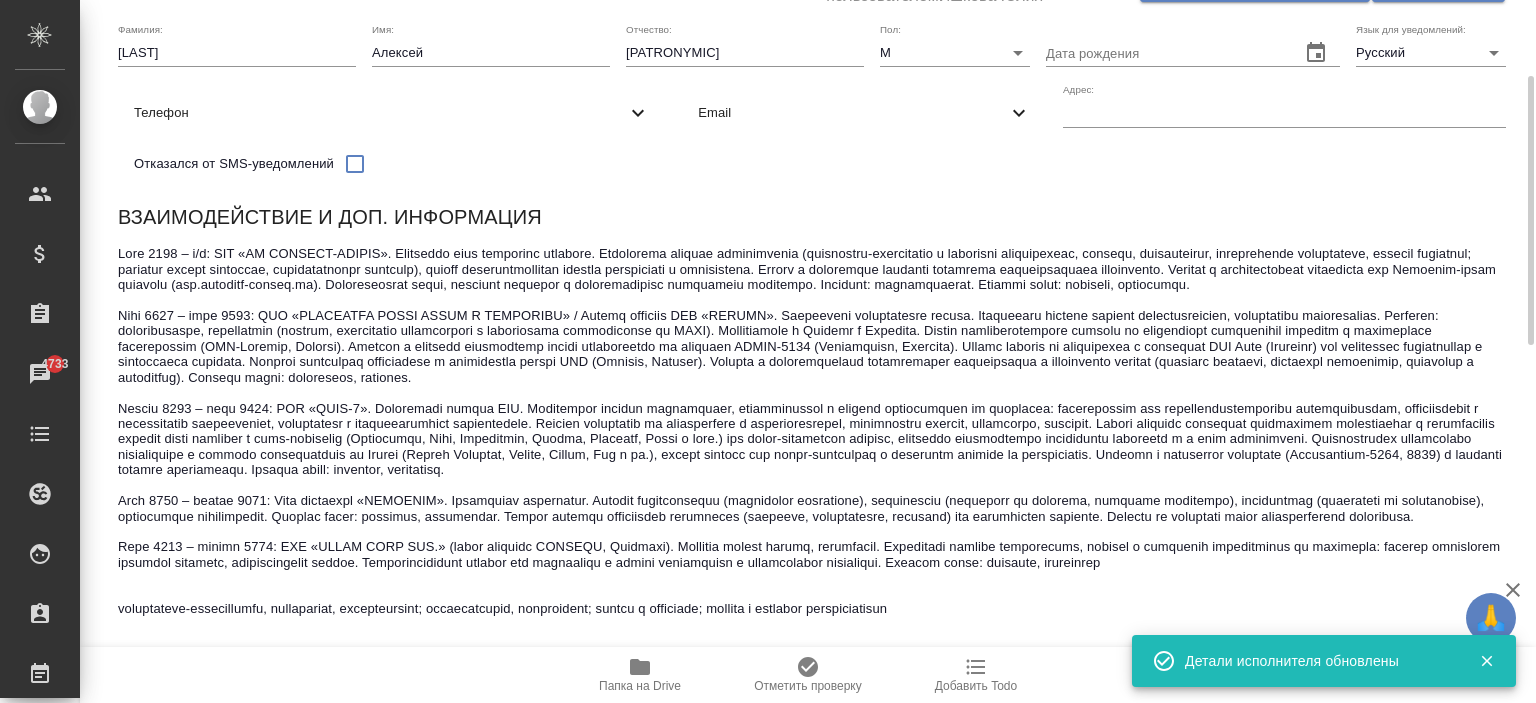 click 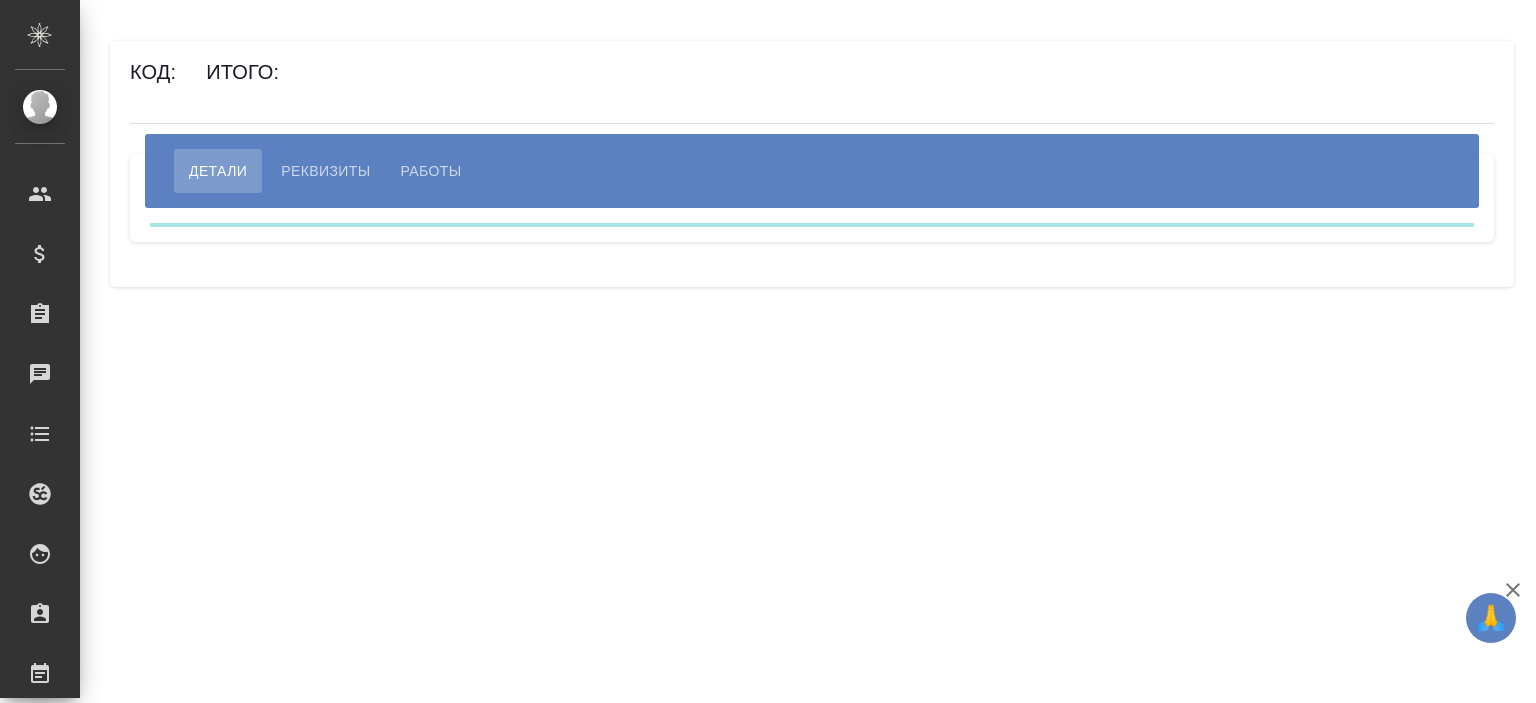 scroll, scrollTop: 0, scrollLeft: 0, axis: both 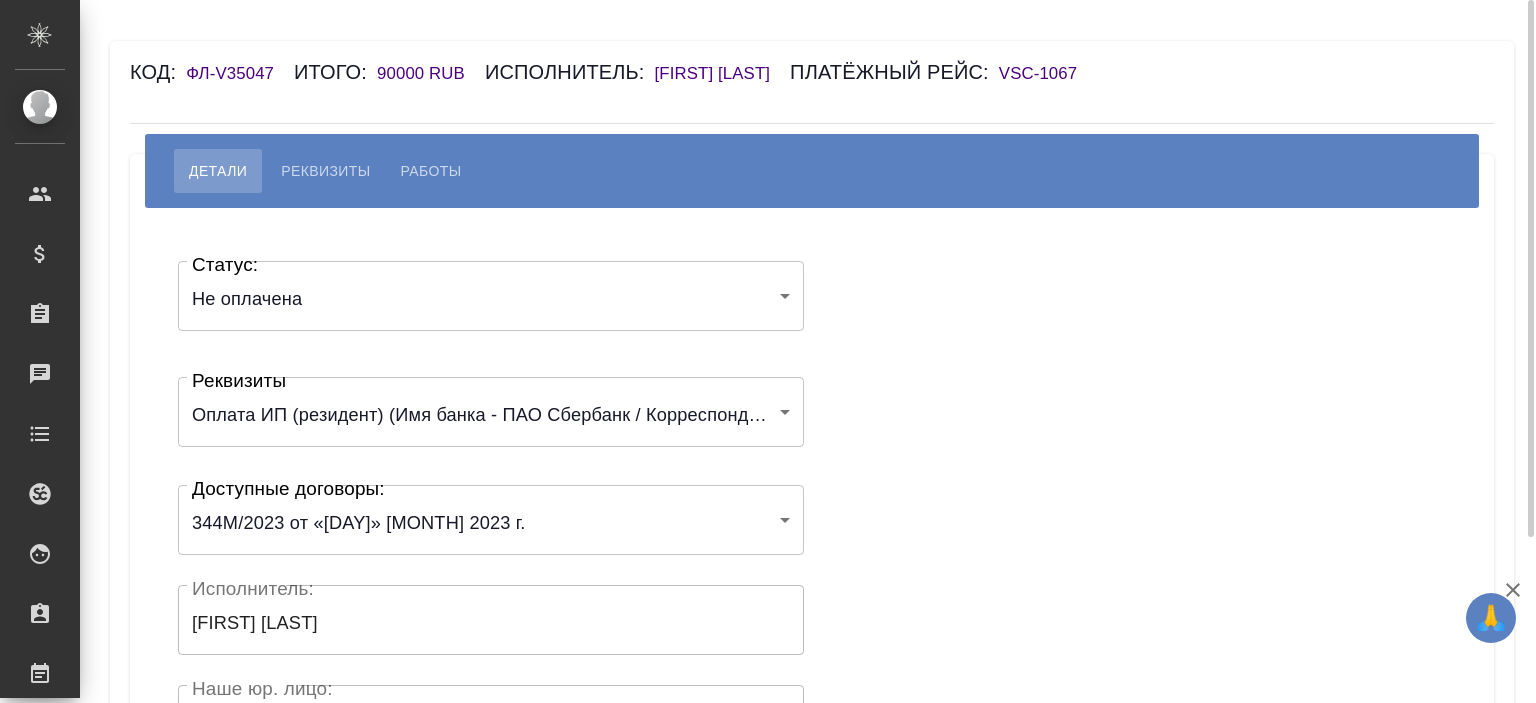 click on "🙏 .cls-1
fill:#fff;
AWATERA Ishkova Yuliya Клиенты Спецификации Заказы Чаты Todo Проекты SC Исполнители Кандидаты Работы Входящие заявки Заявки на доставку Рекламации Проекты процессинга Конференции Выйти Код: ФЛ-V35047 Итого: 90000 RUB Исполнитель: [FIRST] [LAST] Платёжный рейс: VSC-1067 Детали Реквизиты Работы Статус: Не оплачена notPayed Статус: Реквизиты Оплата ИП (резидент) (Имя банка - ПАО Сбербанк / Корреспондентский счет -  30101810400000000225 / БИК - 044525225 / Расчетный счет - 40802.810.6.38000123696 / ИНН получателя - [INN] / ОГРН - [OGRN] / ФИО получателя - [FIRST] [LAST] [PATRONYMIC] ) .cls-1   x" at bounding box center (768, 351) 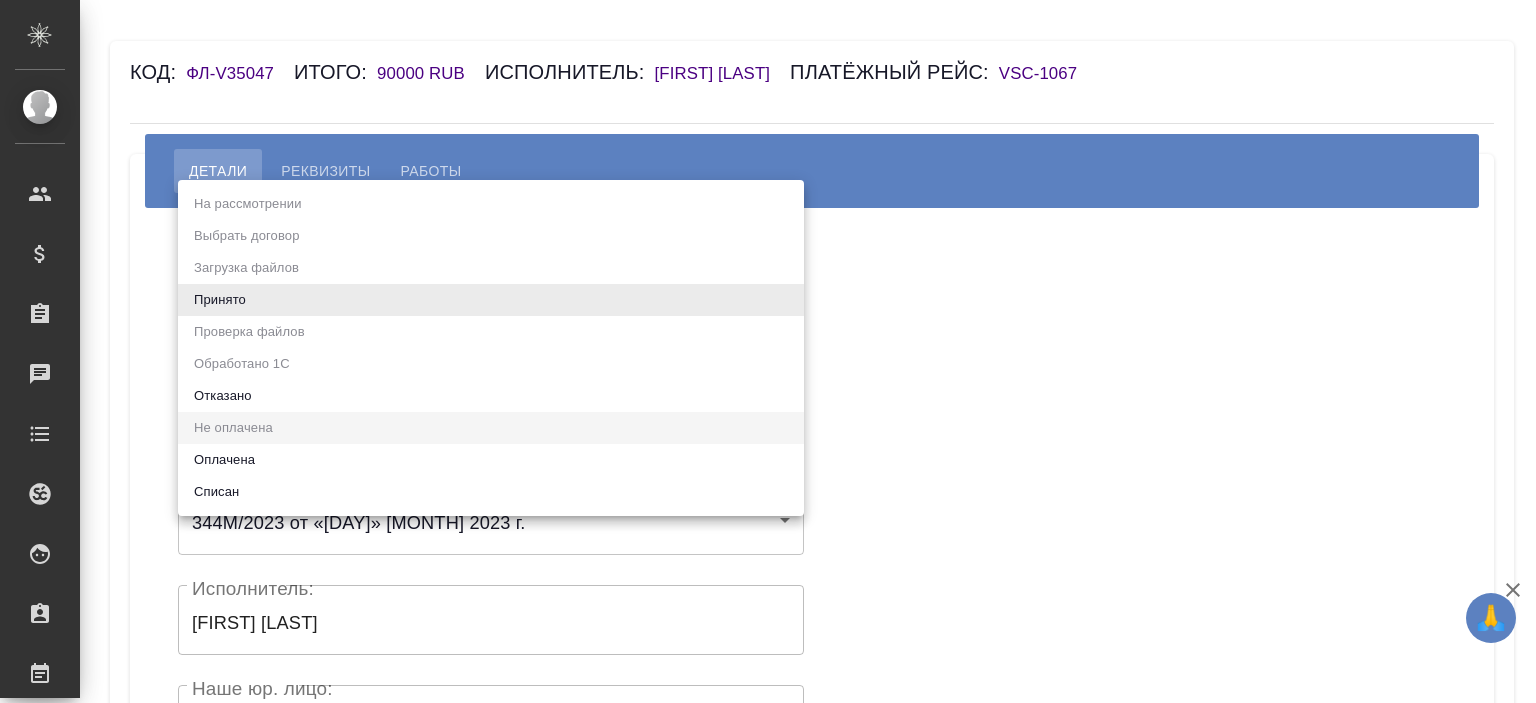 click on "Оплачена" at bounding box center [491, 460] 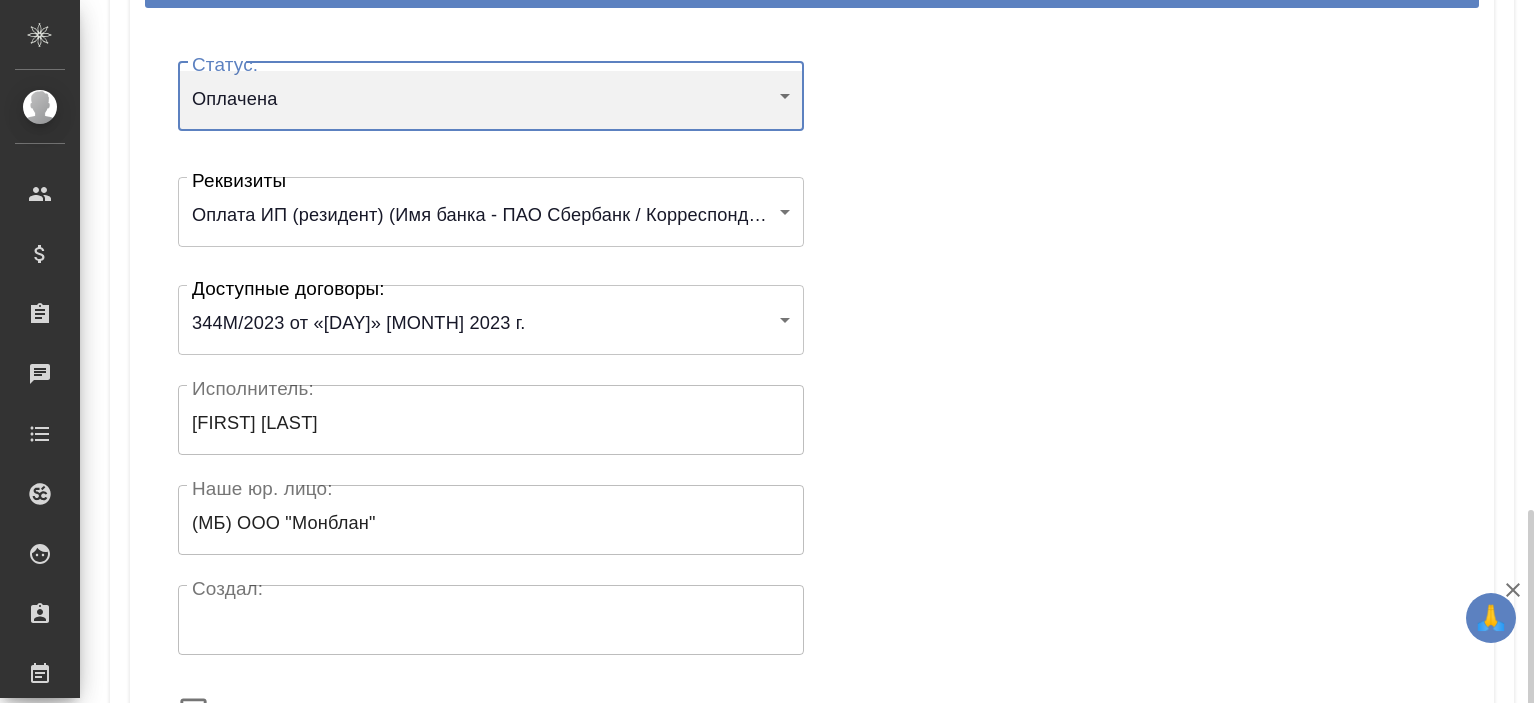 scroll, scrollTop: 440, scrollLeft: 0, axis: vertical 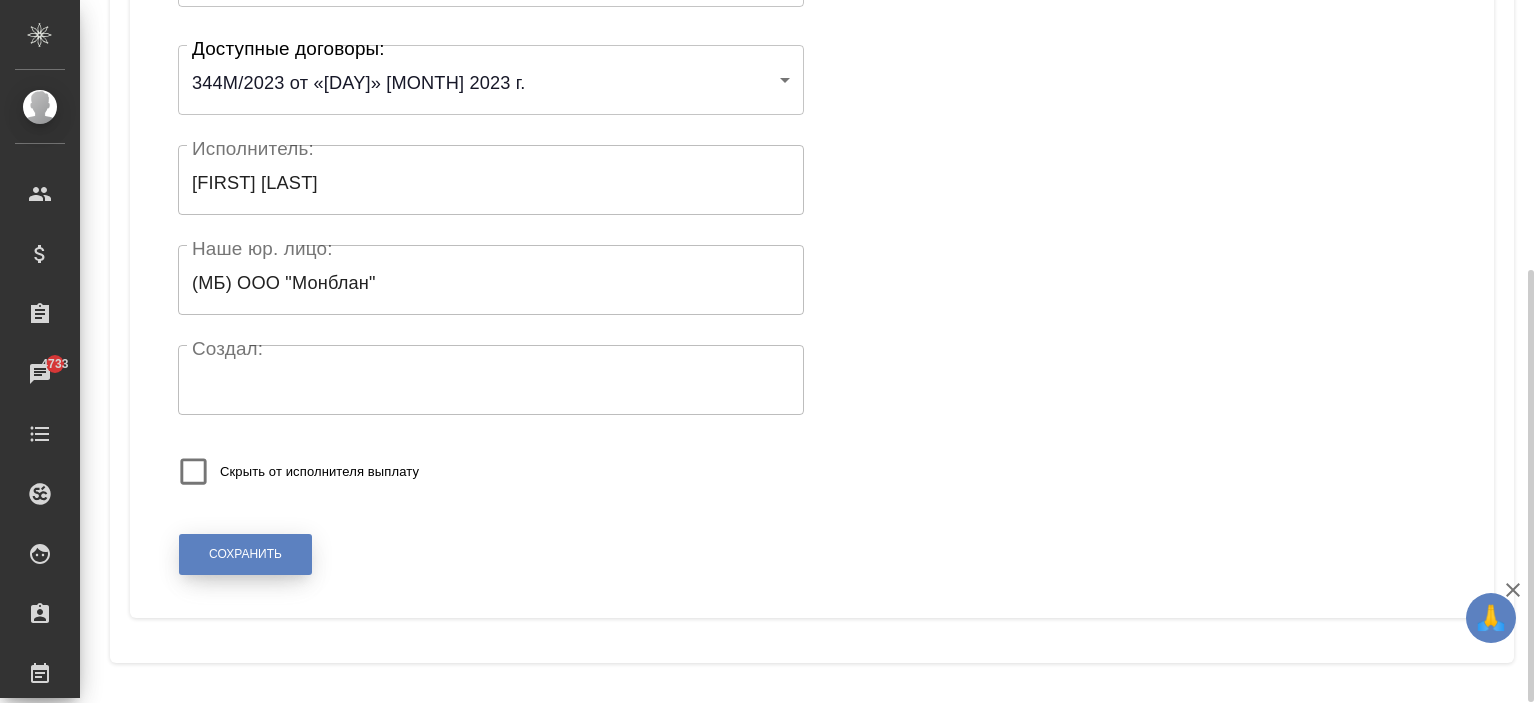 click on "Сохранить" at bounding box center [245, 554] 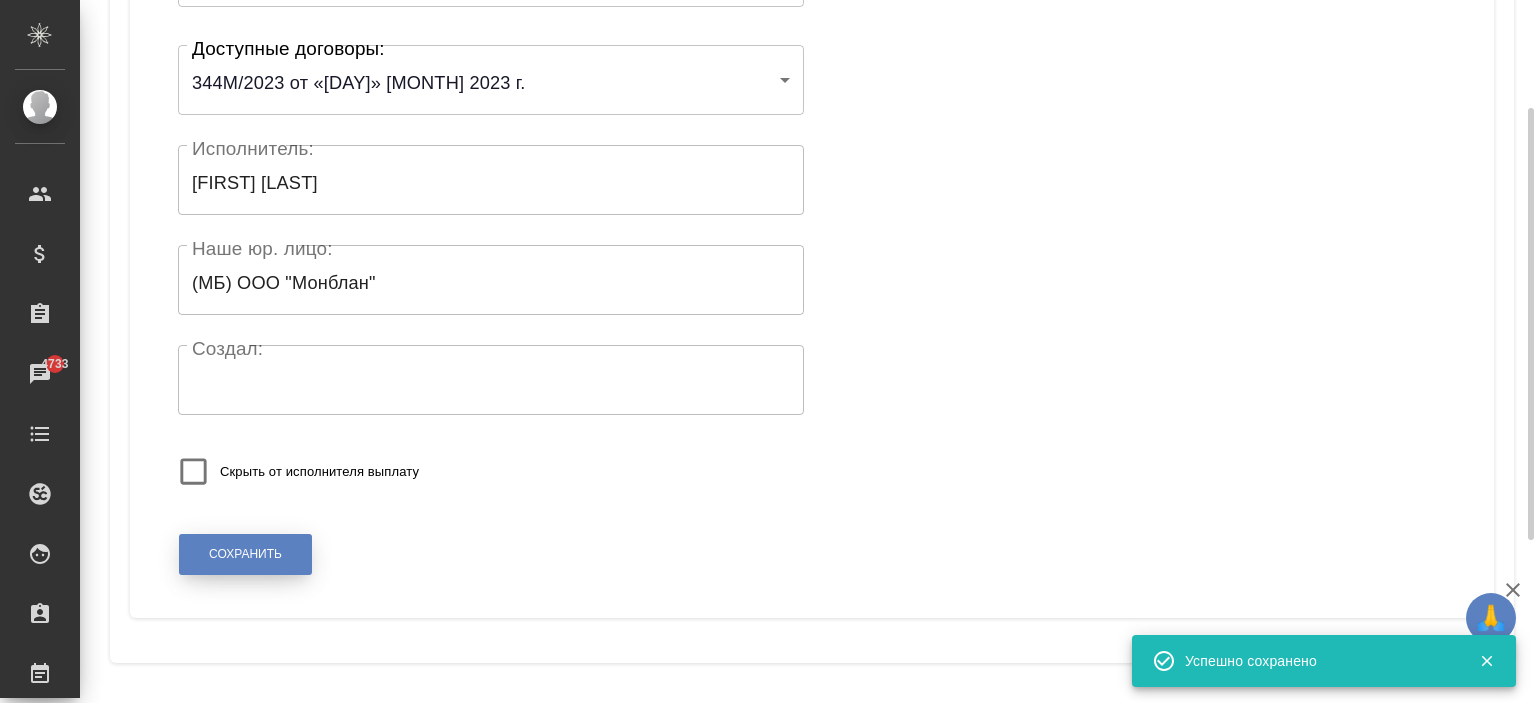 scroll, scrollTop: 340, scrollLeft: 0, axis: vertical 